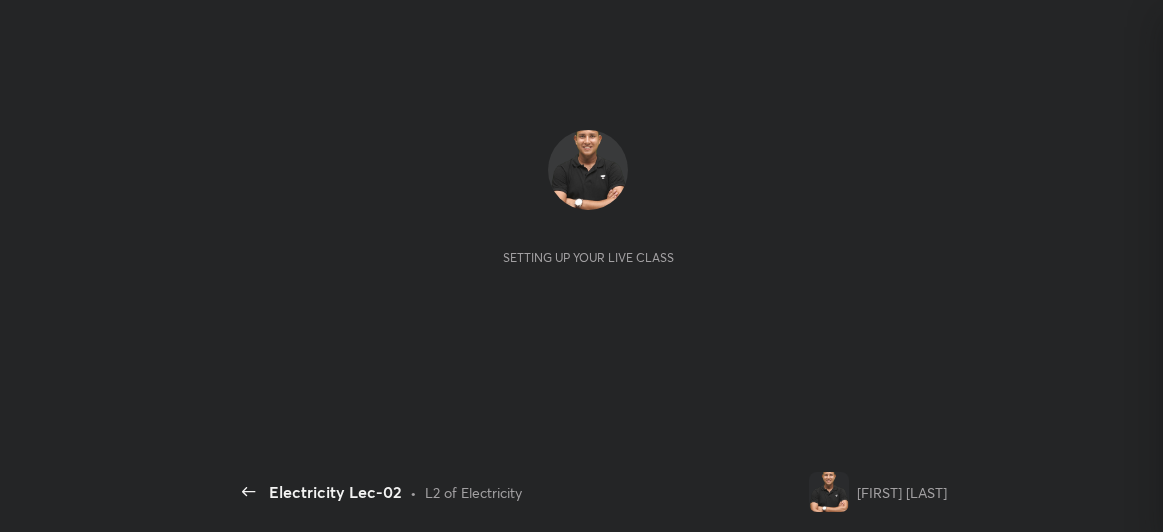 scroll, scrollTop: 0, scrollLeft: 0, axis: both 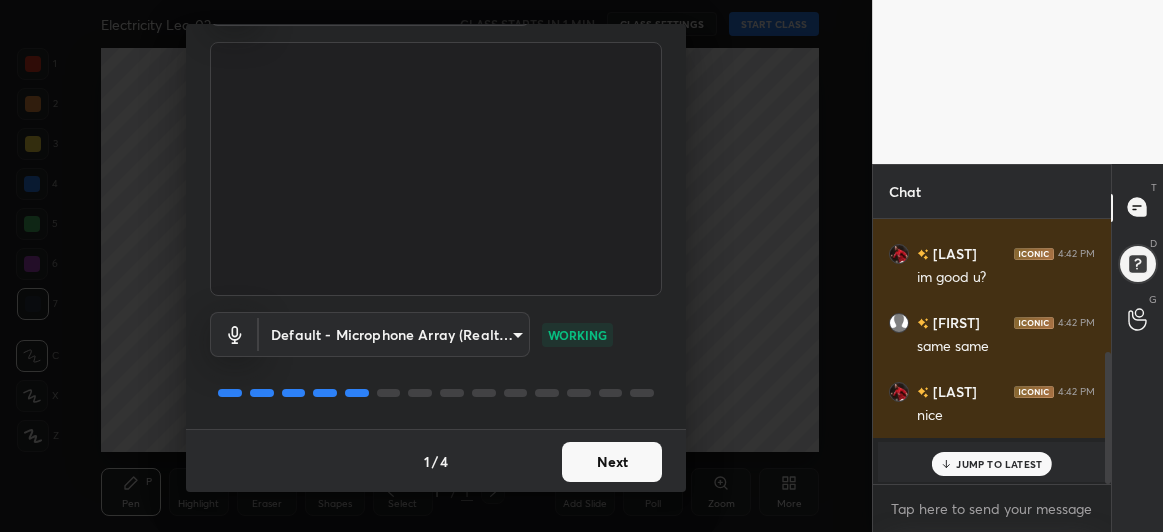 click on "Next" at bounding box center [612, 462] 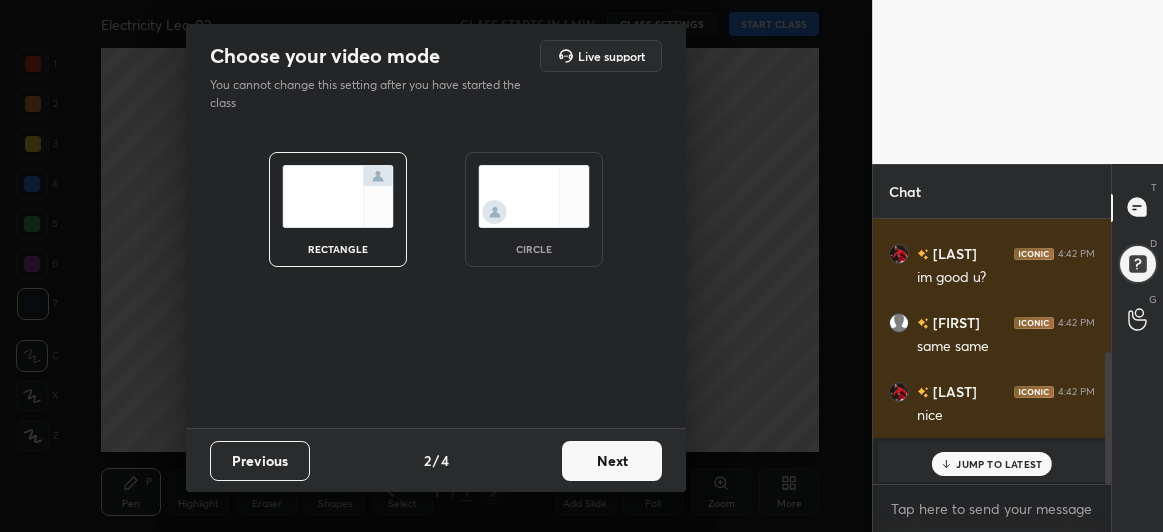 scroll, scrollTop: 0, scrollLeft: 0, axis: both 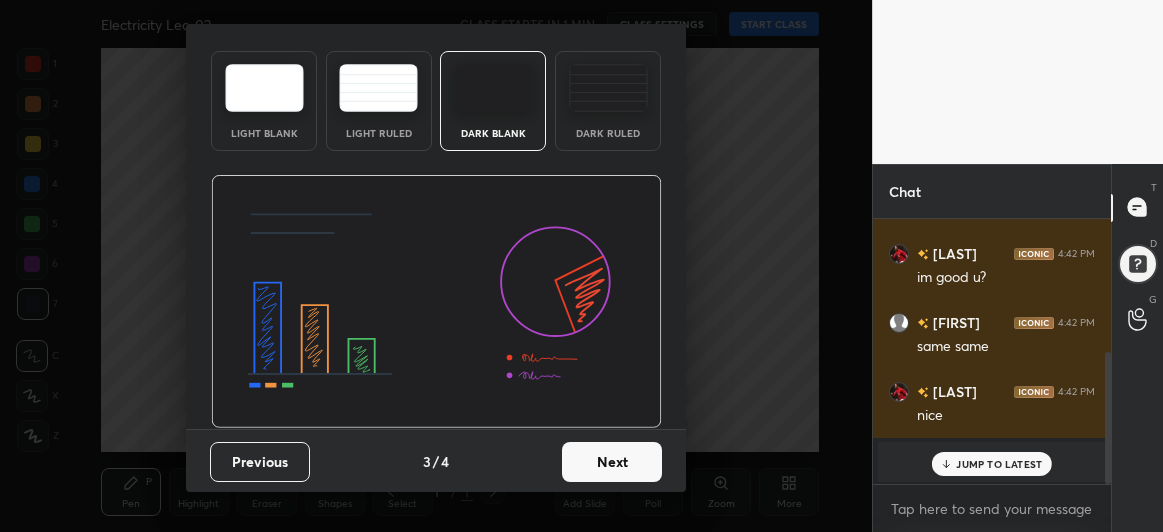 click on "Next" at bounding box center (612, 462) 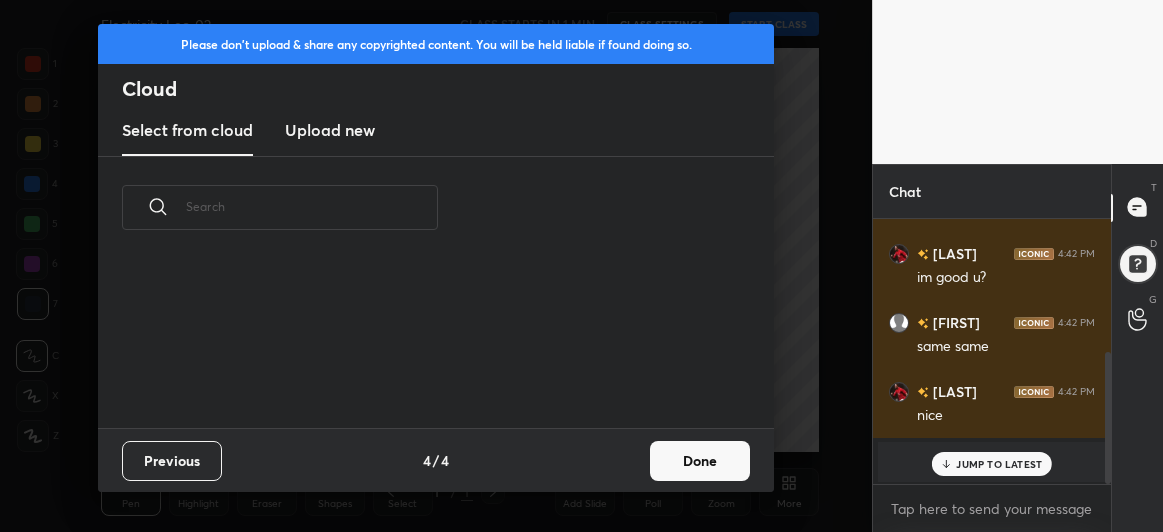 scroll, scrollTop: 0, scrollLeft: 0, axis: both 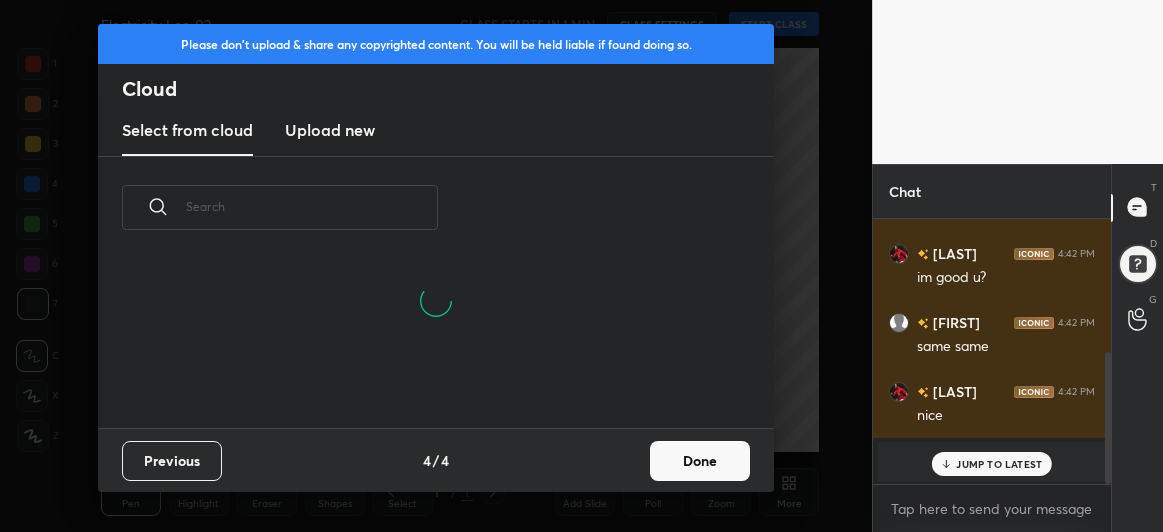 click on "Done" at bounding box center [700, 461] 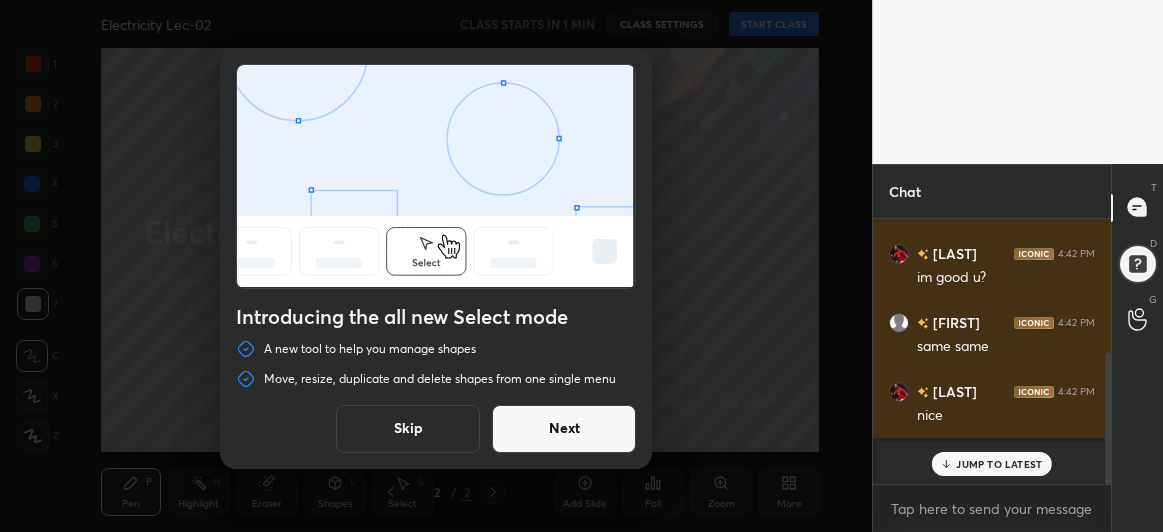 click on "Next" at bounding box center [564, 429] 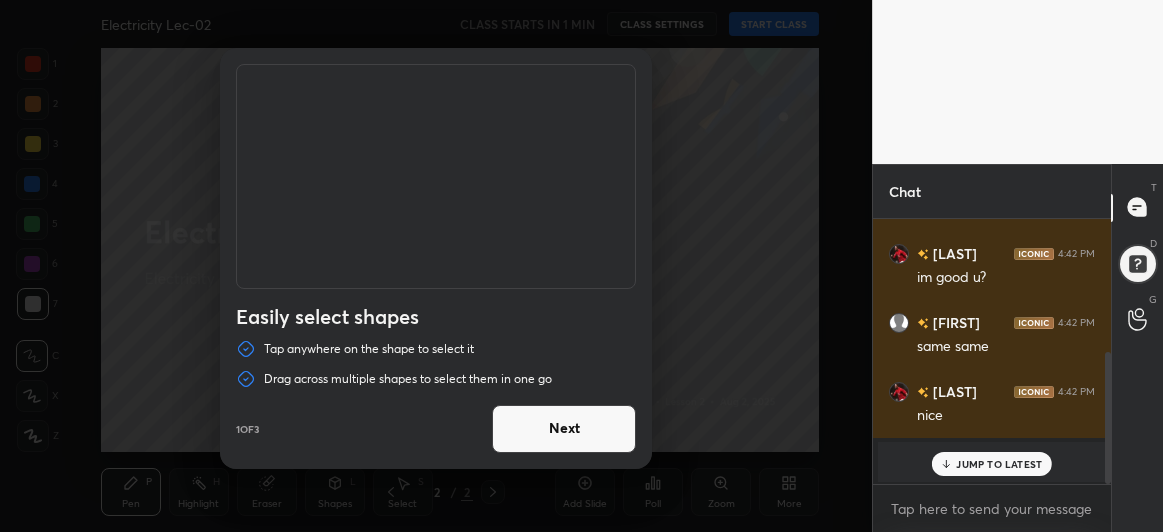 click on "Next" at bounding box center [564, 429] 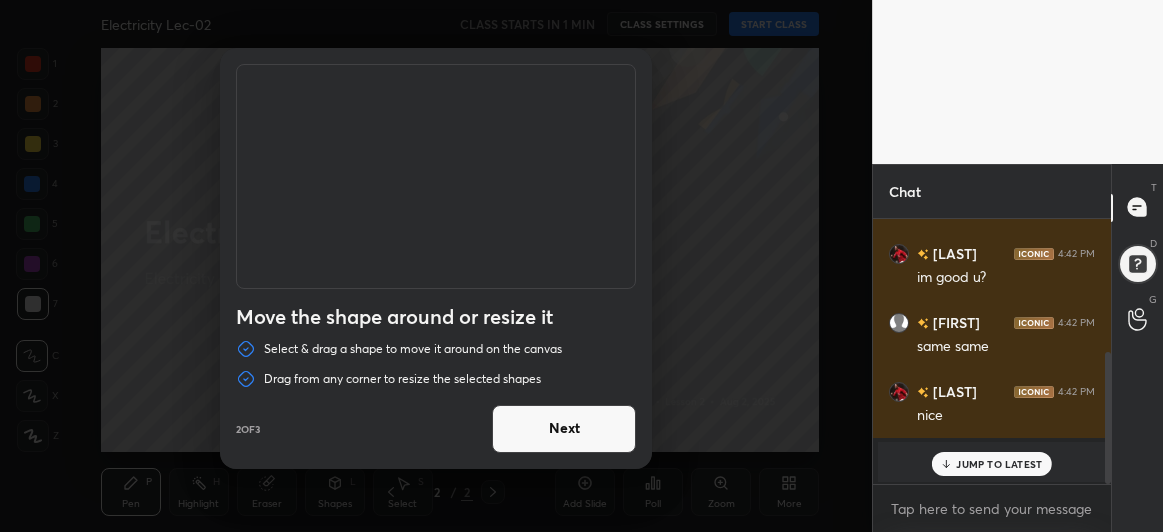 click on "Next" at bounding box center [564, 429] 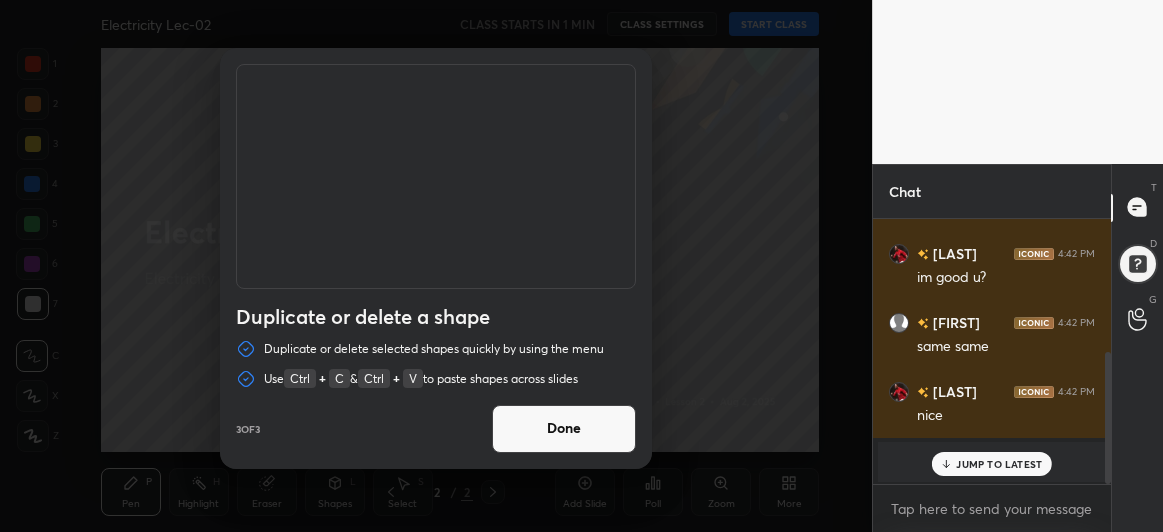 click on "Done" at bounding box center [564, 429] 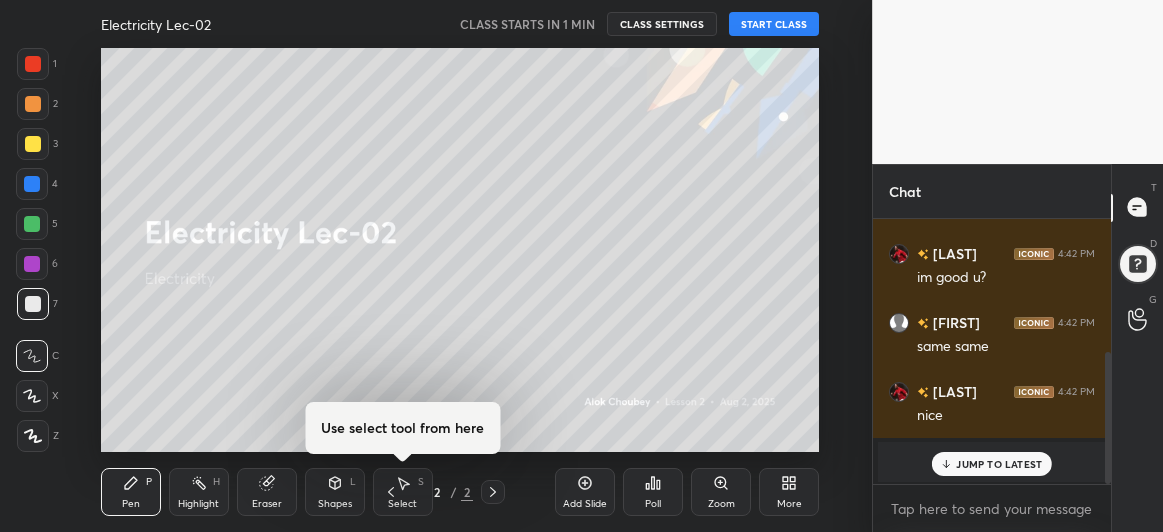 click on "START CLASS" at bounding box center [774, 24] 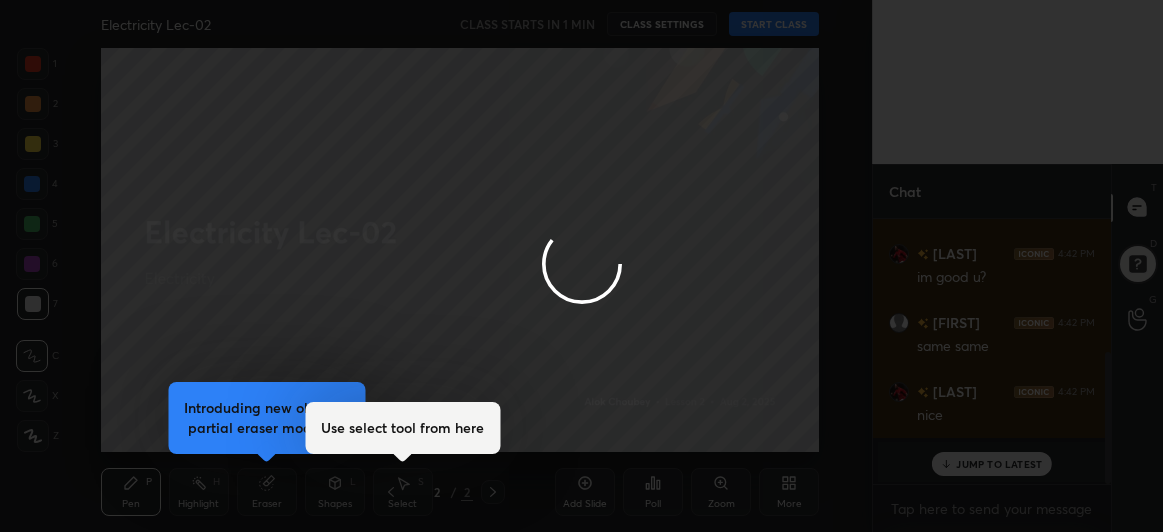 type on "x" 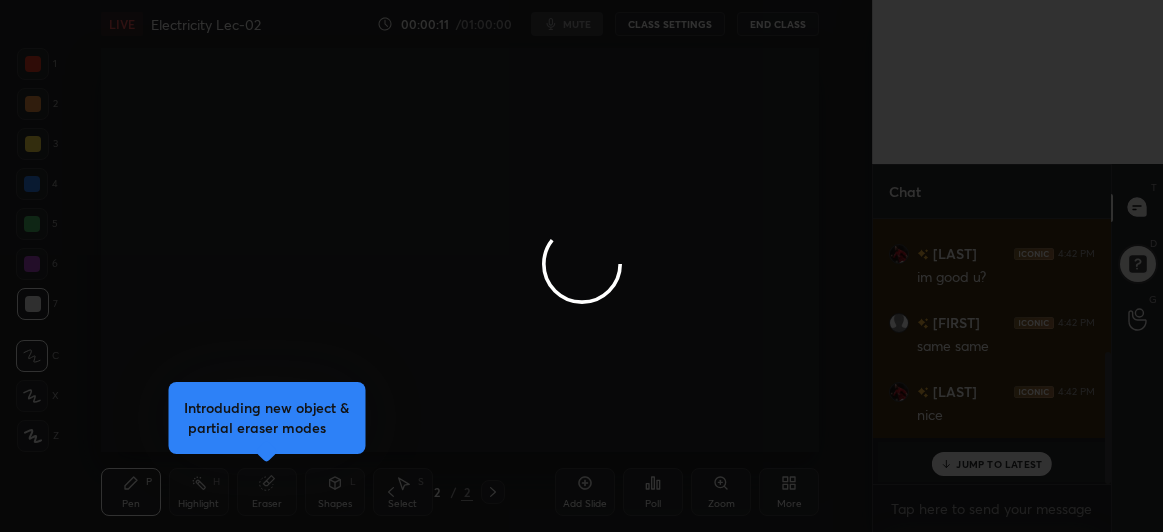 scroll, scrollTop: 336, scrollLeft: 0, axis: vertical 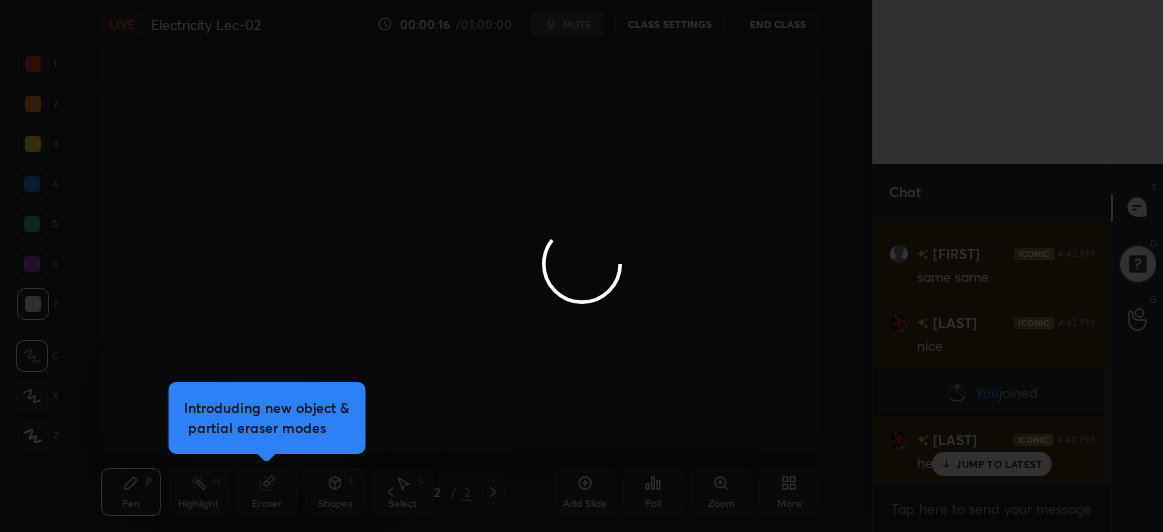 click at bounding box center (581, 266) 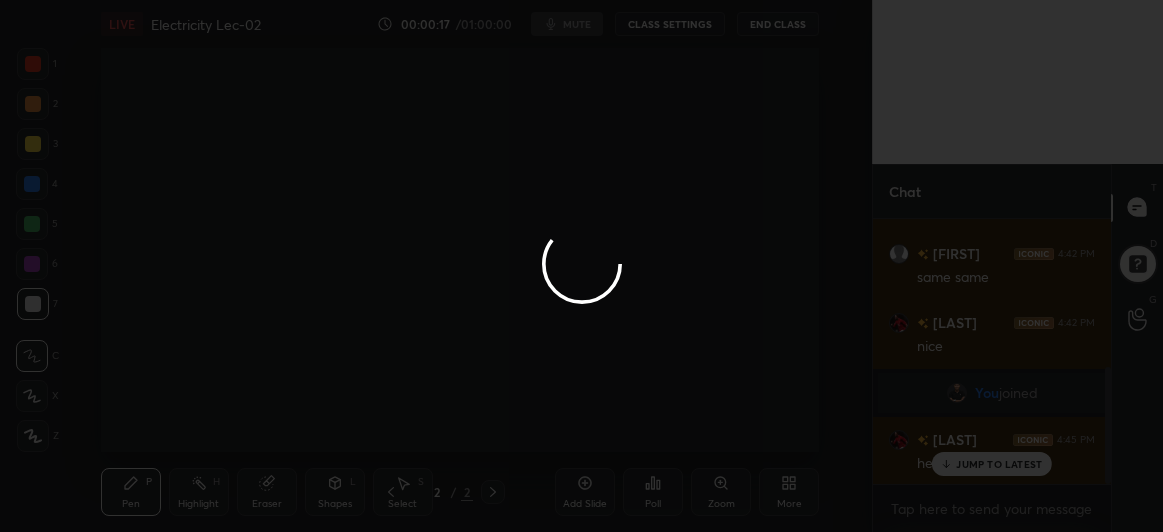 click at bounding box center (581, 266) 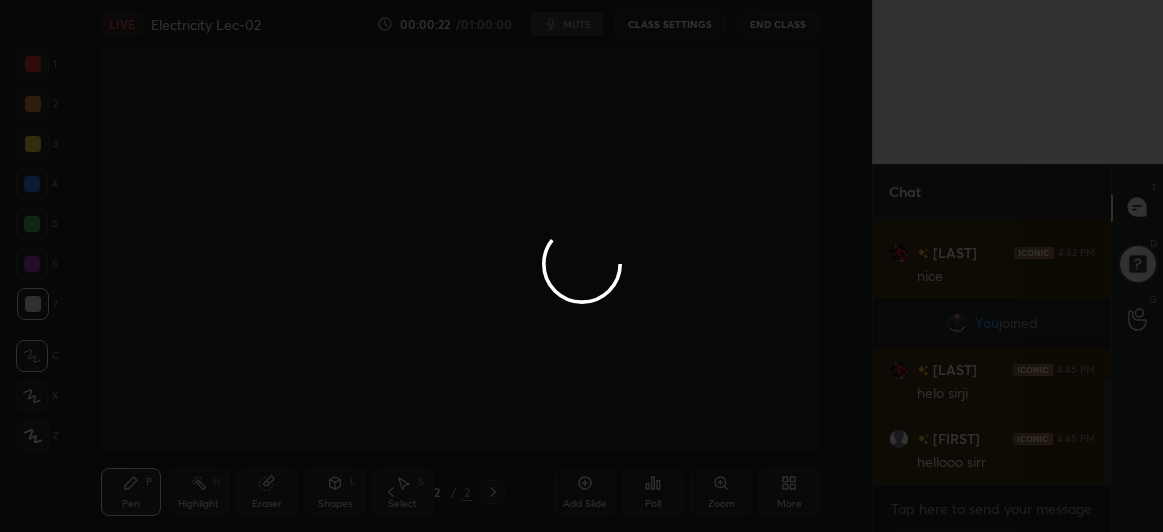 scroll, scrollTop: 453, scrollLeft: 0, axis: vertical 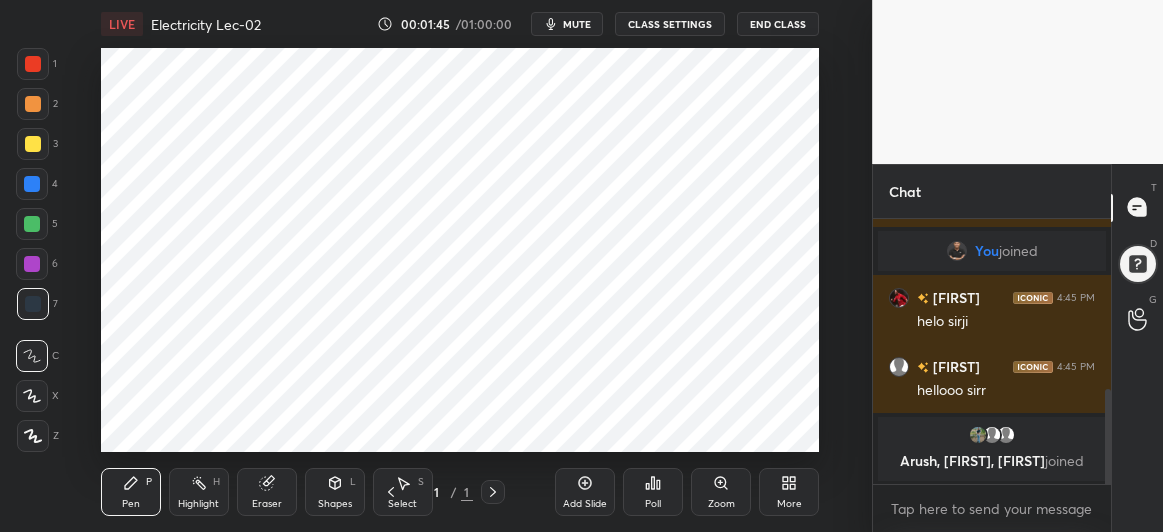 click on "Add Slide" at bounding box center [585, 492] 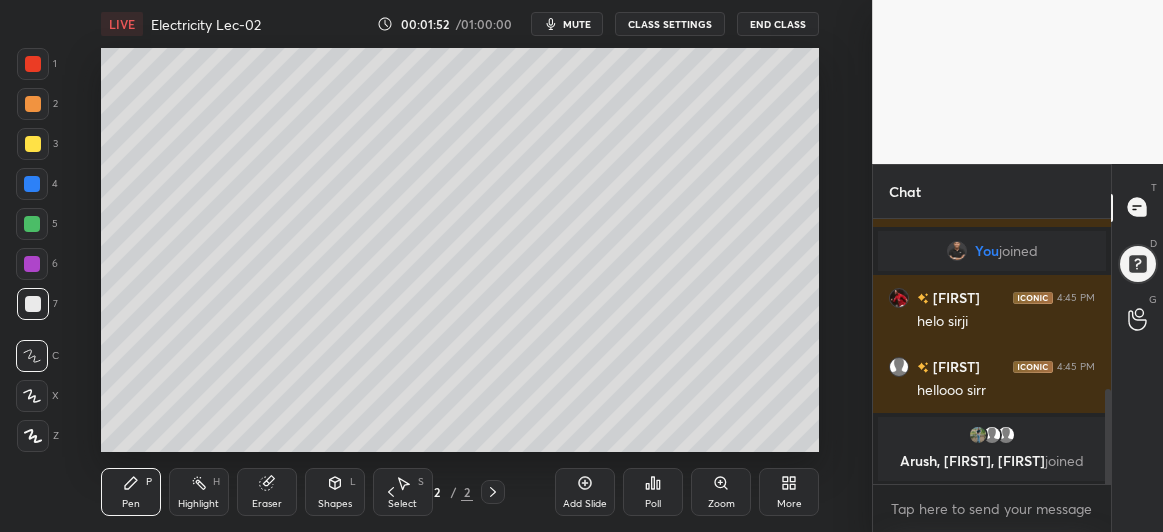 click at bounding box center (33, 436) 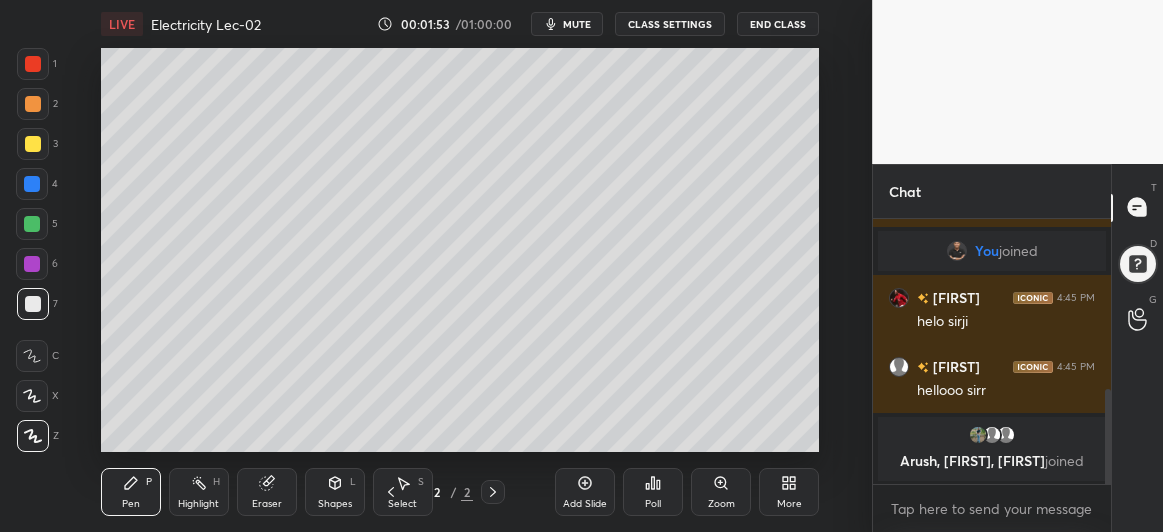 click at bounding box center (32, 224) 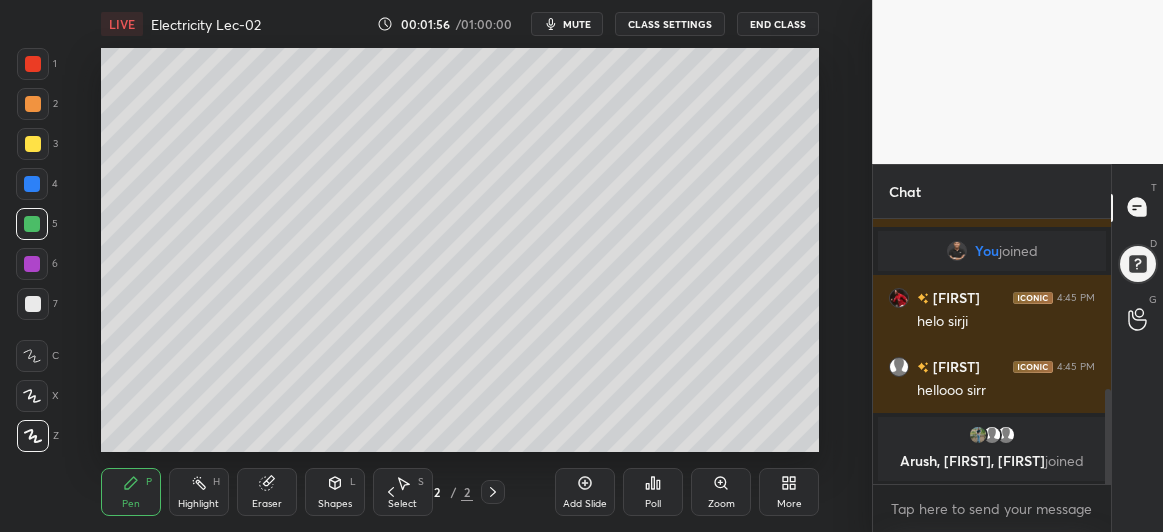 click 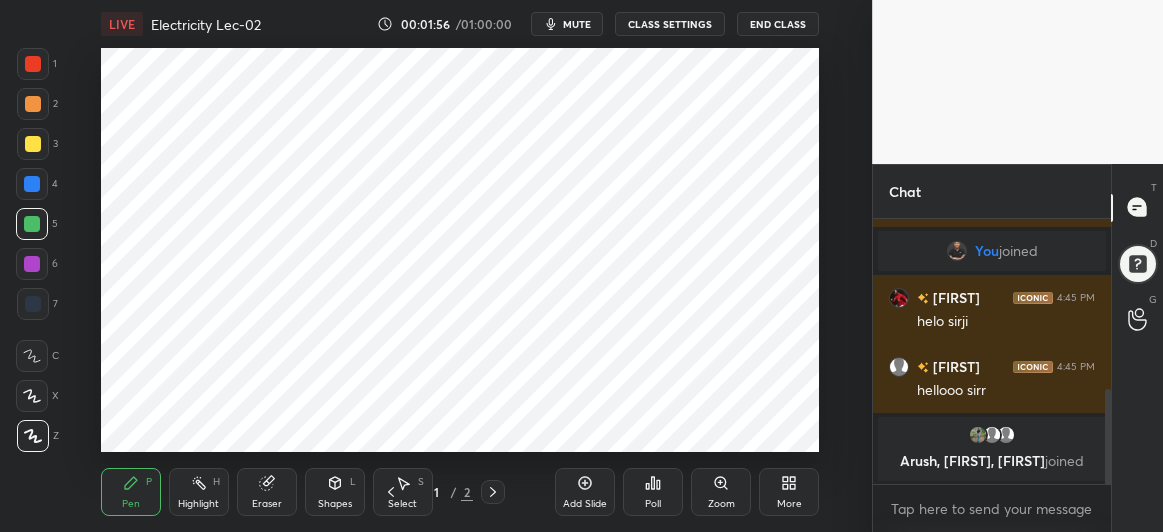 click 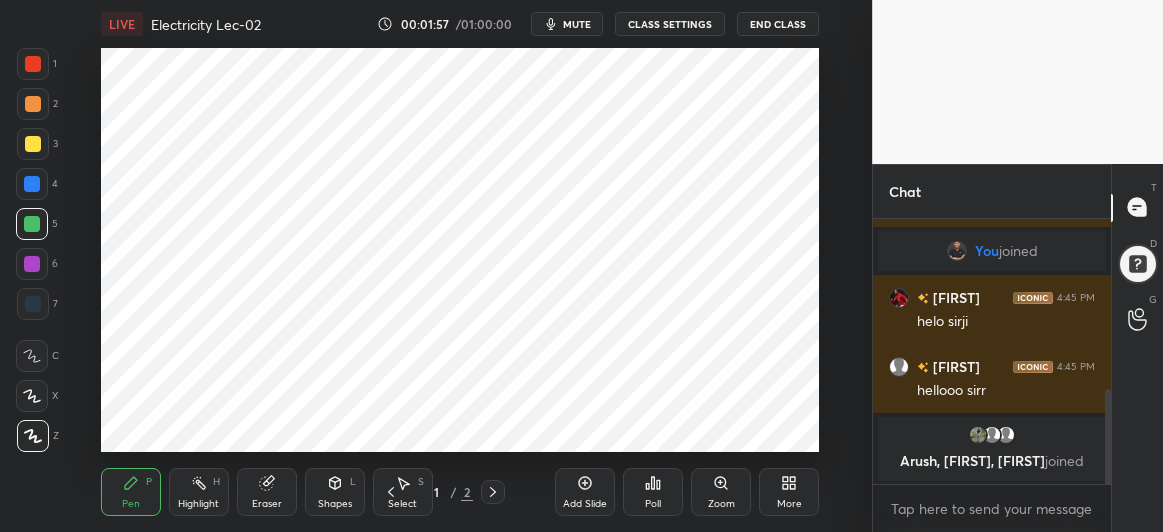 click 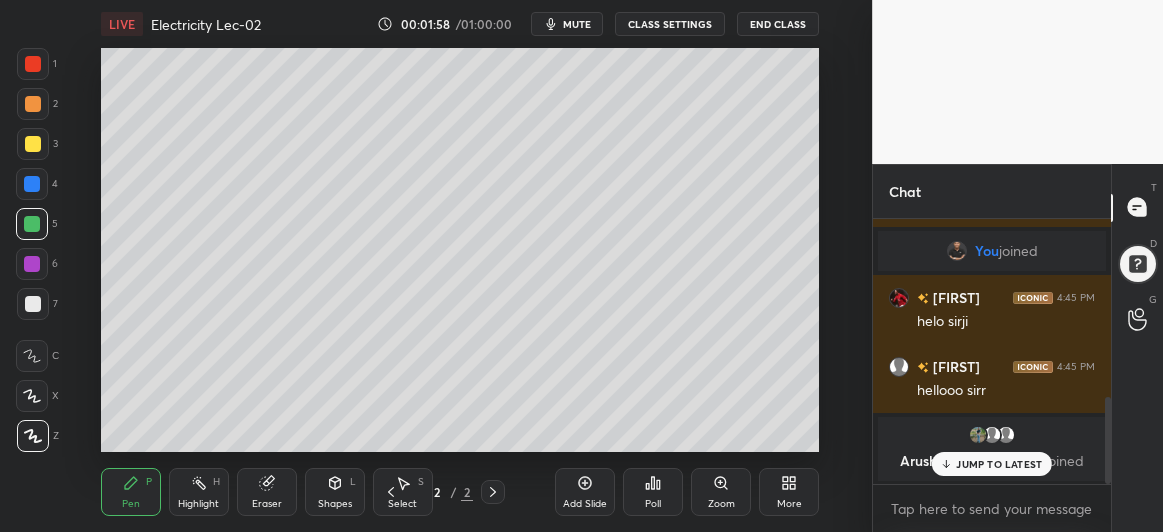 scroll, scrollTop: 546, scrollLeft: 0, axis: vertical 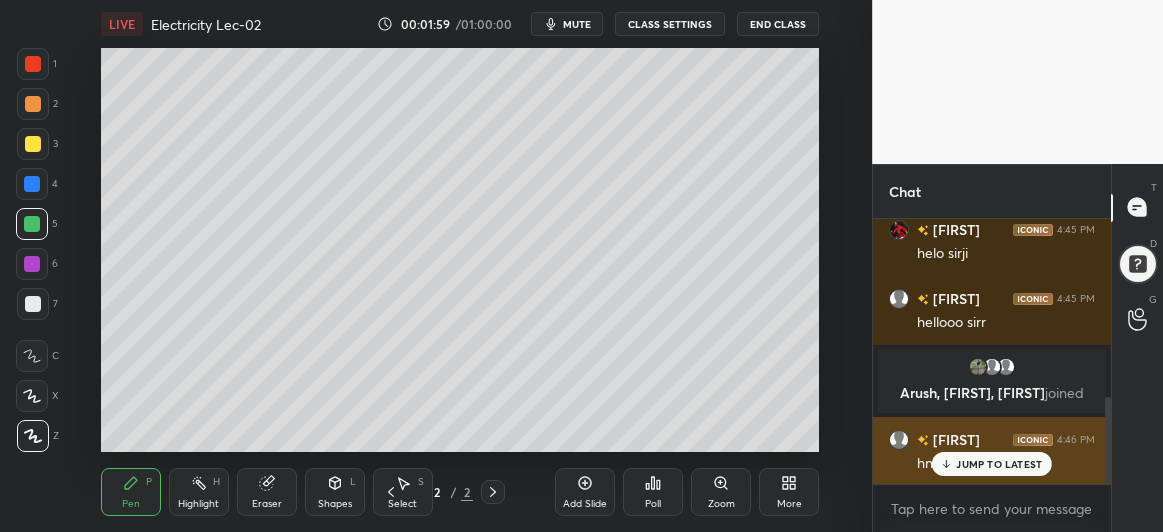 click on "JUMP TO LATEST" at bounding box center [999, 464] 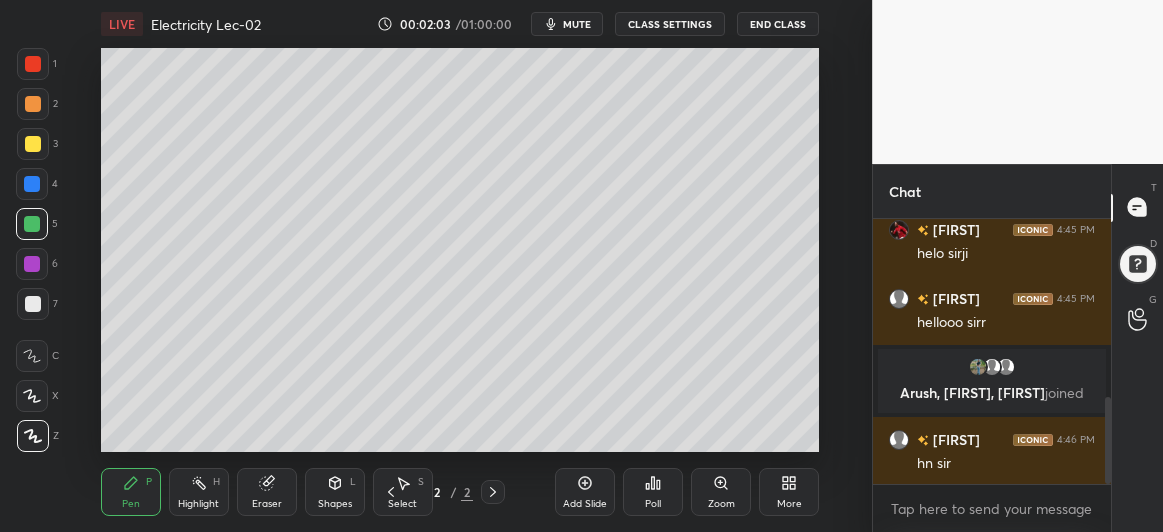 click at bounding box center [33, 144] 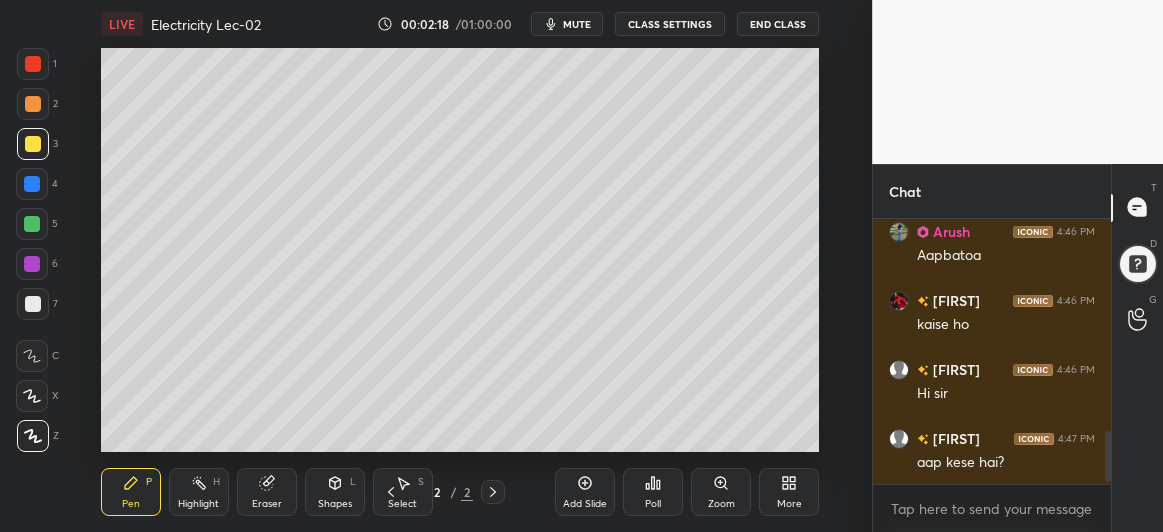 scroll, scrollTop: 1146, scrollLeft: 0, axis: vertical 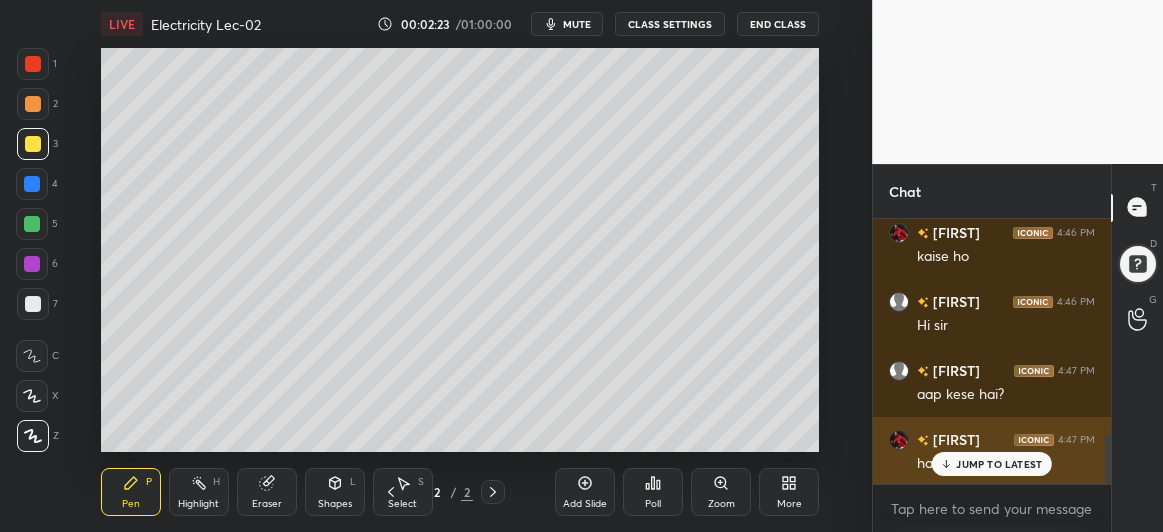 click on "JUMP TO LATEST" at bounding box center [992, 464] 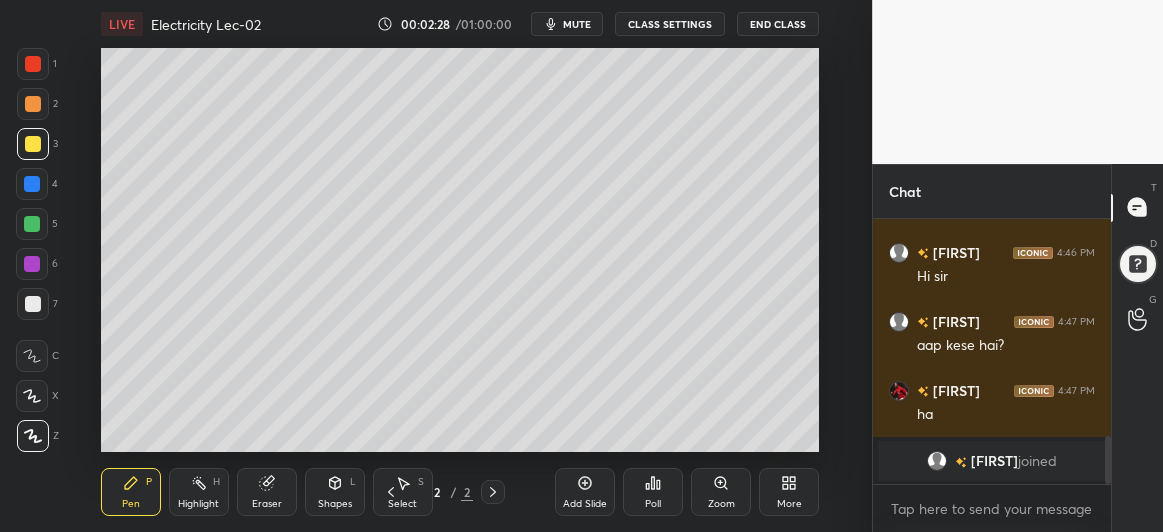 scroll, scrollTop: 1146, scrollLeft: 0, axis: vertical 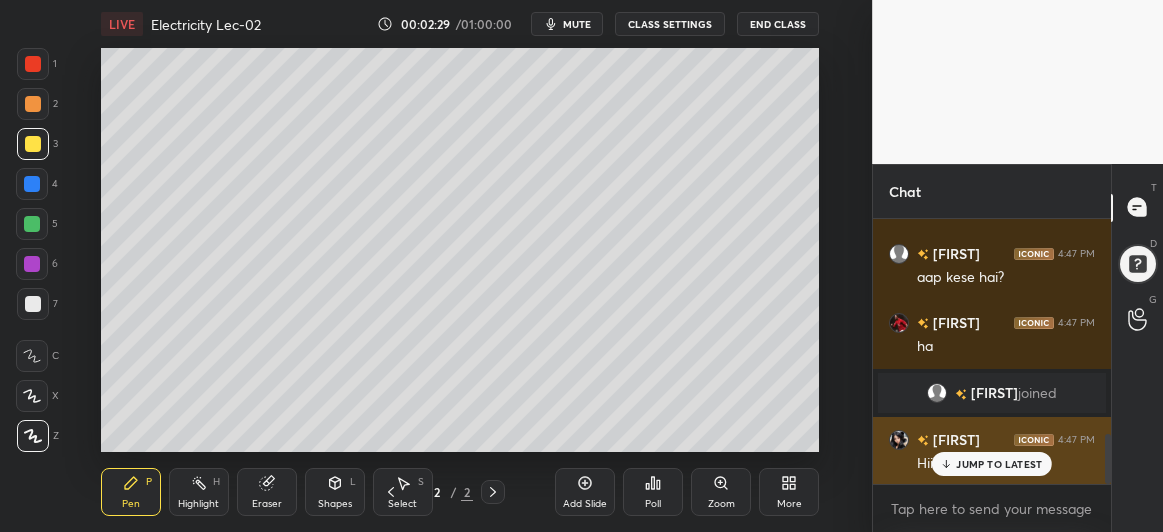 click on "JUMP TO LATEST" at bounding box center (992, 464) 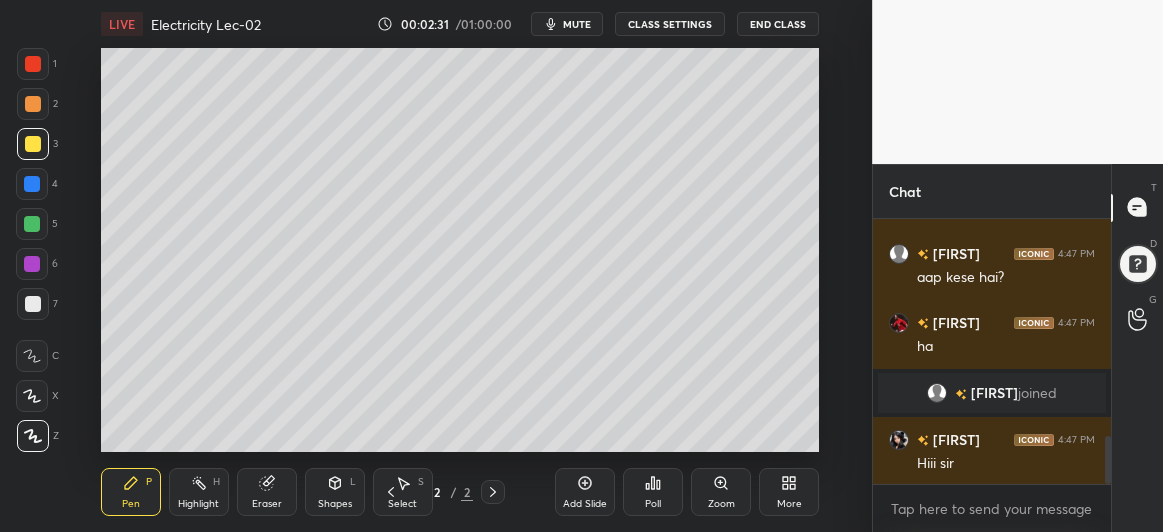 scroll, scrollTop: 1215, scrollLeft: 0, axis: vertical 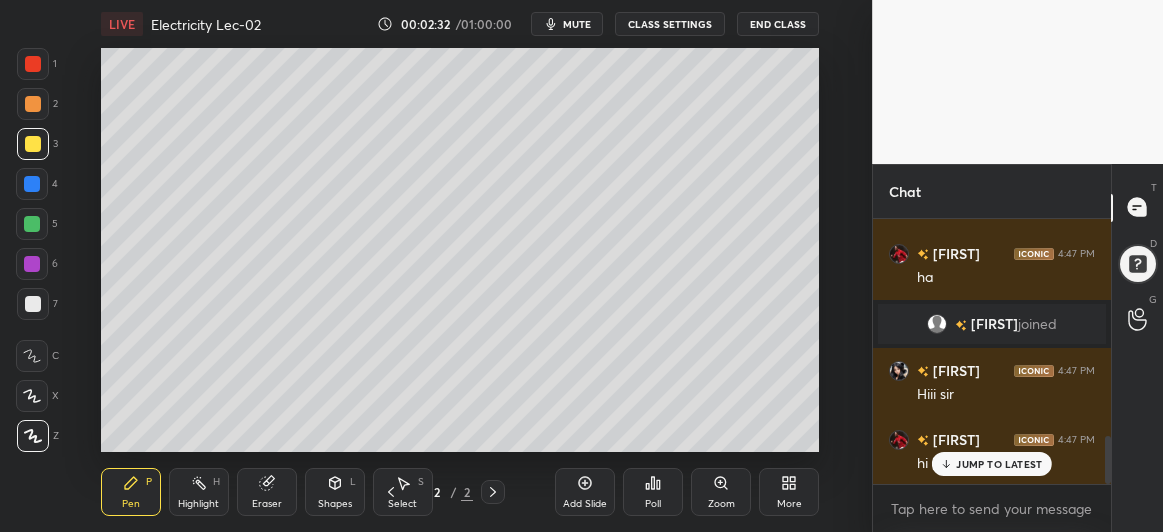 click on "JUMP TO LATEST" at bounding box center (992, 464) 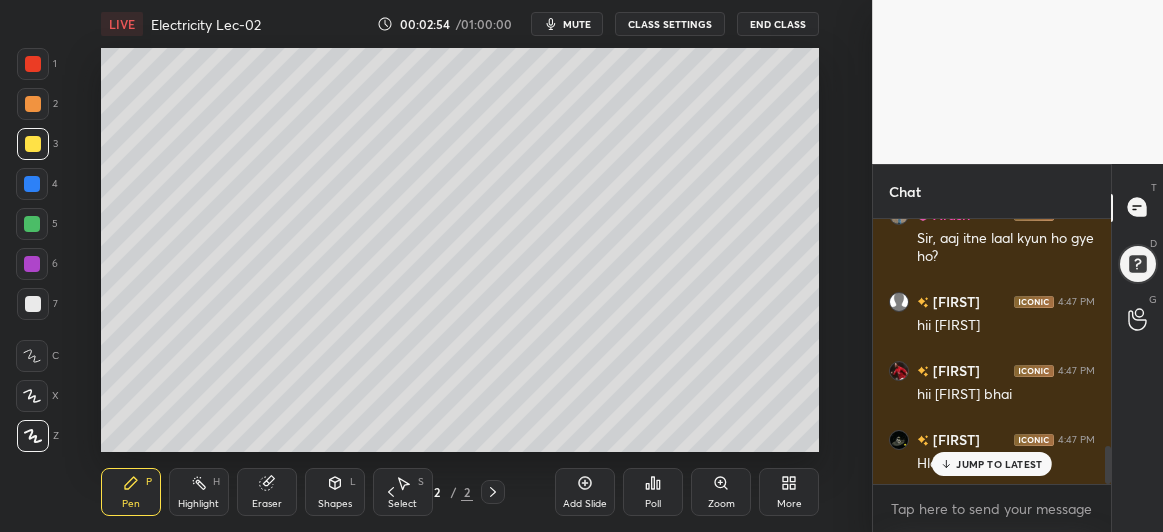 scroll, scrollTop: 1590, scrollLeft: 0, axis: vertical 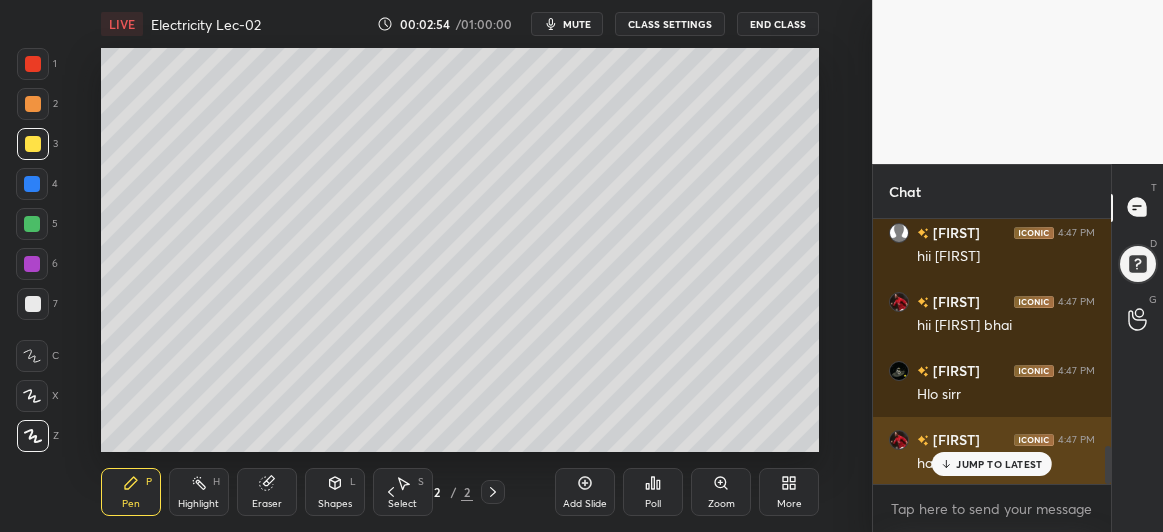 click on "JUMP TO LATEST" at bounding box center (999, 464) 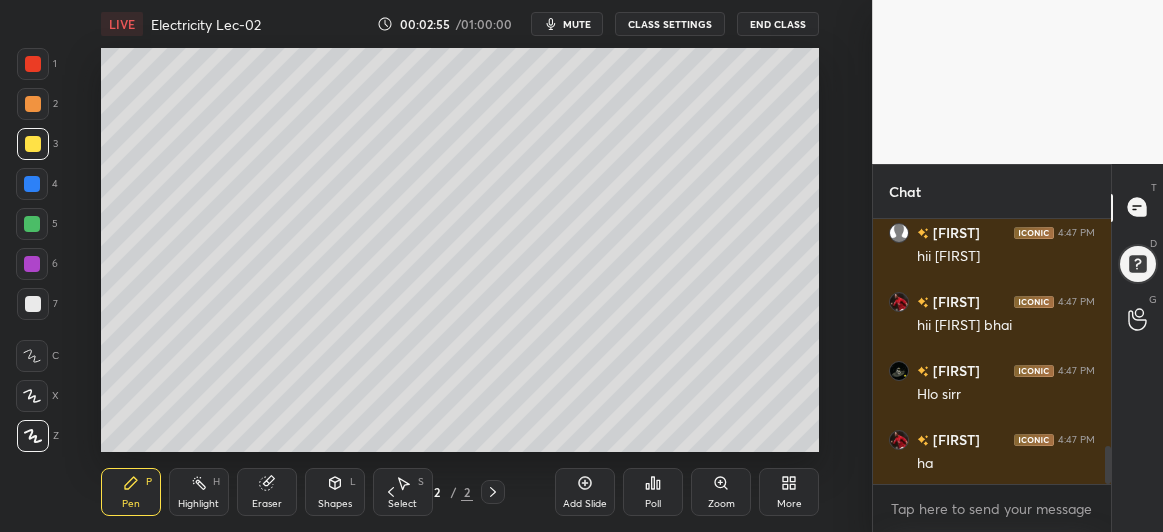 scroll, scrollTop: 1610, scrollLeft: 0, axis: vertical 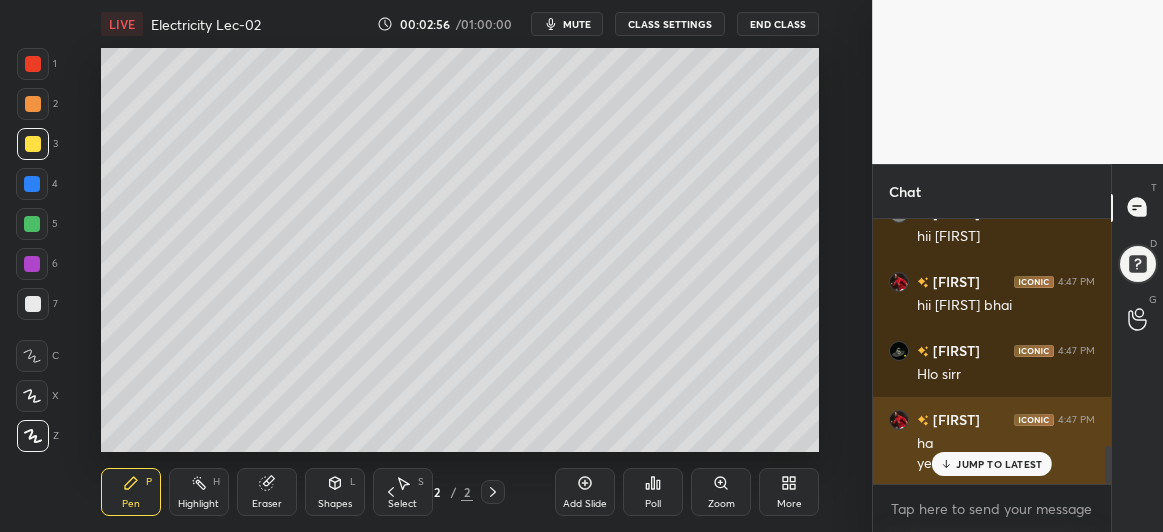 click 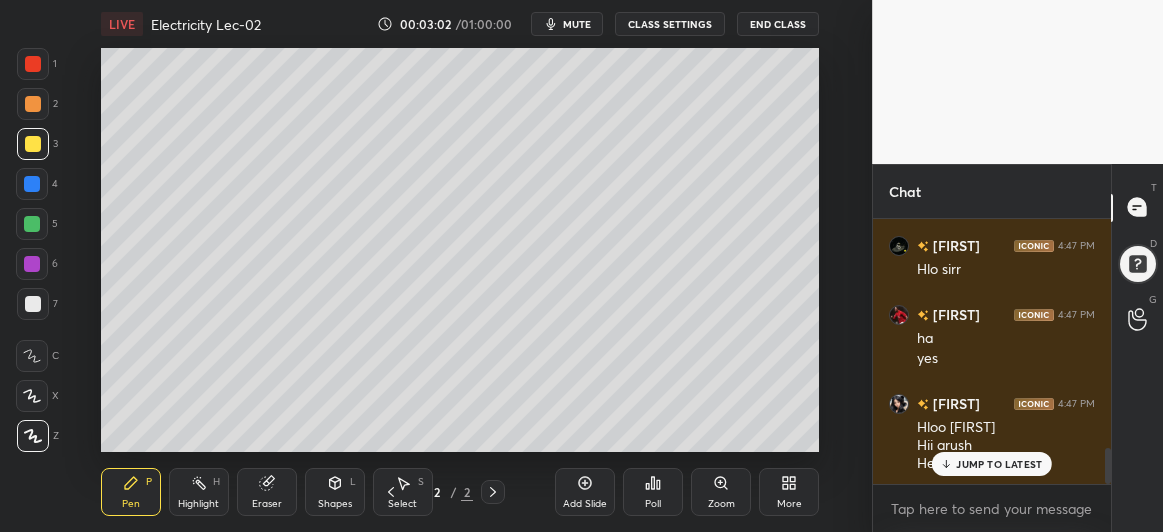 scroll, scrollTop: 1784, scrollLeft: 0, axis: vertical 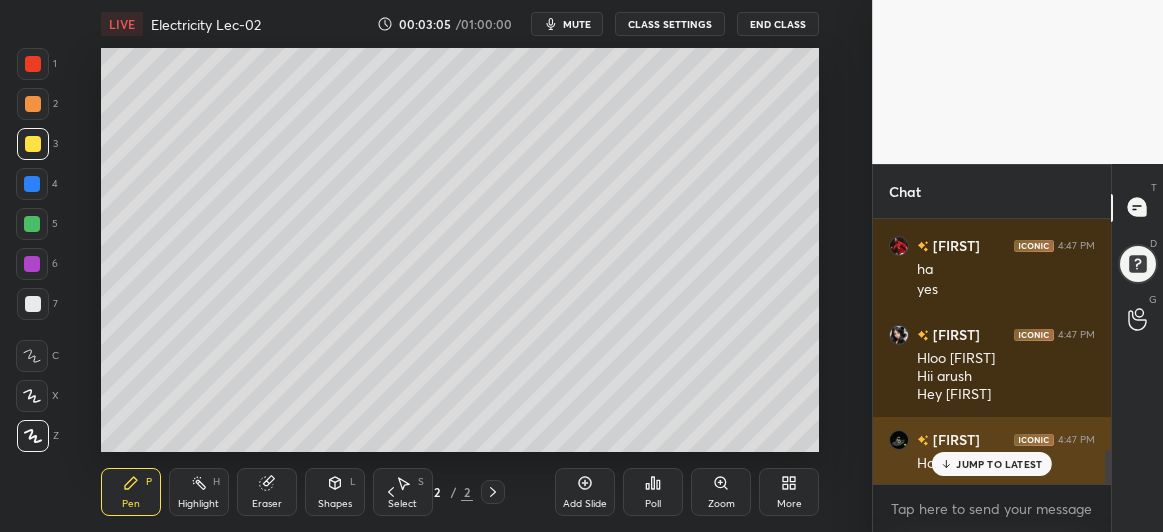click on "JUMP TO LATEST" at bounding box center [999, 464] 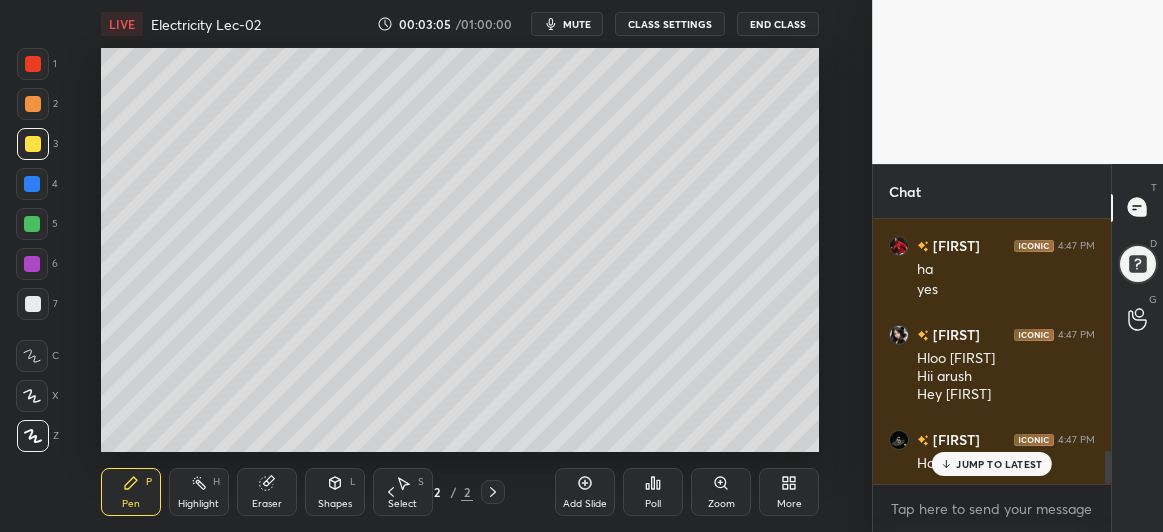 scroll, scrollTop: 1853, scrollLeft: 0, axis: vertical 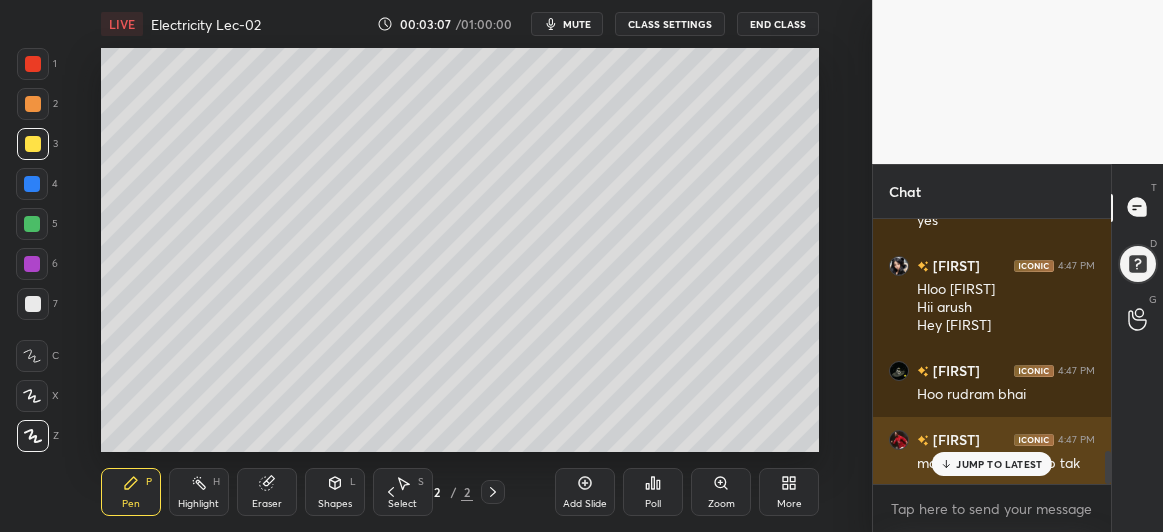 click on "JUMP TO LATEST" at bounding box center [999, 464] 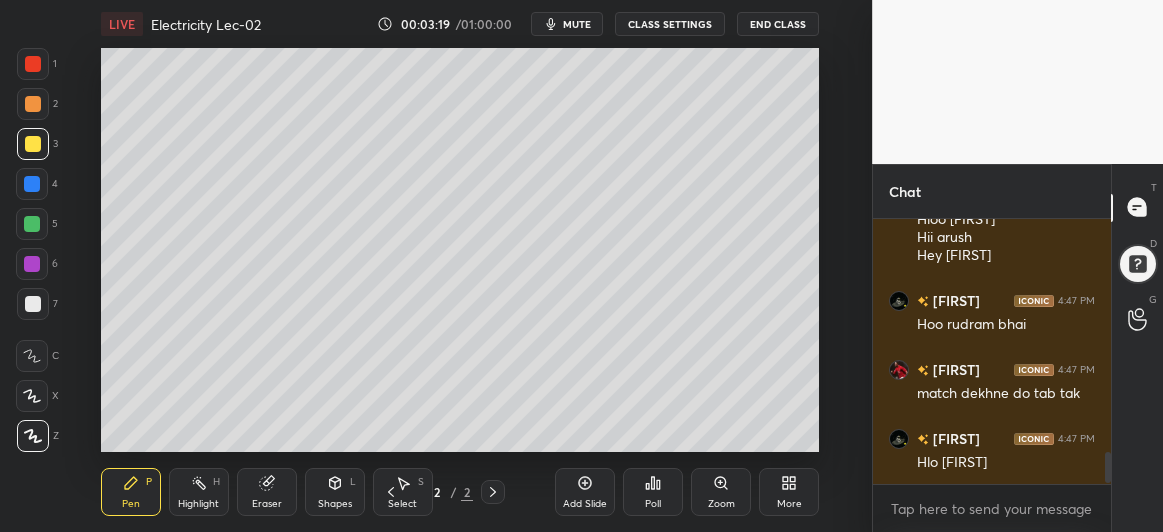 scroll, scrollTop: 1992, scrollLeft: 0, axis: vertical 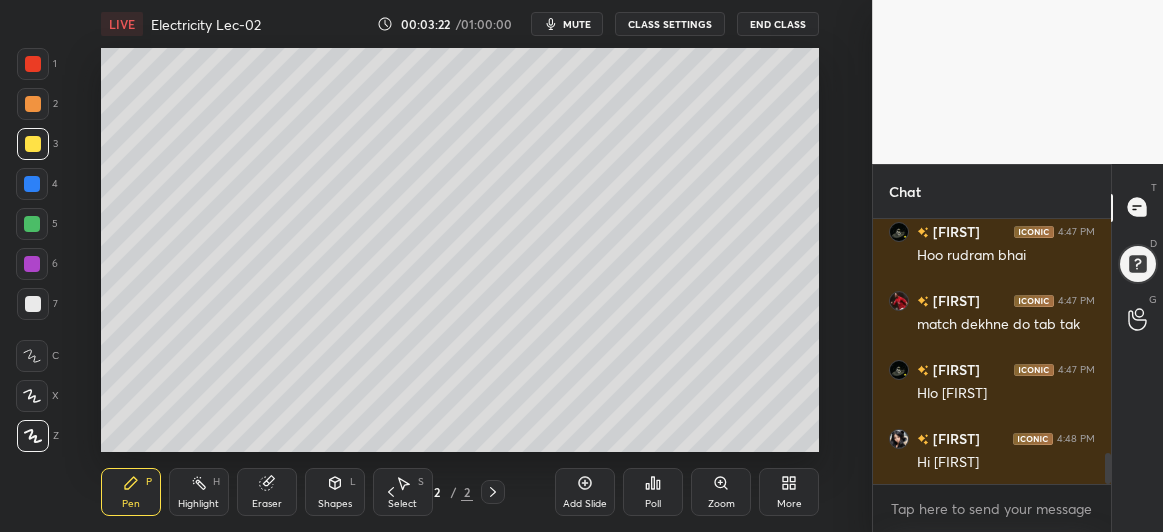 click at bounding box center (33, 304) 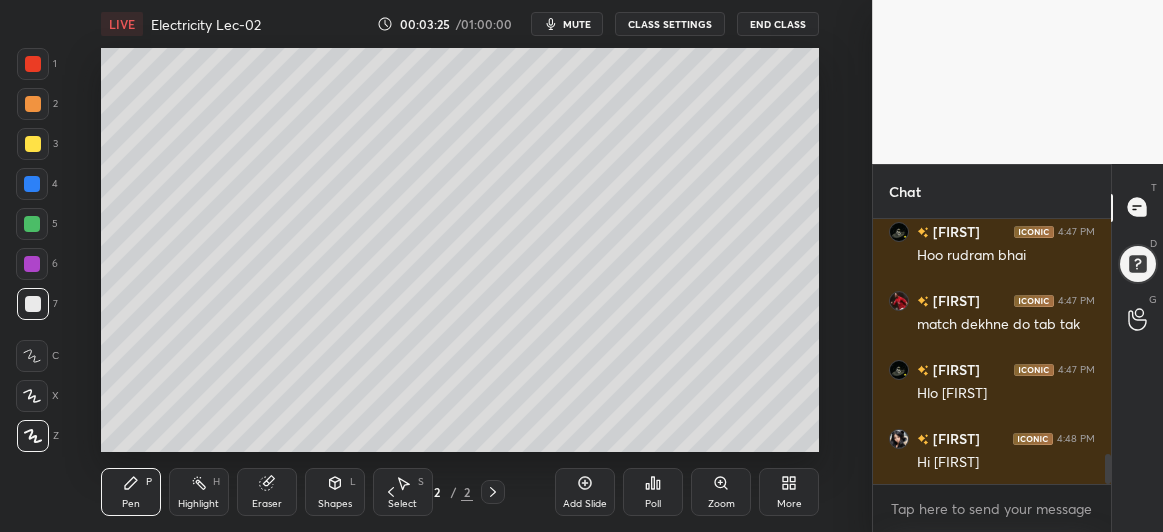 scroll, scrollTop: 2096, scrollLeft: 0, axis: vertical 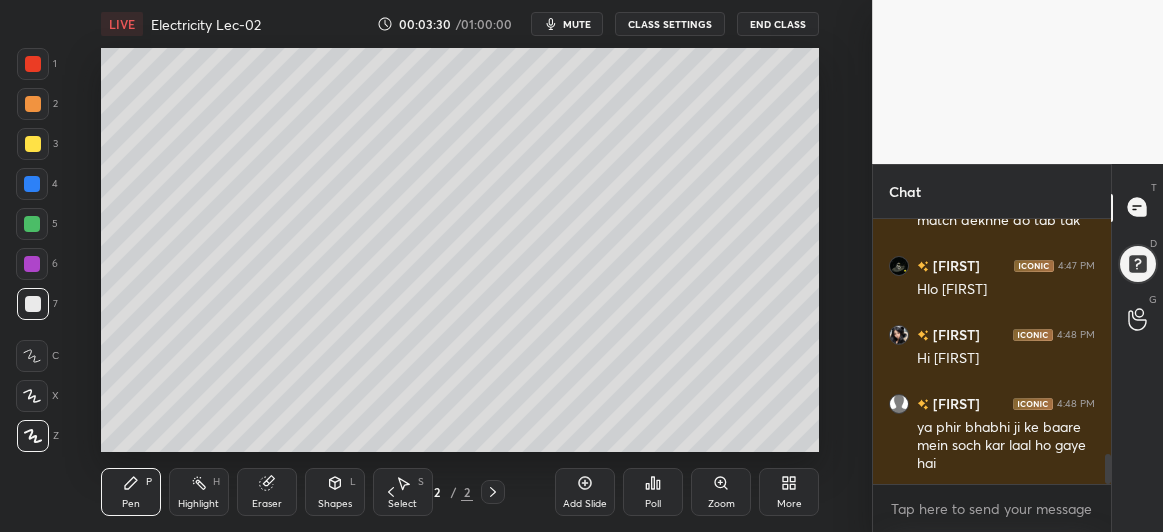 click 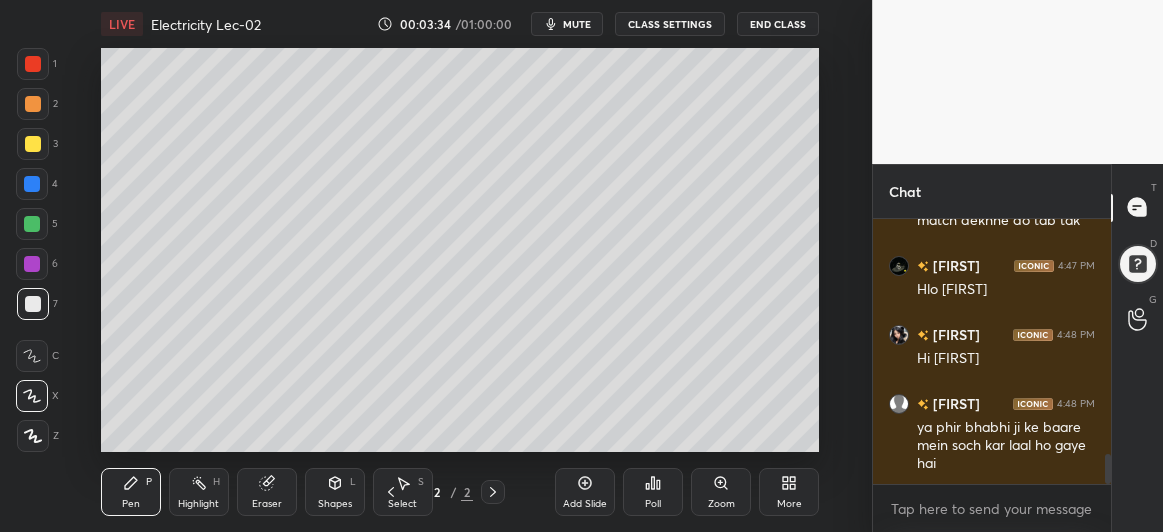 click at bounding box center [32, 224] 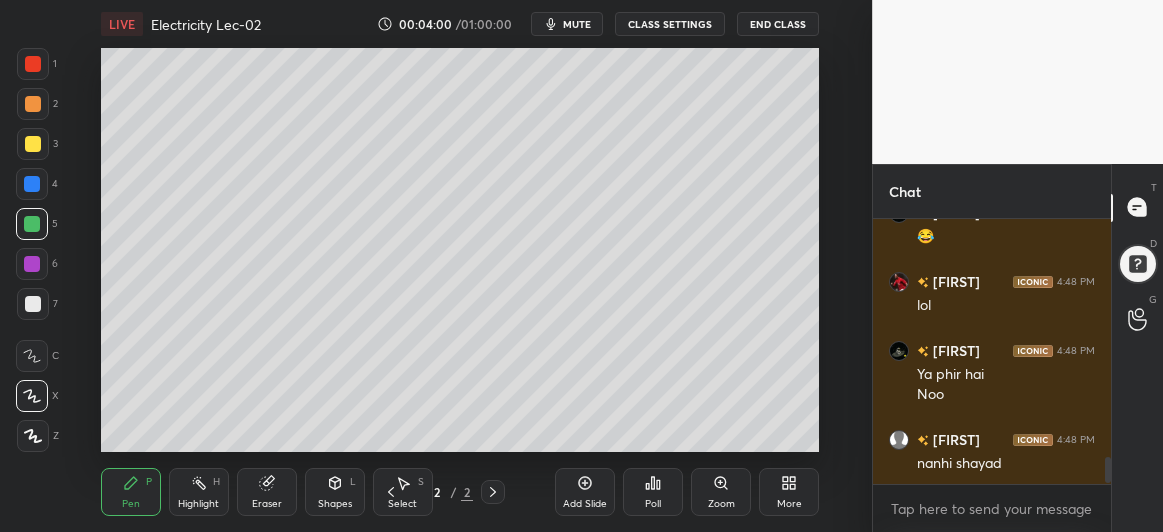 scroll, scrollTop: 2461, scrollLeft: 0, axis: vertical 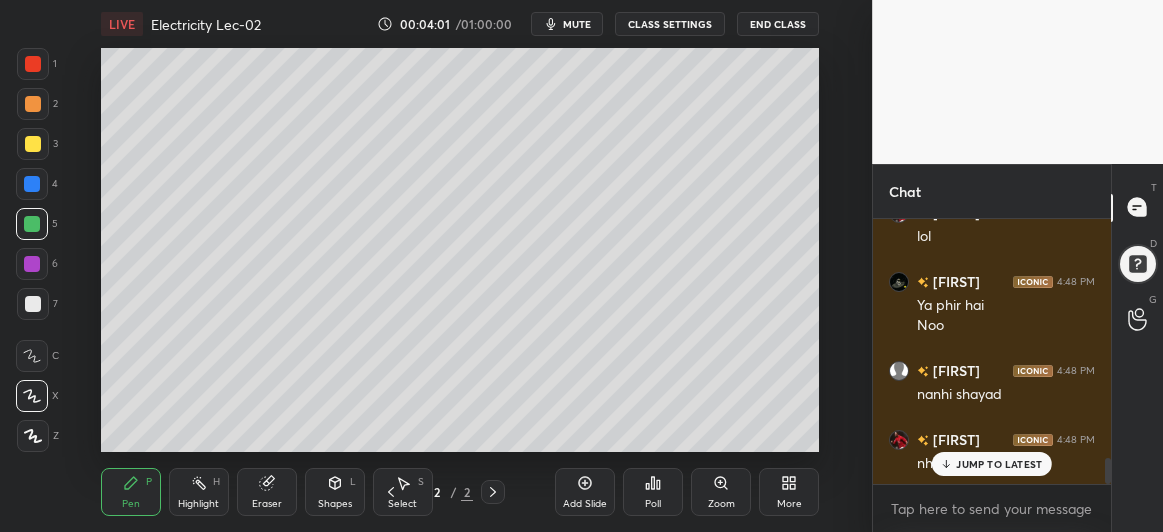 click at bounding box center (32, 184) 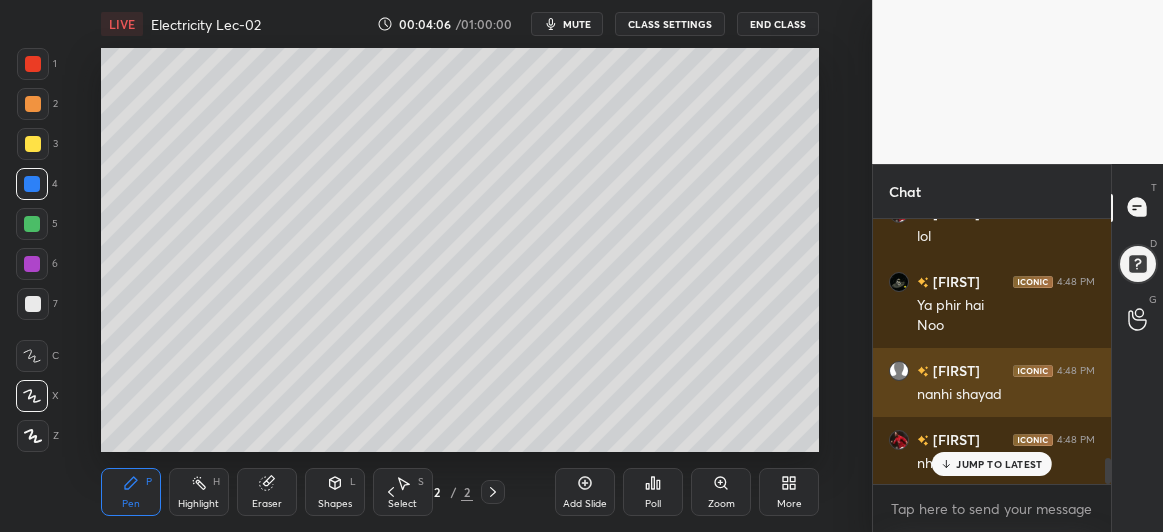 scroll, scrollTop: 2530, scrollLeft: 0, axis: vertical 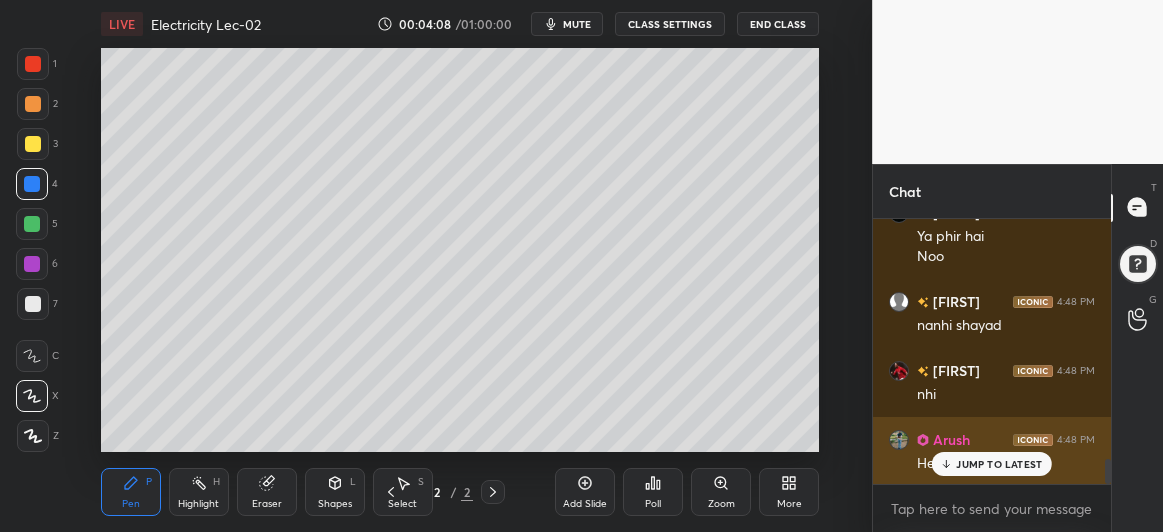 click on "JUMP TO LATEST" at bounding box center (992, 464) 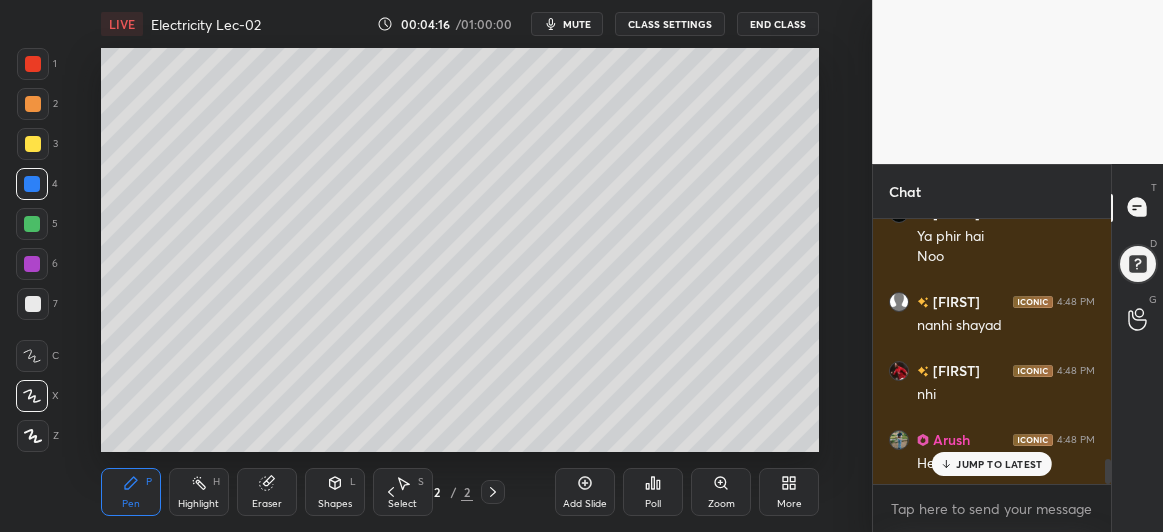 scroll, scrollTop: 2578, scrollLeft: 0, axis: vertical 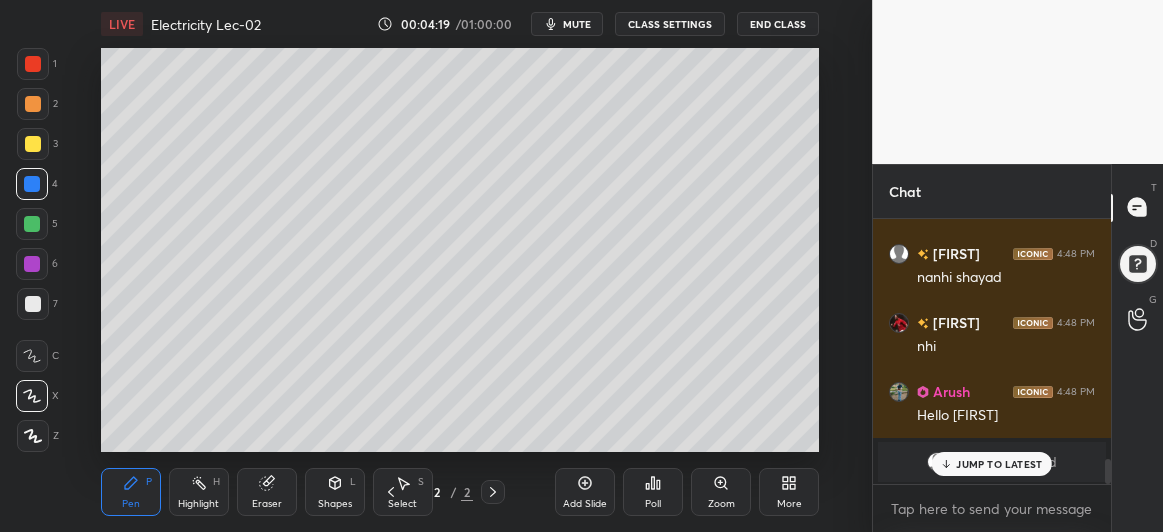 click at bounding box center (33, 304) 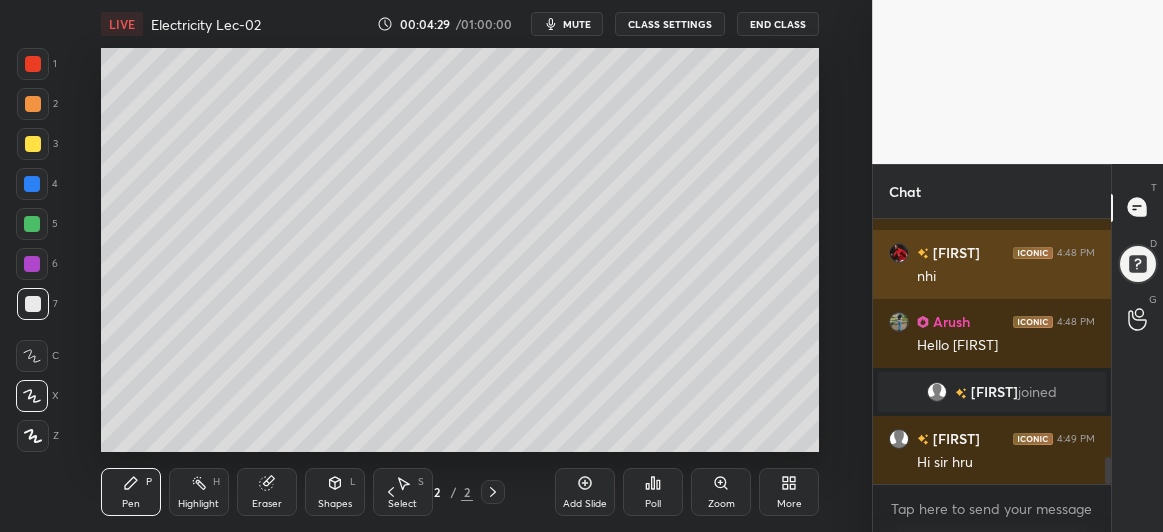scroll, scrollTop: 2329, scrollLeft: 0, axis: vertical 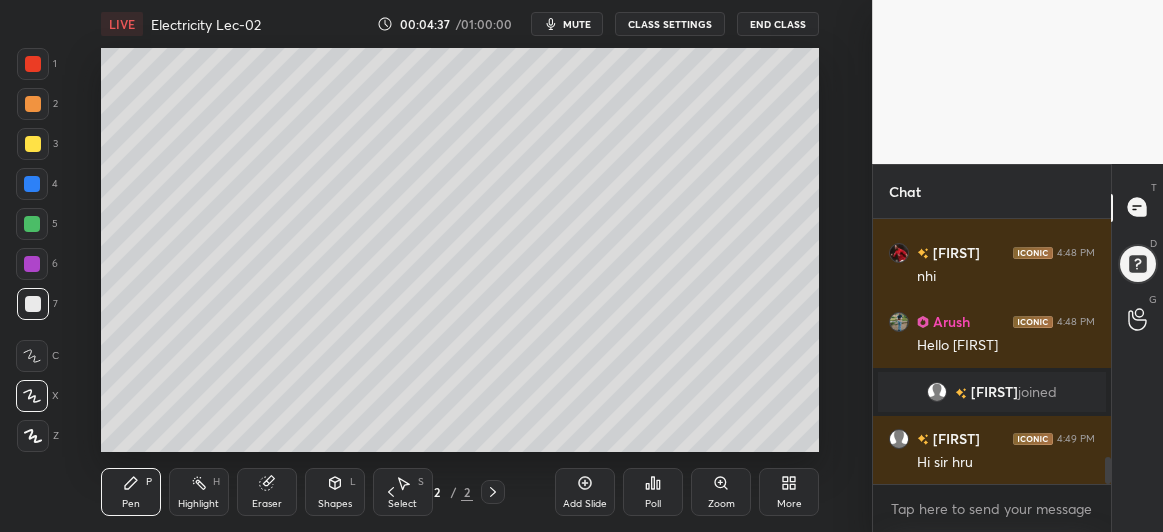 click at bounding box center [33, 144] 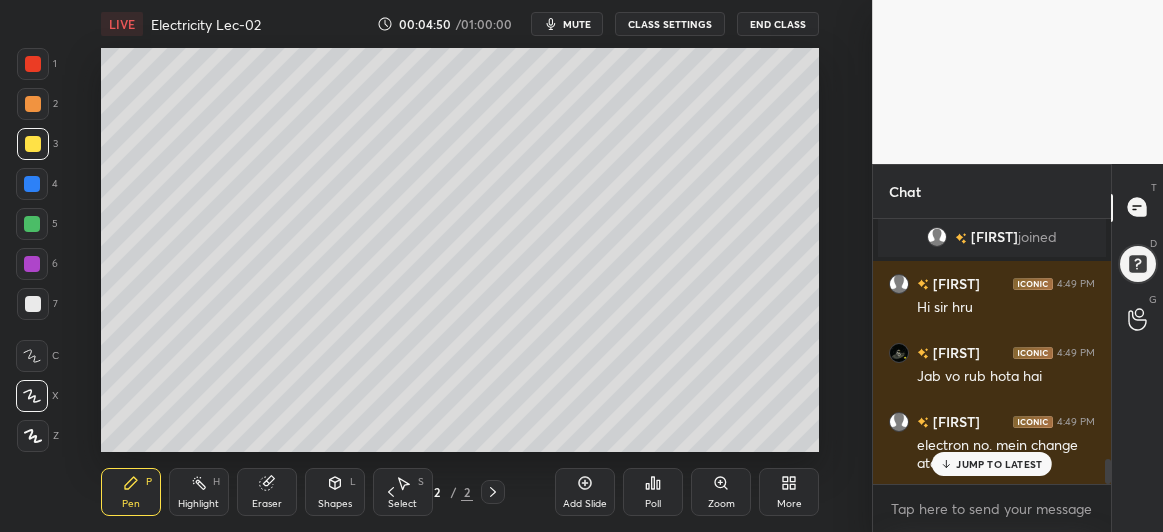 scroll, scrollTop: 2553, scrollLeft: 0, axis: vertical 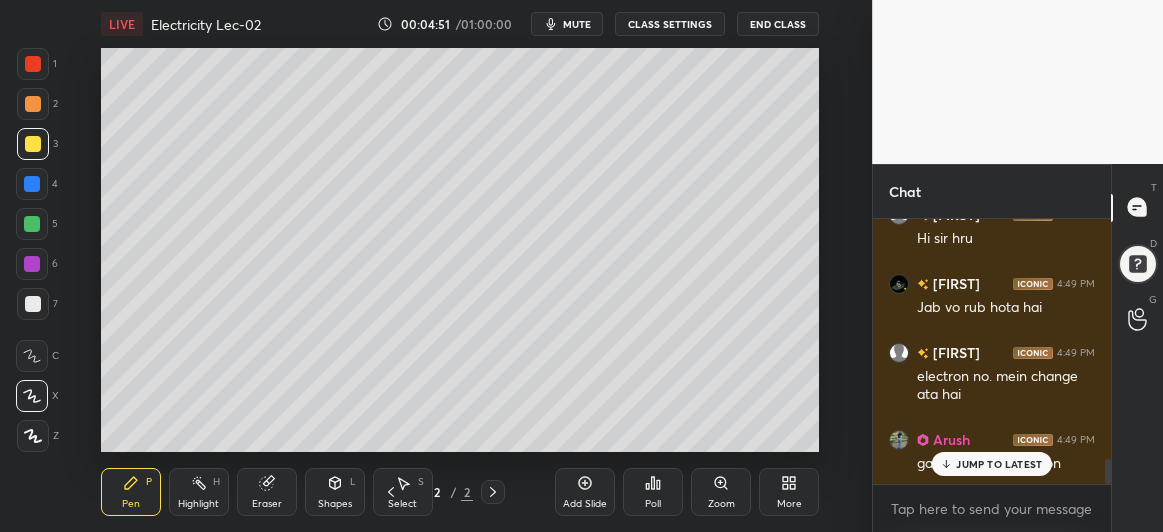 click at bounding box center (32, 224) 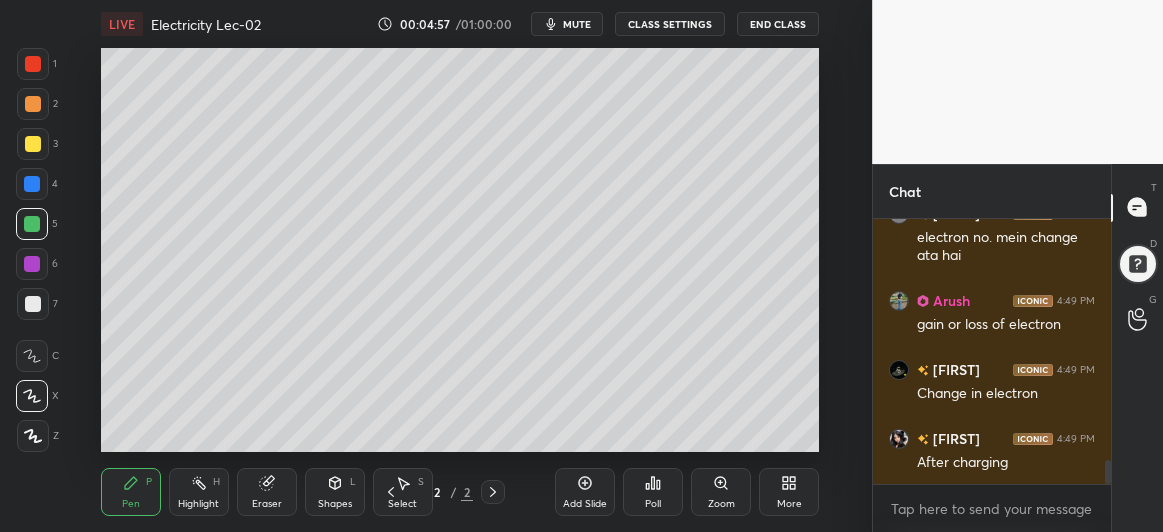 scroll, scrollTop: 2778, scrollLeft: 0, axis: vertical 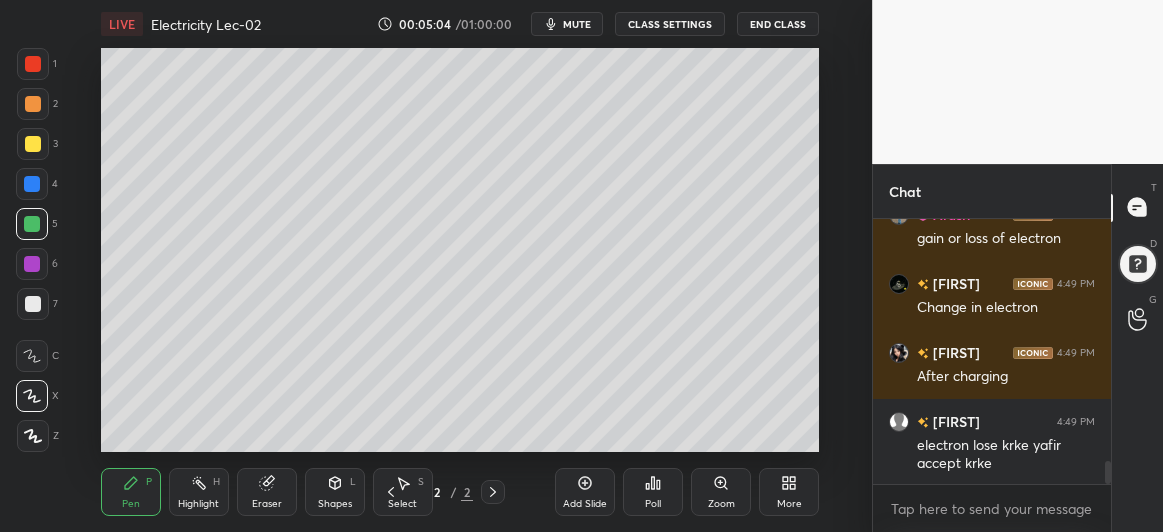 click at bounding box center (33, 144) 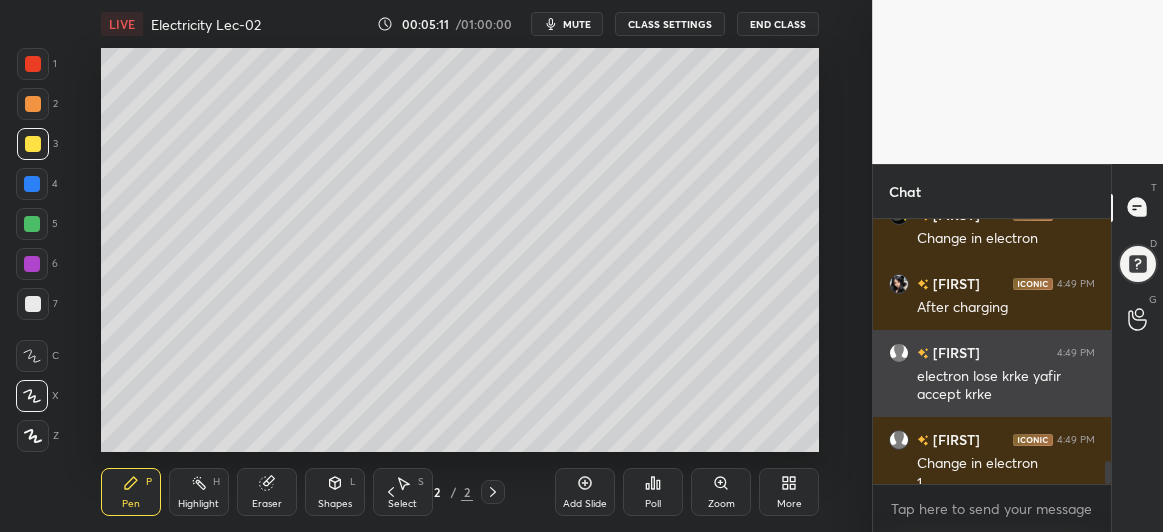 scroll, scrollTop: 2867, scrollLeft: 0, axis: vertical 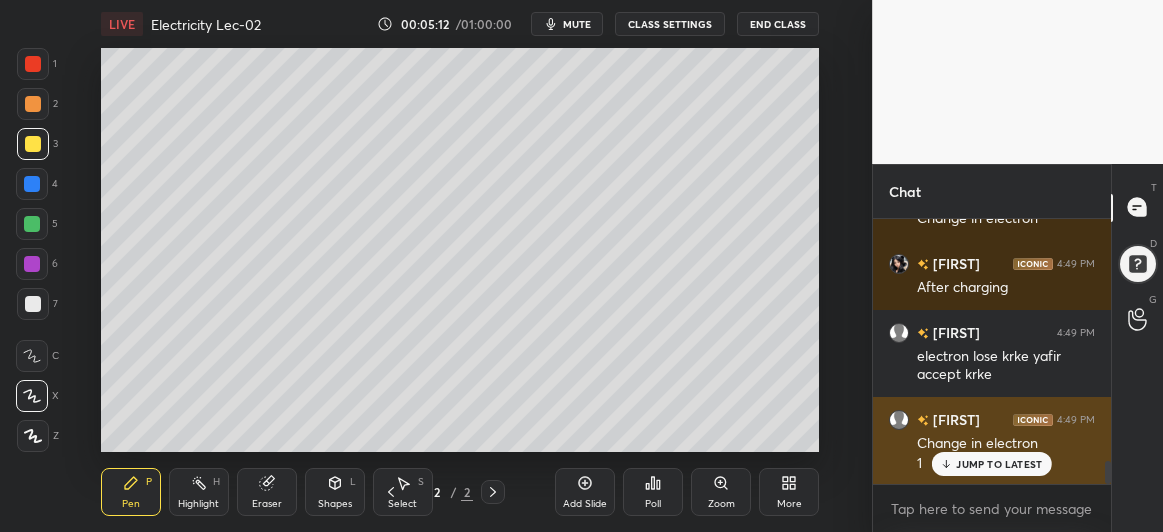click on "JUMP TO LATEST" at bounding box center (999, 464) 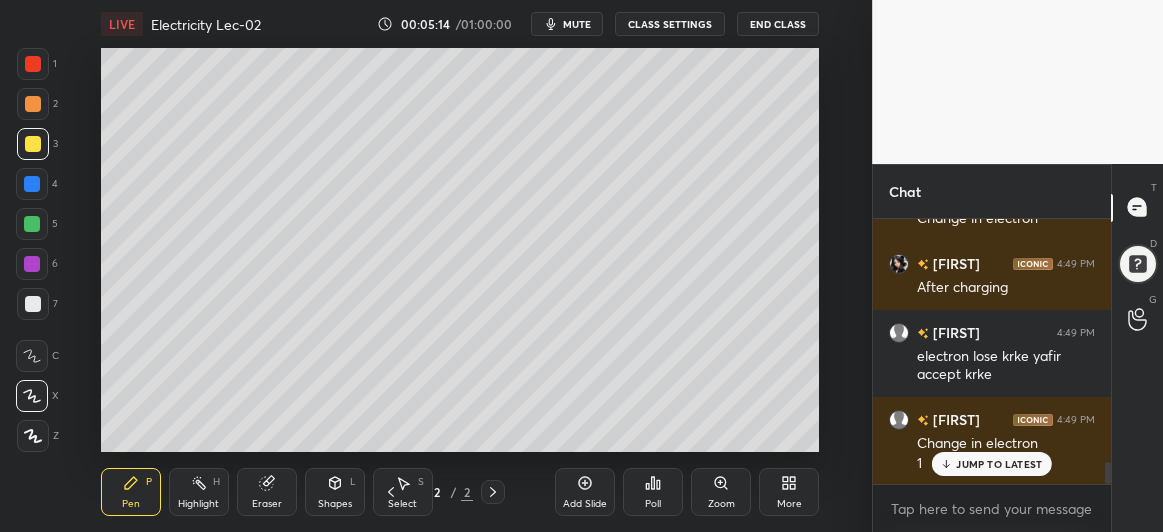 scroll, scrollTop: 2936, scrollLeft: 0, axis: vertical 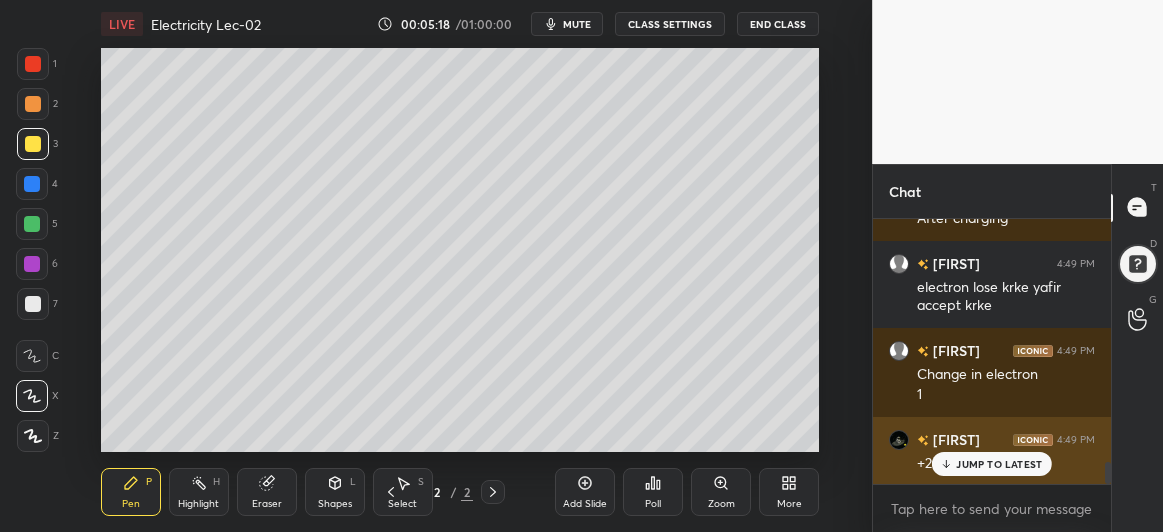 click on "JUMP TO LATEST" at bounding box center (999, 464) 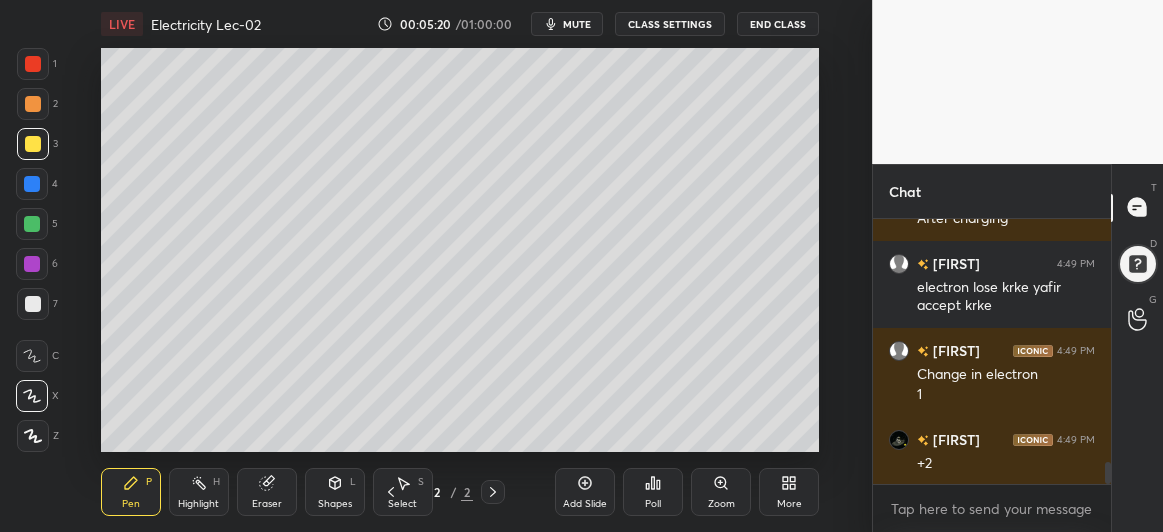 click at bounding box center (32, 184) 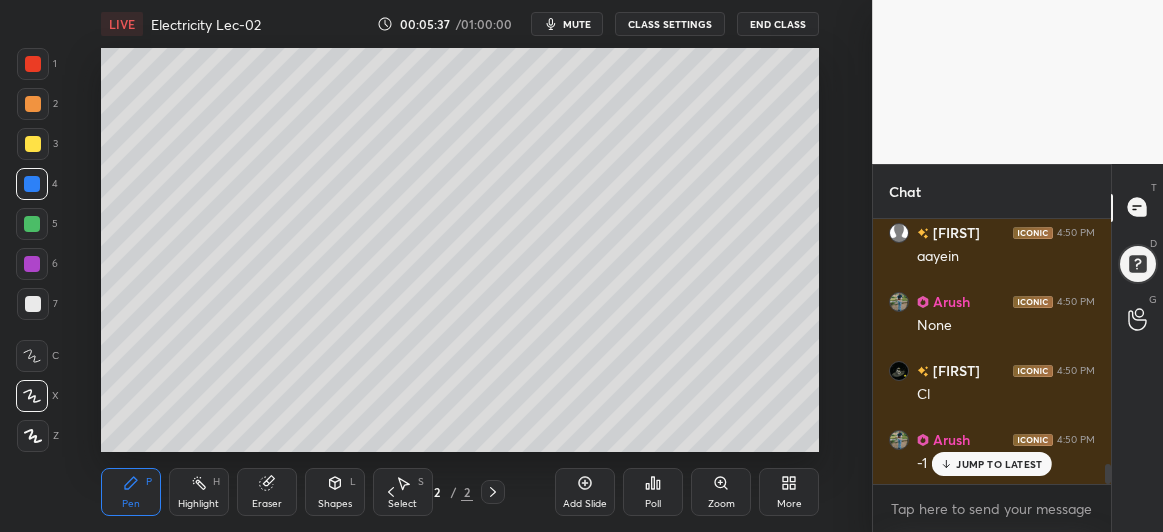 scroll, scrollTop: 3281, scrollLeft: 0, axis: vertical 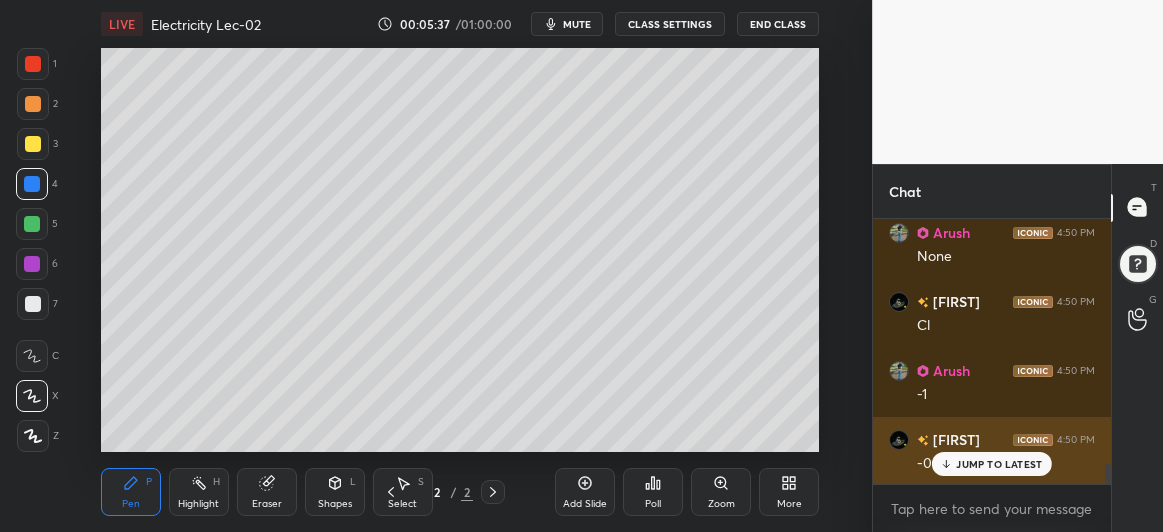 click on "JUMP TO LATEST" at bounding box center (999, 464) 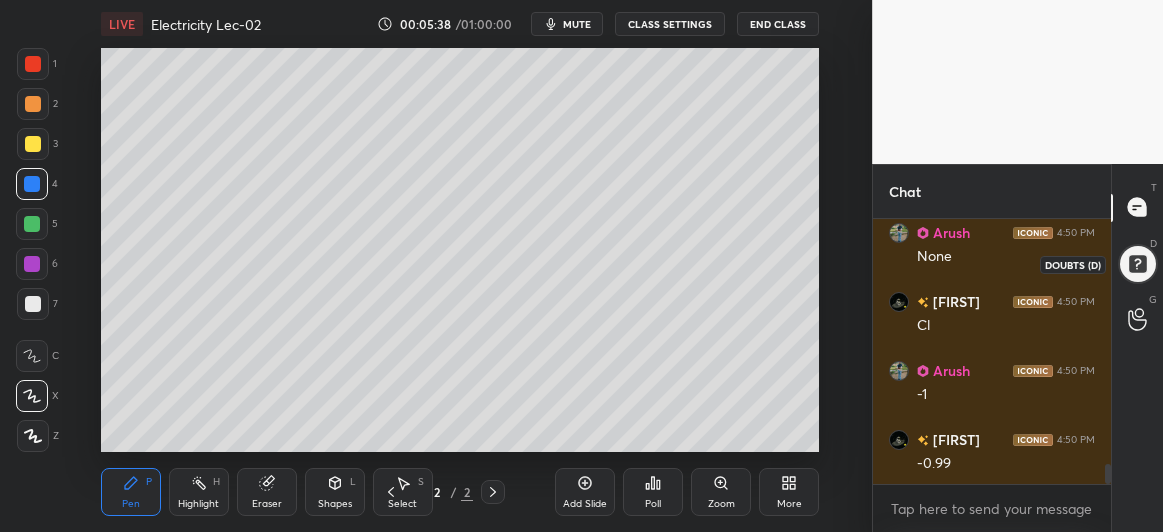 click at bounding box center (1137, 263) 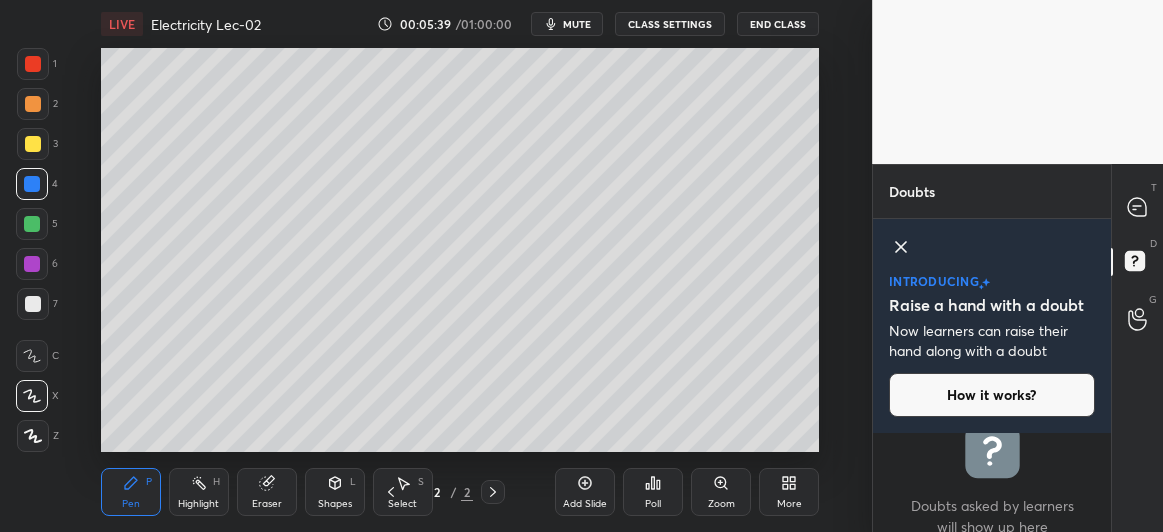 click 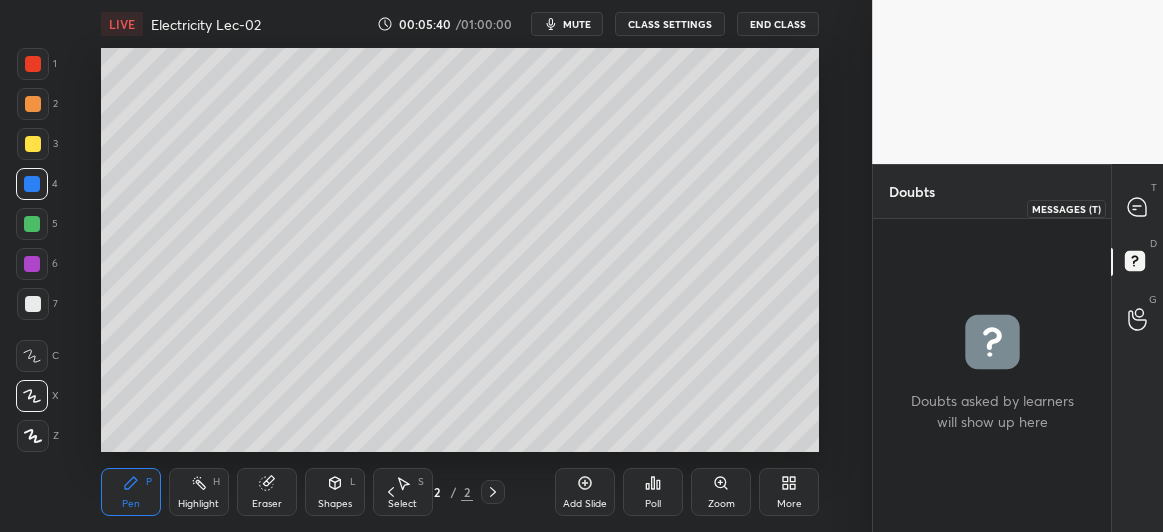 click 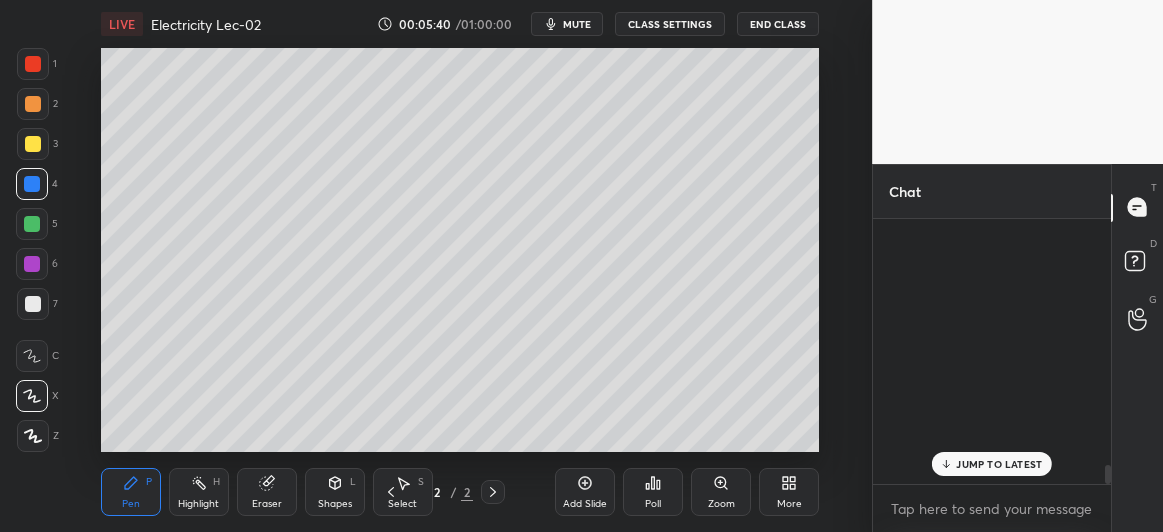 scroll, scrollTop: 3549, scrollLeft: 0, axis: vertical 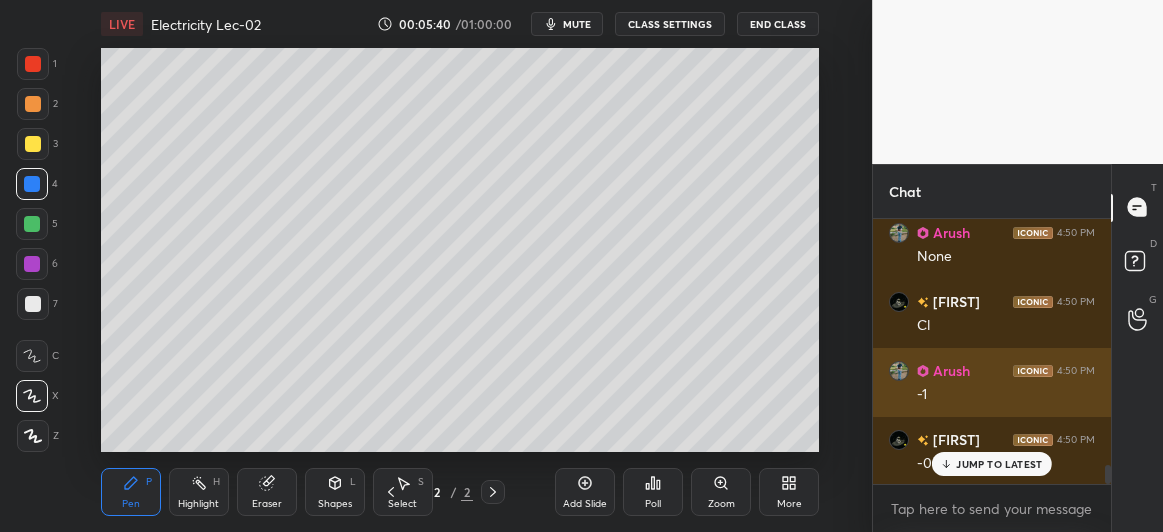 click on "JUMP TO LATEST" at bounding box center (999, 464) 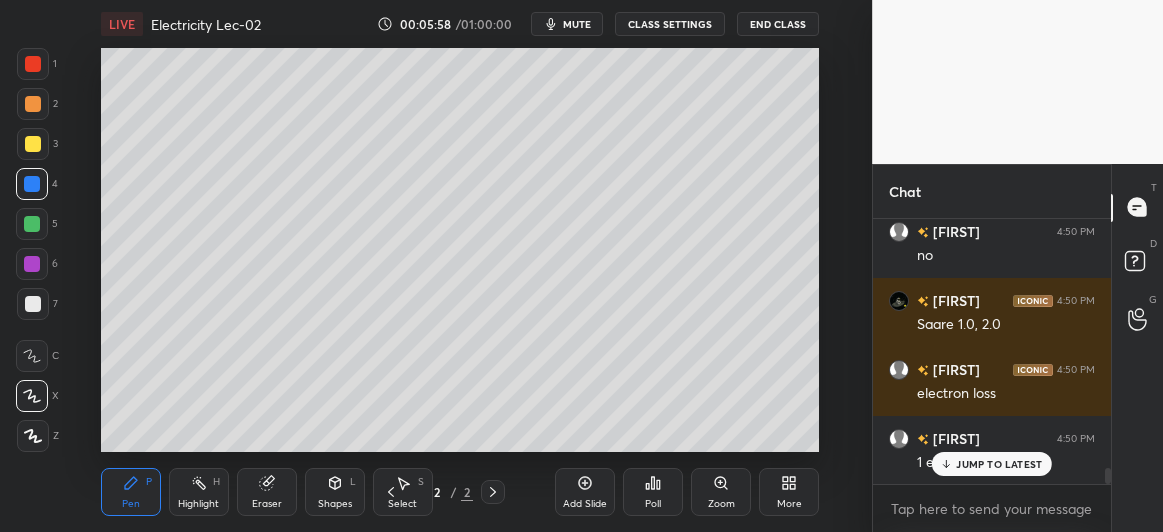 scroll, scrollTop: 4032, scrollLeft: 0, axis: vertical 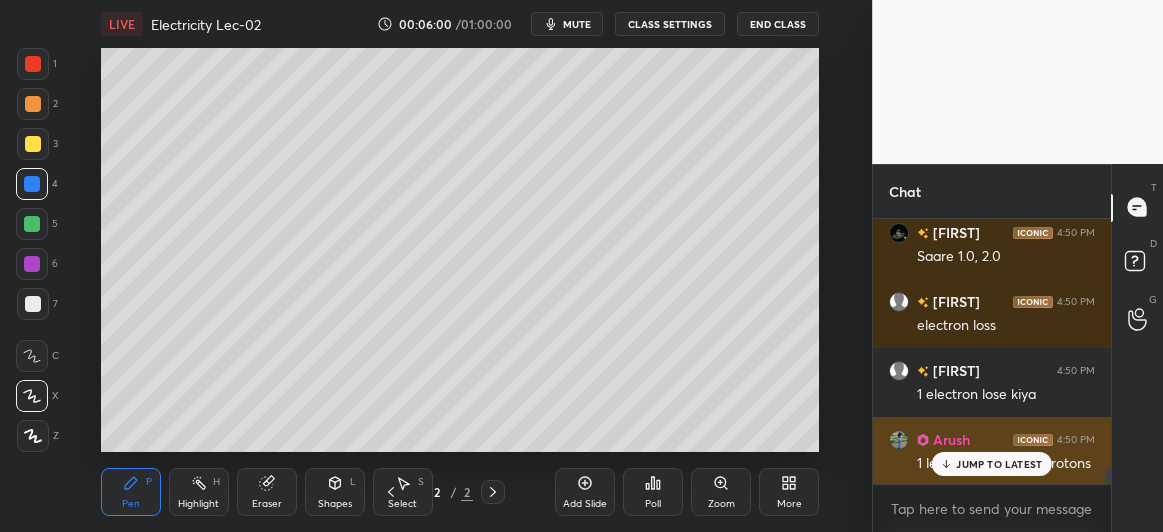 click on "JUMP TO LATEST" at bounding box center [999, 464] 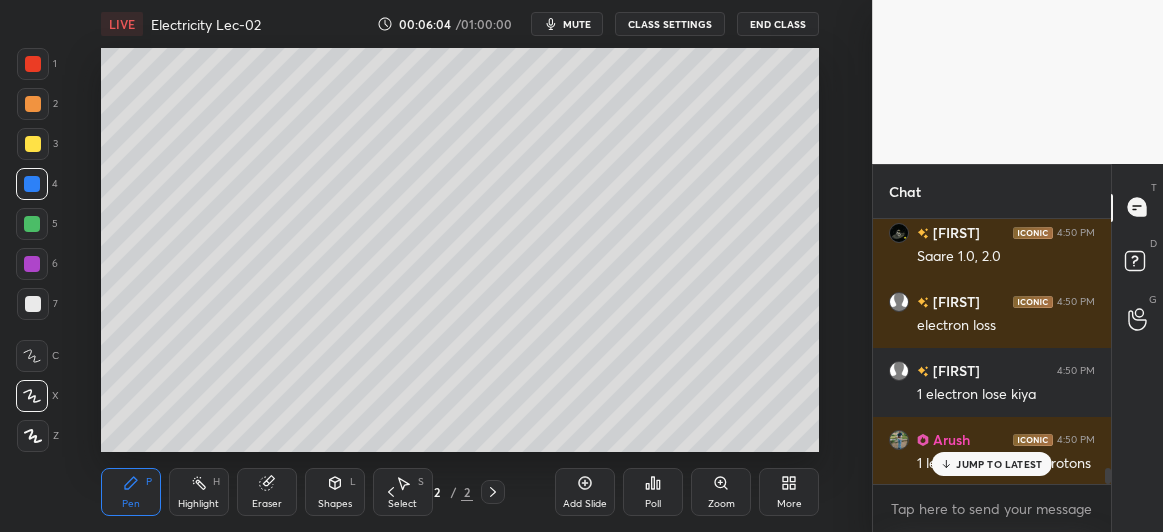 scroll, scrollTop: 4101, scrollLeft: 0, axis: vertical 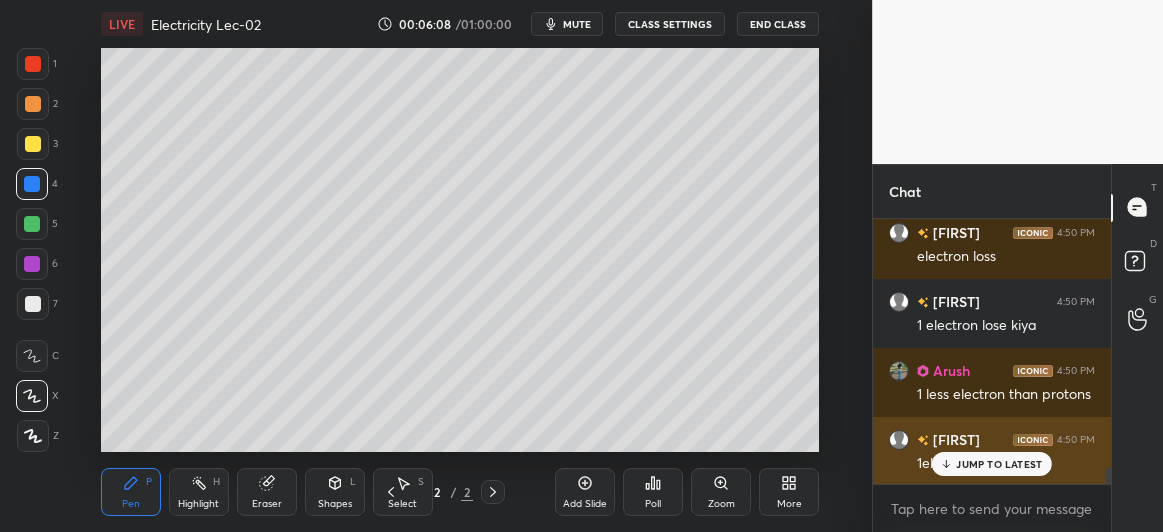 click on "JUMP TO LATEST" at bounding box center [999, 464] 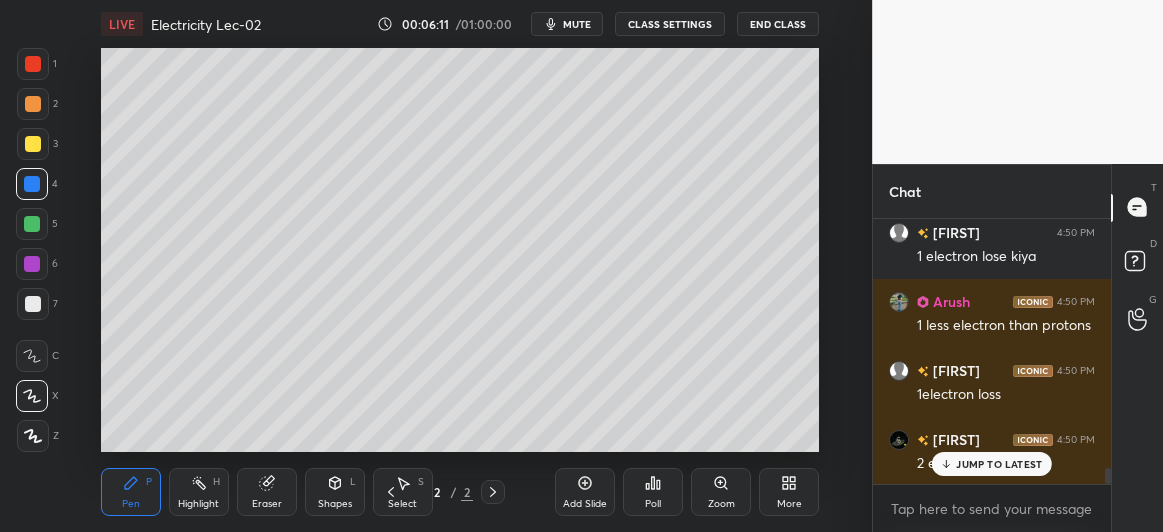 scroll, scrollTop: 4239, scrollLeft: 0, axis: vertical 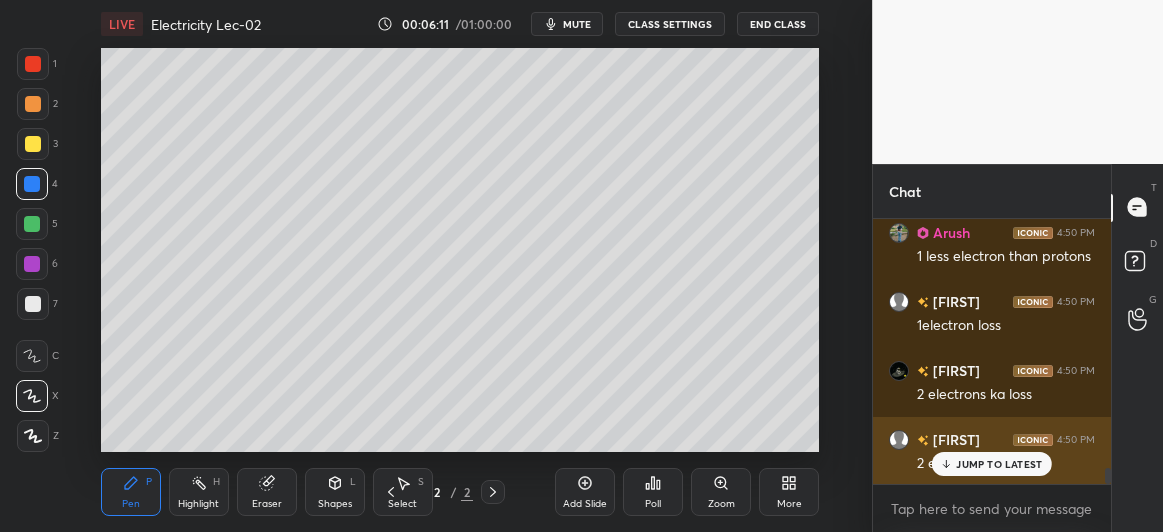 click on "JUMP TO LATEST" at bounding box center (999, 464) 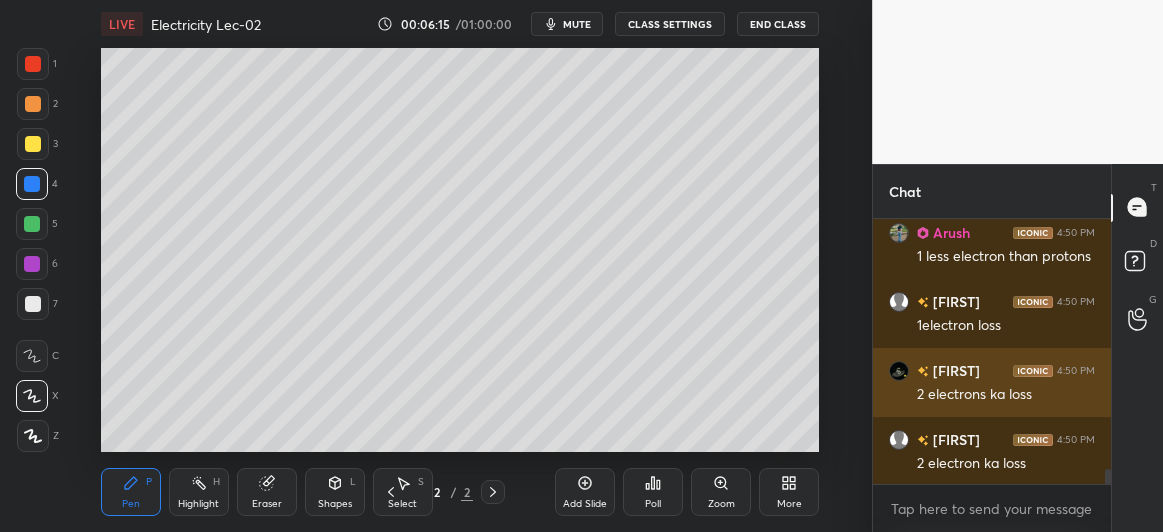 scroll, scrollTop: 4309, scrollLeft: 0, axis: vertical 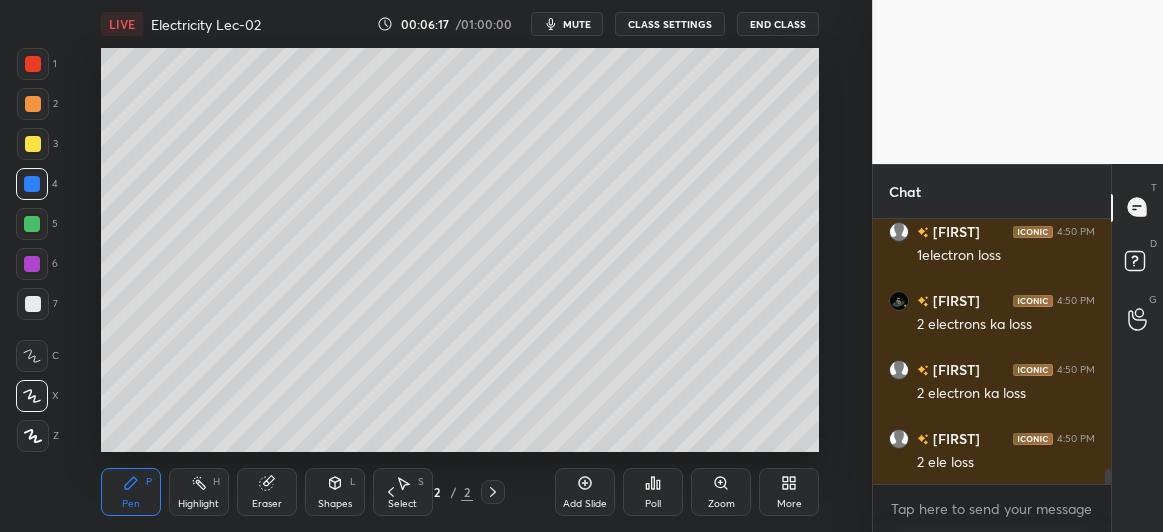 click at bounding box center [32, 264] 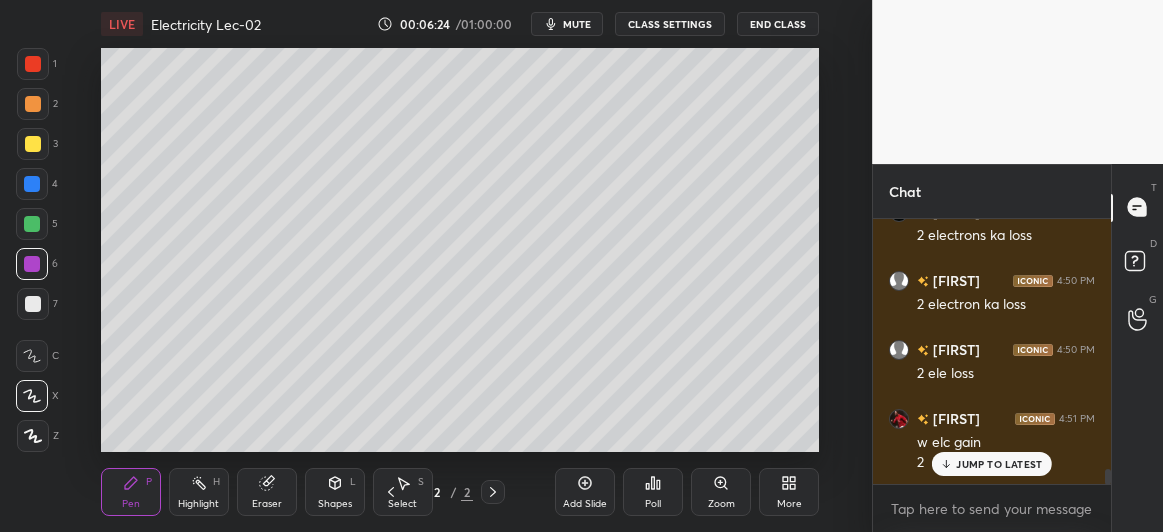 scroll, scrollTop: 4535, scrollLeft: 0, axis: vertical 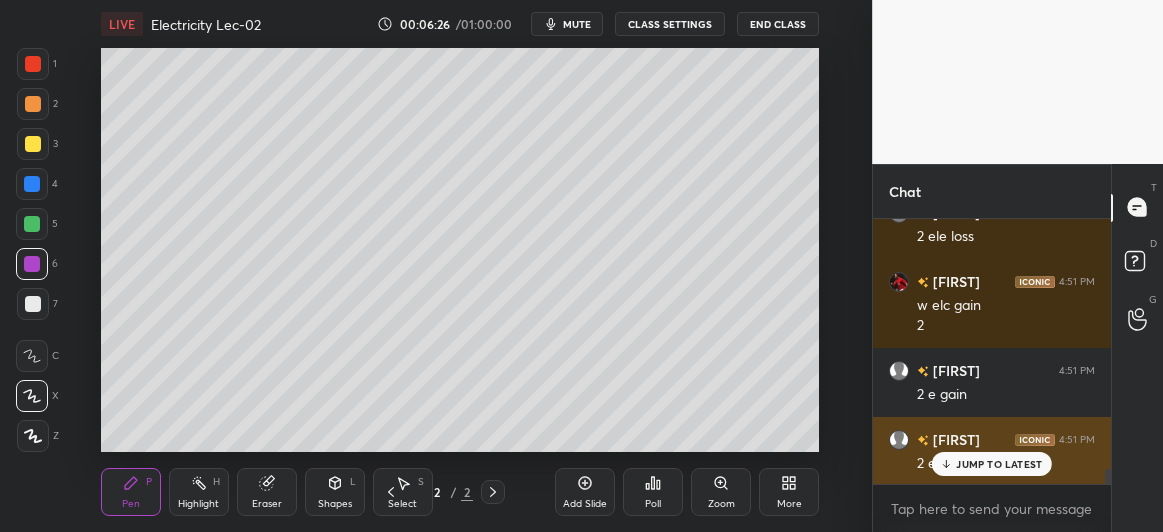 click on "JUMP TO LATEST" at bounding box center (999, 464) 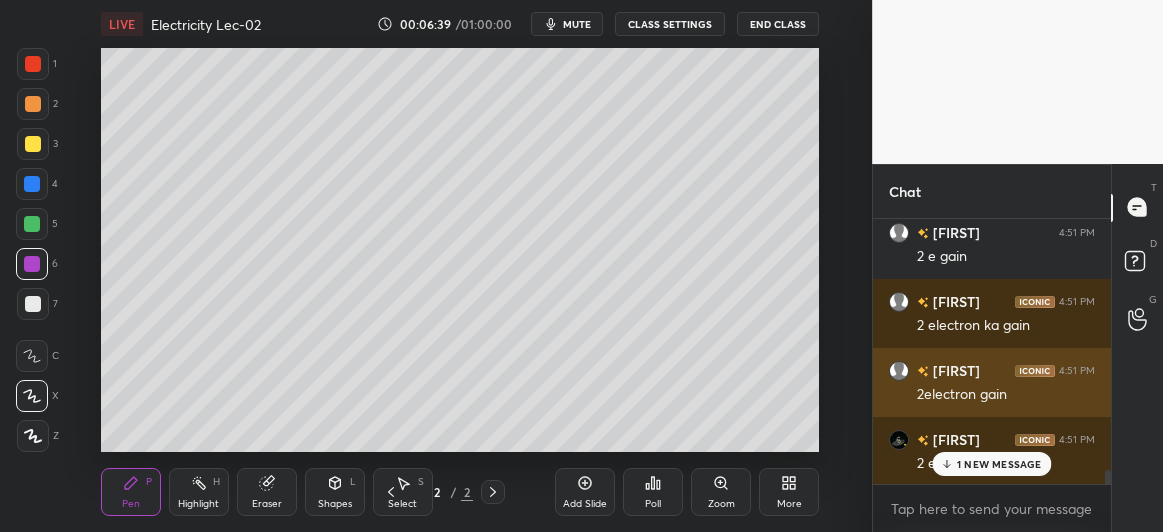 scroll, scrollTop: 4743, scrollLeft: 0, axis: vertical 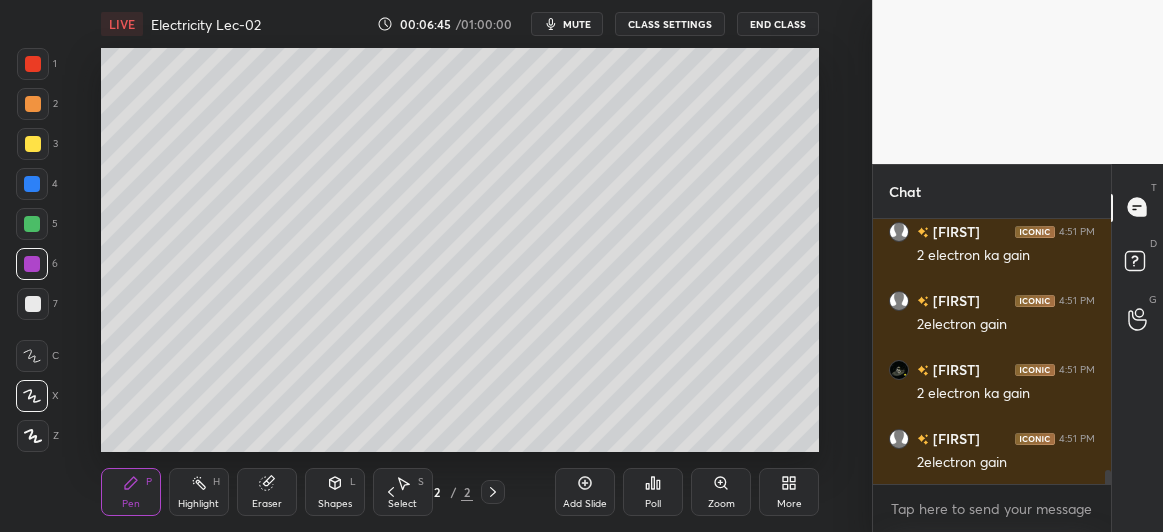 click at bounding box center [33, 304] 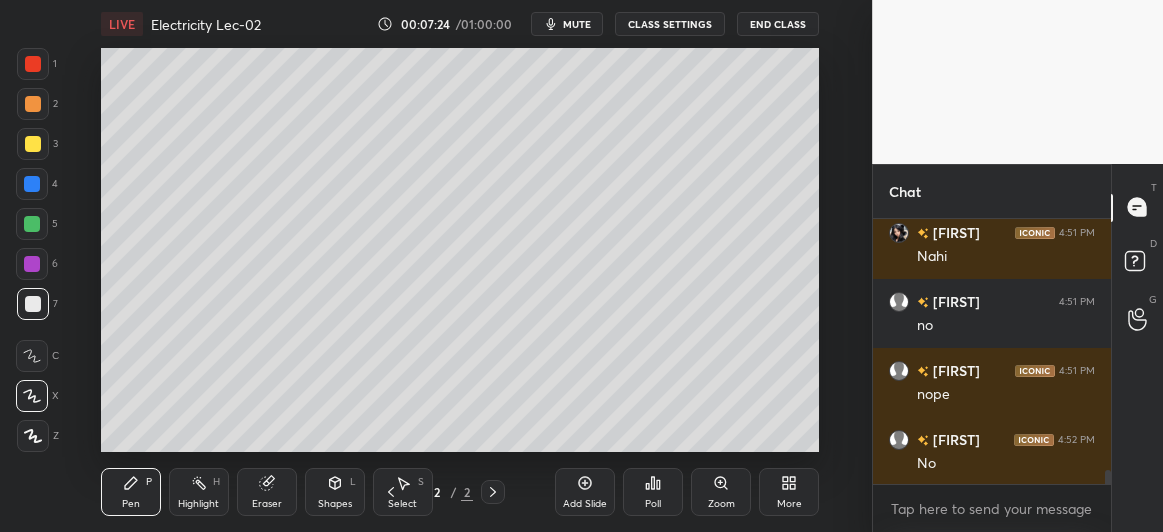 scroll, scrollTop: 4664, scrollLeft: 0, axis: vertical 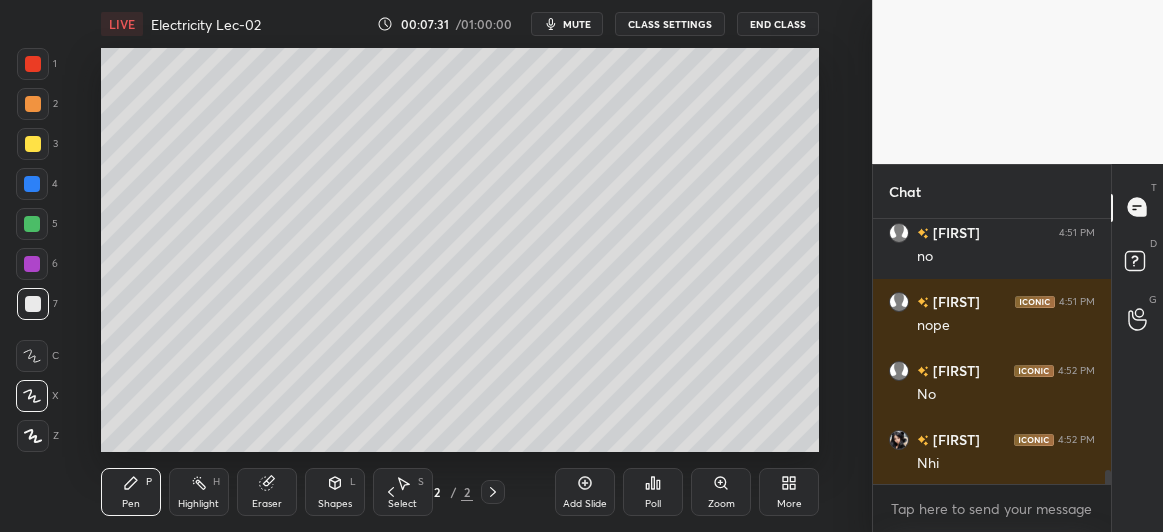 click at bounding box center (33, 144) 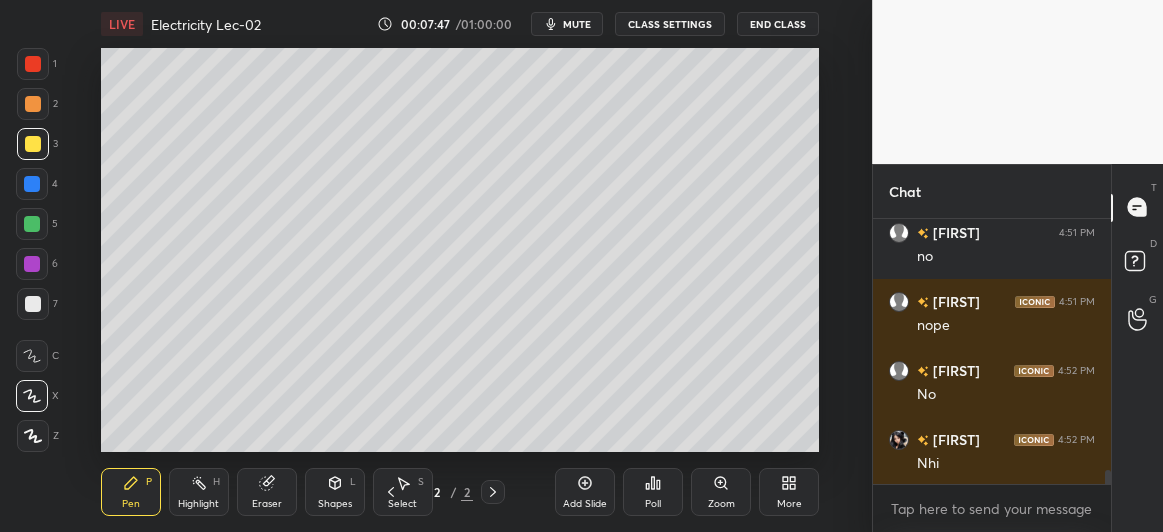 click at bounding box center (32, 264) 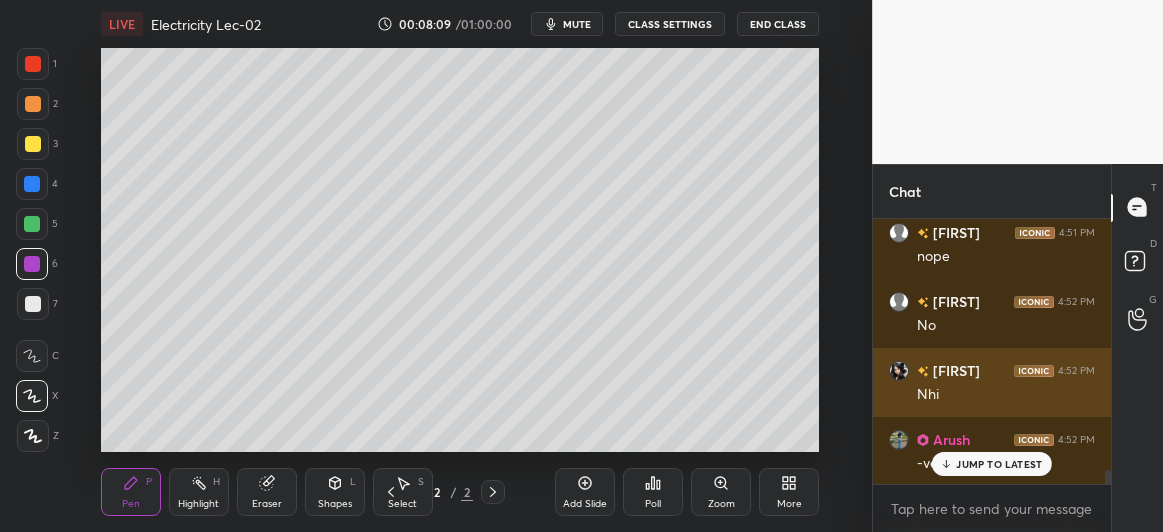 scroll, scrollTop: 4781, scrollLeft: 0, axis: vertical 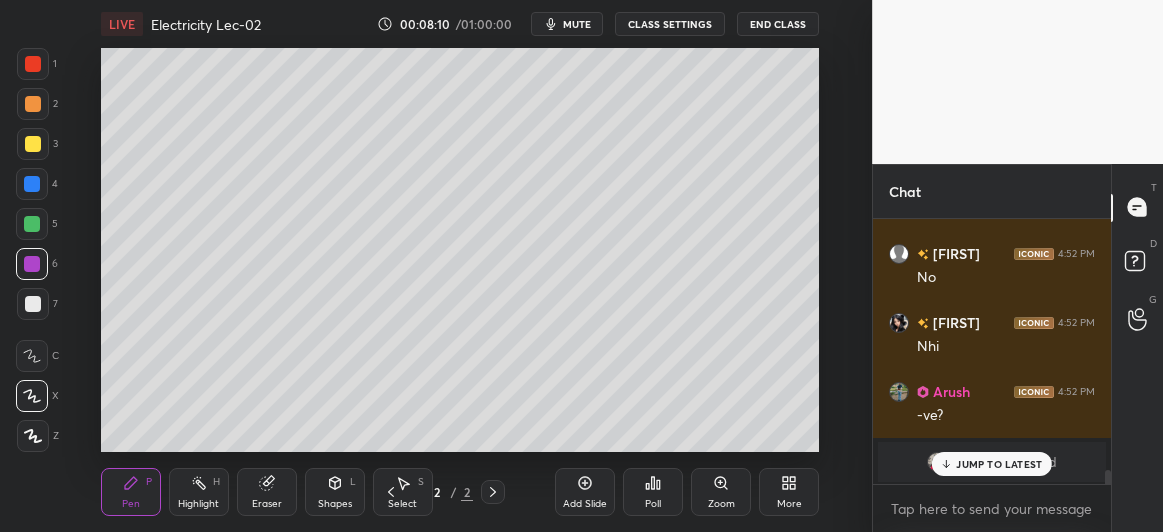 click on "JUMP TO LATEST" at bounding box center [999, 464] 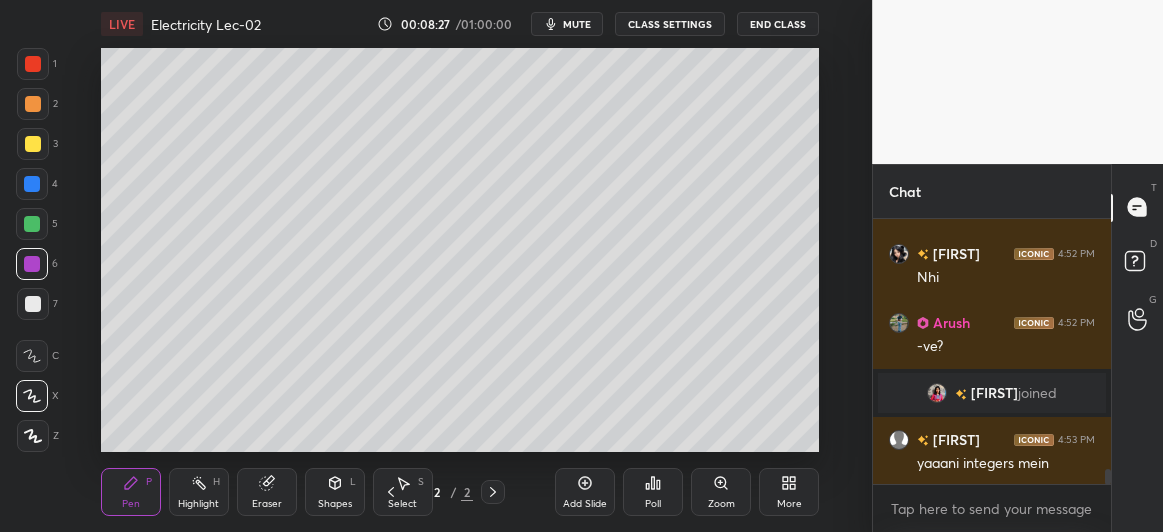 scroll, scrollTop: 4635, scrollLeft: 0, axis: vertical 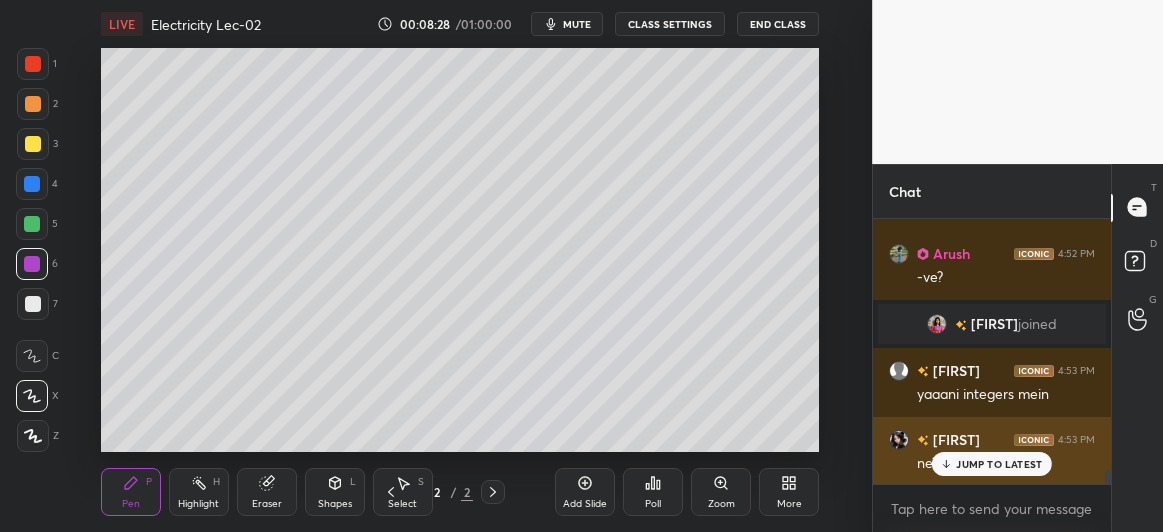 click on "JUMP TO LATEST" at bounding box center (999, 464) 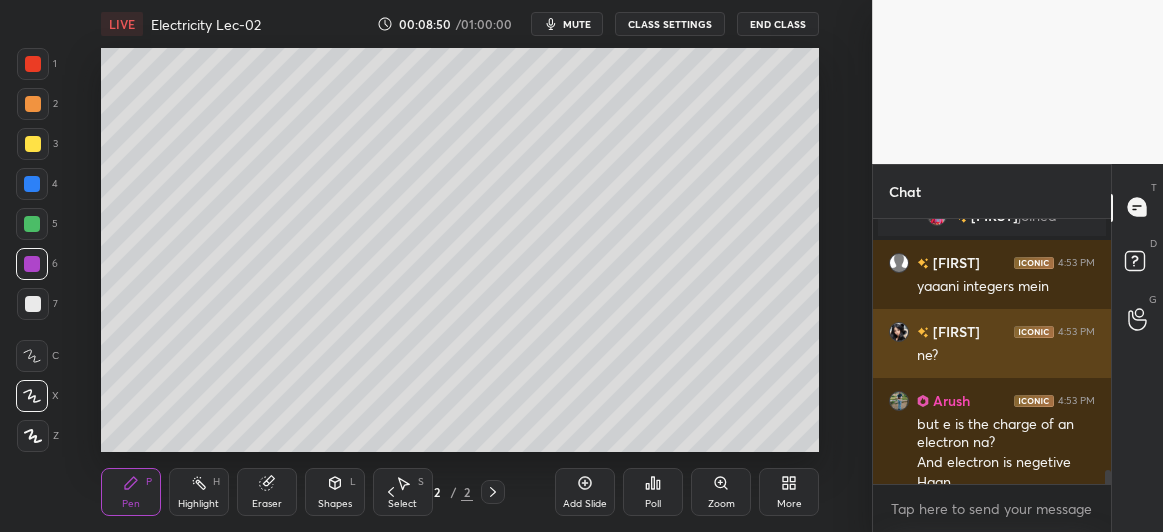 scroll, scrollTop: 4763, scrollLeft: 0, axis: vertical 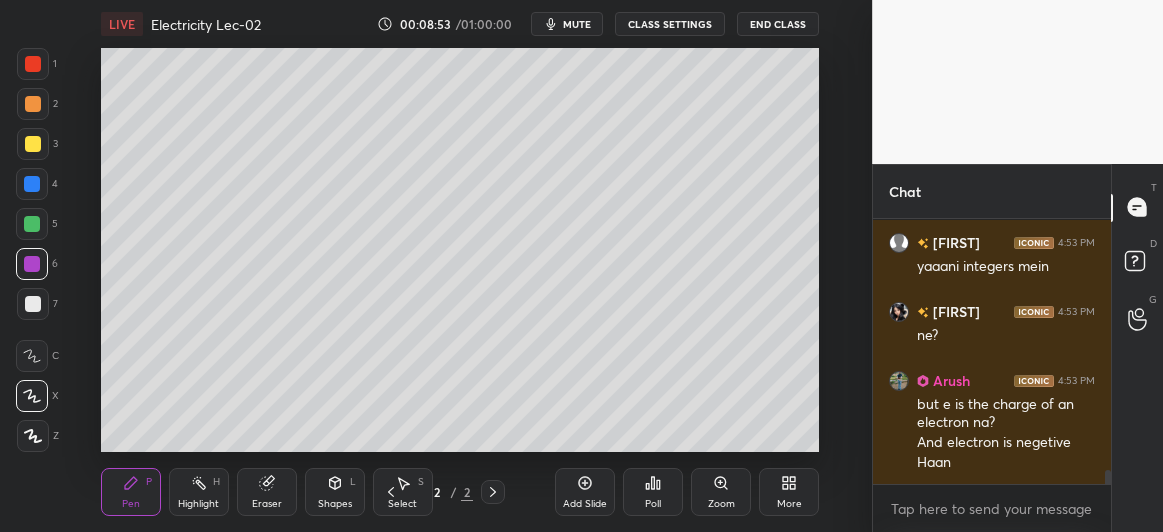 click at bounding box center [33, 304] 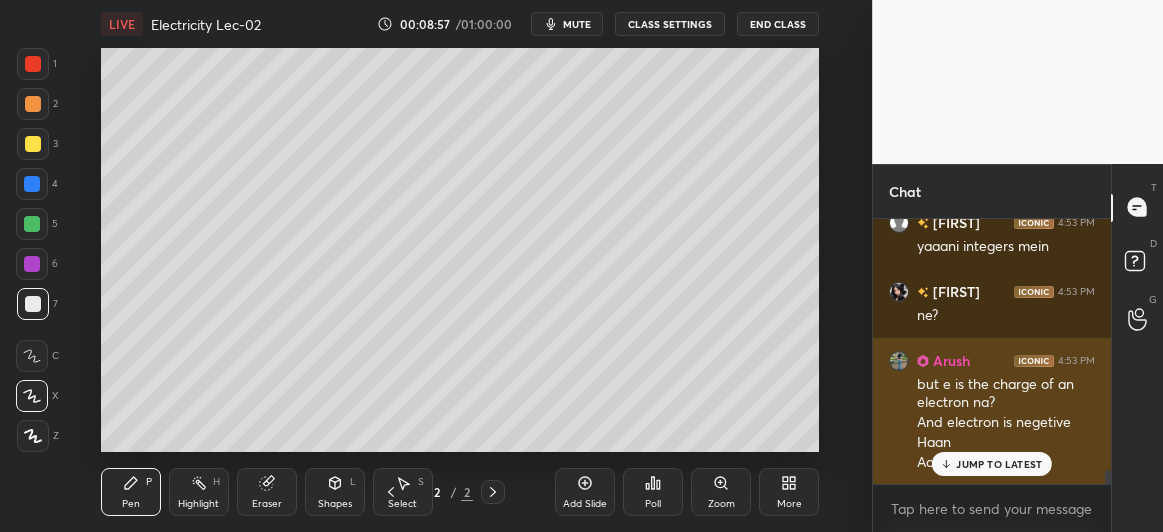scroll, scrollTop: 4869, scrollLeft: 0, axis: vertical 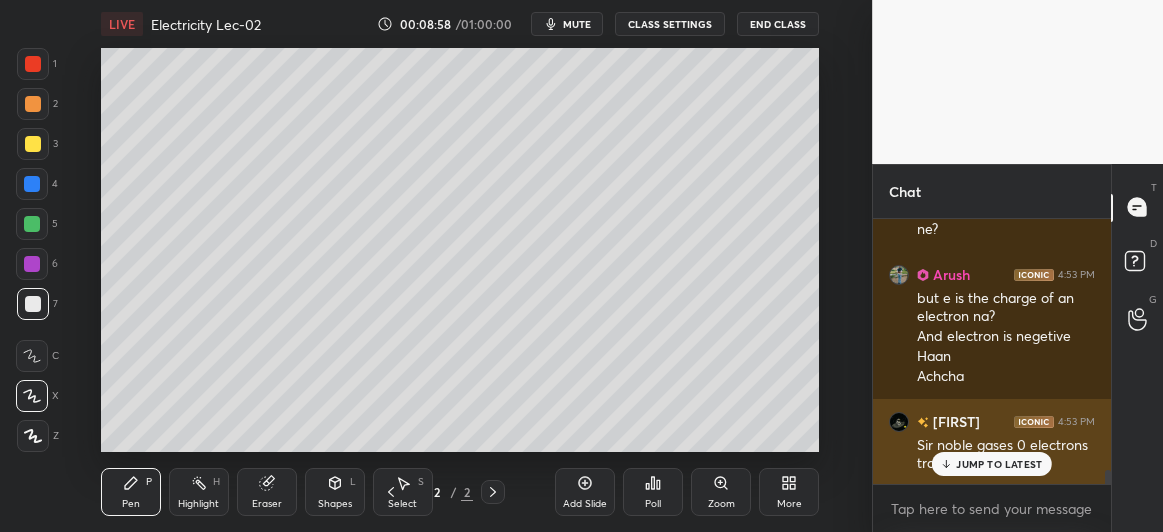 click on "JUMP TO LATEST" at bounding box center [999, 464] 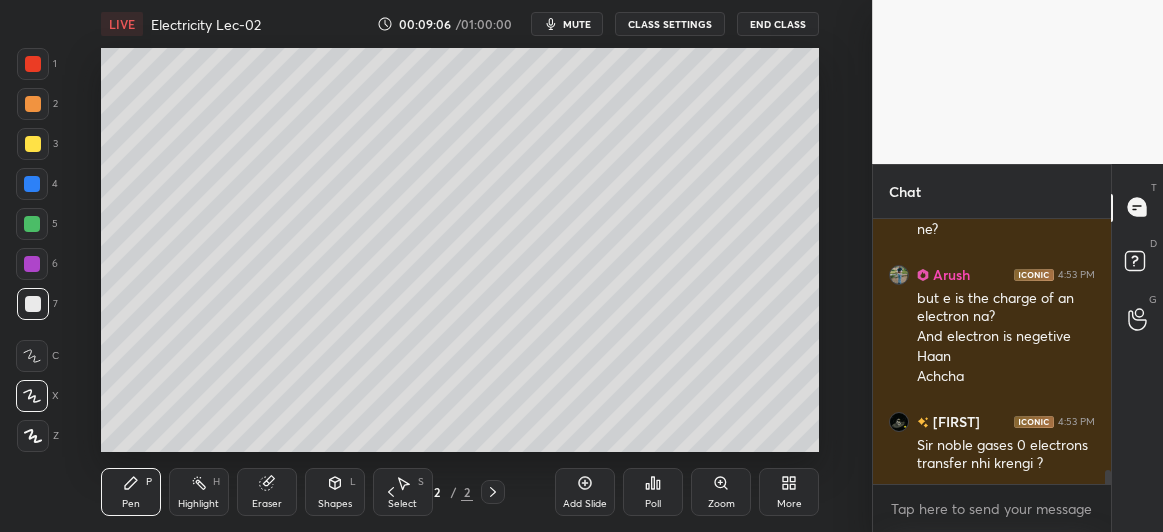 scroll, scrollTop: 4938, scrollLeft: 0, axis: vertical 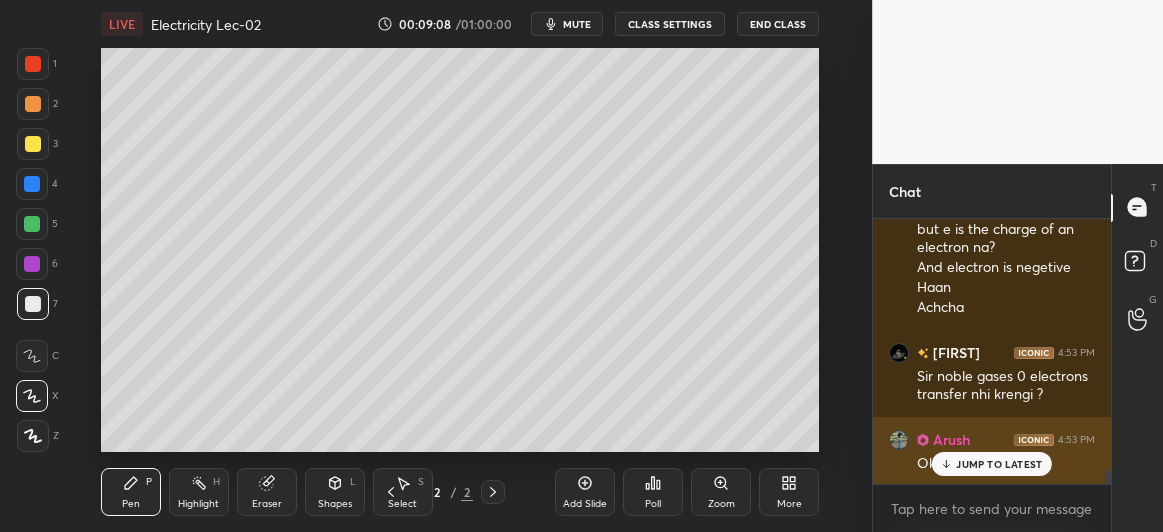 click on "JUMP TO LATEST" at bounding box center [999, 464] 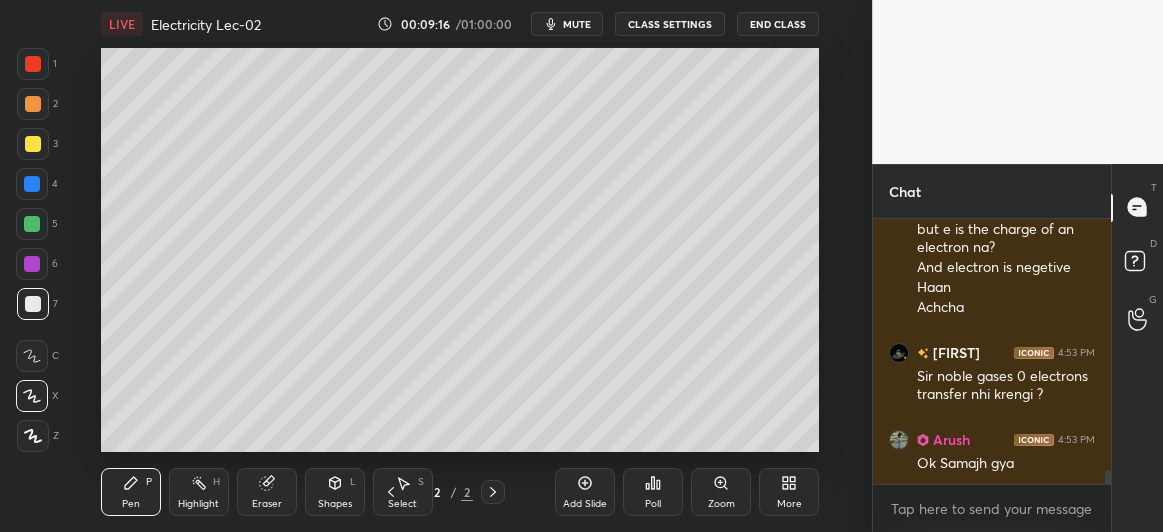 scroll, scrollTop: 5007, scrollLeft: 0, axis: vertical 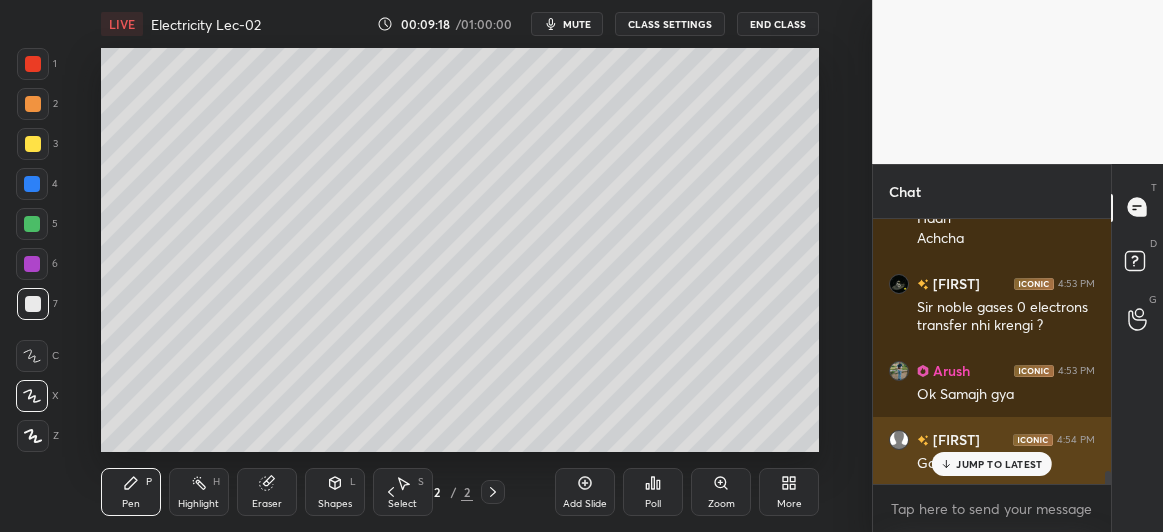 click on "JUMP TO LATEST" at bounding box center (999, 464) 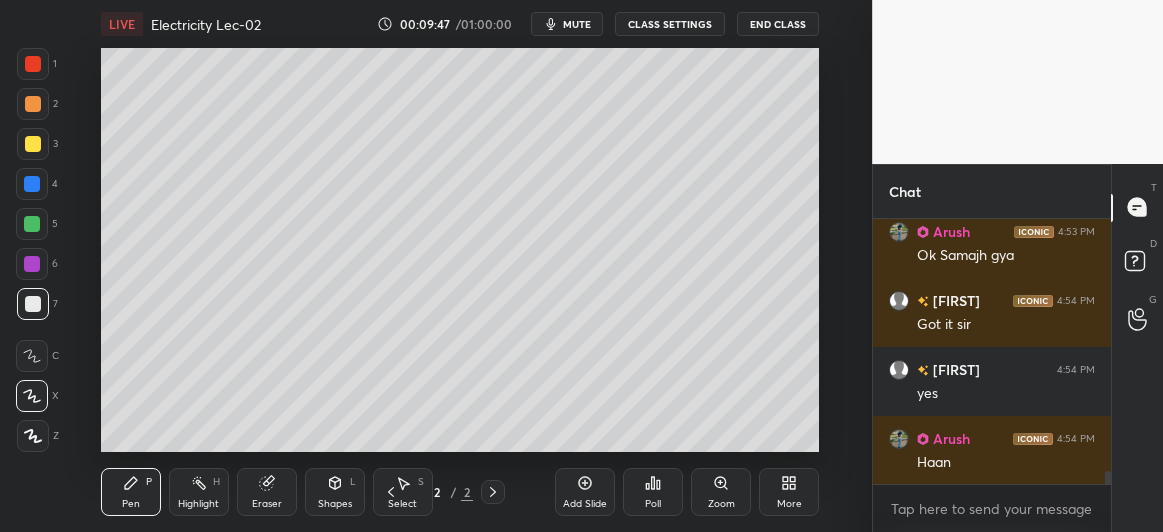 scroll, scrollTop: 5215, scrollLeft: 0, axis: vertical 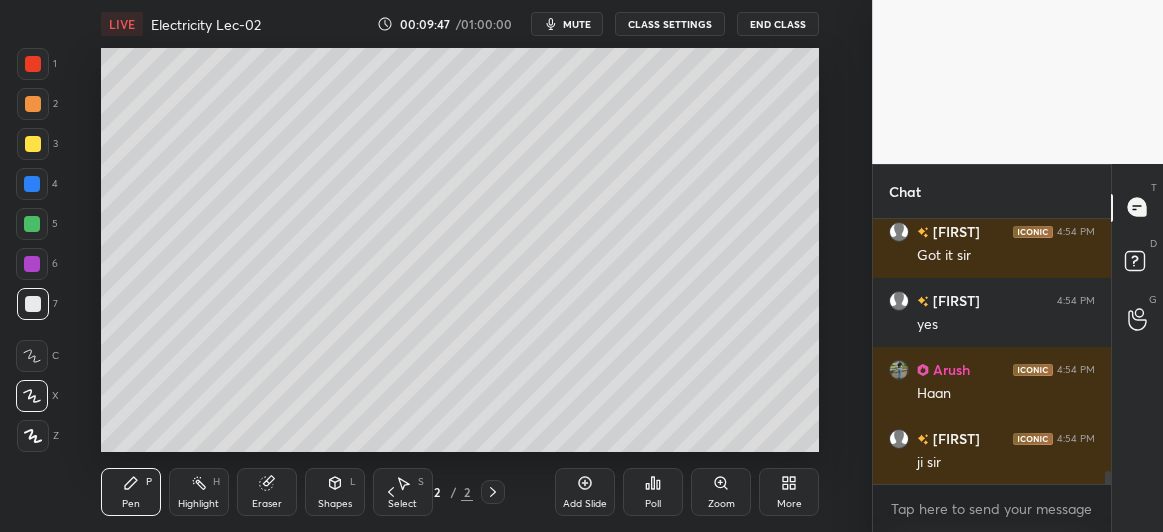 click 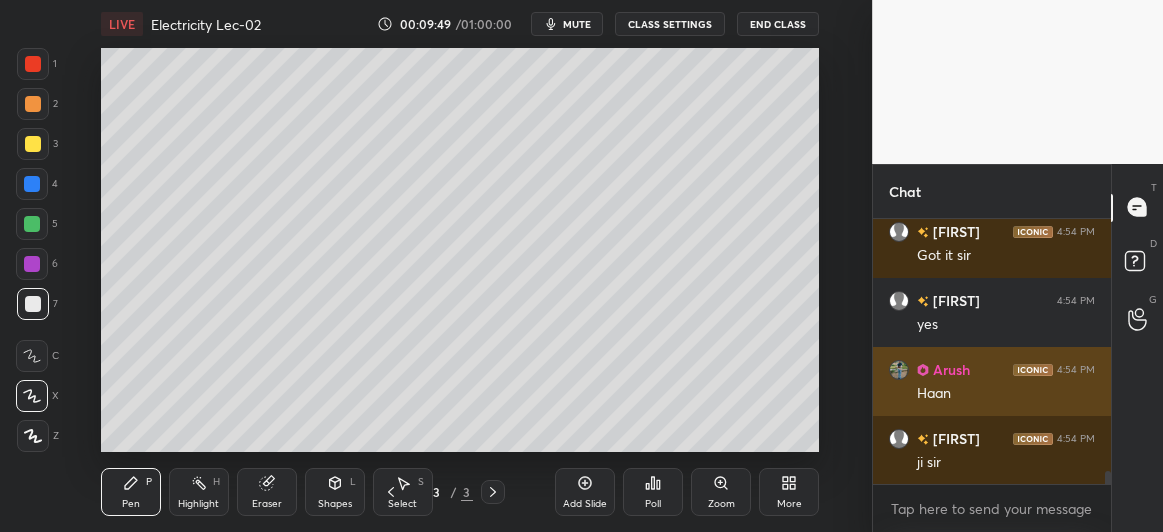 scroll, scrollTop: 5284, scrollLeft: 0, axis: vertical 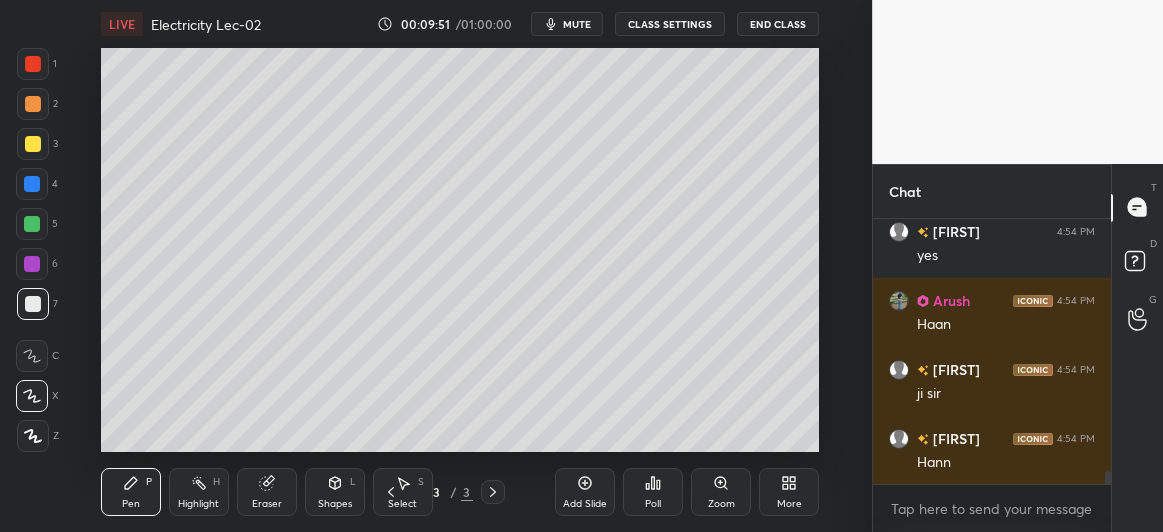 click at bounding box center [33, 144] 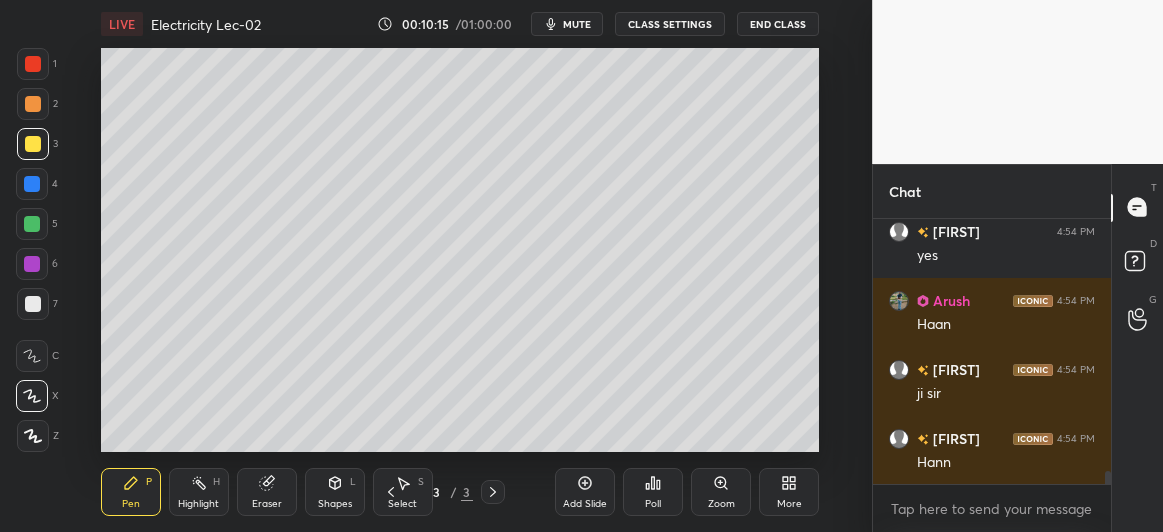 click at bounding box center [32, 184] 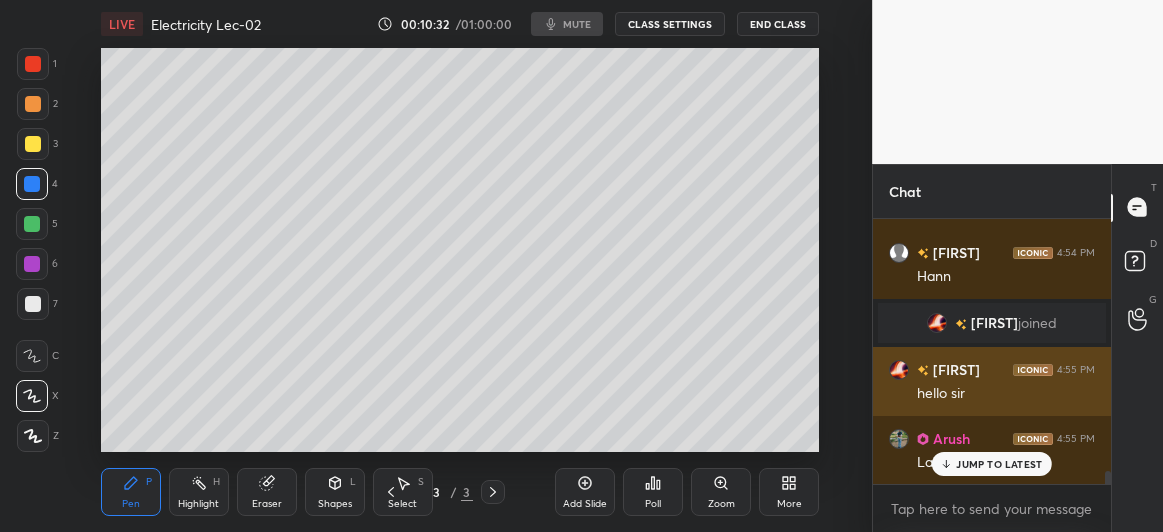 scroll, scrollTop: 5329, scrollLeft: 0, axis: vertical 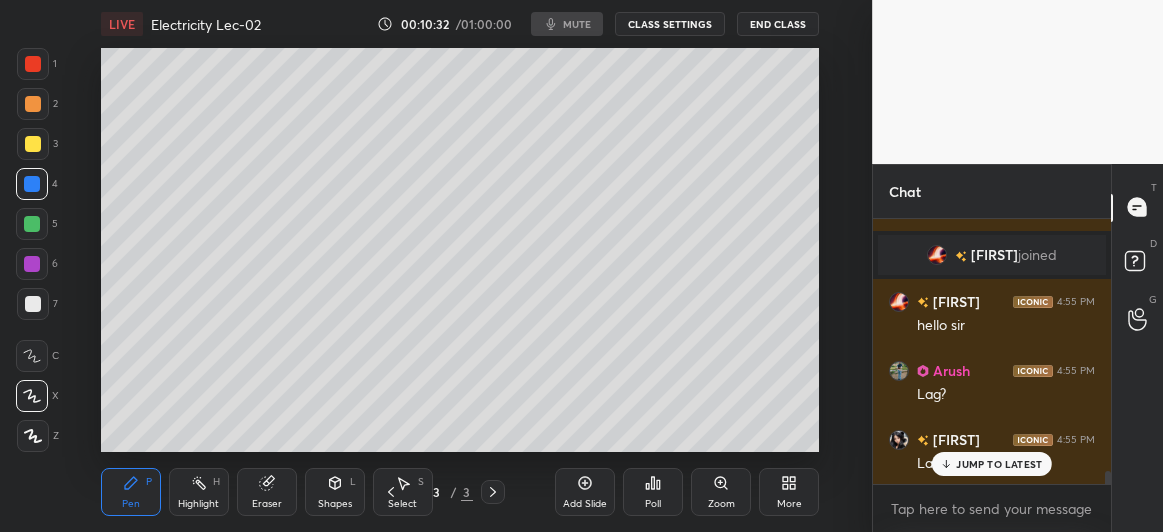 click at bounding box center [33, 144] 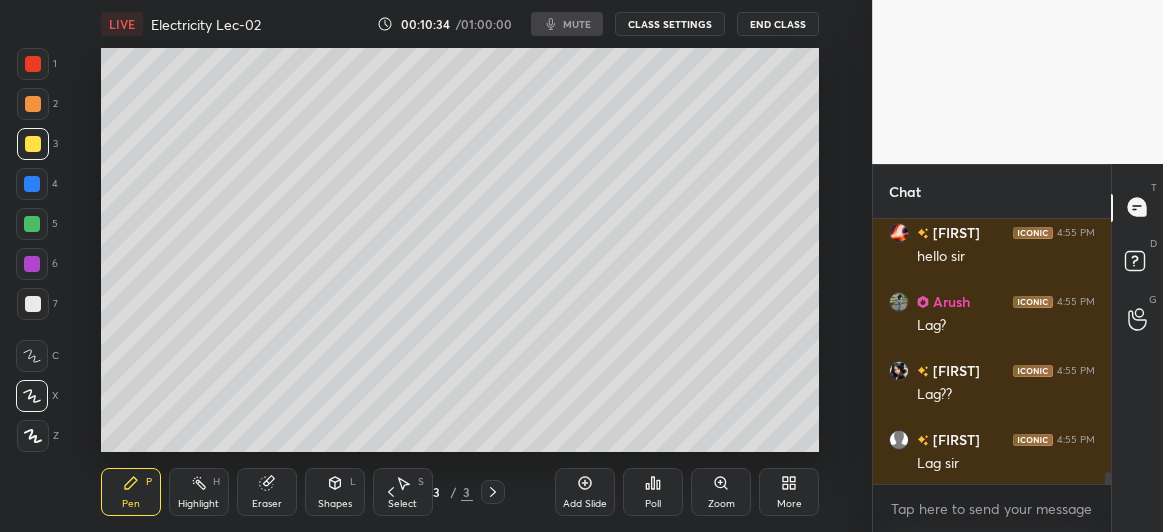 scroll, scrollTop: 5467, scrollLeft: 0, axis: vertical 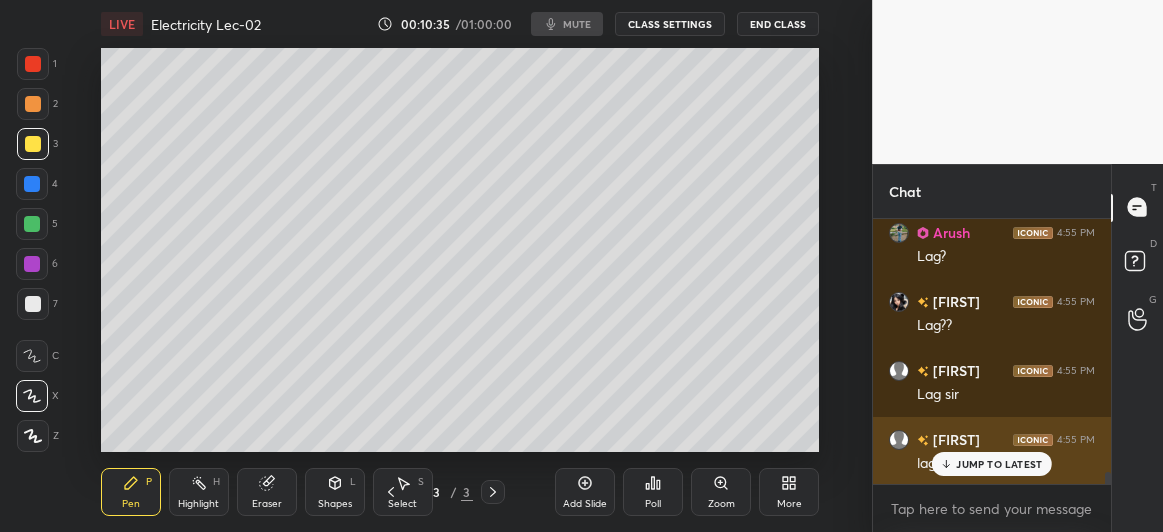 click on "JUMP TO LATEST" at bounding box center (999, 464) 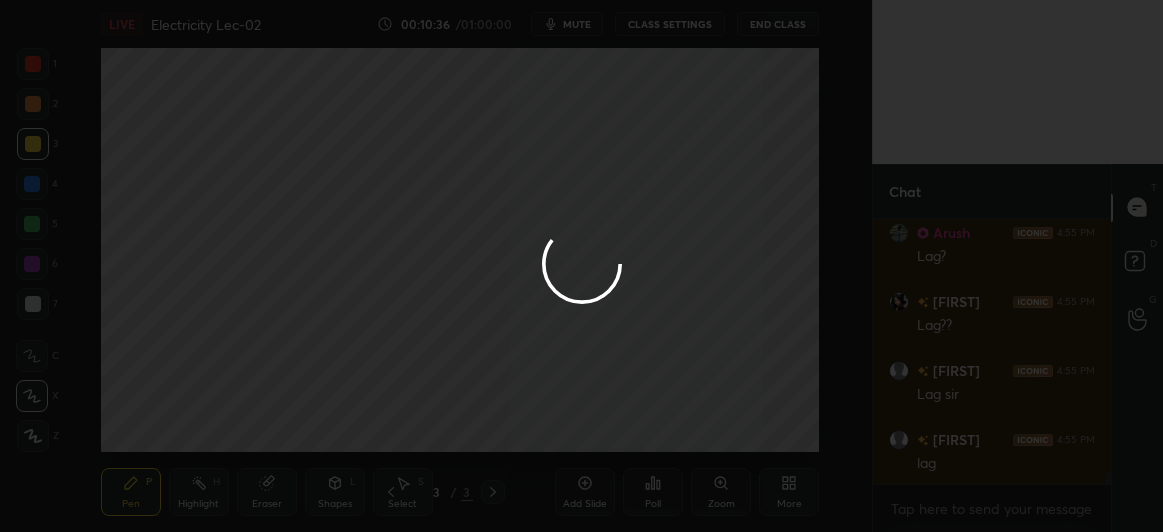 scroll, scrollTop: 5536, scrollLeft: 0, axis: vertical 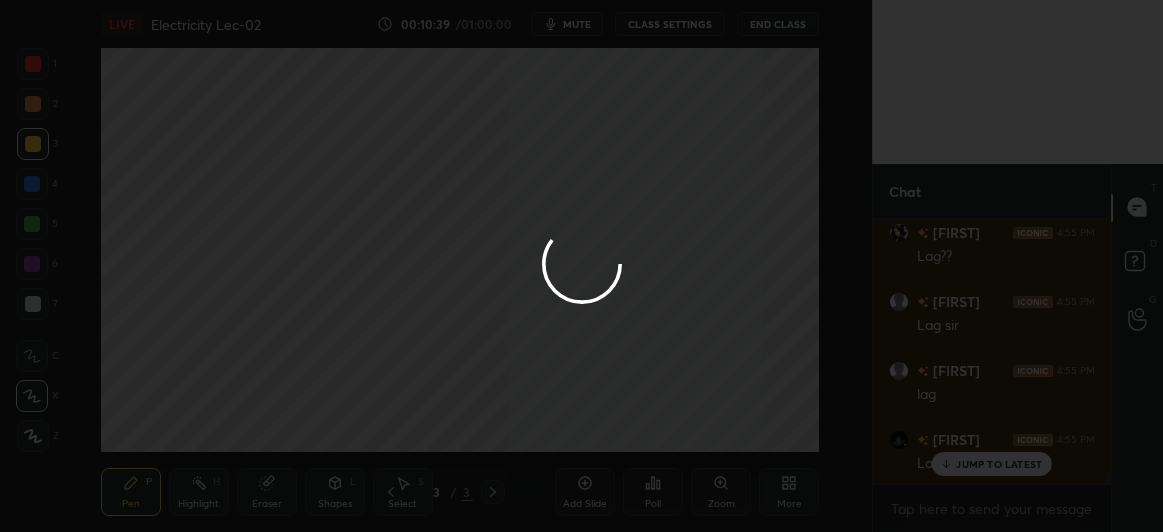 click at bounding box center [581, 266] 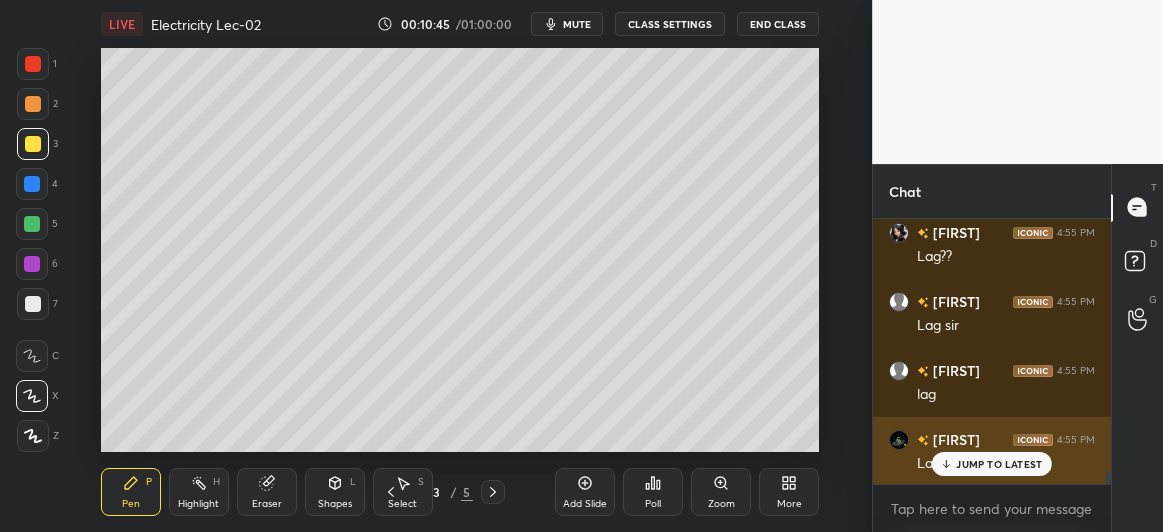 click on "JUMP TO LATEST" at bounding box center (999, 464) 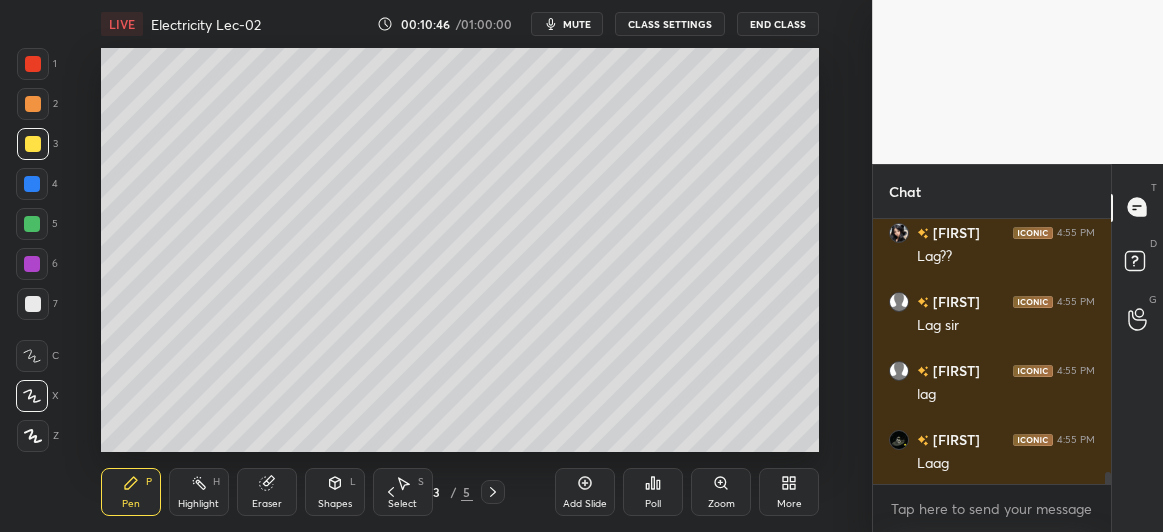 click at bounding box center [33, 304] 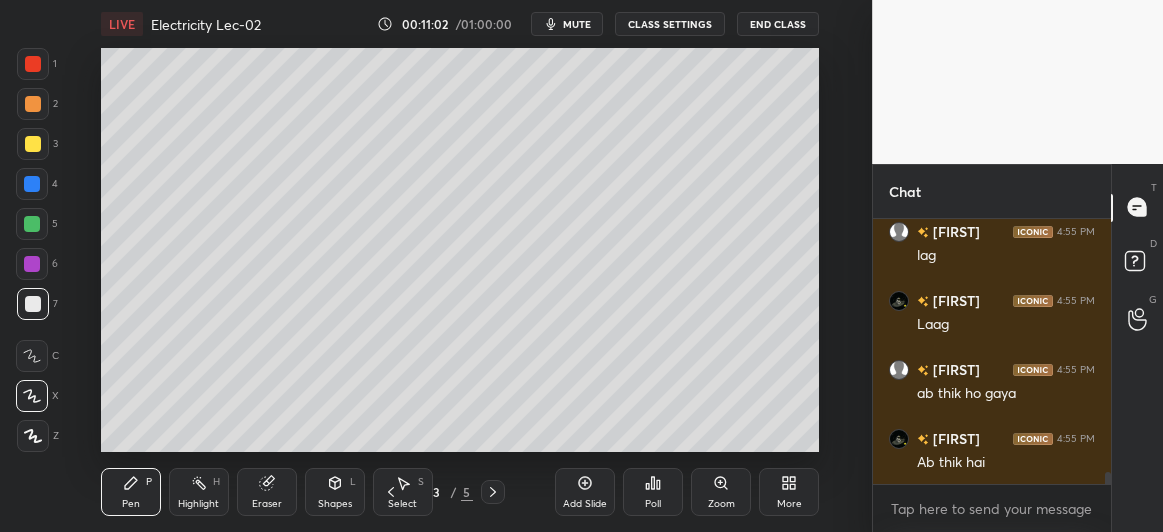 scroll, scrollTop: 5744, scrollLeft: 0, axis: vertical 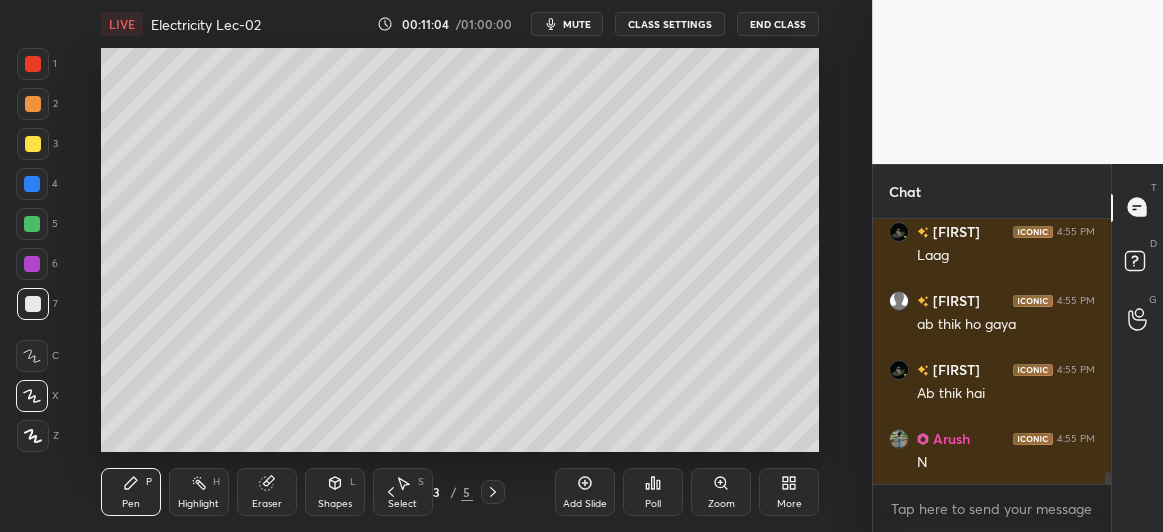 click at bounding box center [32, 184] 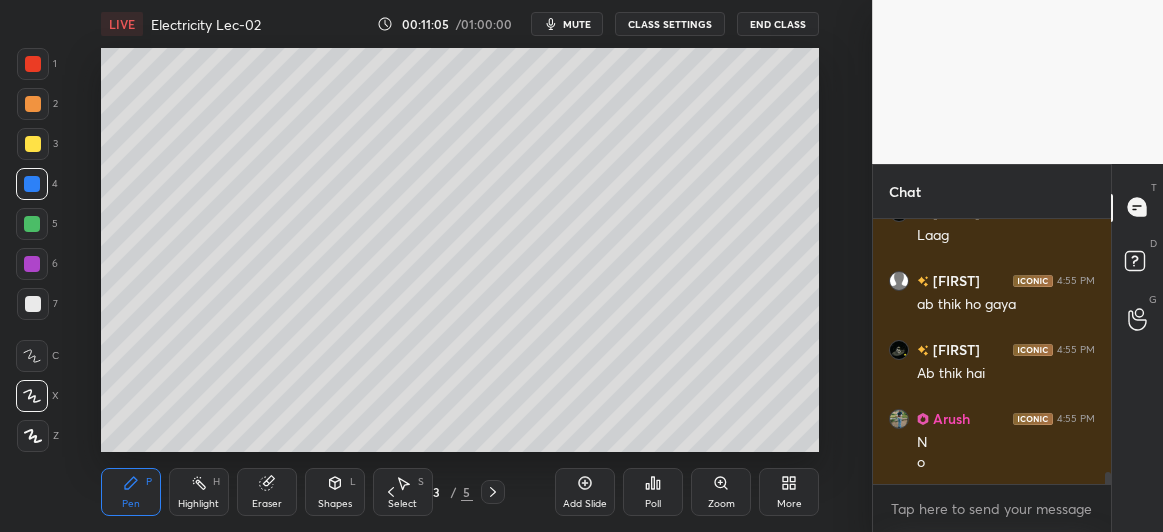 scroll, scrollTop: 5832, scrollLeft: 0, axis: vertical 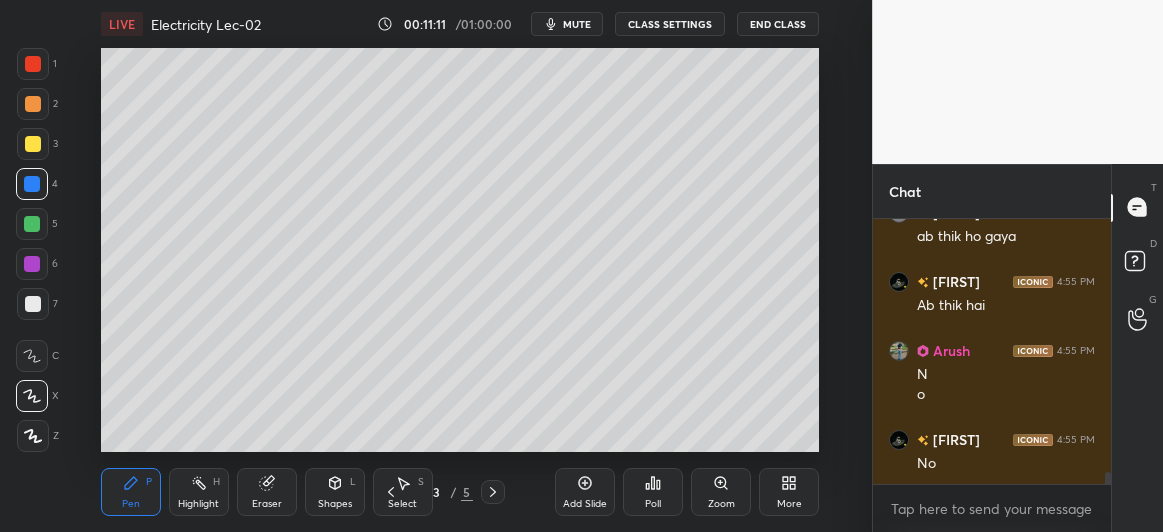 click on "1 2 3 4 5 6 7 C X Z C X Z E E Erase all   H H" at bounding box center (32, 250) 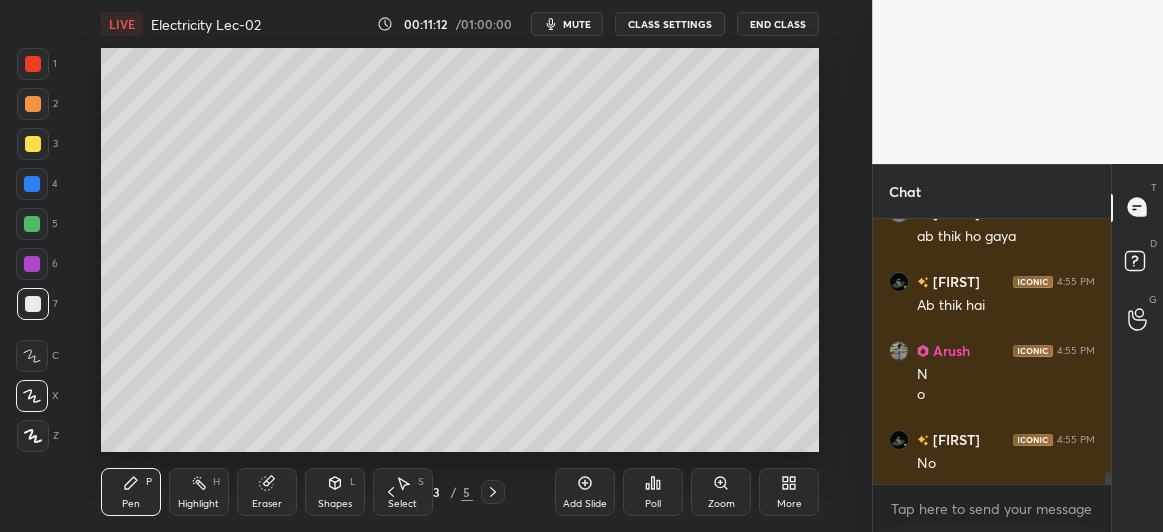 click at bounding box center (32, 264) 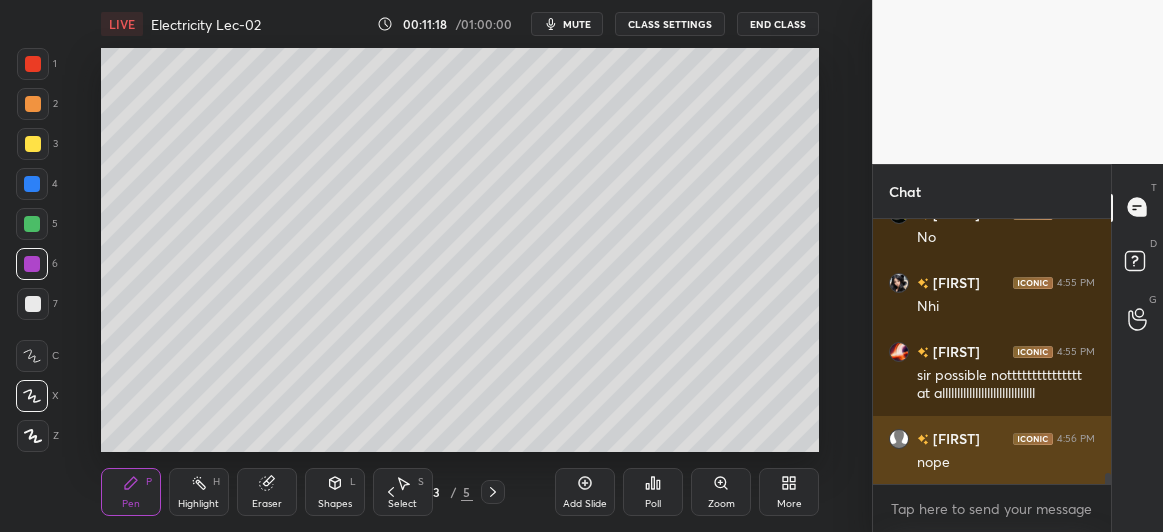 scroll, scrollTop: 6126, scrollLeft: 0, axis: vertical 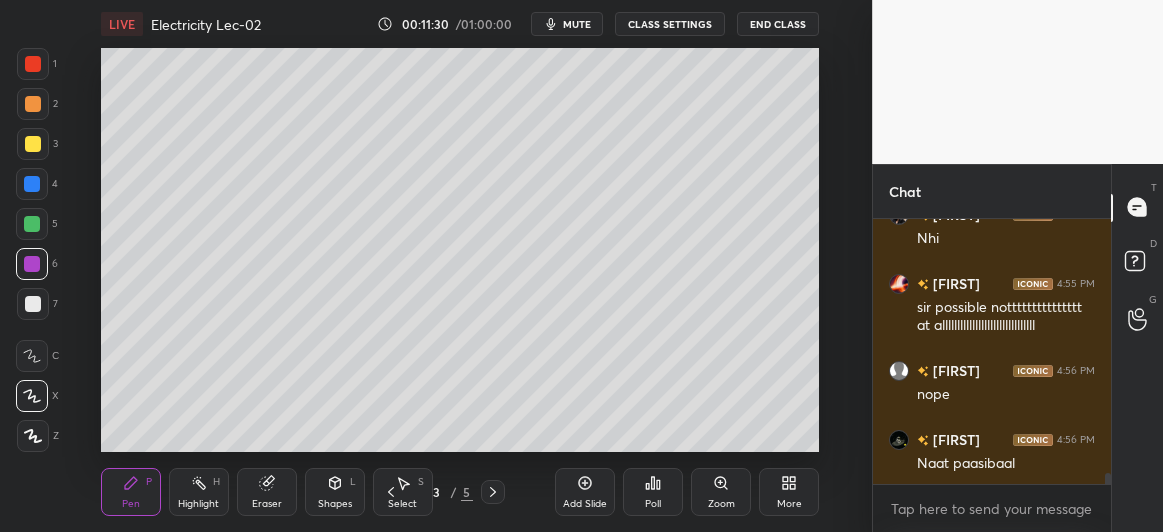click at bounding box center (33, 304) 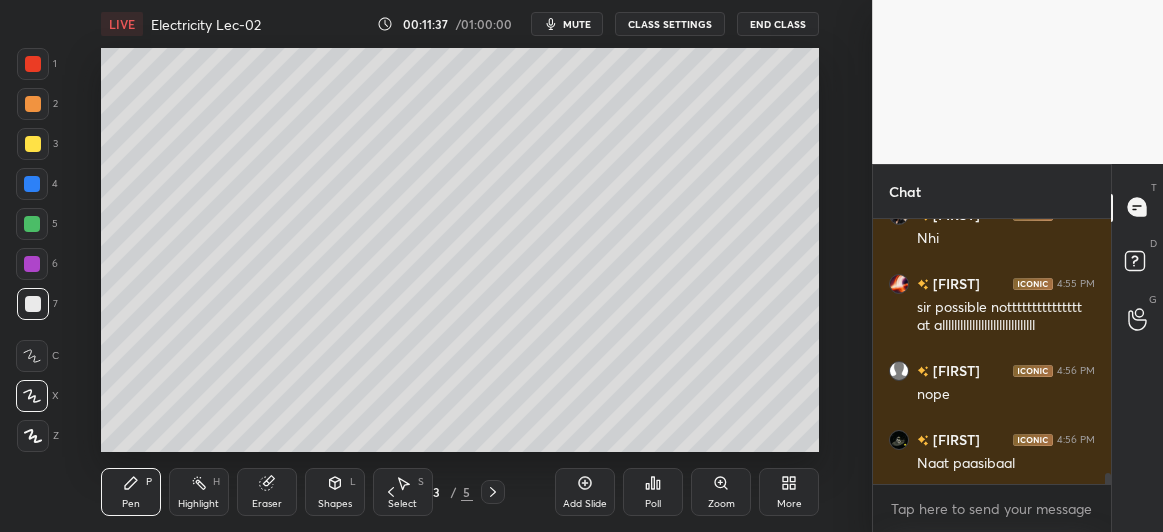 click 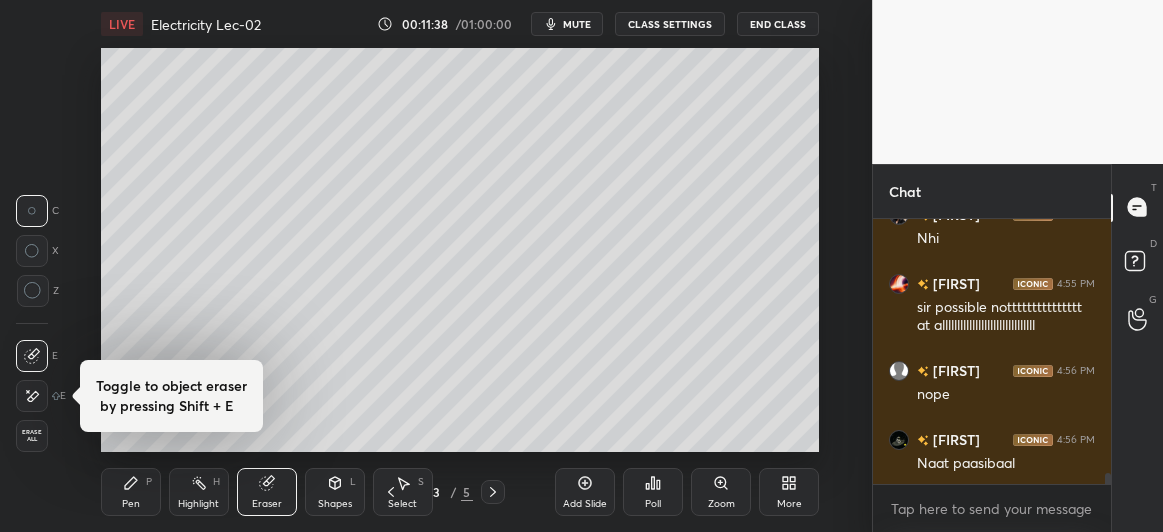 click 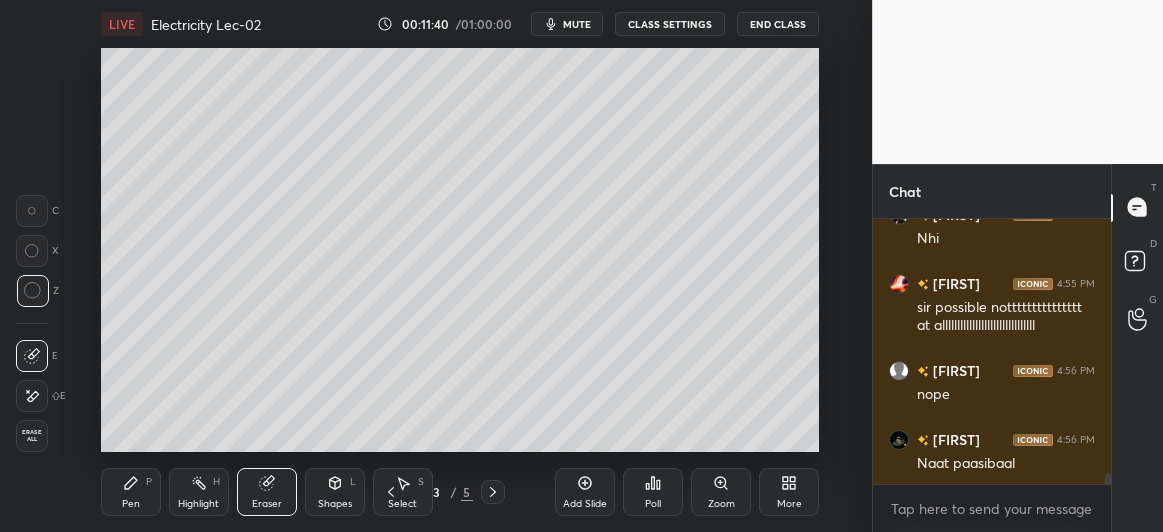 click 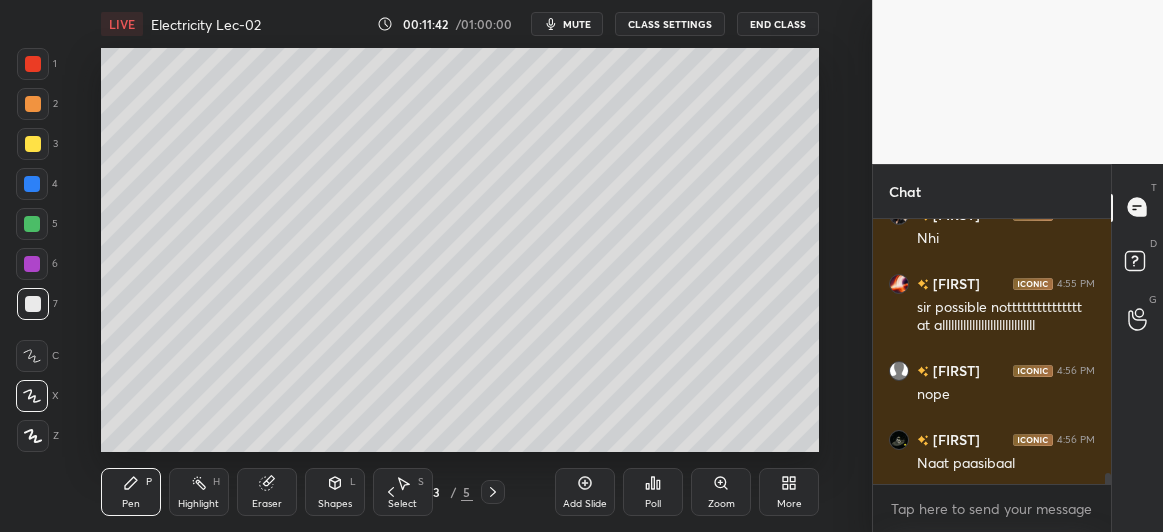 click at bounding box center [33, 304] 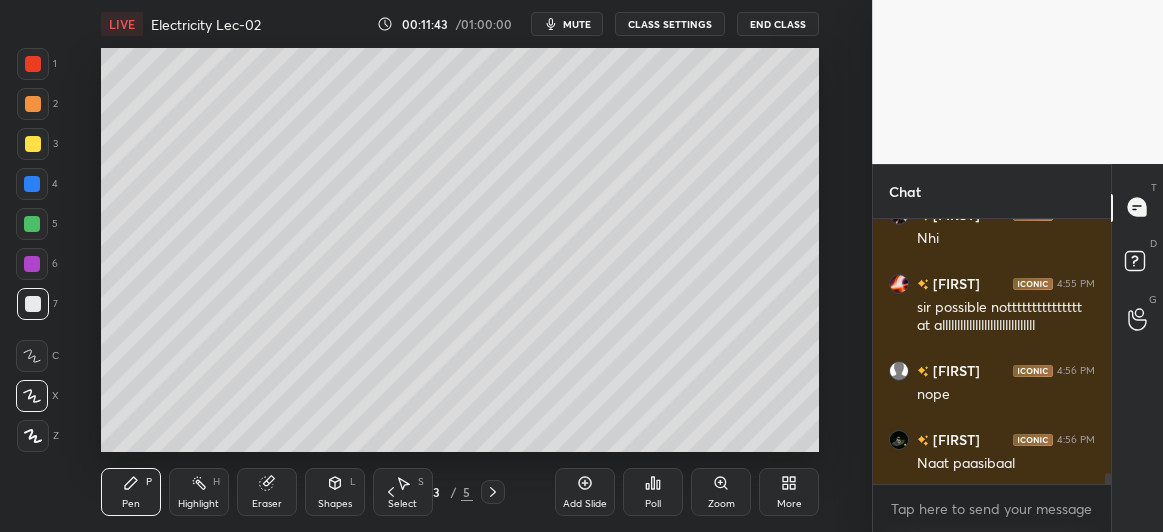 click 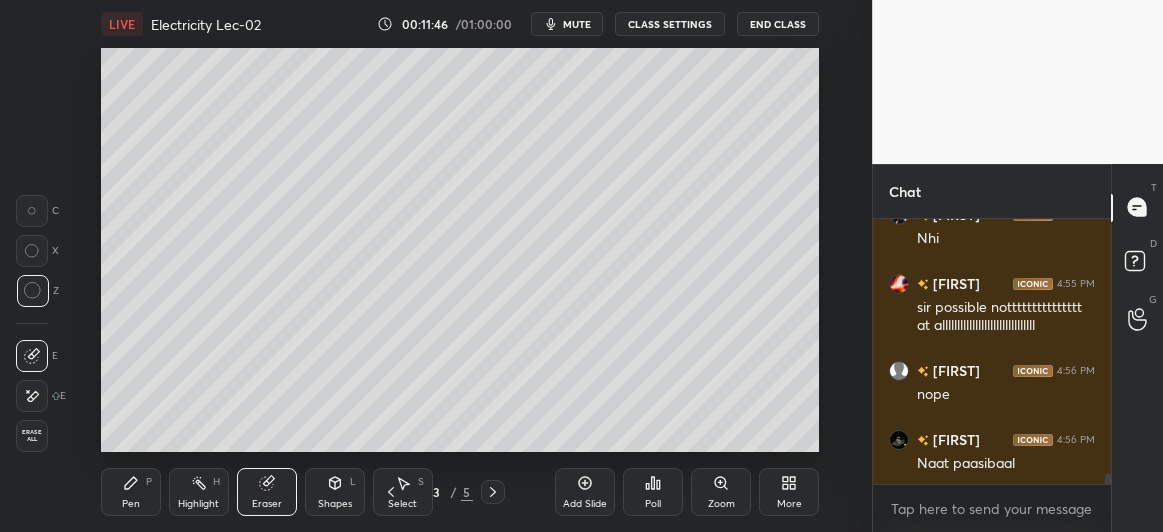 click on "Pen P" at bounding box center (131, 492) 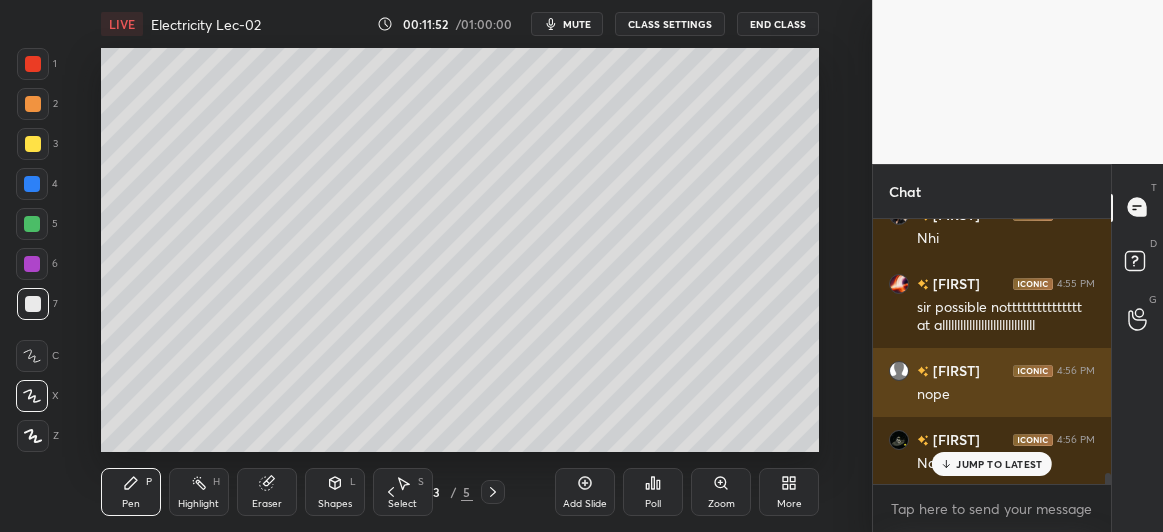 scroll, scrollTop: 6213, scrollLeft: 0, axis: vertical 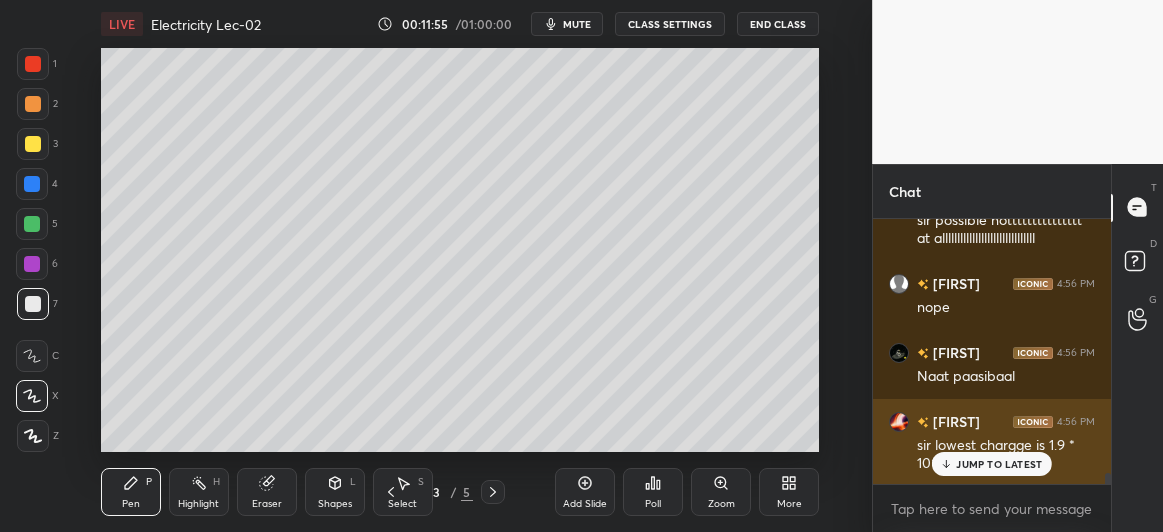 click 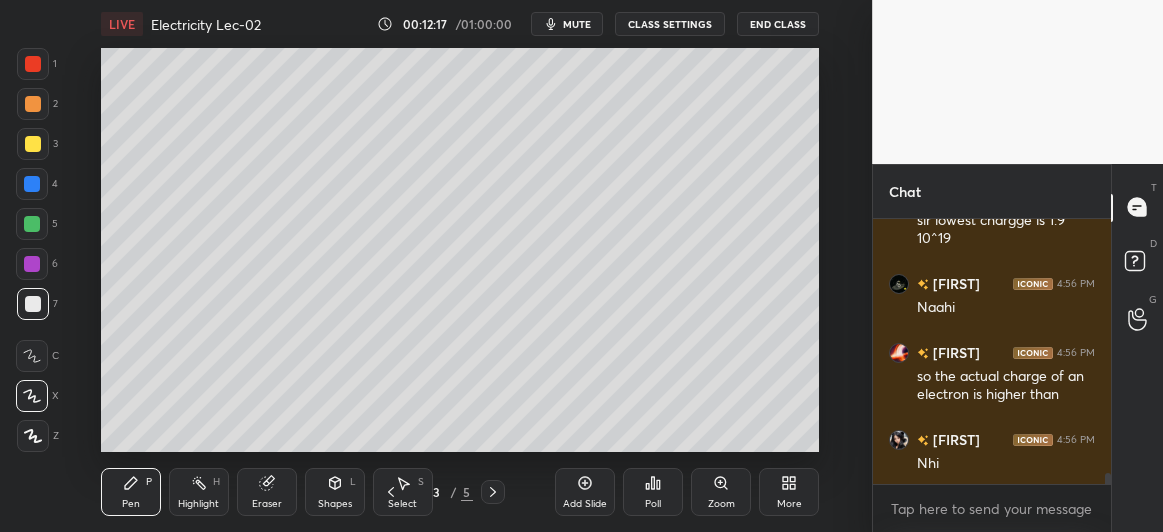scroll, scrollTop: 6526, scrollLeft: 0, axis: vertical 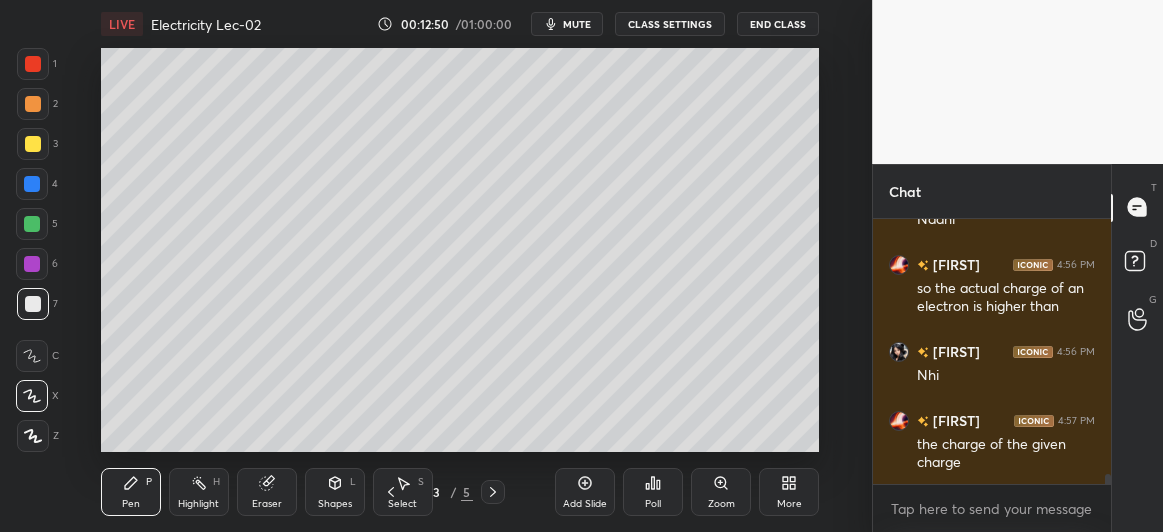 click at bounding box center (32, 224) 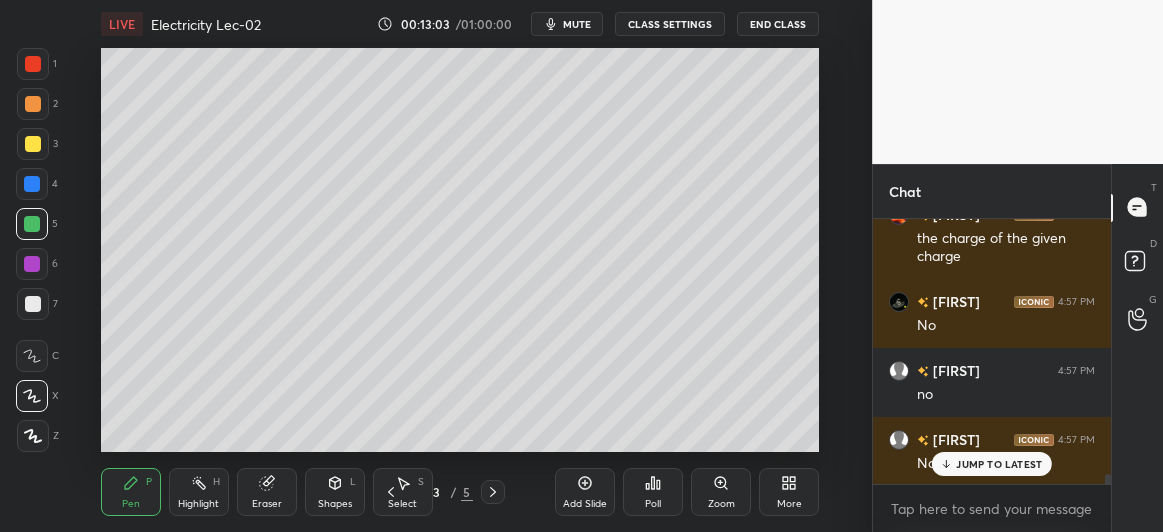 scroll, scrollTop: 6801, scrollLeft: 0, axis: vertical 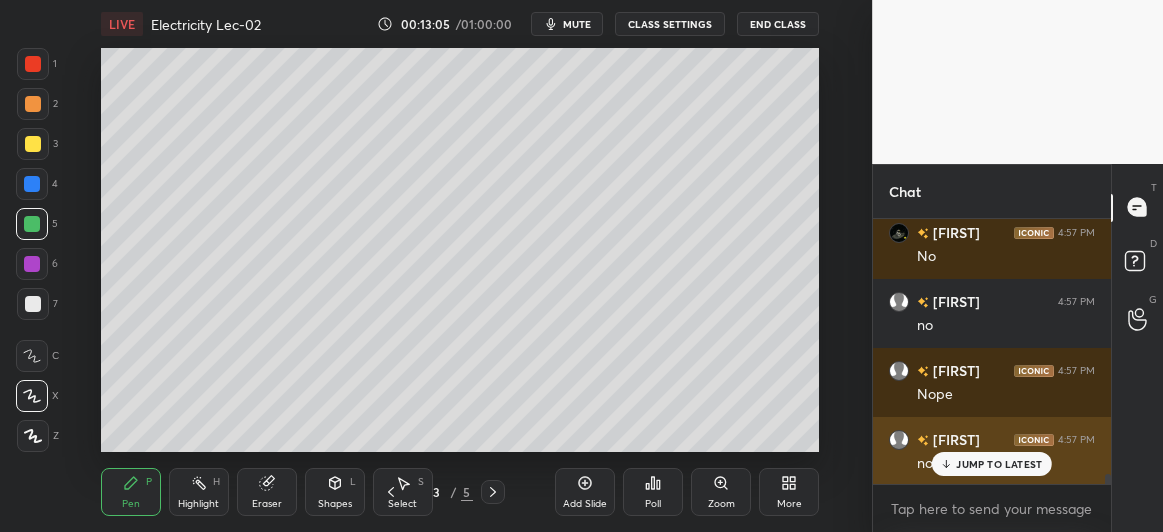 click on "JUMP TO LATEST" at bounding box center [992, 464] 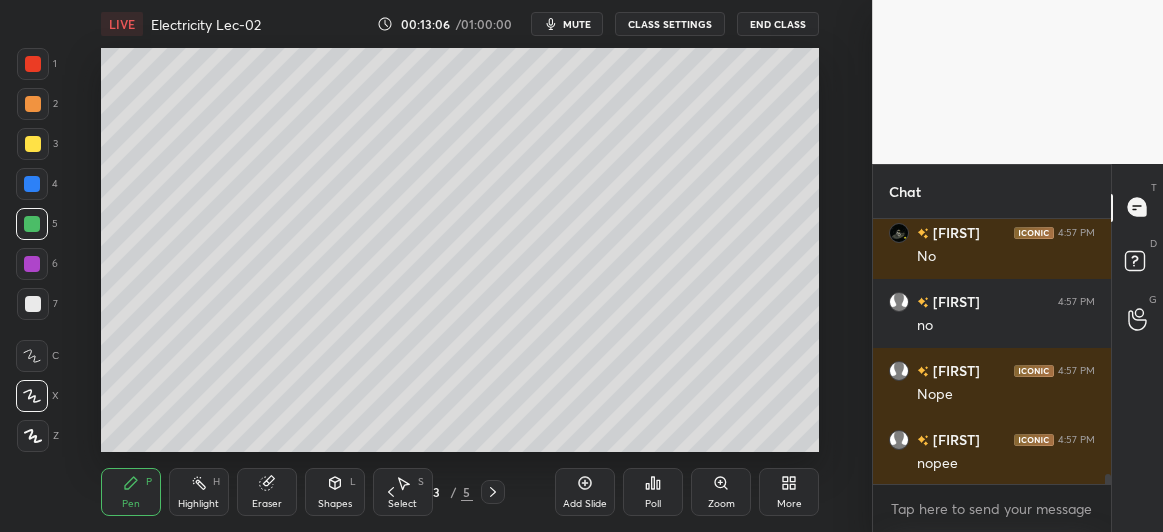 scroll, scrollTop: 6870, scrollLeft: 0, axis: vertical 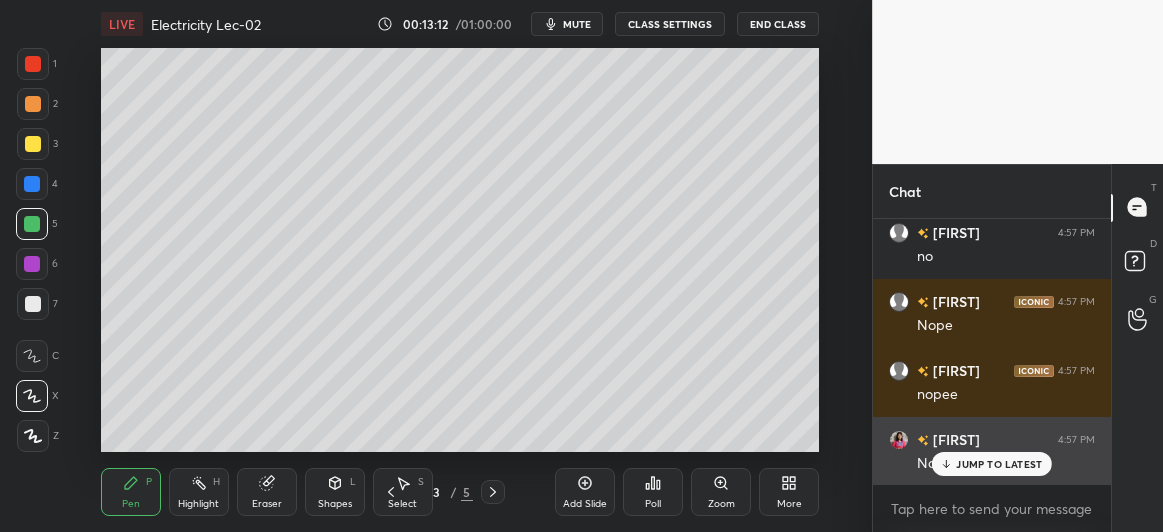 click on "JUMP TO LATEST" at bounding box center [999, 464] 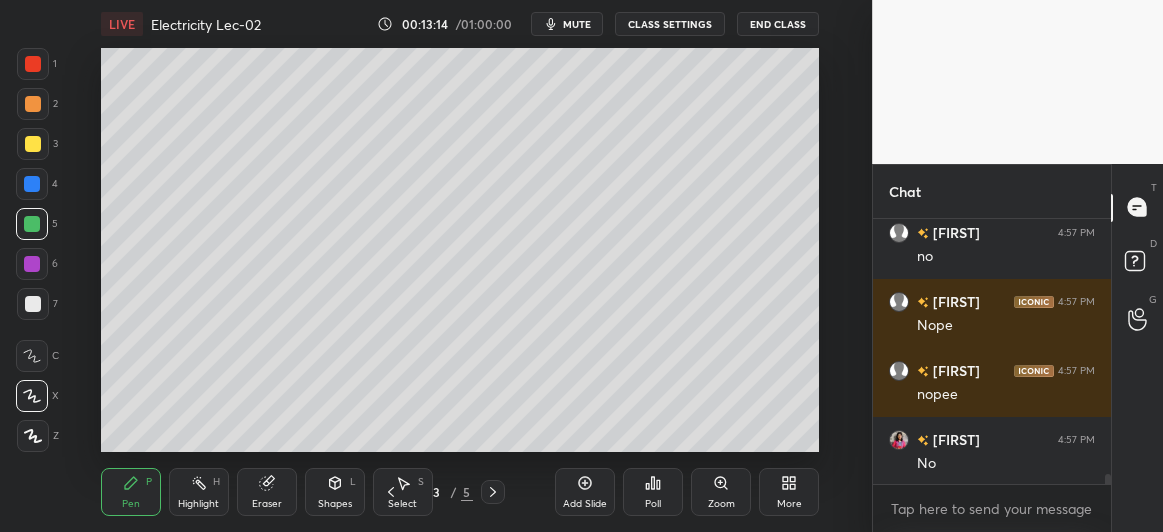click 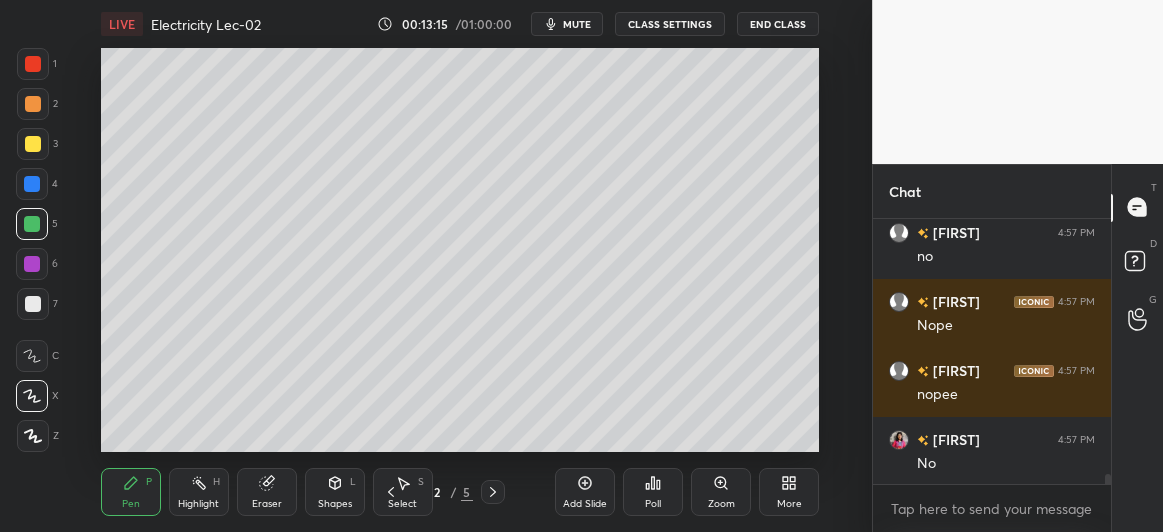 scroll, scrollTop: 6958, scrollLeft: 0, axis: vertical 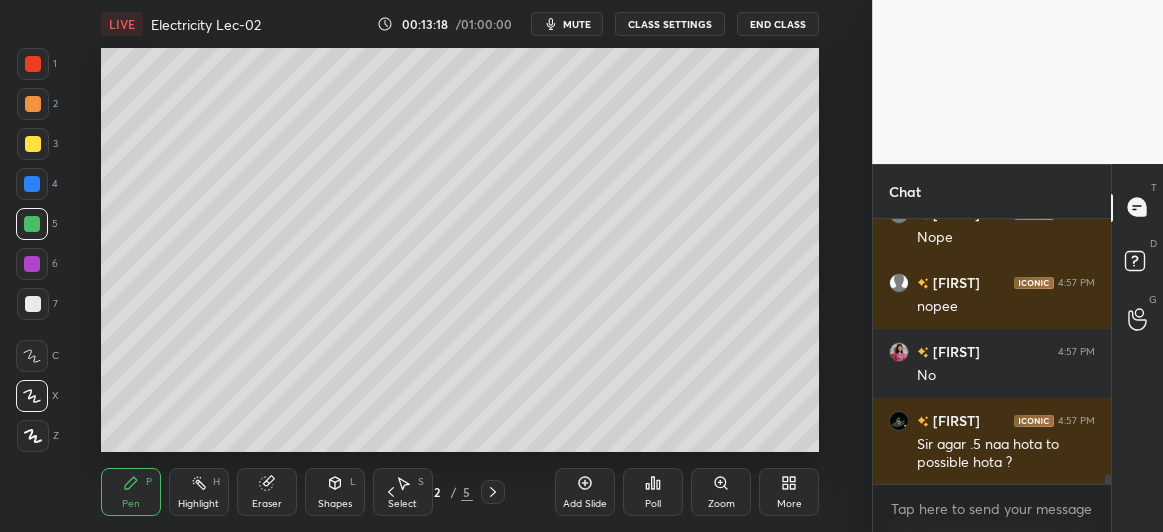 click 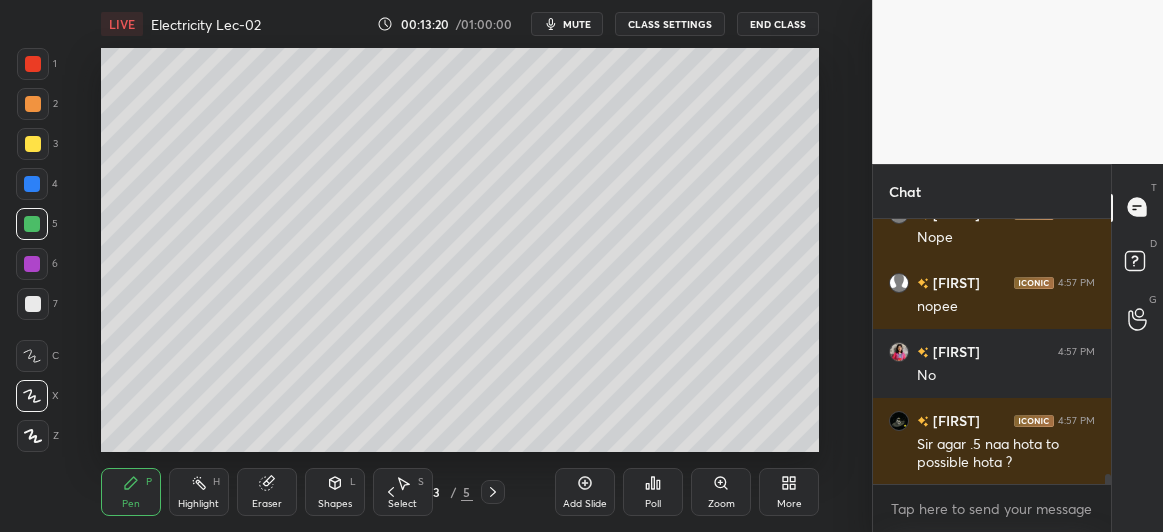 click 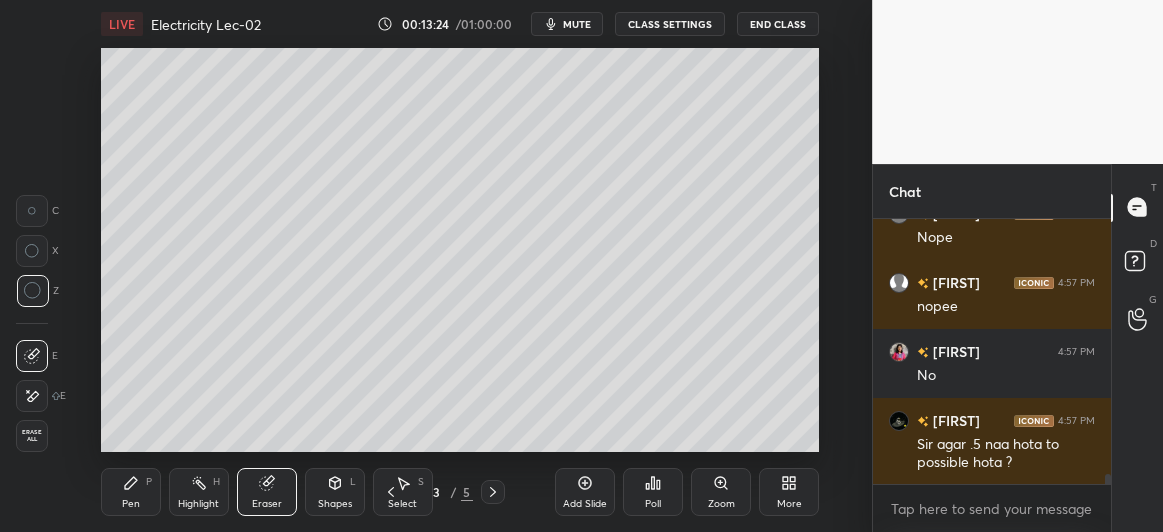 click 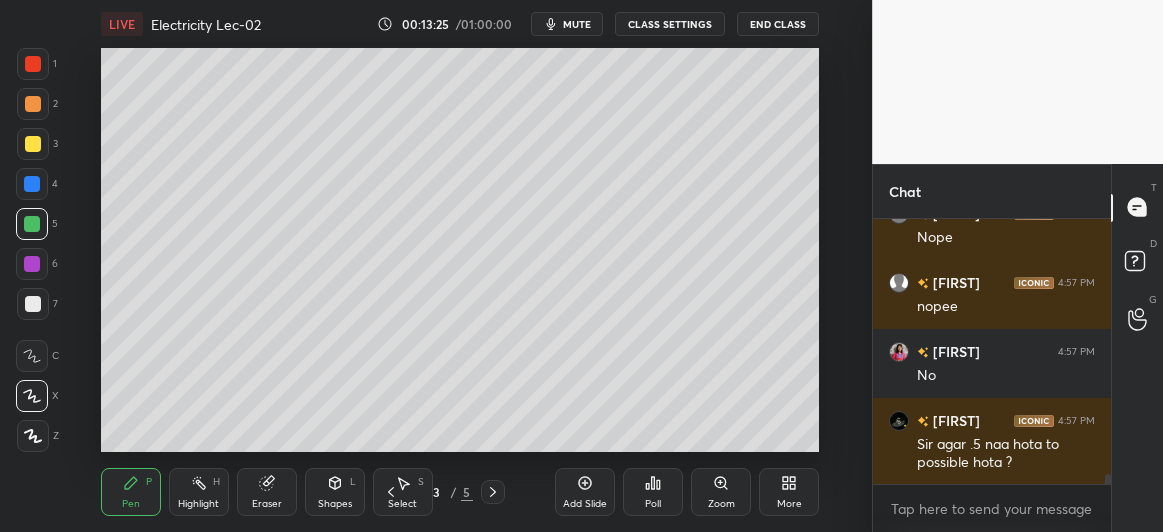 click at bounding box center [33, 304] 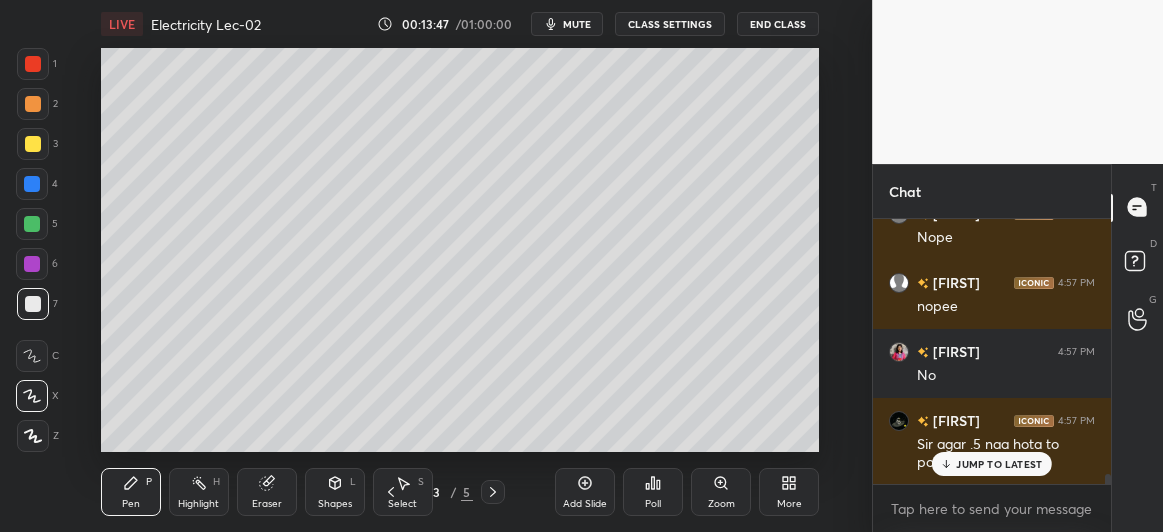 scroll, scrollTop: 7026, scrollLeft: 0, axis: vertical 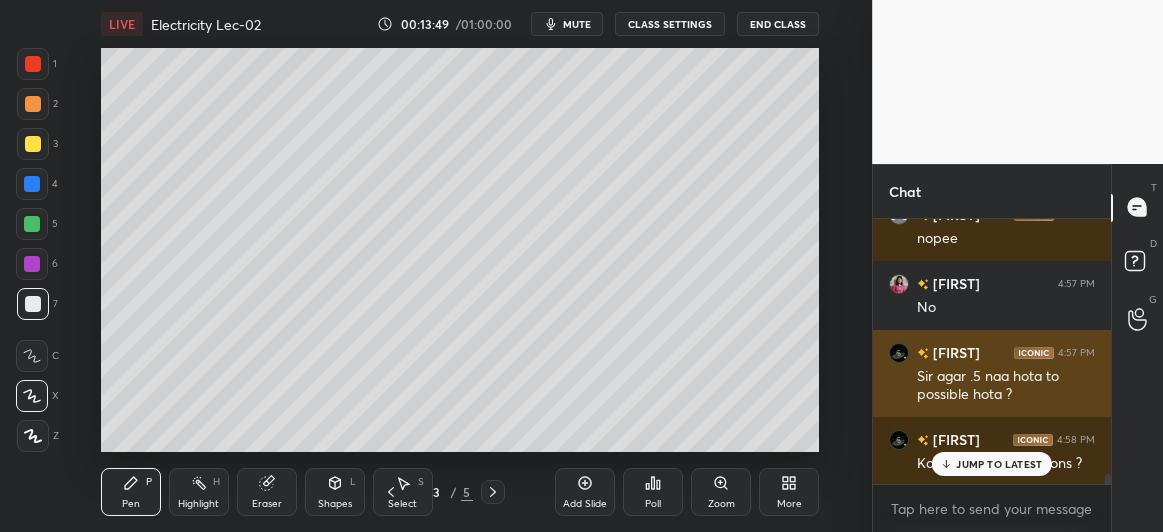click on "JUMP TO LATEST" at bounding box center (999, 464) 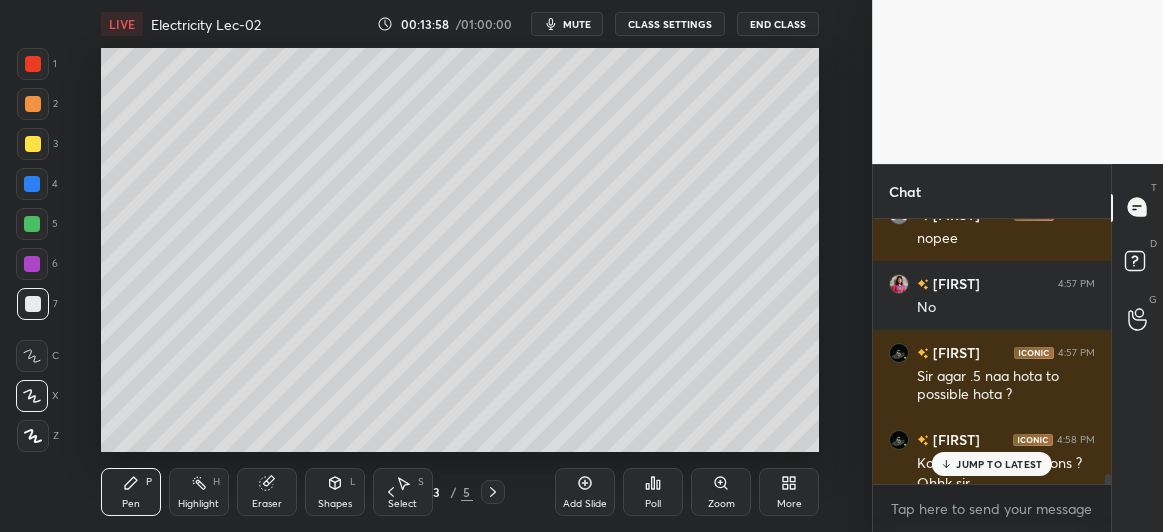 scroll, scrollTop: 7046, scrollLeft: 0, axis: vertical 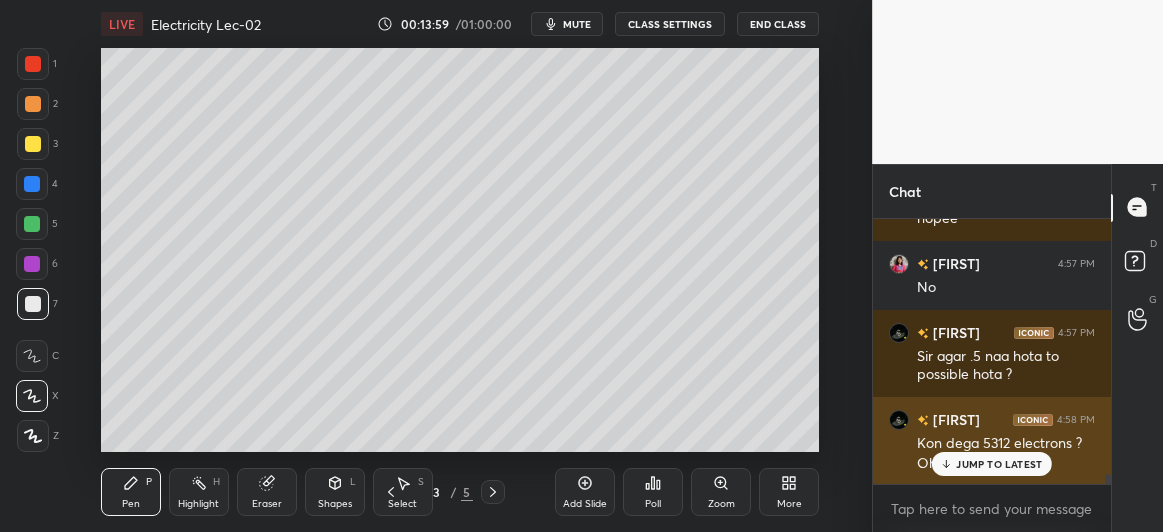 click on "JUMP TO LATEST" at bounding box center [999, 464] 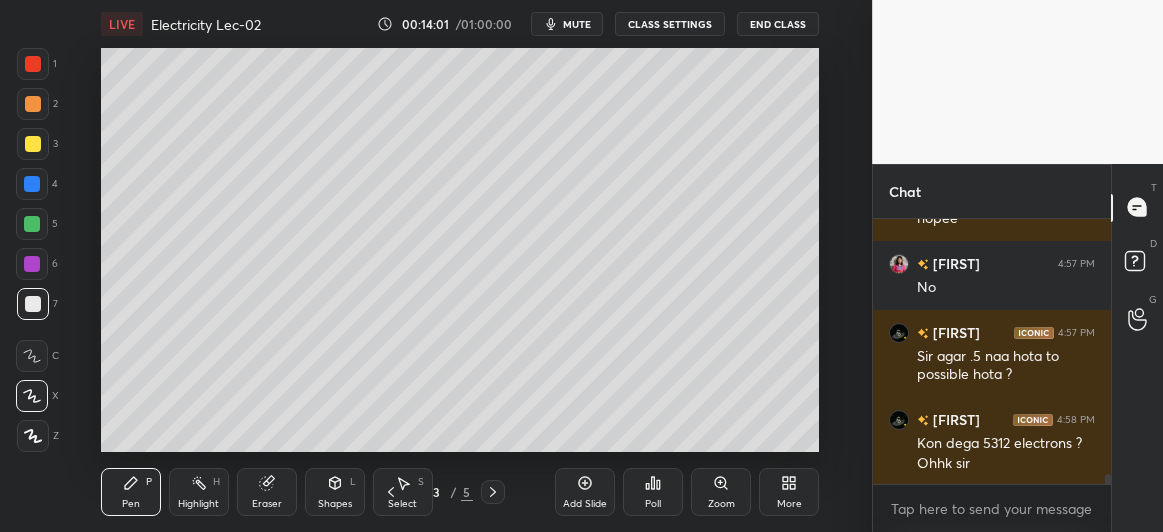 click 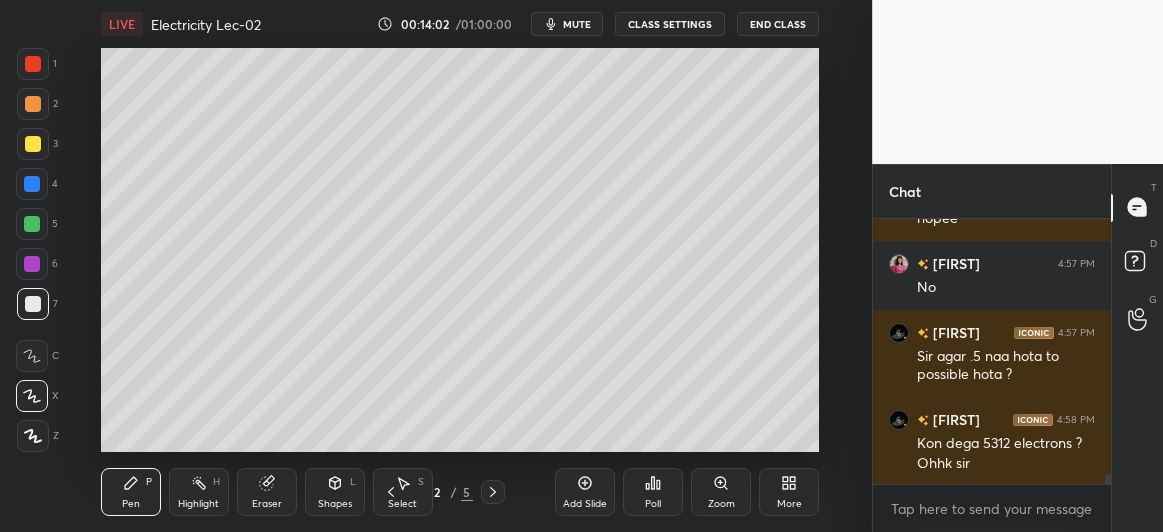 click 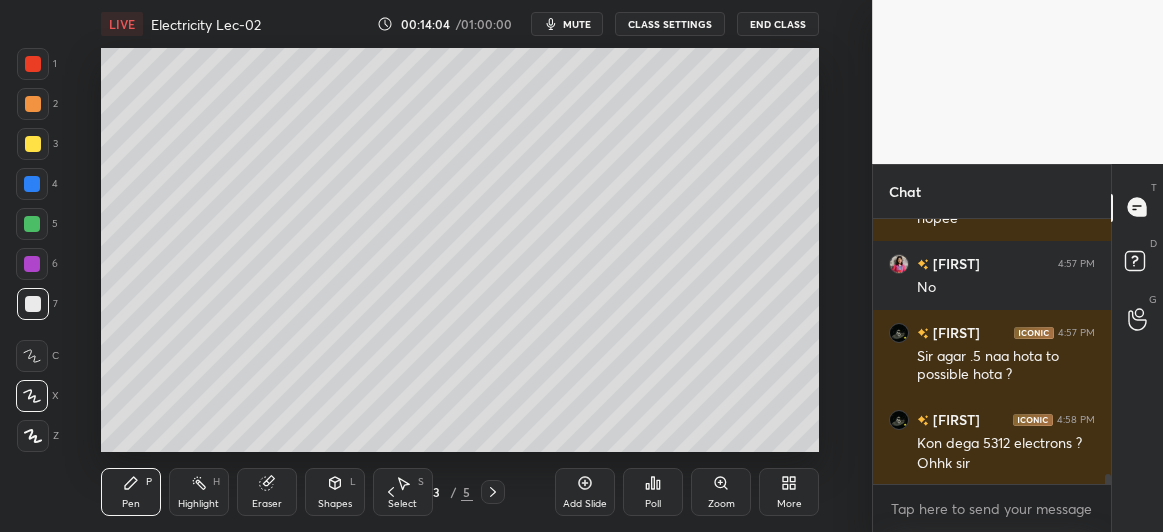 click 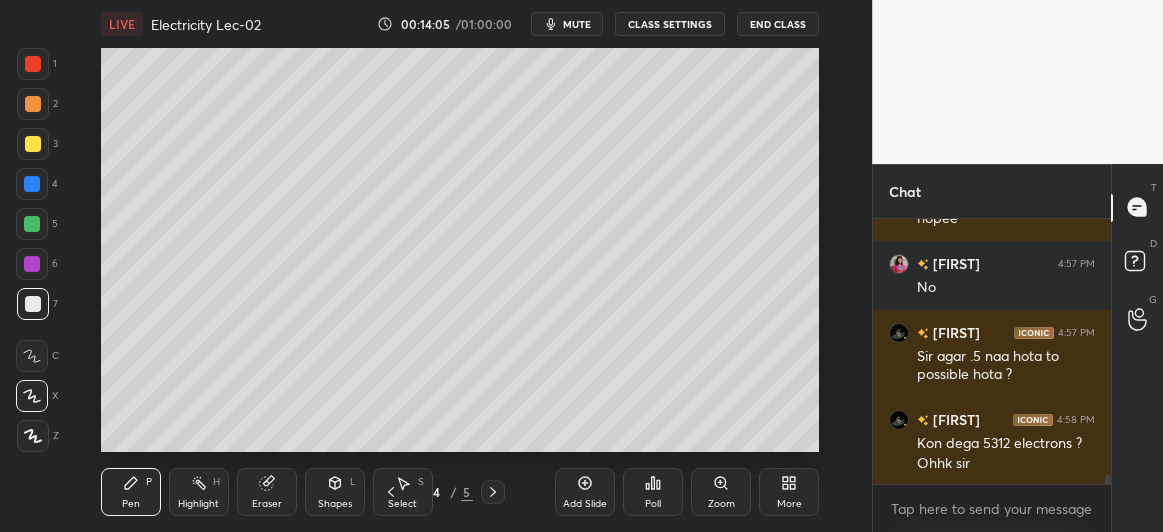 click 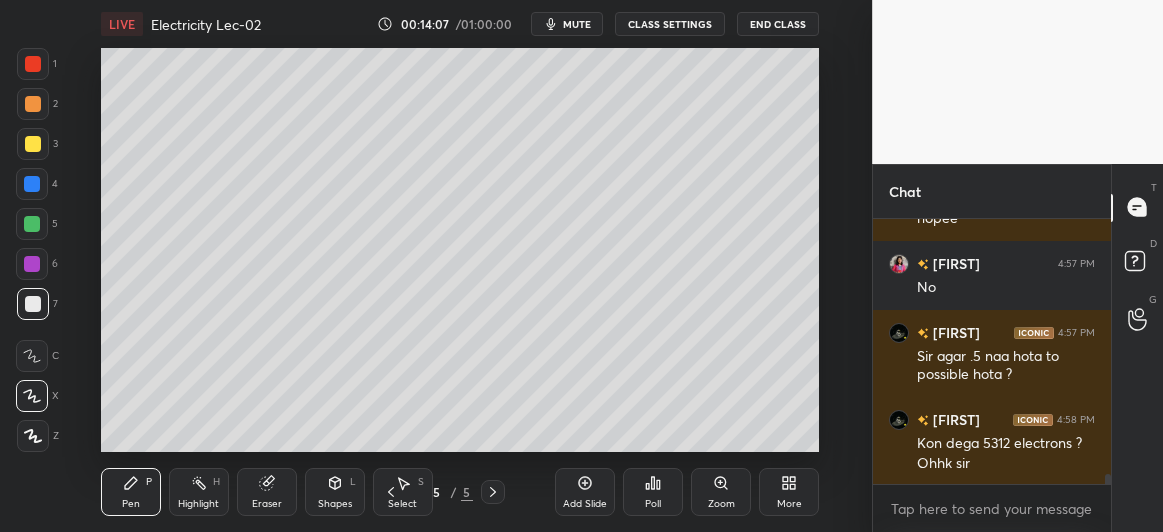 click 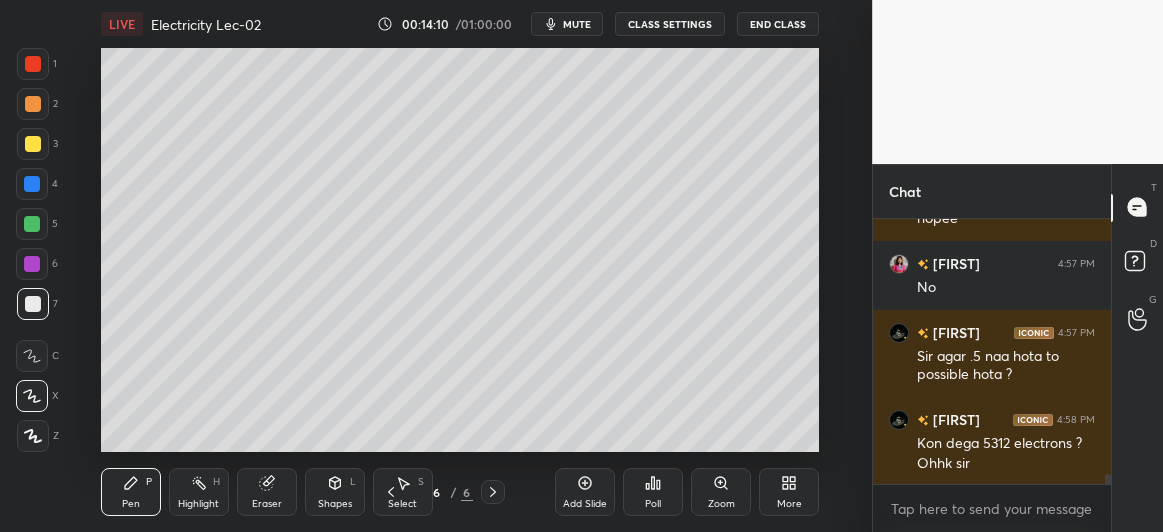 click at bounding box center (33, 144) 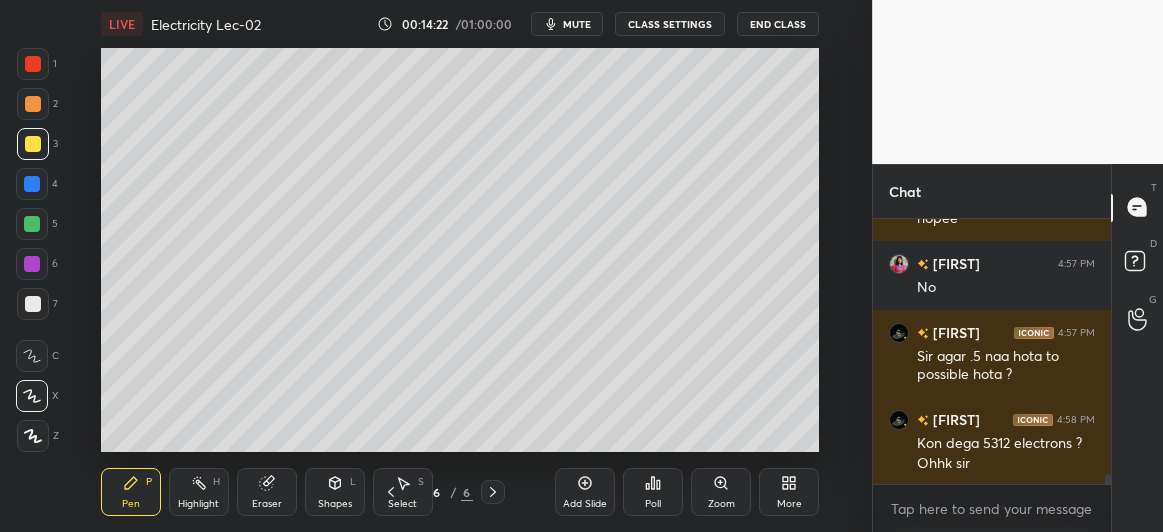 scroll, scrollTop: 7115, scrollLeft: 0, axis: vertical 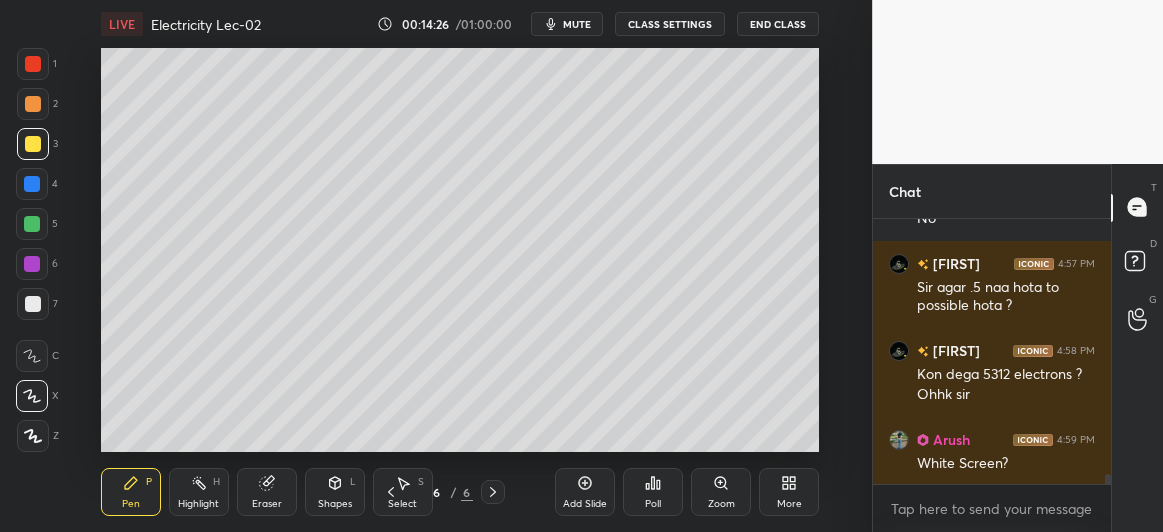 click at bounding box center [32, 224] 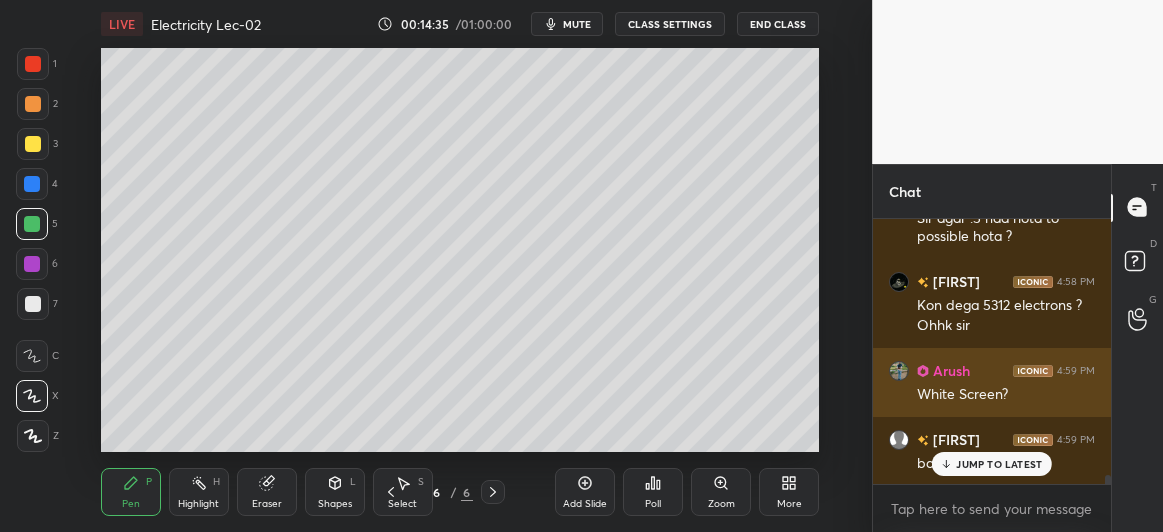 scroll, scrollTop: 7253, scrollLeft: 0, axis: vertical 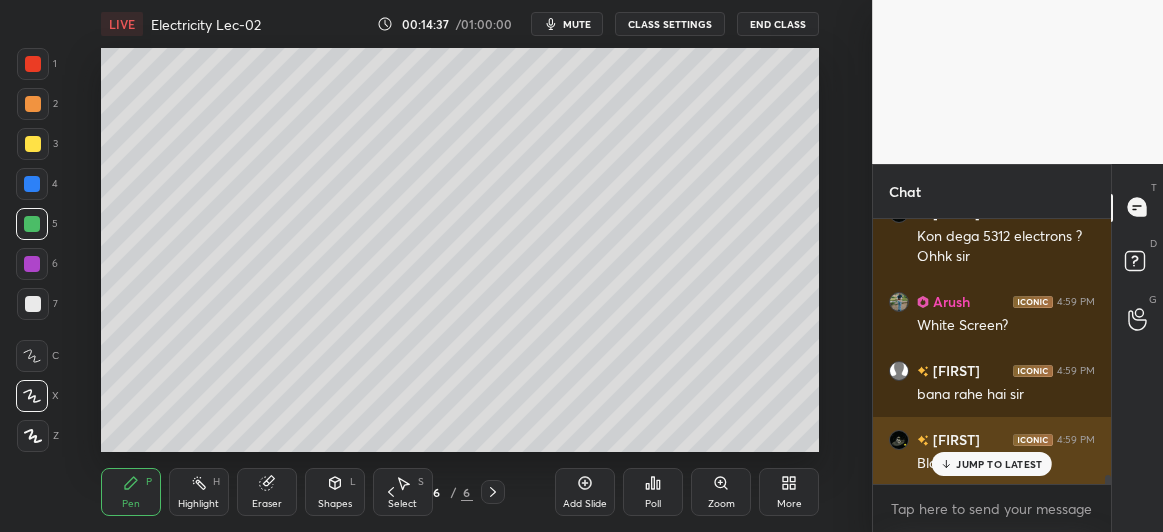 click on "JUMP TO LATEST" at bounding box center (999, 464) 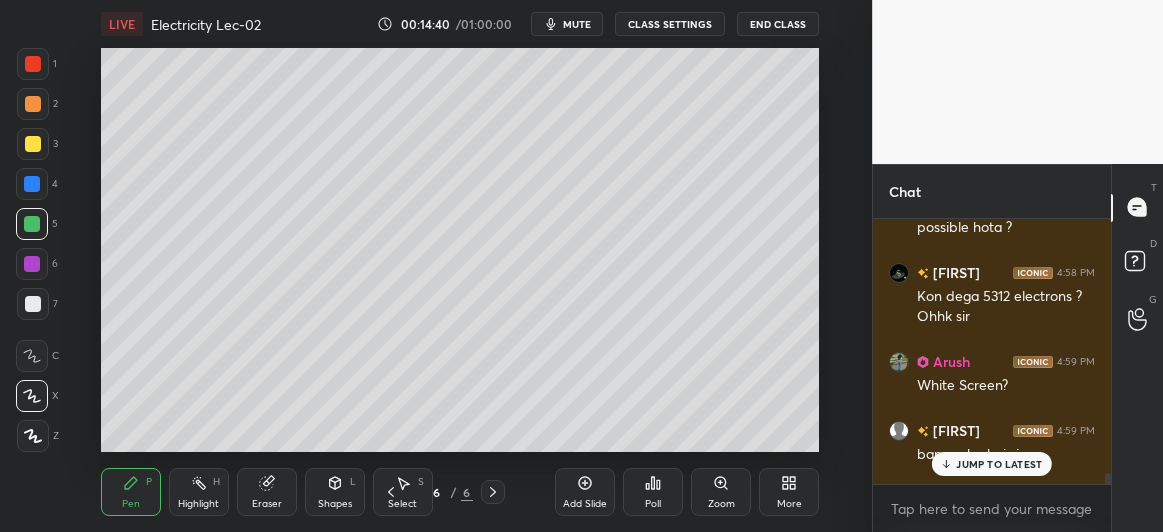 click on "Naman 4:56 PM sir lowest chargge is 1.9 * 10^19 Kiyansh 4:56 PM Naahi Naman 4:56 PM so the actual charge of an electron is higher than MEHUL 4:56 PM Nhi Naman 4:57 PM the charge of the given charge Kiyansh 4:57 PM No Sharwaree 4:57 PM no SHARAYU 4:57 PM Nope Anwita 4:57 PM nopee Urvi Kolas... 4:57 PM No Kiyansh 4:57 PM Sir agar .5 naa hota to possible hota ? Kiyansh 4:58 PM Kon dega 5312 electrons ? Ohhk sir Arush 4:59 PM White Screen? Anwita 4:59 PM bana rahe hai sir Kiyansh 4:59 PM Black hai" at bounding box center [992, 352] 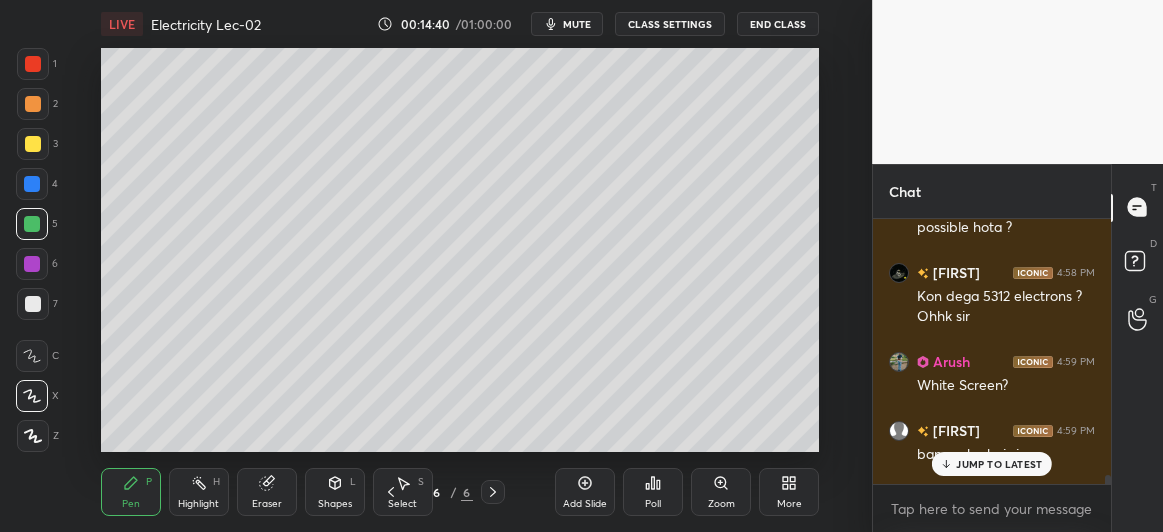 scroll, scrollTop: 7253, scrollLeft: 0, axis: vertical 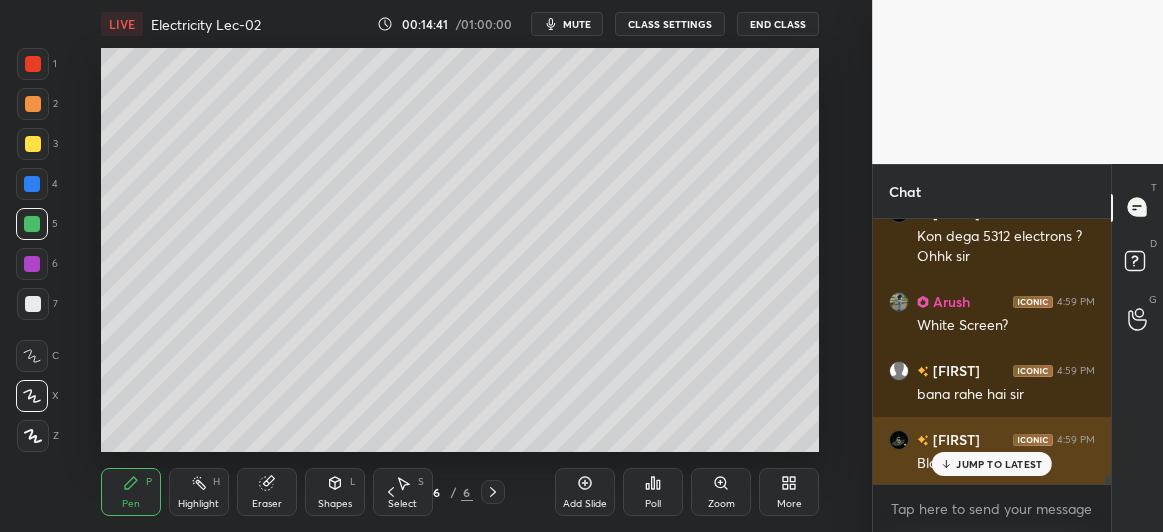 click on "JUMP TO LATEST" at bounding box center [992, 464] 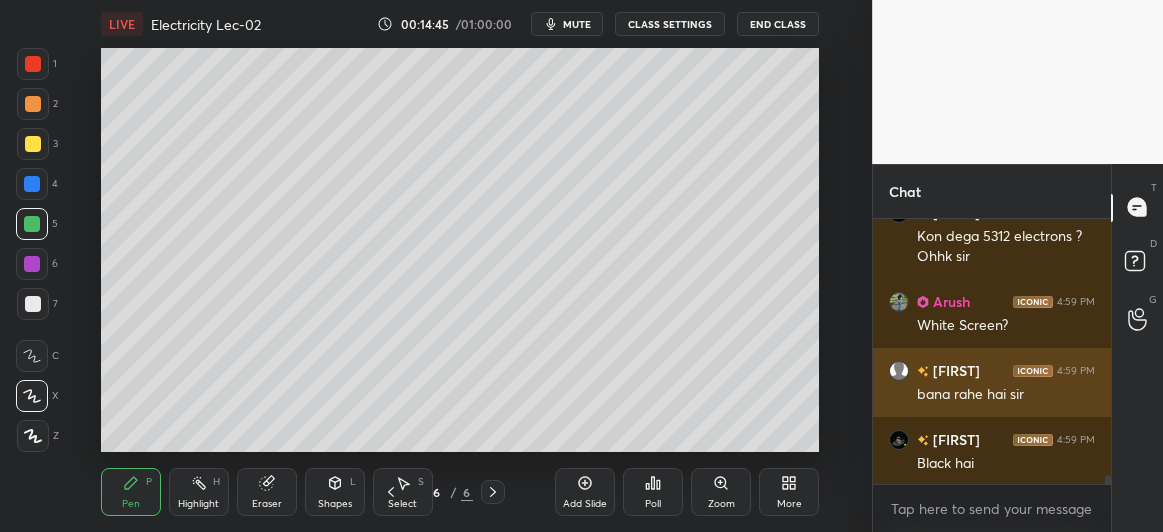 click 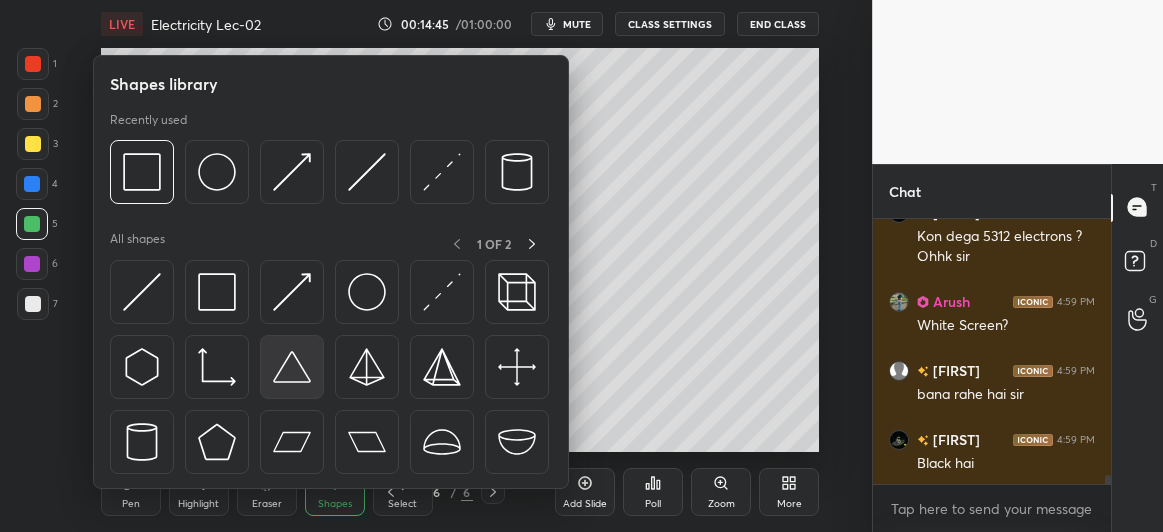 scroll, scrollTop: 7323, scrollLeft: 0, axis: vertical 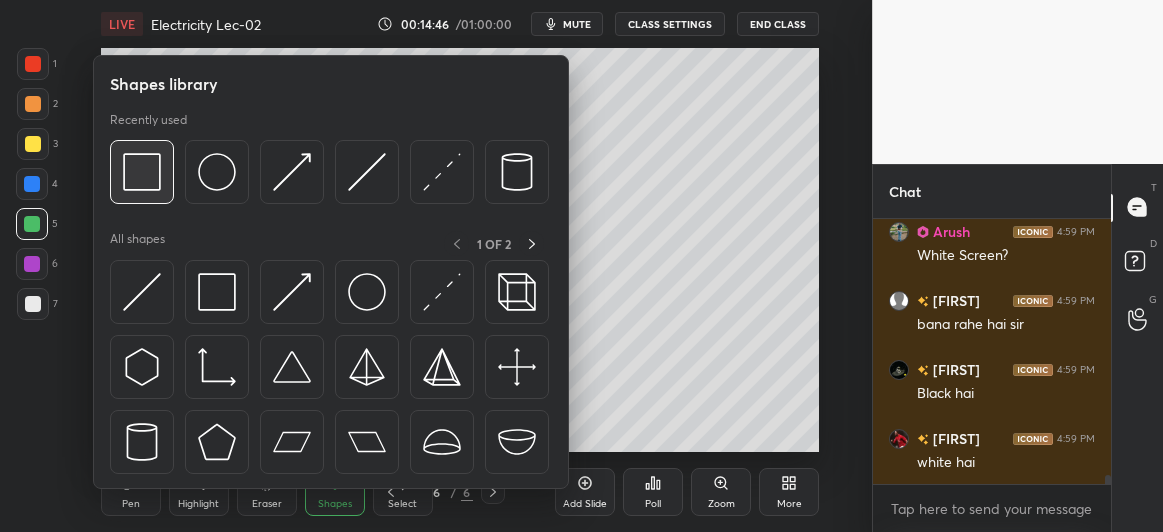 click at bounding box center [142, 172] 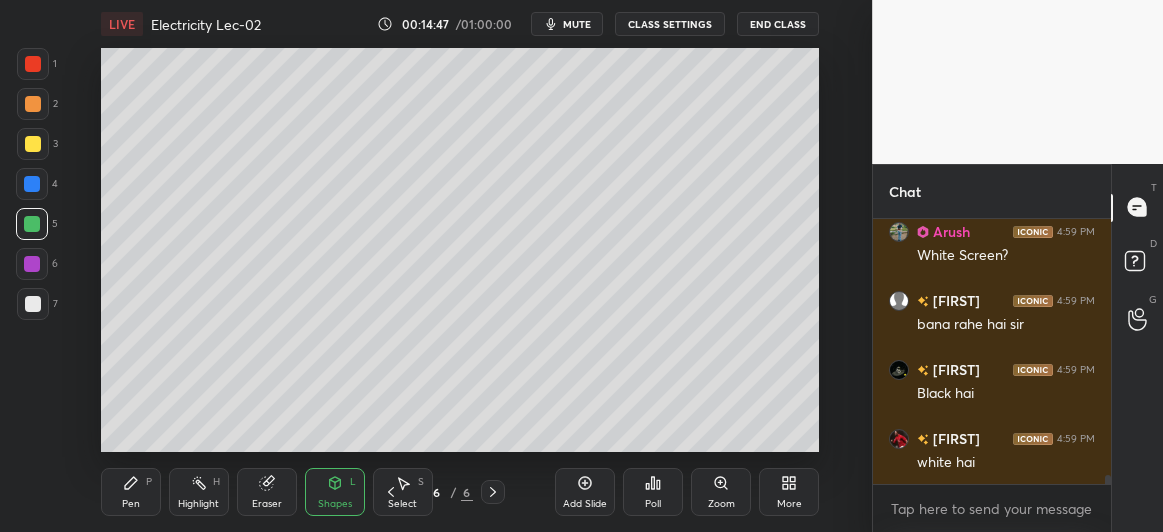 scroll, scrollTop: 7392, scrollLeft: 0, axis: vertical 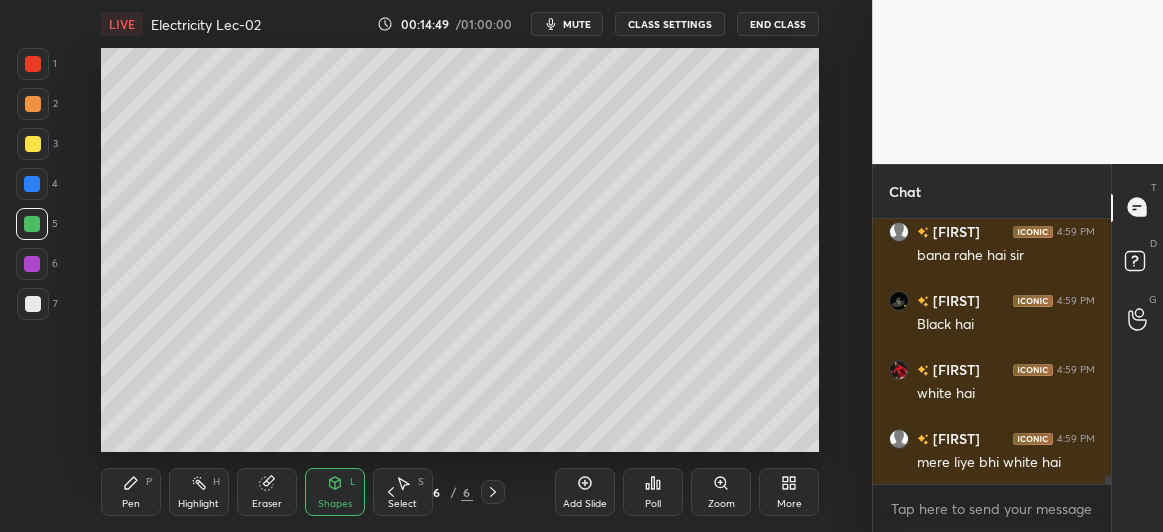 click on "Pen P" at bounding box center [131, 492] 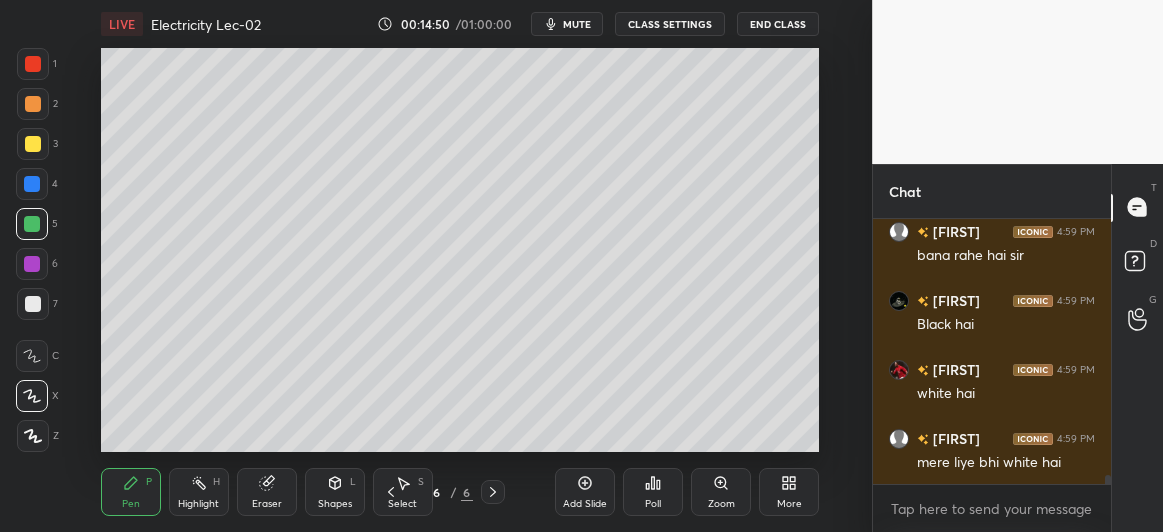 click at bounding box center [33, 104] 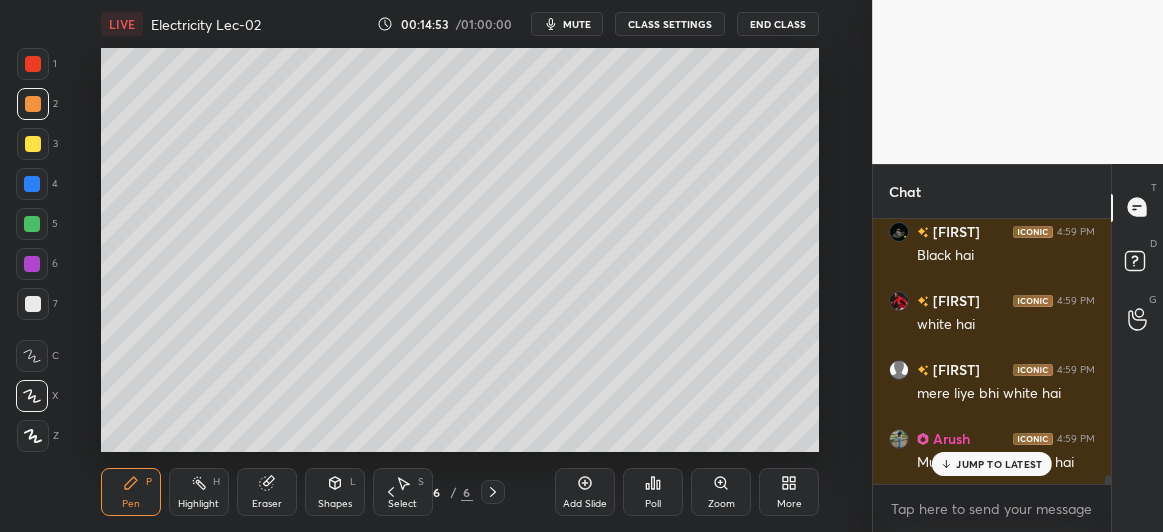 scroll, scrollTop: 7529, scrollLeft: 0, axis: vertical 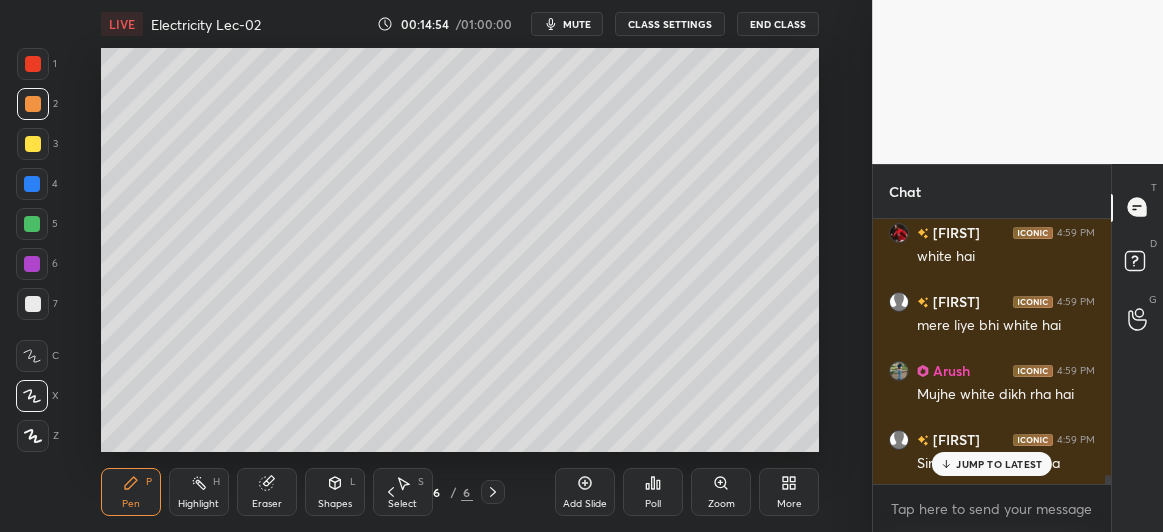click 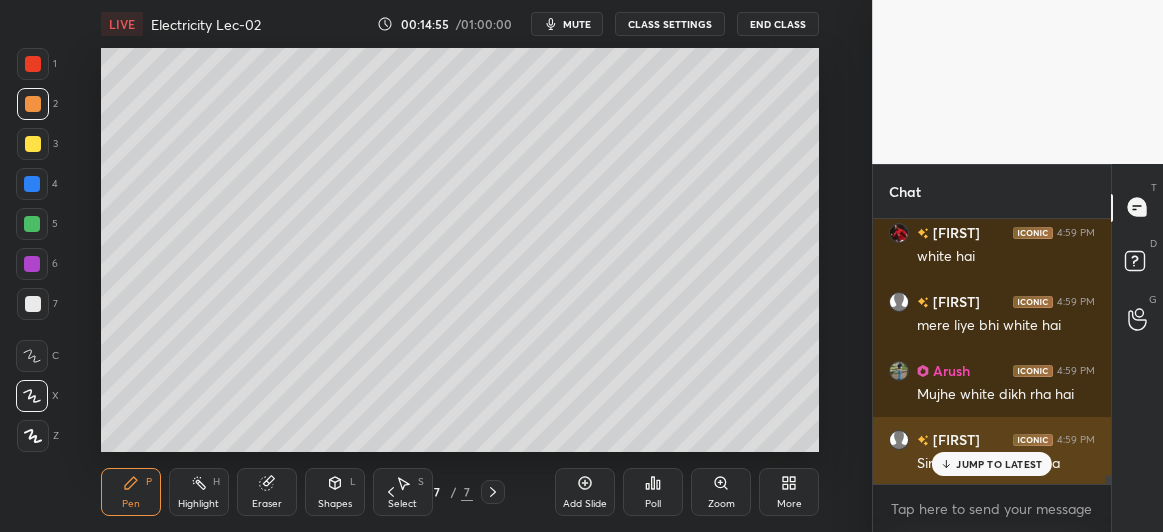 click on "JUMP TO LATEST" at bounding box center (999, 464) 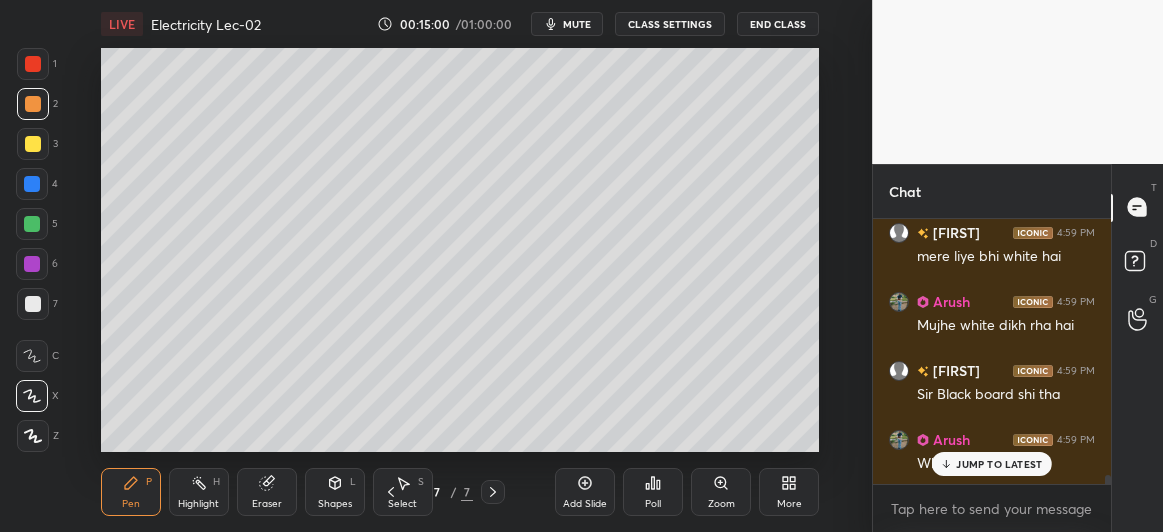 scroll, scrollTop: 7667, scrollLeft: 0, axis: vertical 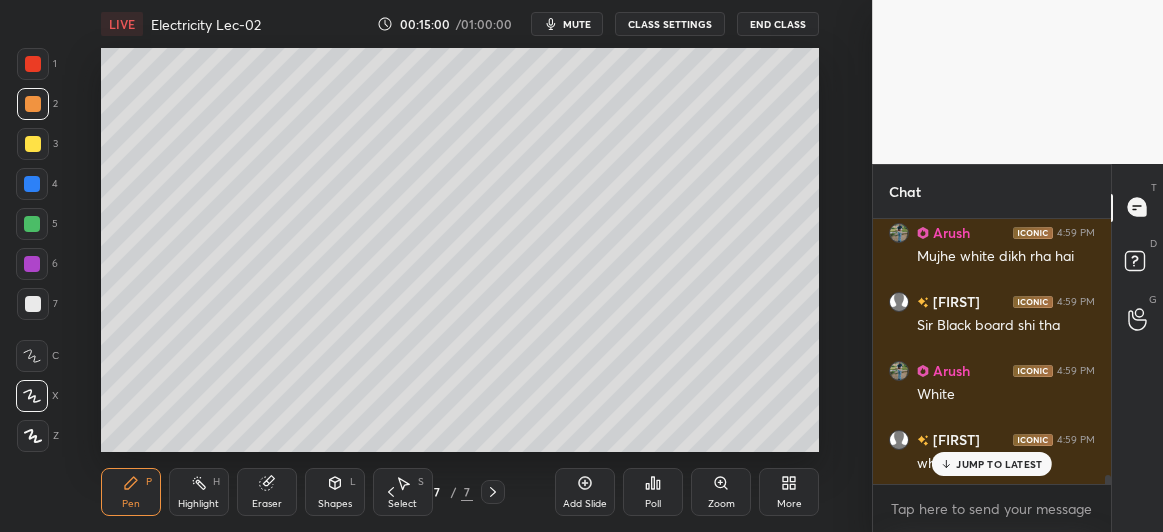 click on "JUMP TO LATEST" at bounding box center (999, 464) 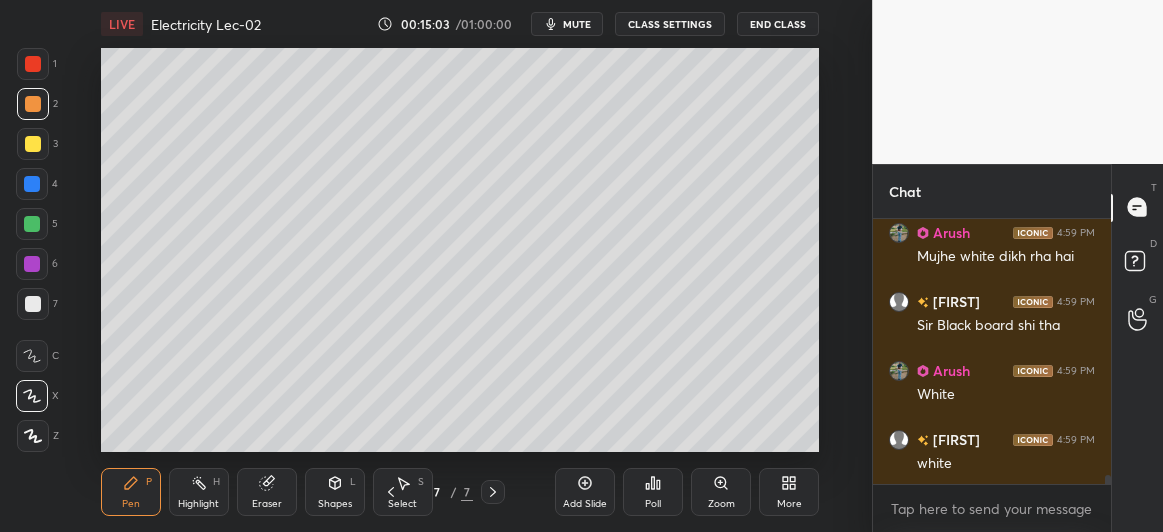 scroll, scrollTop: 7736, scrollLeft: 0, axis: vertical 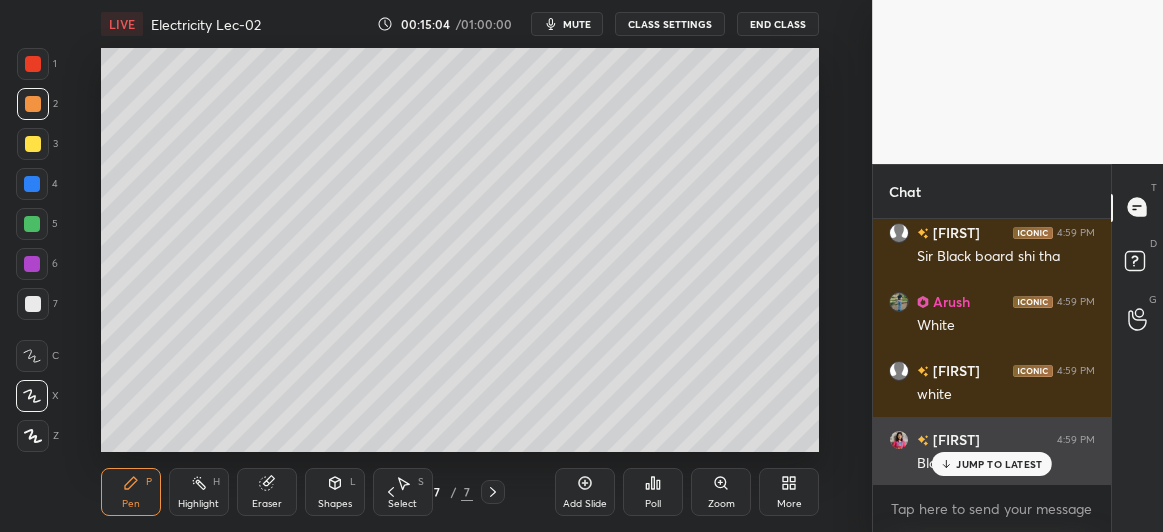 click on "JUMP TO LATEST" at bounding box center (999, 464) 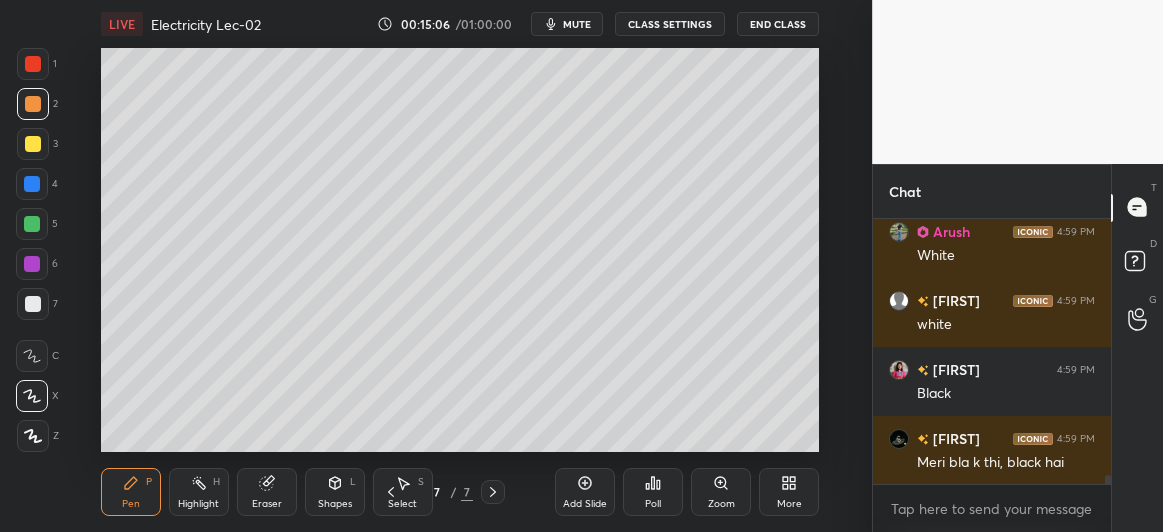 scroll, scrollTop: 7853, scrollLeft: 0, axis: vertical 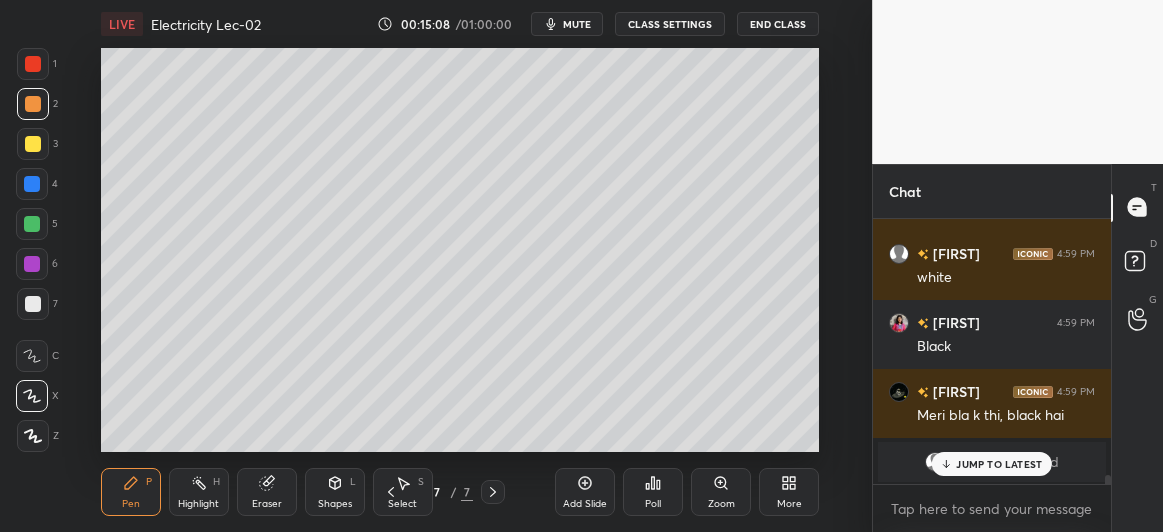 click on "JUMP TO LATEST" at bounding box center (999, 464) 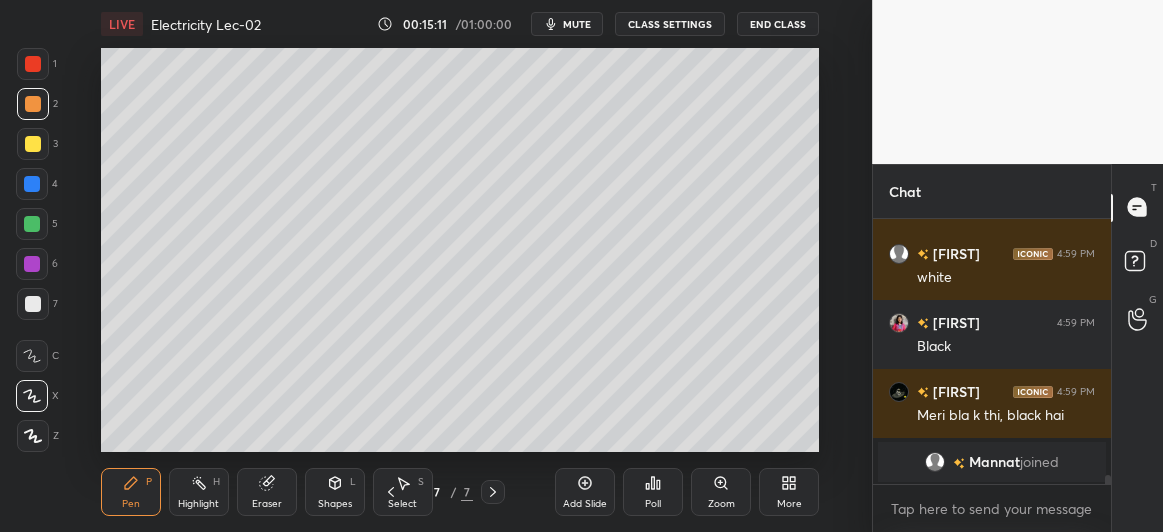 scroll, scrollTop: 7055, scrollLeft: 0, axis: vertical 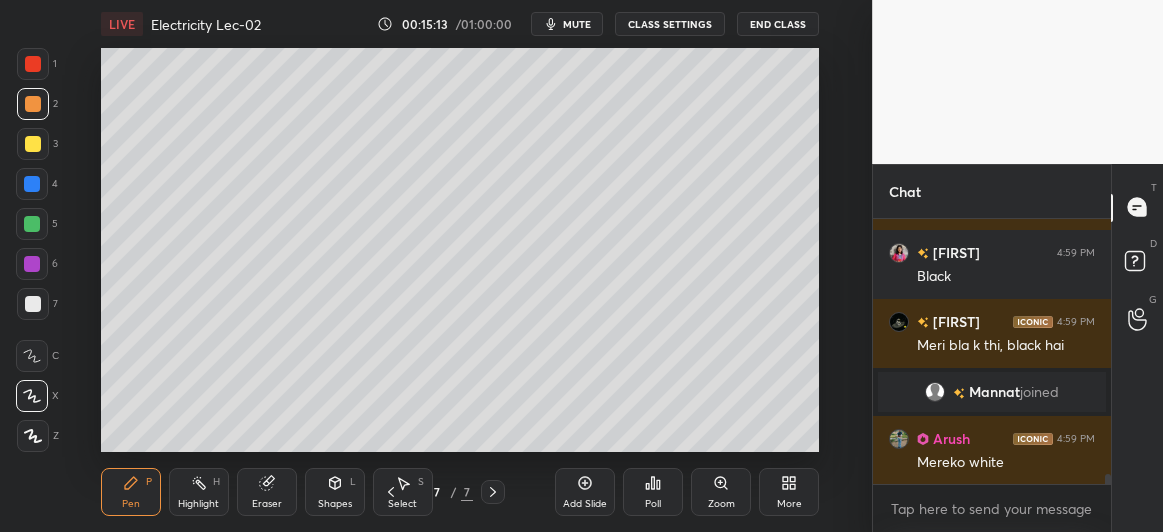 click 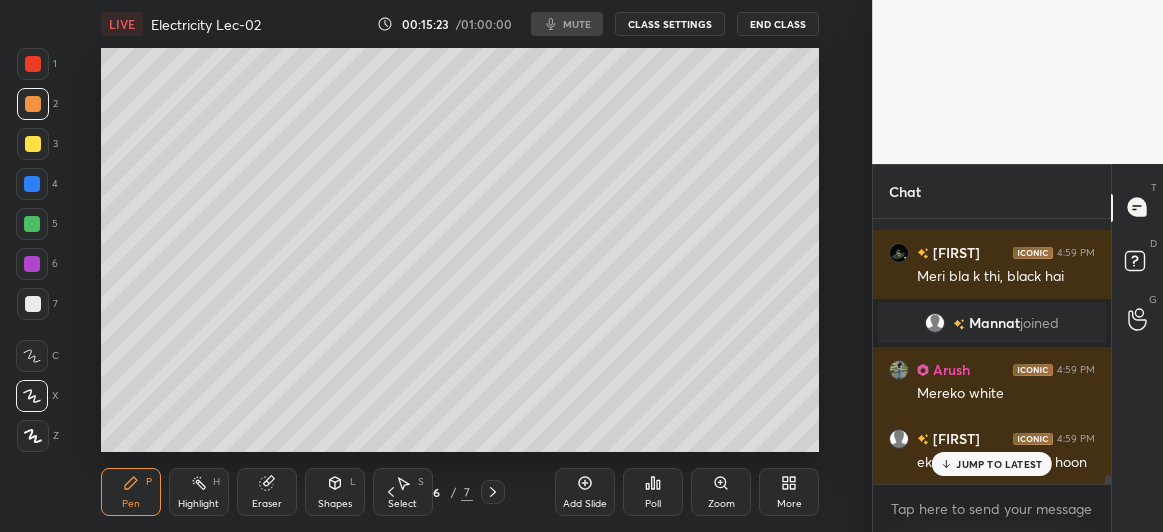 scroll, scrollTop: 7210, scrollLeft: 0, axis: vertical 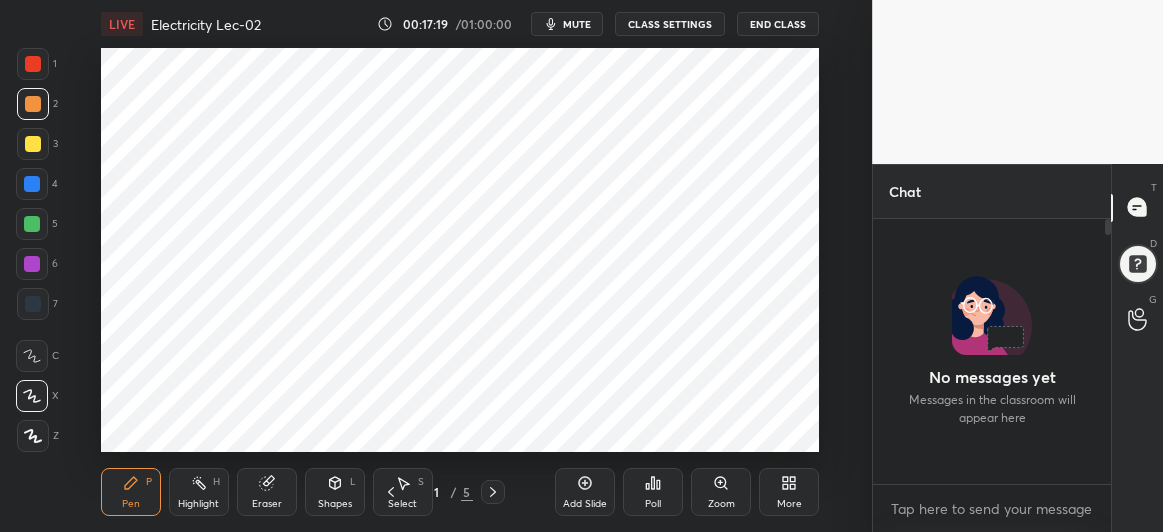 click 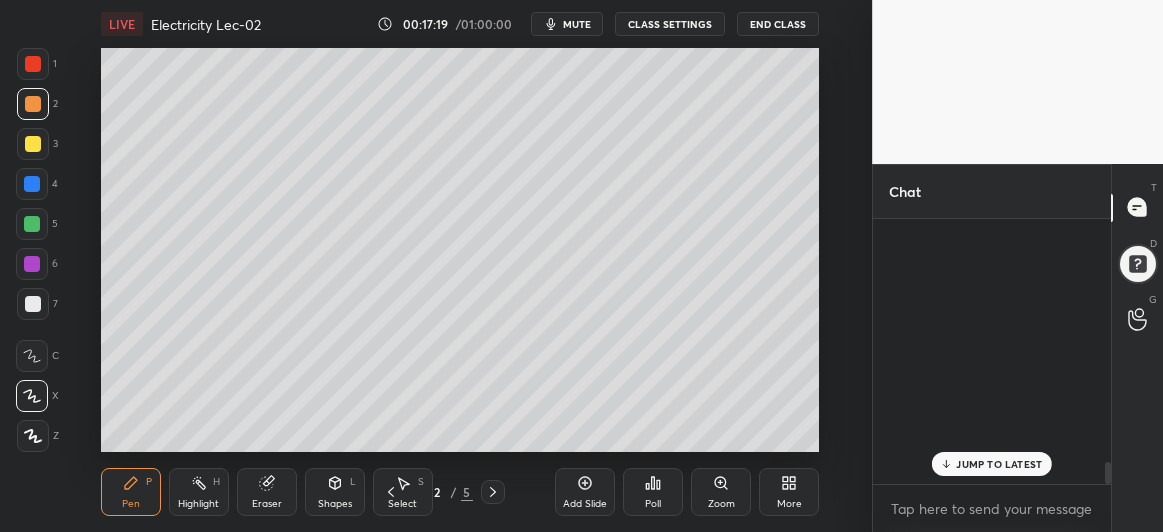 click 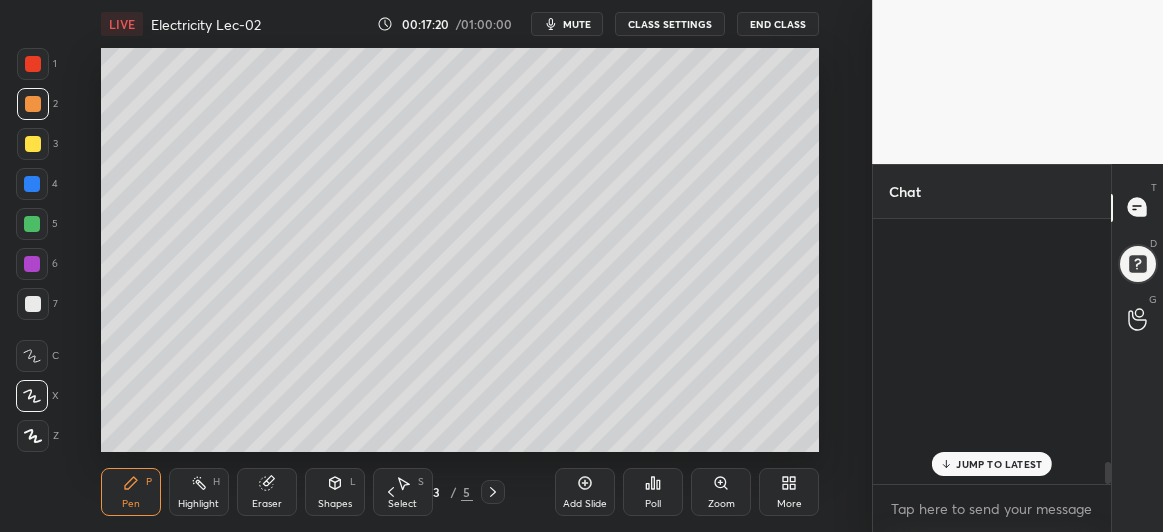 scroll, scrollTop: 2876, scrollLeft: 0, axis: vertical 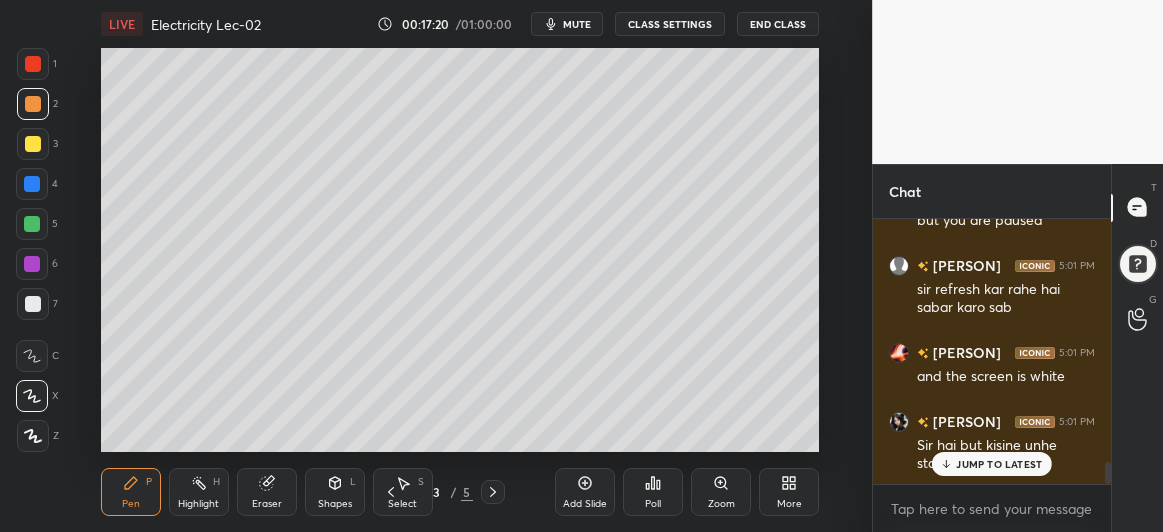 click 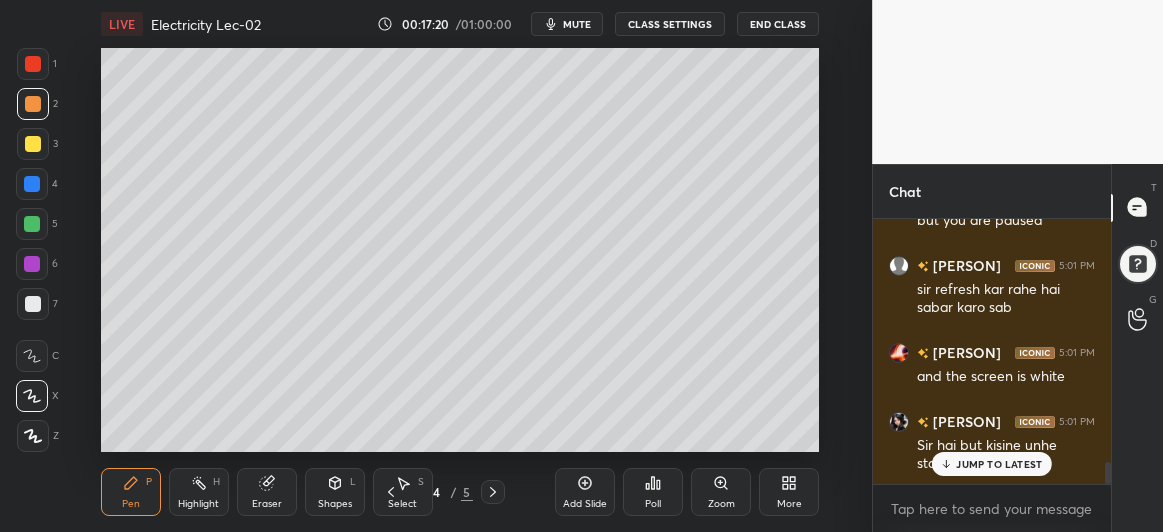 click 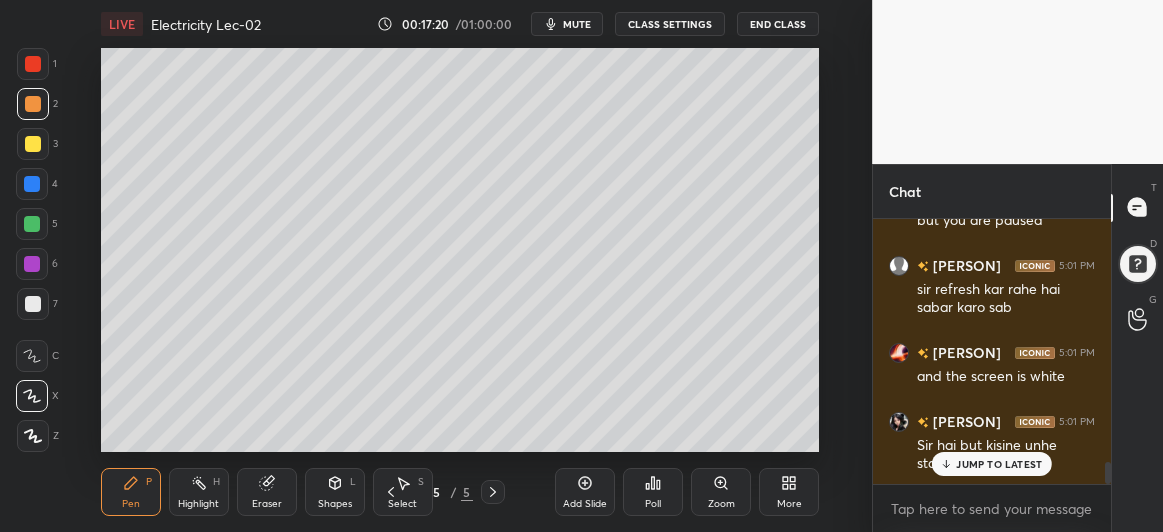 click 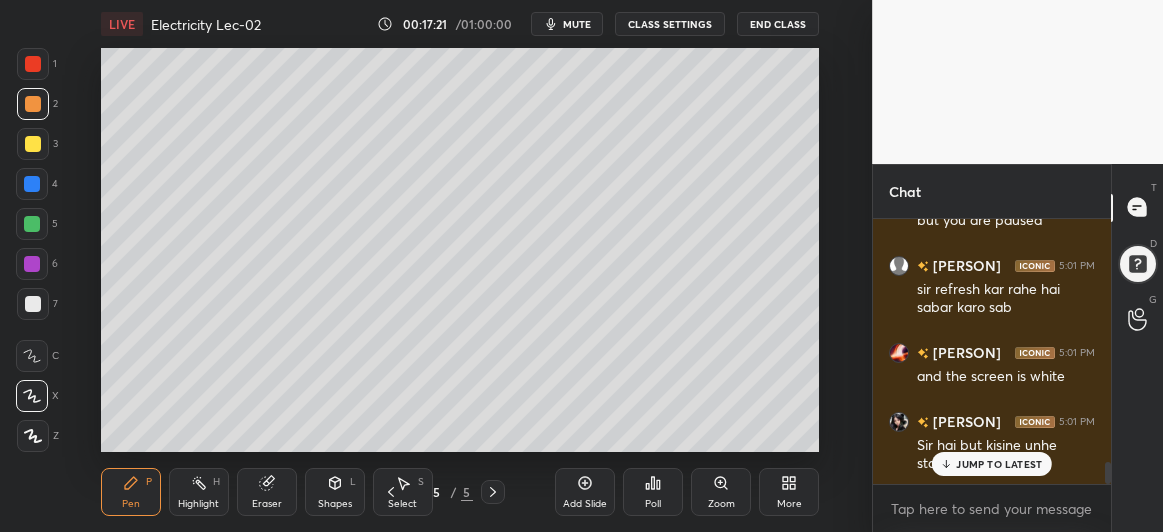 click 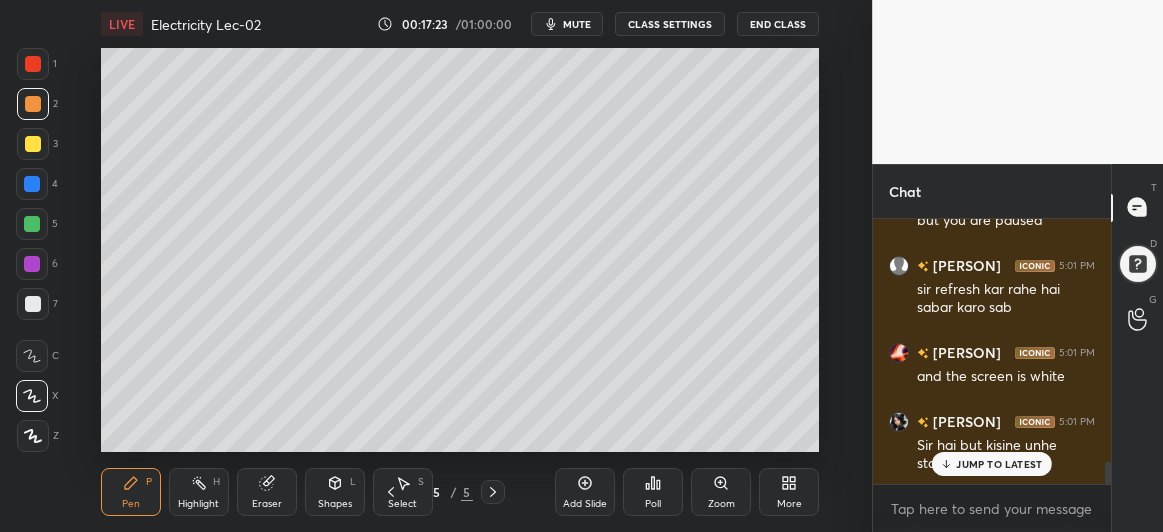 click on "JUMP TO LATEST" at bounding box center [992, 464] 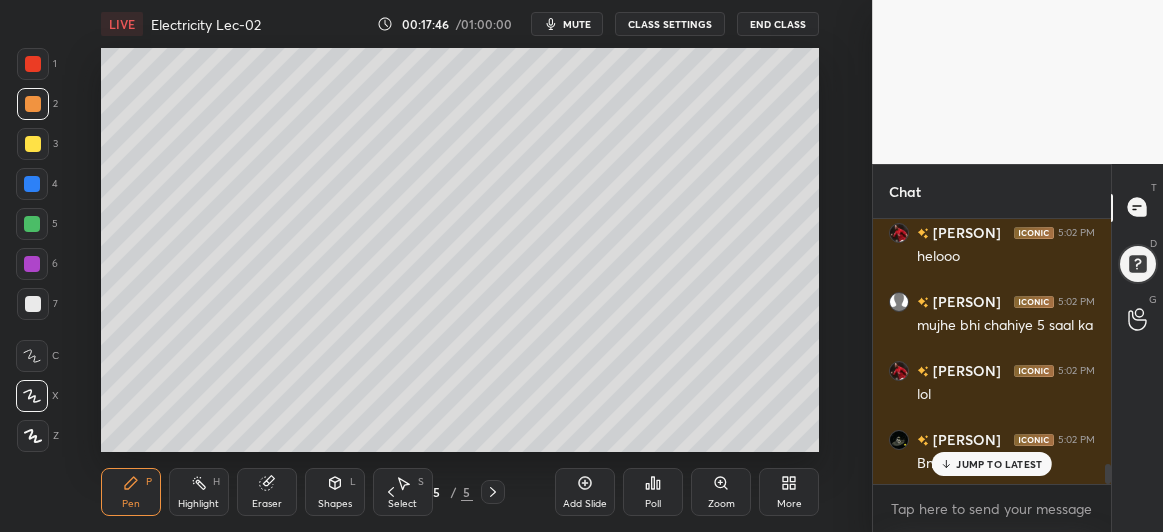 scroll, scrollTop: 3221, scrollLeft: 0, axis: vertical 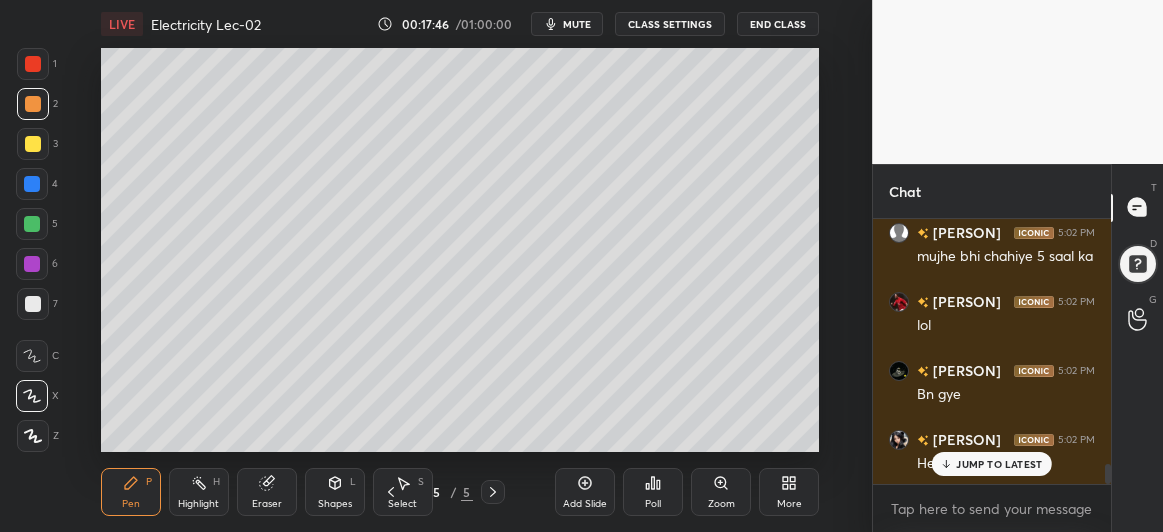 click at bounding box center [33, 104] 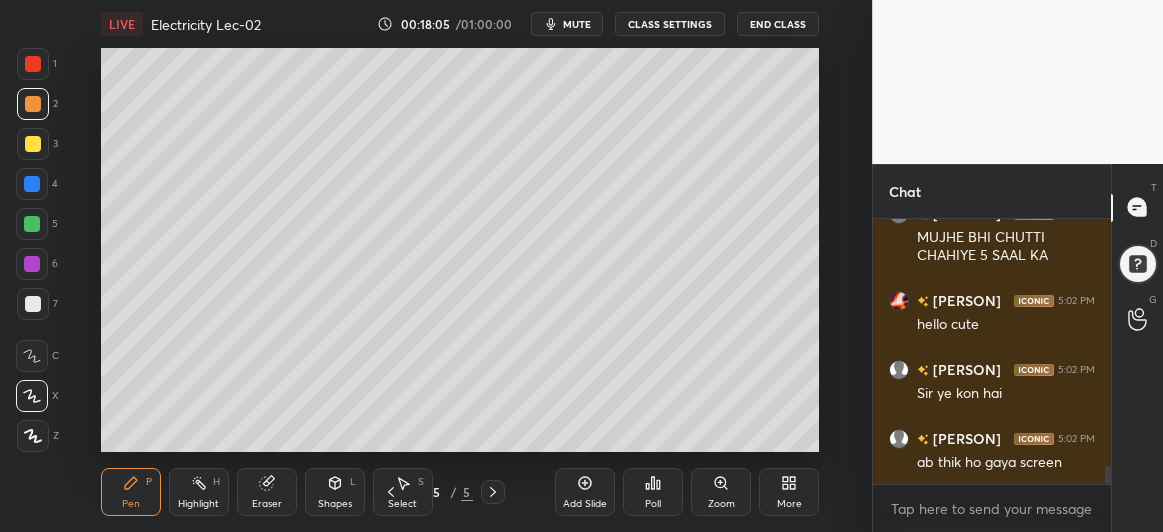 scroll, scrollTop: 3672, scrollLeft: 0, axis: vertical 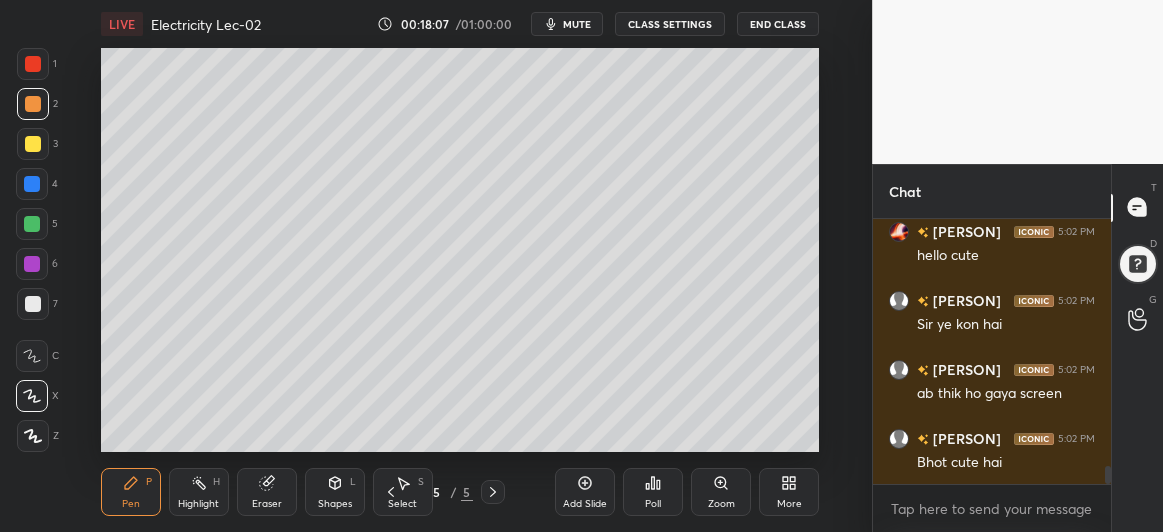 click at bounding box center [32, 184] 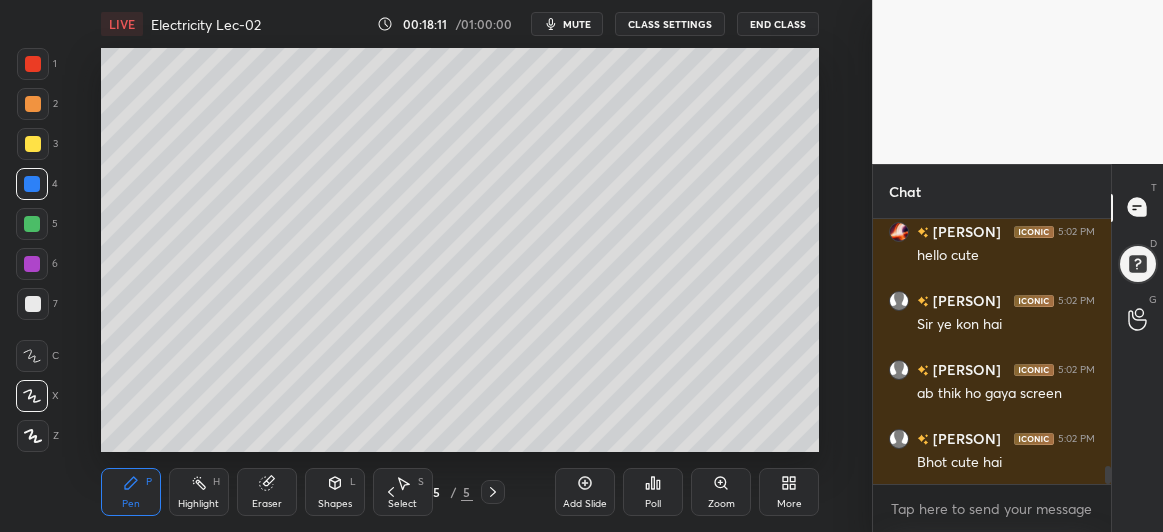 scroll, scrollTop: 3741, scrollLeft: 0, axis: vertical 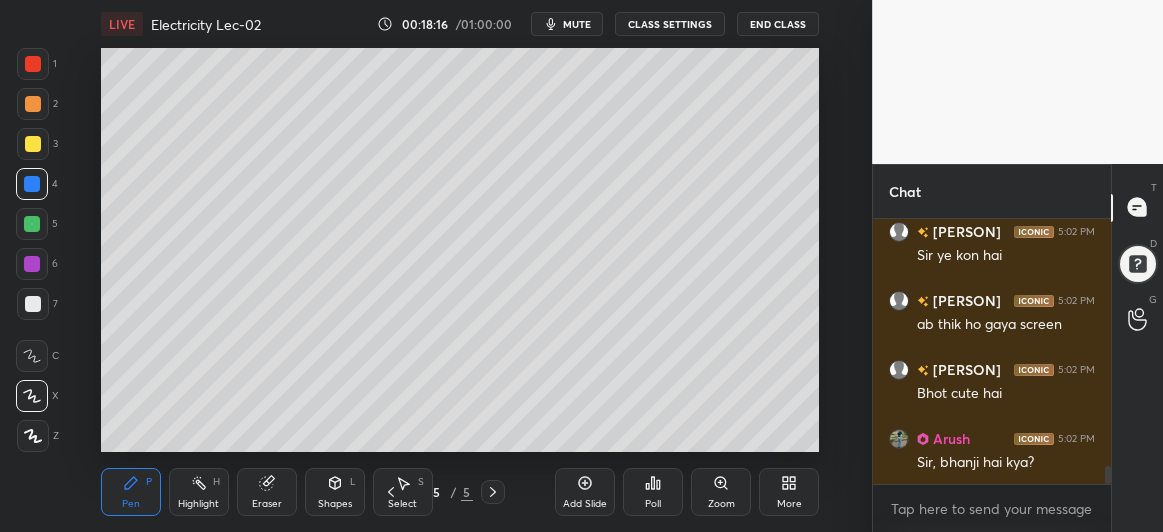 click on "Shapes L" at bounding box center [335, 492] 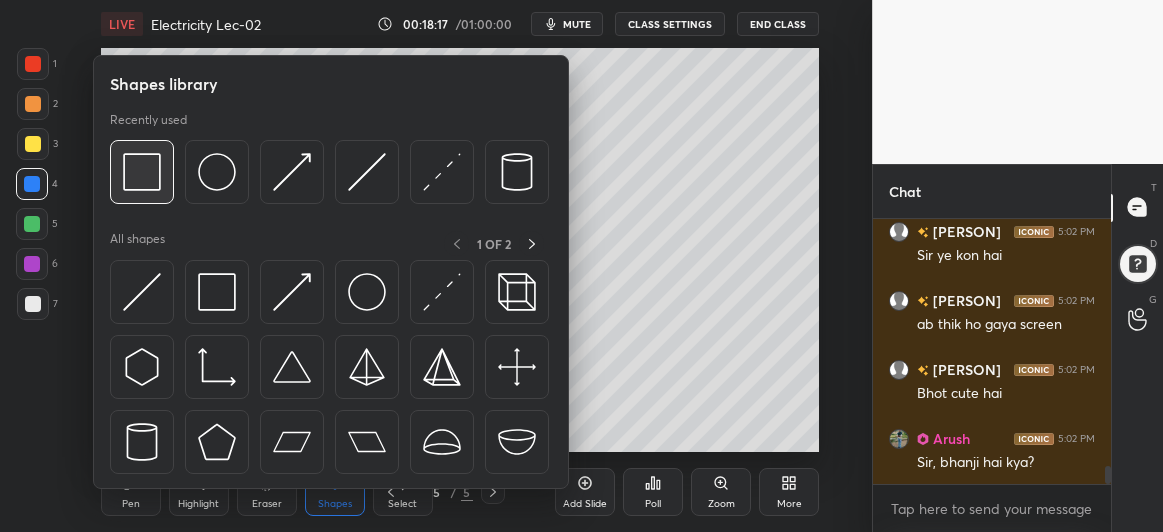 click at bounding box center (142, 172) 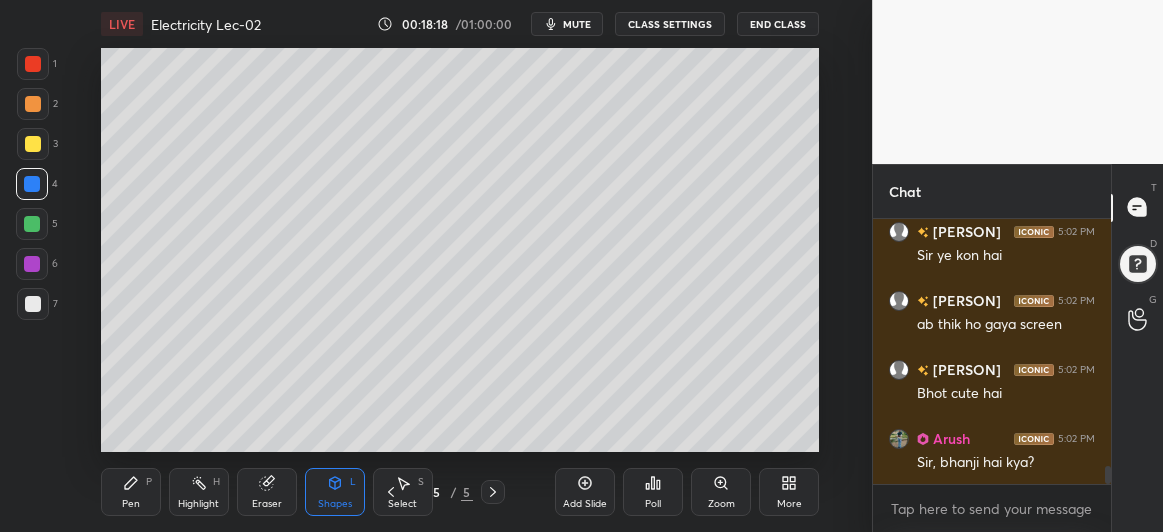 scroll, scrollTop: 3846, scrollLeft: 0, axis: vertical 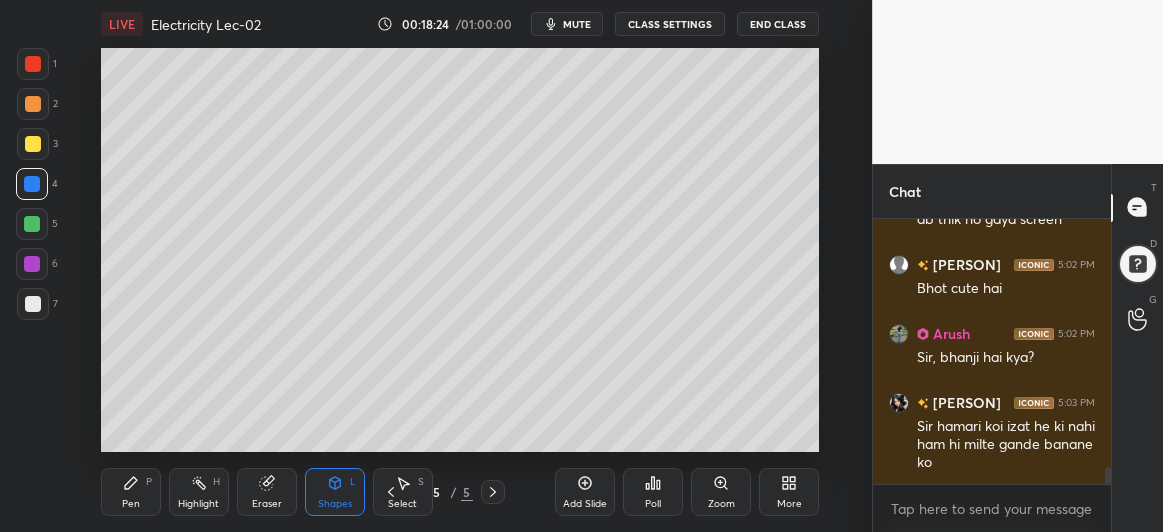 click on "Pen P" at bounding box center (131, 492) 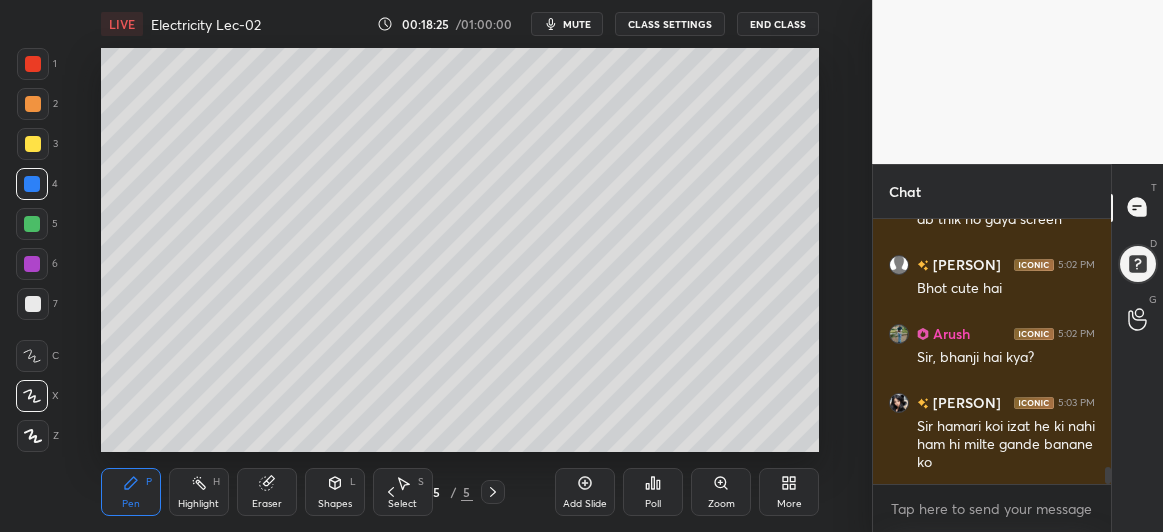 click at bounding box center (33, 304) 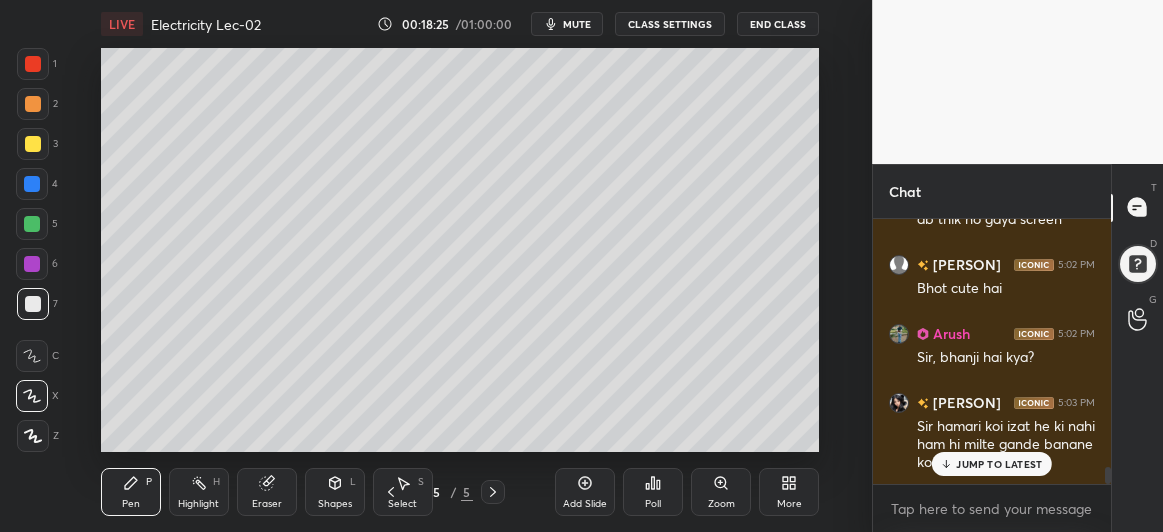 scroll, scrollTop: 3950, scrollLeft: 0, axis: vertical 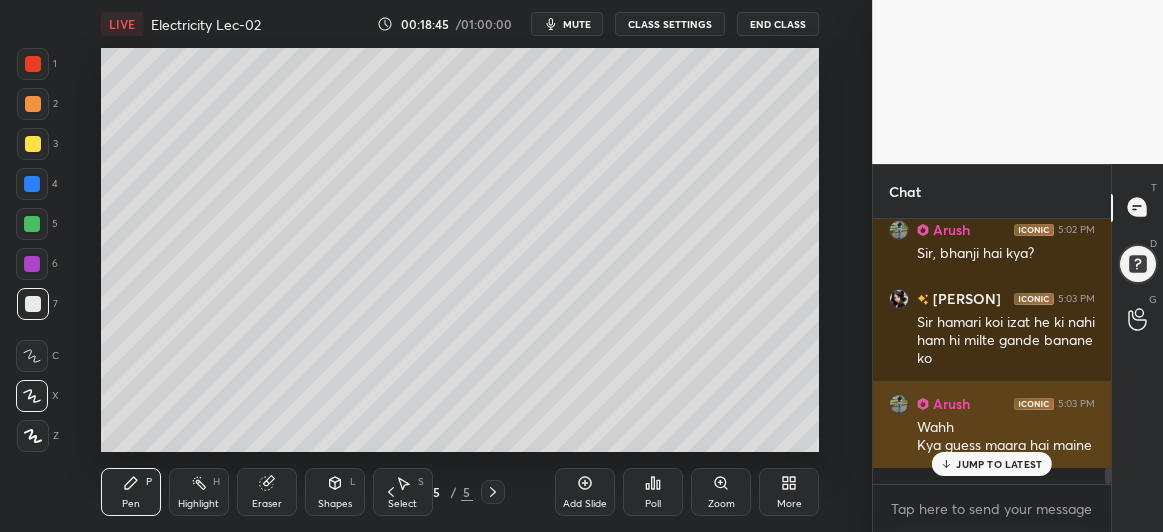 click on "JUMP TO LATEST" at bounding box center [999, 464] 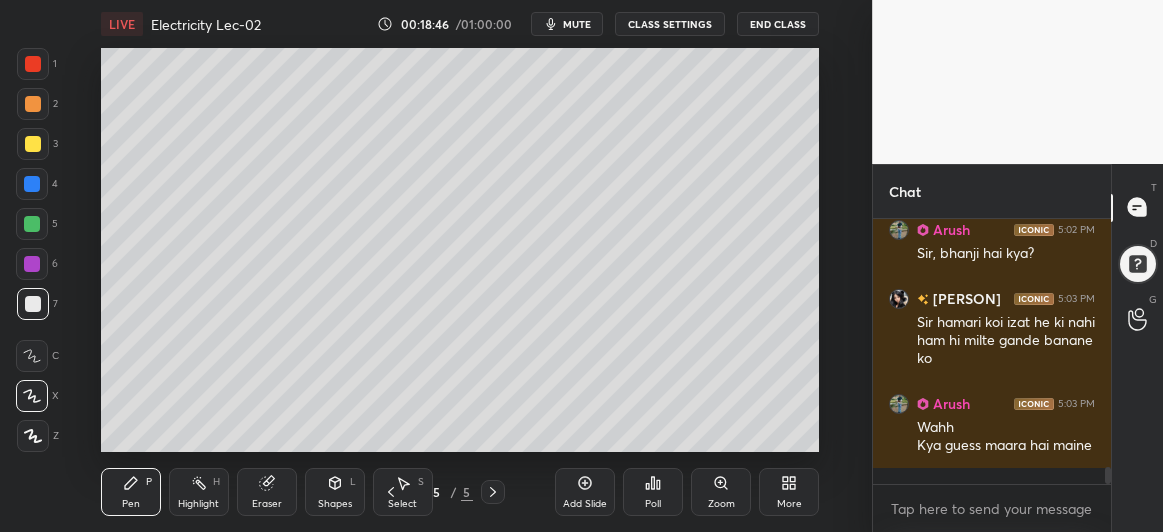 click at bounding box center (33, 144) 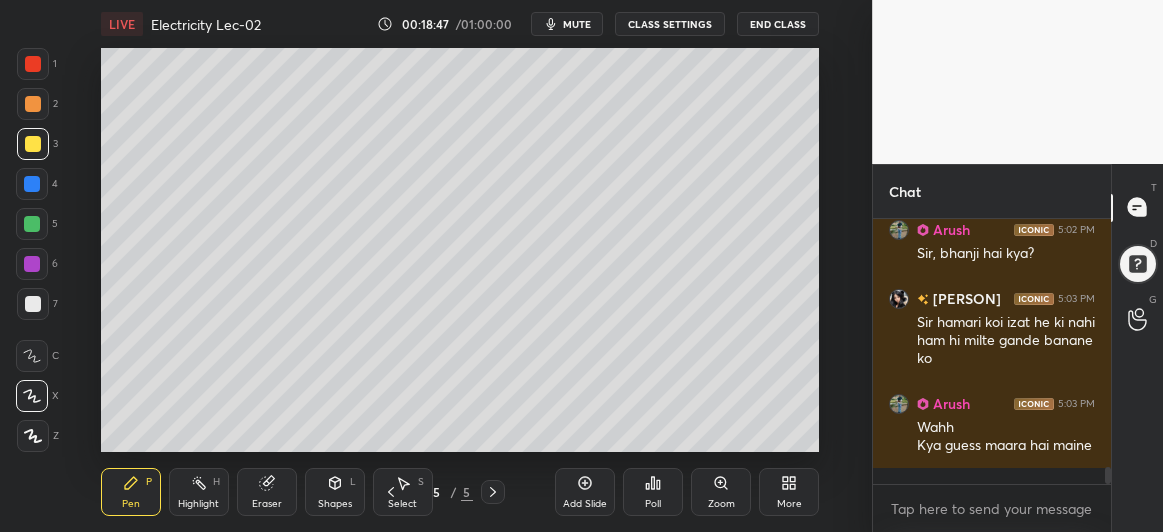 click at bounding box center [33, 144] 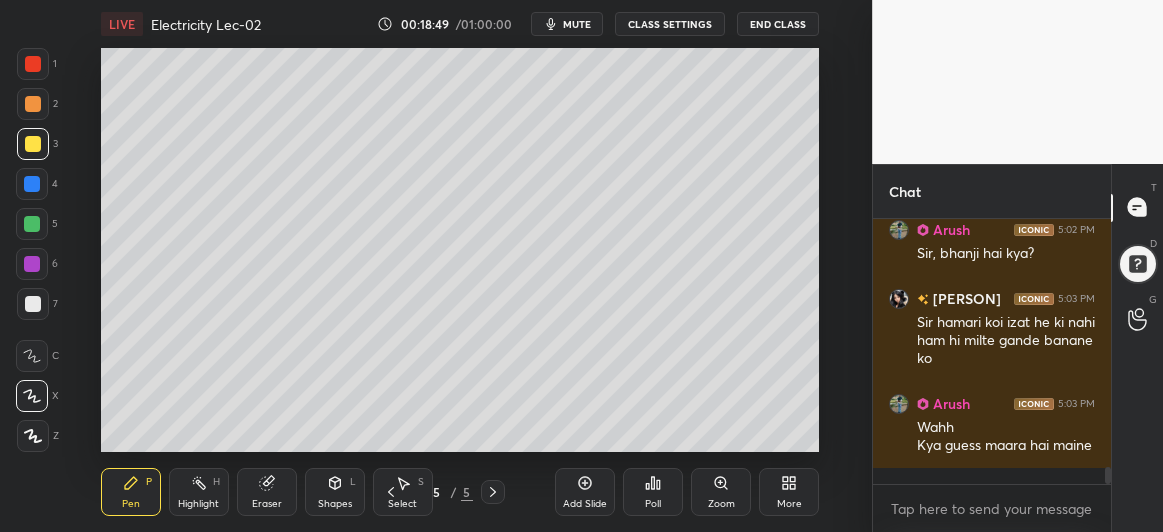scroll, scrollTop: 4019, scrollLeft: 0, axis: vertical 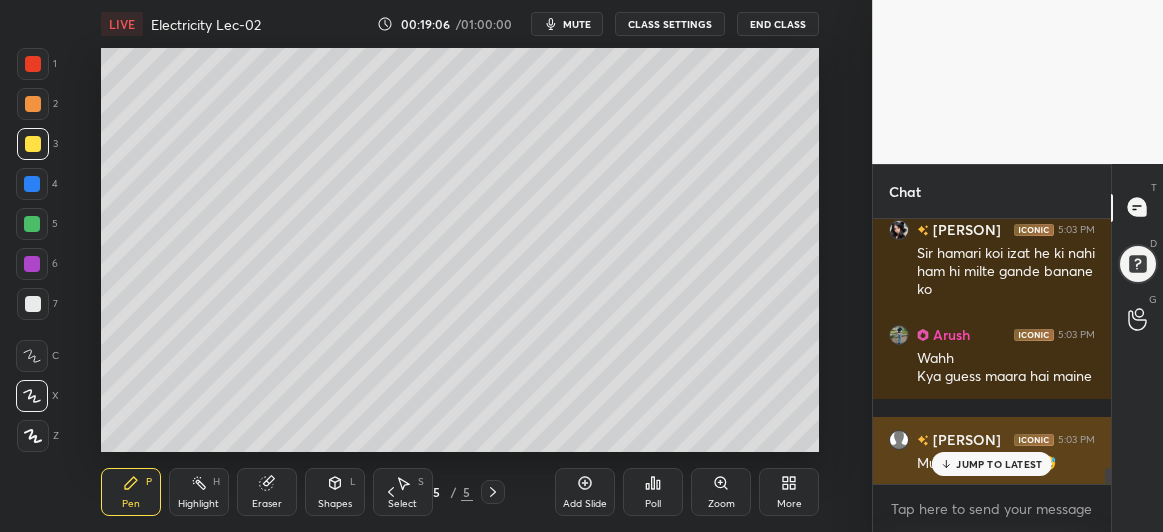 click on "JUMP TO LATEST" at bounding box center (999, 464) 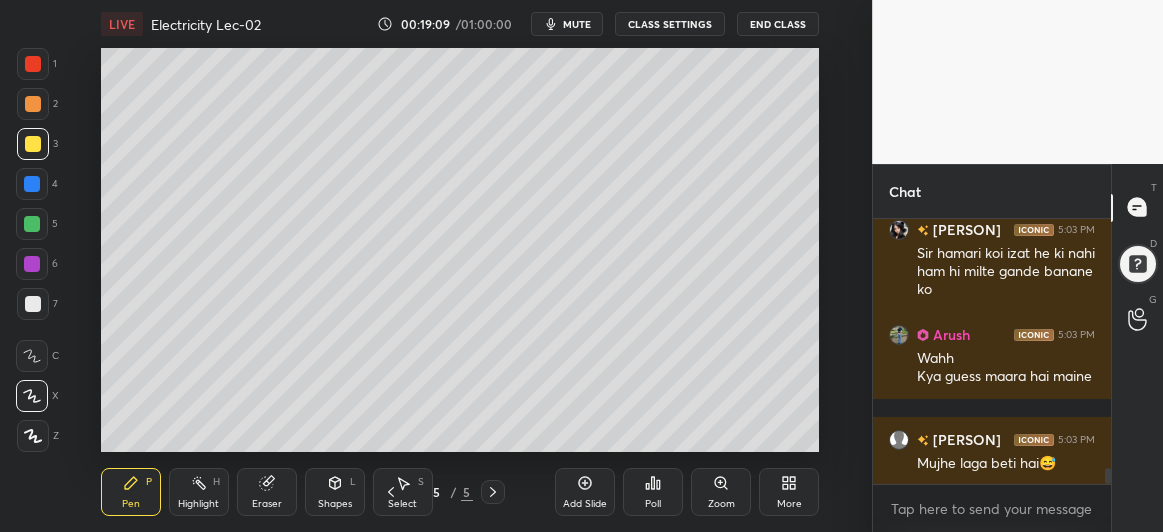 scroll, scrollTop: 4106, scrollLeft: 0, axis: vertical 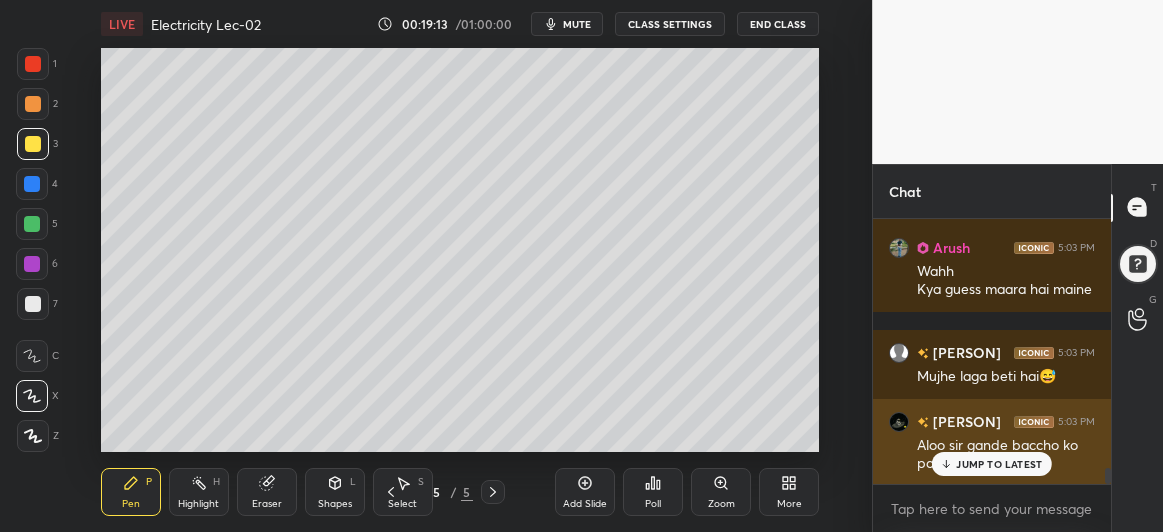 click on "JUMP TO LATEST" at bounding box center [999, 464] 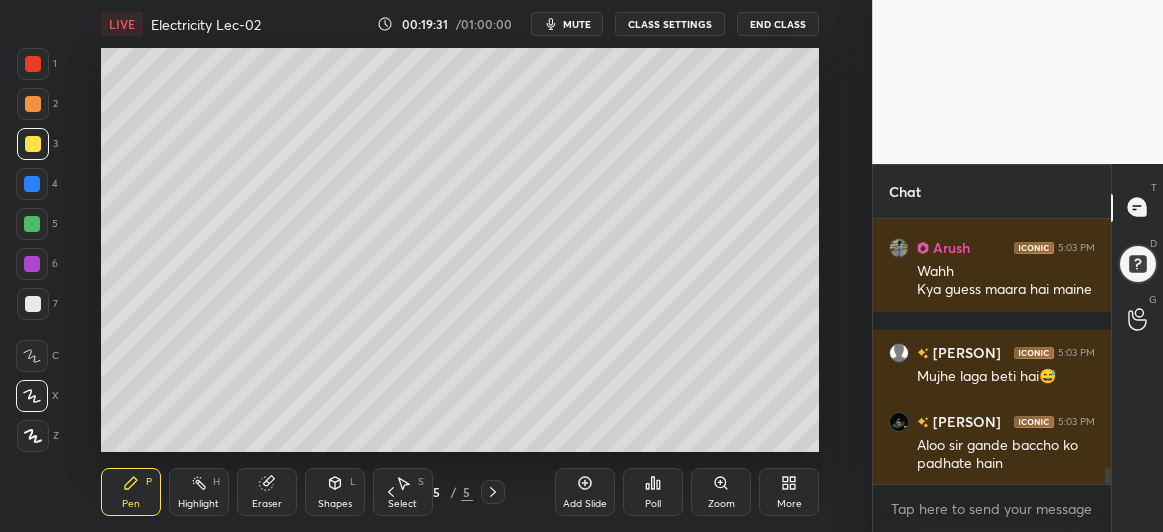 scroll, scrollTop: 4193, scrollLeft: 0, axis: vertical 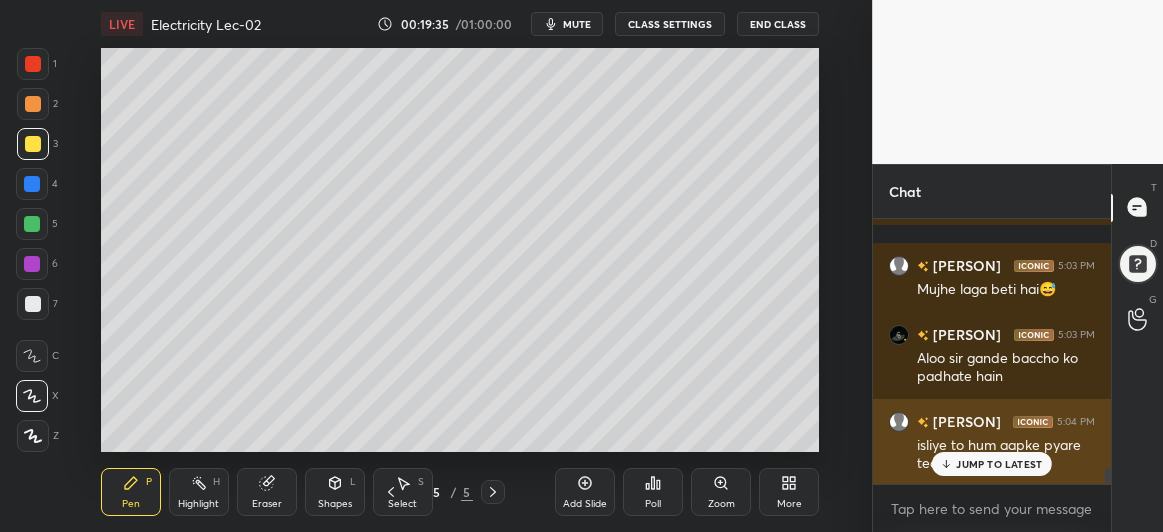 click on "JUMP TO LATEST" at bounding box center (999, 464) 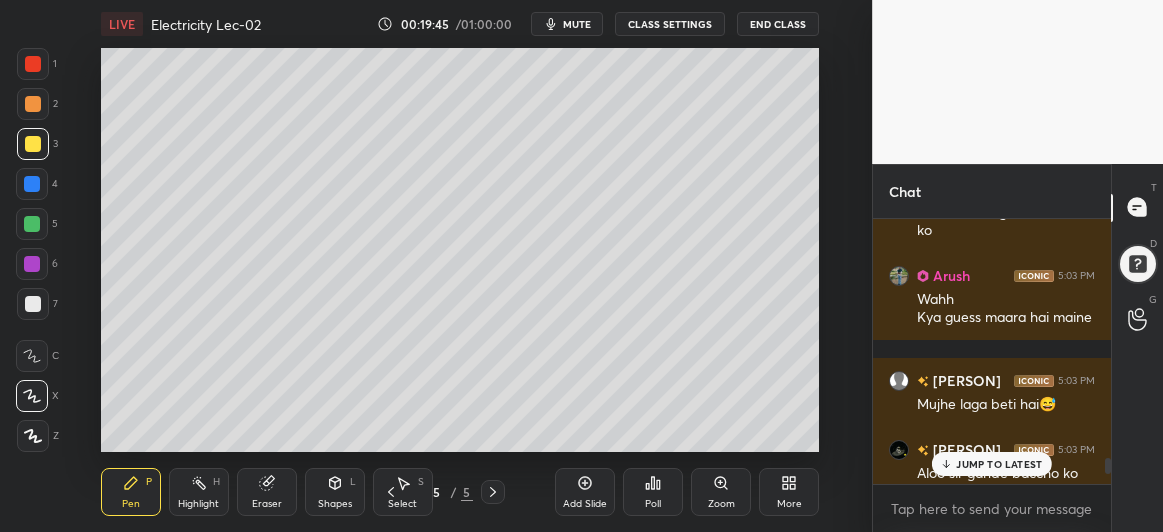 scroll, scrollTop: 4075, scrollLeft: 0, axis: vertical 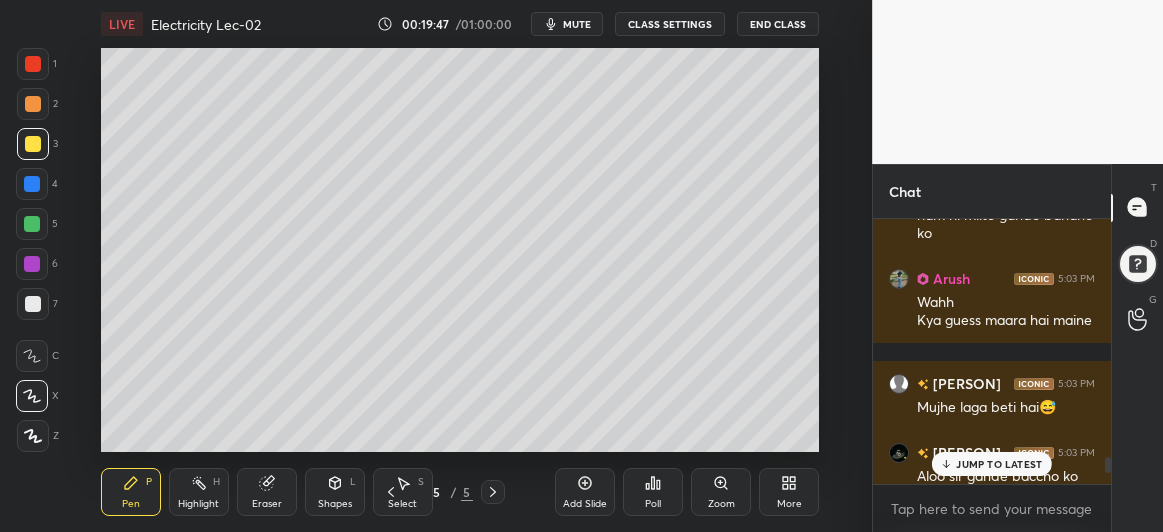 click on "JUMP TO LATEST" at bounding box center (999, 464) 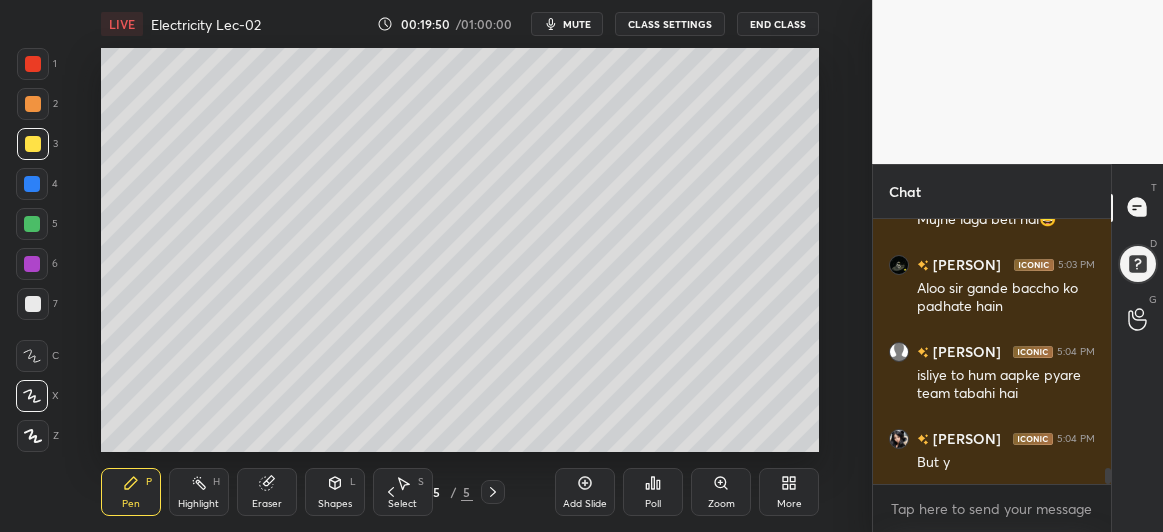 click at bounding box center (33, 304) 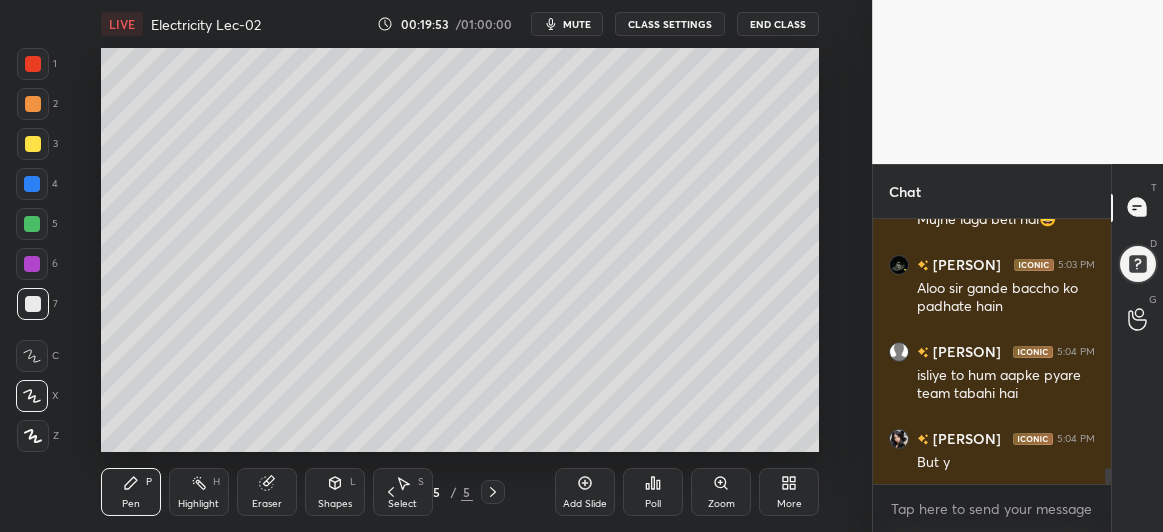 scroll, scrollTop: 4283, scrollLeft: 0, axis: vertical 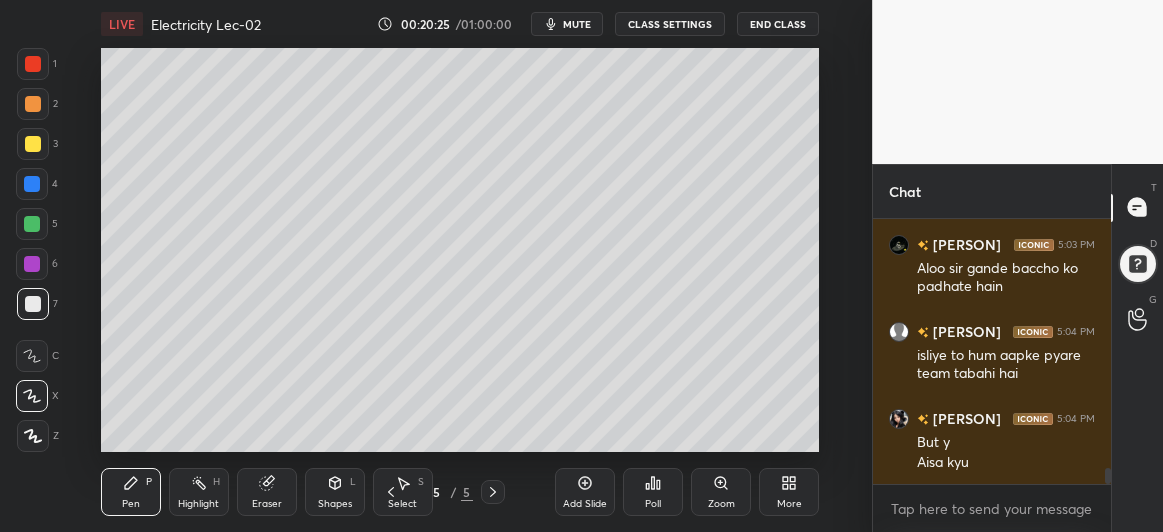 click at bounding box center (32, 224) 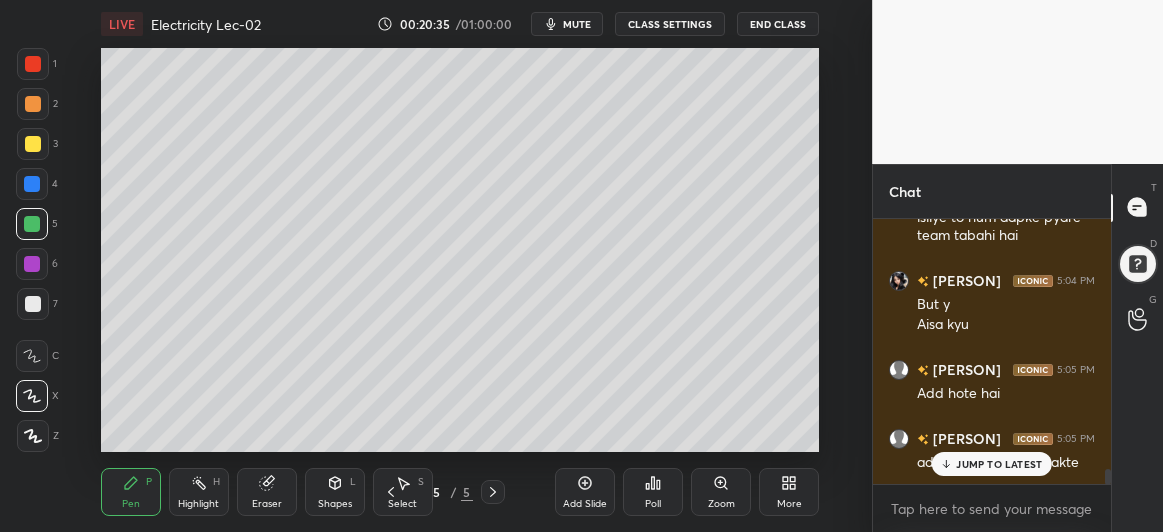 scroll, scrollTop: 4507, scrollLeft: 0, axis: vertical 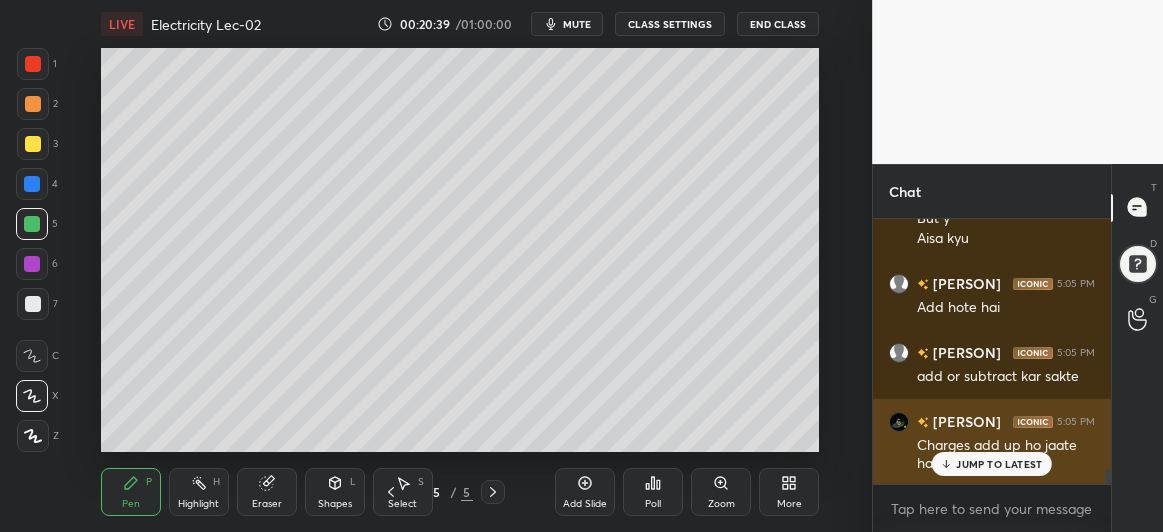 click on "JUMP TO LATEST" at bounding box center [999, 464] 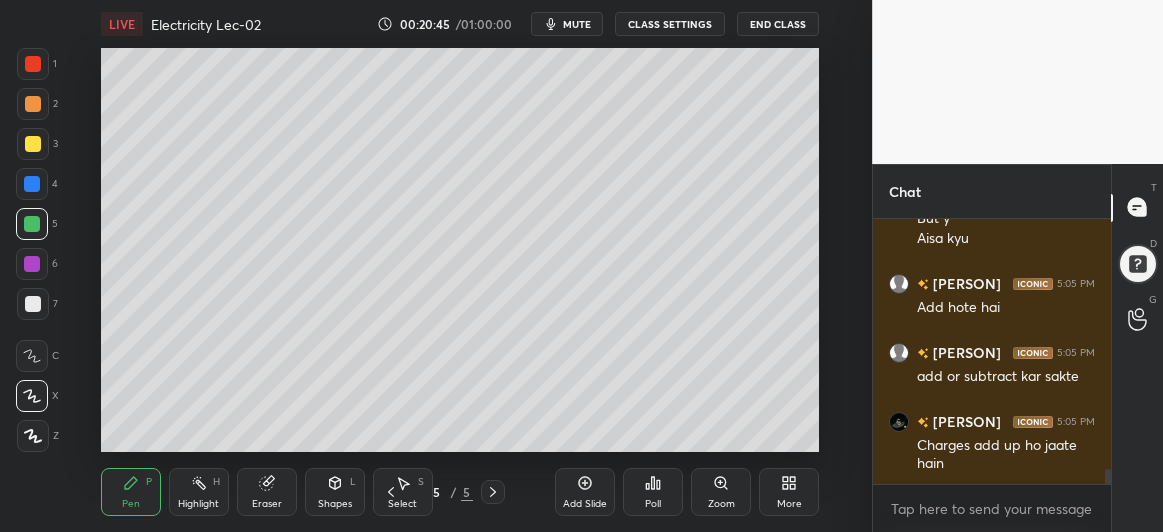scroll, scrollTop: 4576, scrollLeft: 0, axis: vertical 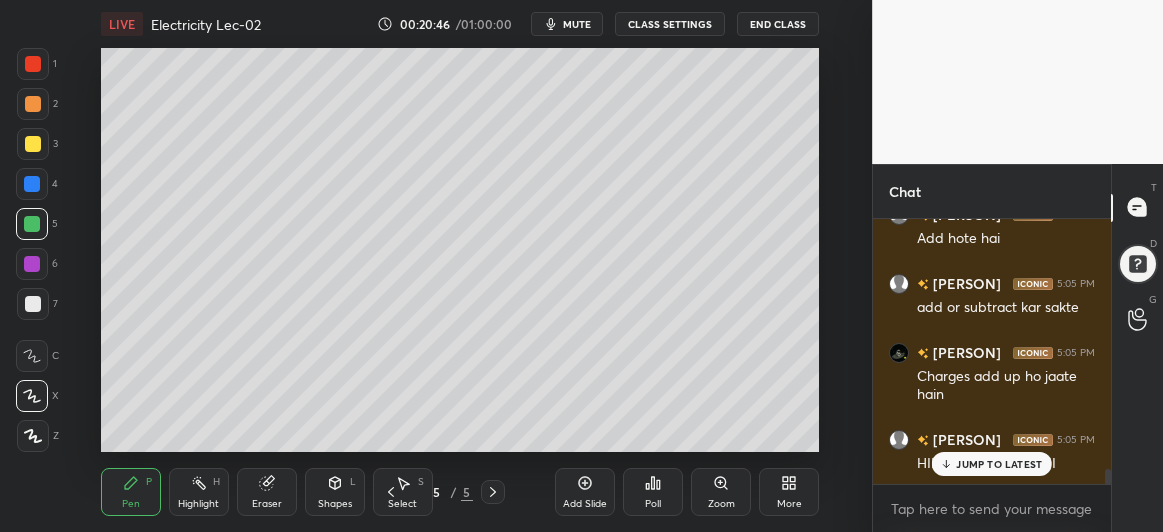 click at bounding box center [33, 144] 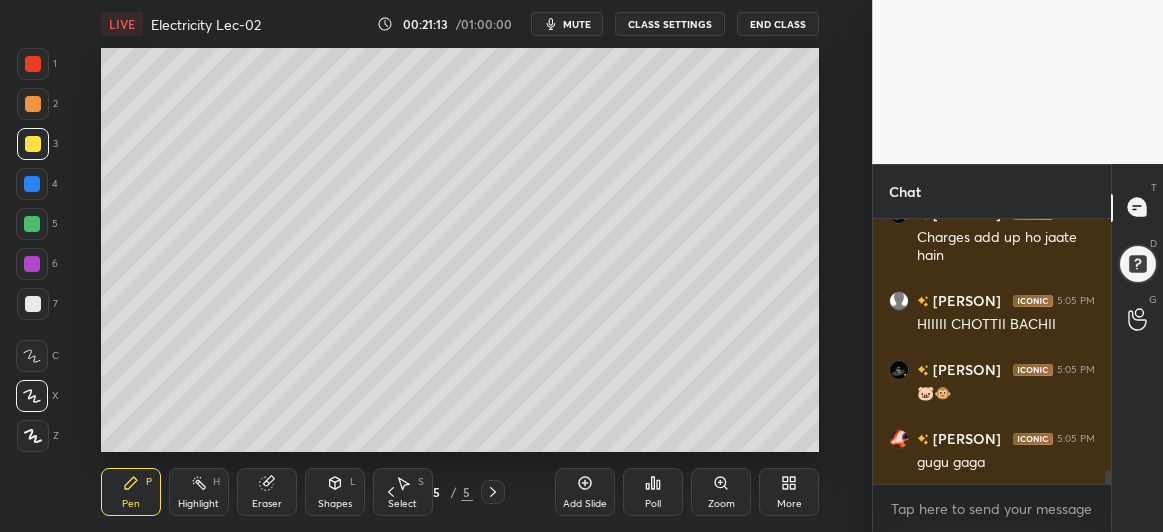 scroll, scrollTop: 4784, scrollLeft: 0, axis: vertical 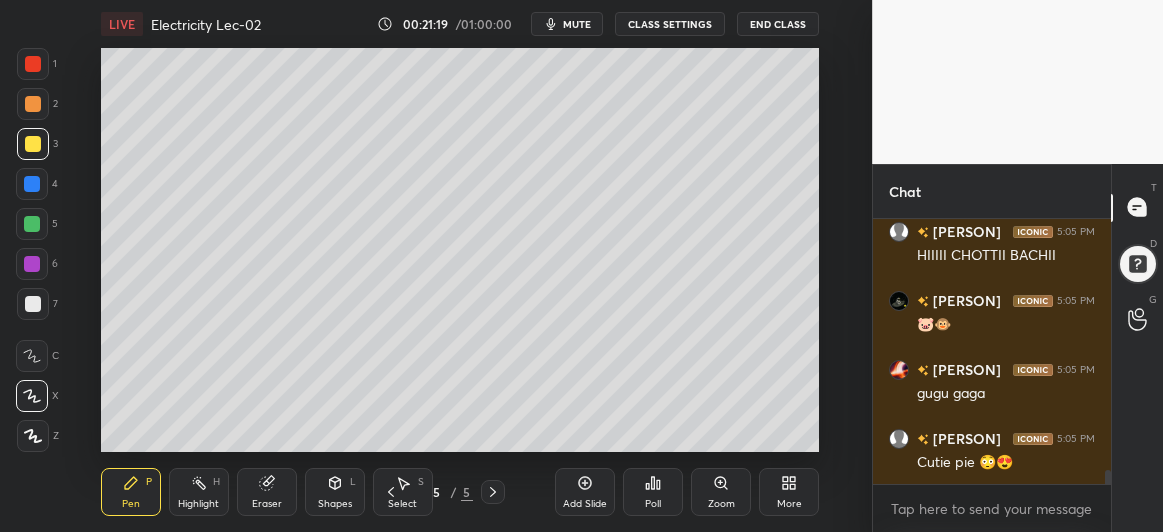 click 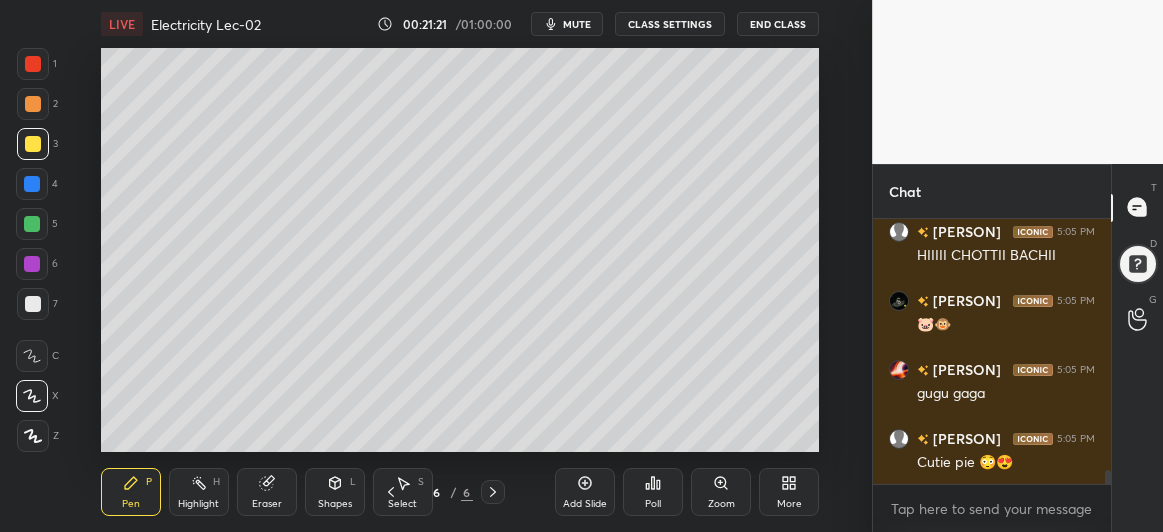 scroll, scrollTop: 4852, scrollLeft: 0, axis: vertical 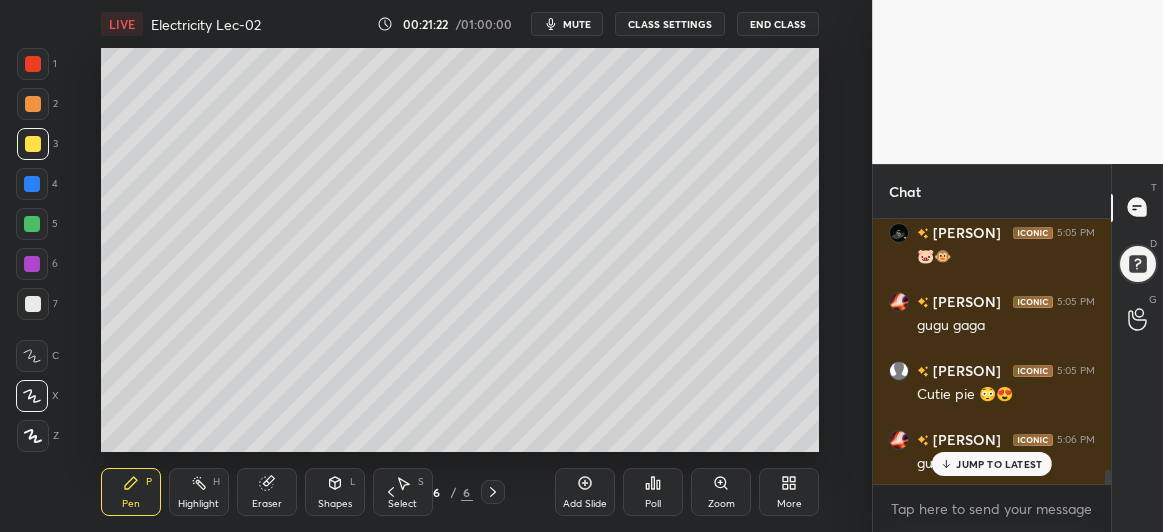 click at bounding box center (32, 224) 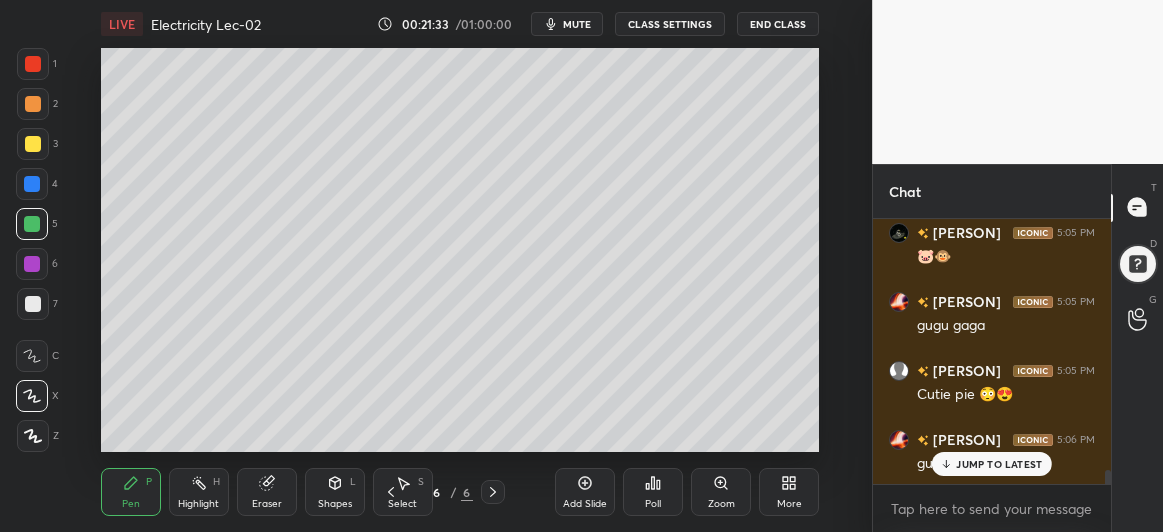 scroll, scrollTop: 4921, scrollLeft: 0, axis: vertical 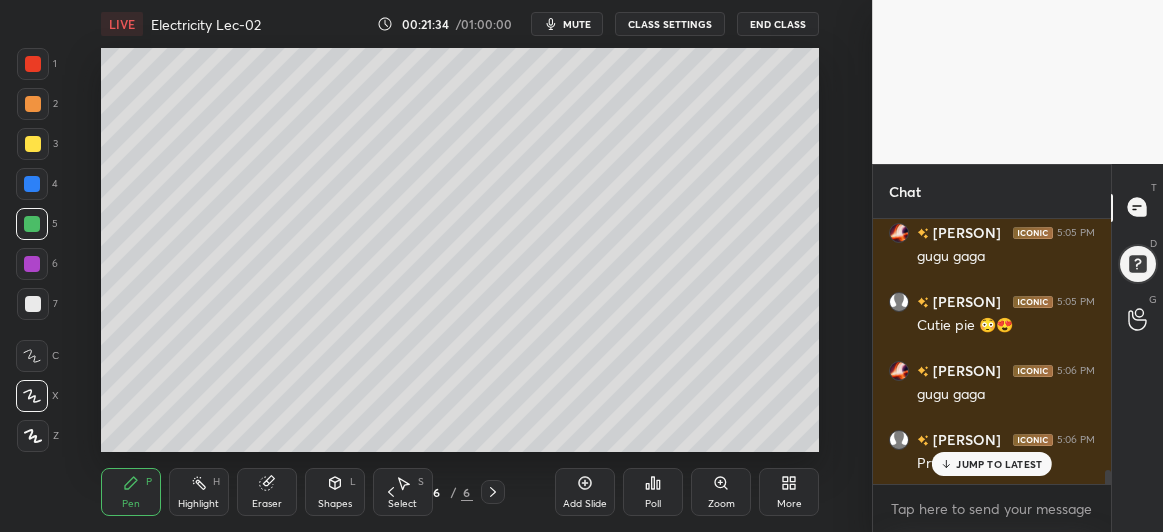 click at bounding box center [32, 184] 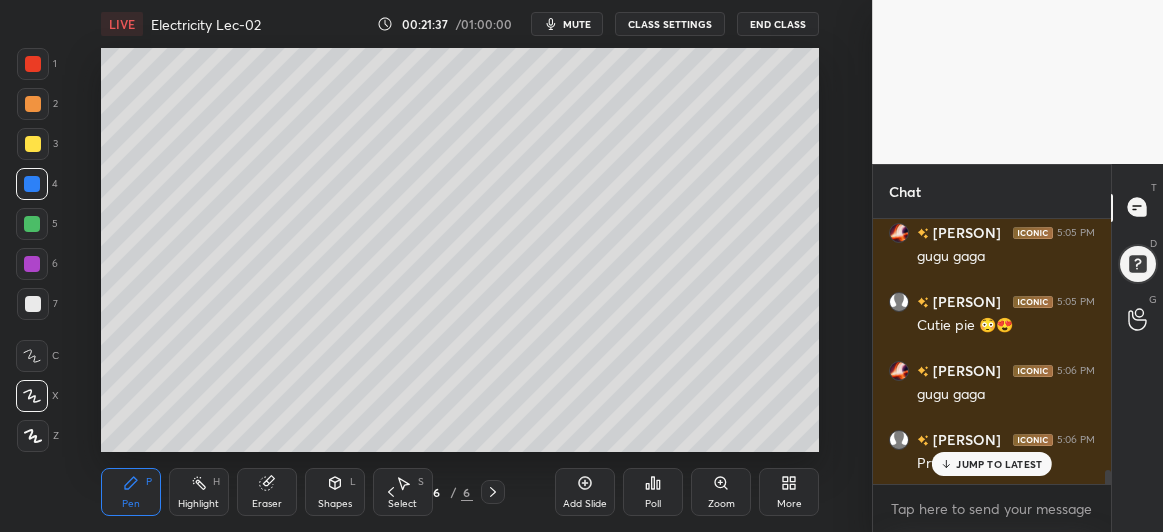 click at bounding box center (33, 304) 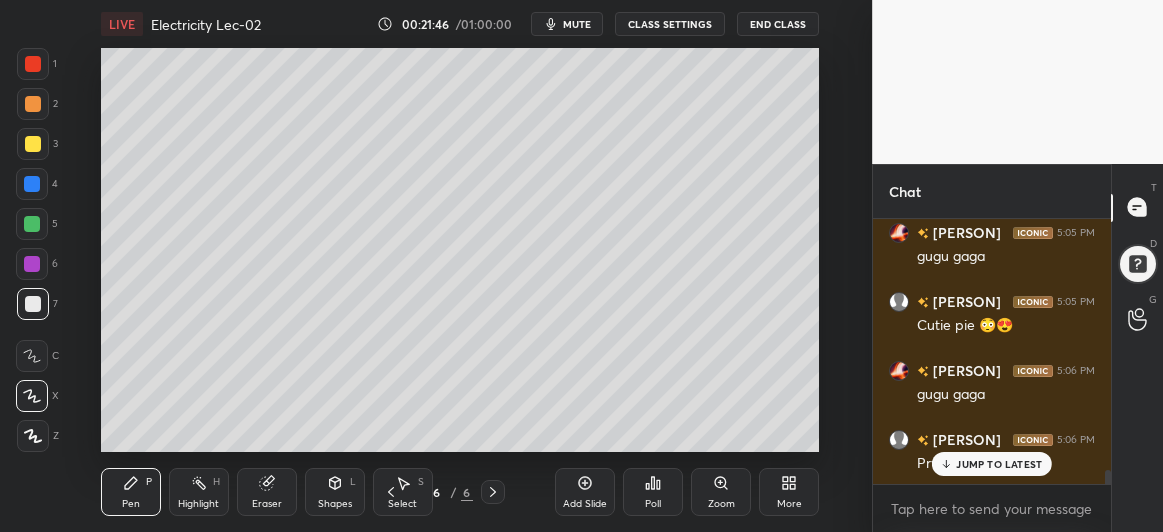 click at bounding box center [32, 184] 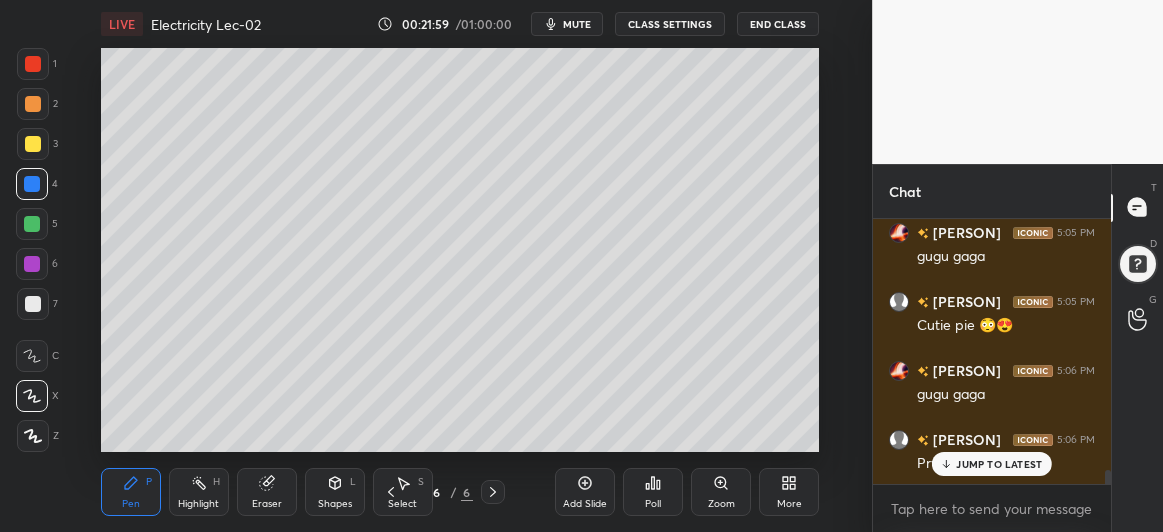 click at bounding box center (32, 264) 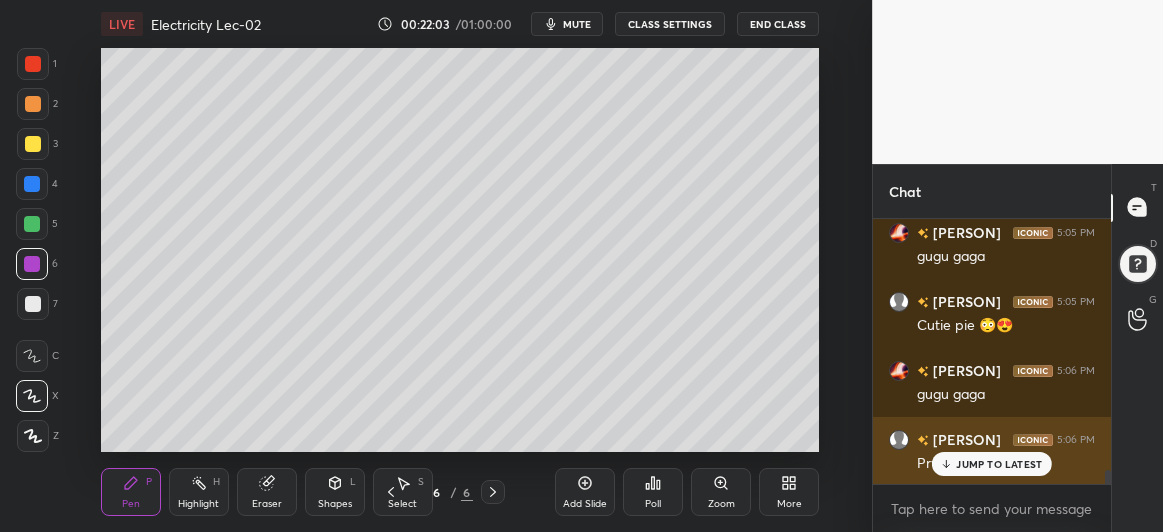 click on "JUMP TO LATEST" at bounding box center [999, 464] 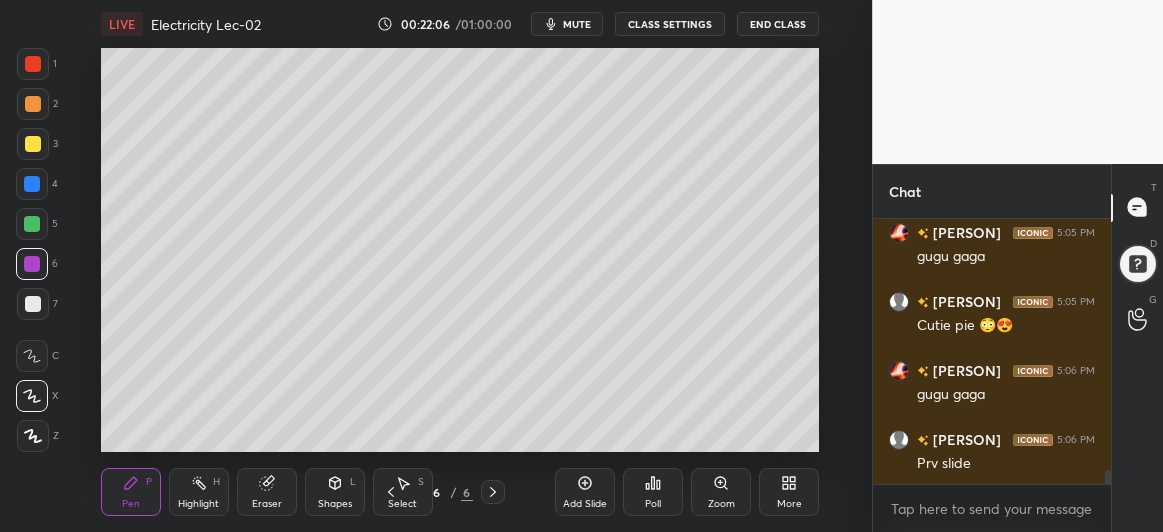 click 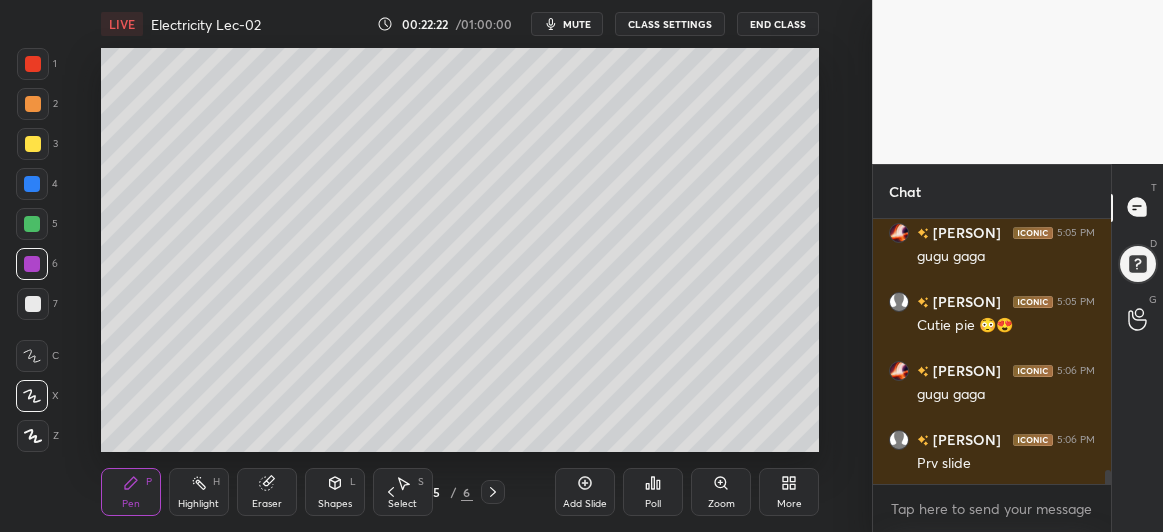 click 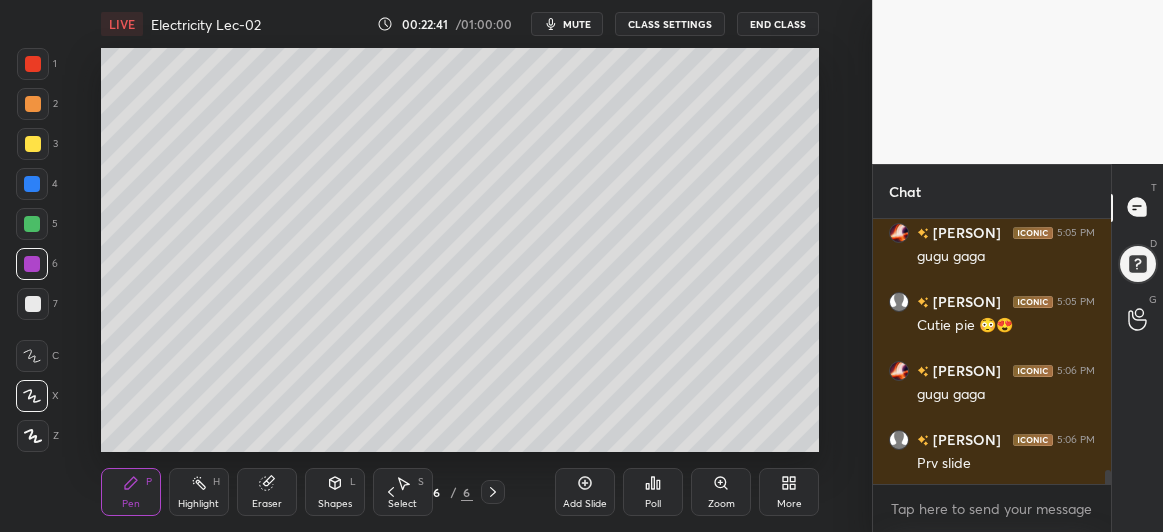 click on "Eraser" at bounding box center [267, 492] 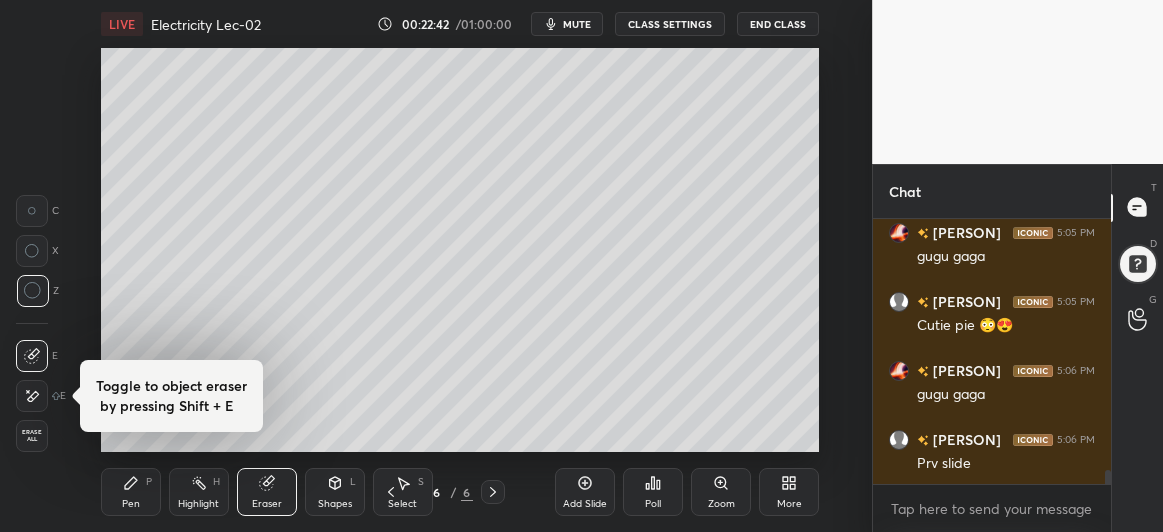 scroll, scrollTop: 5026, scrollLeft: 0, axis: vertical 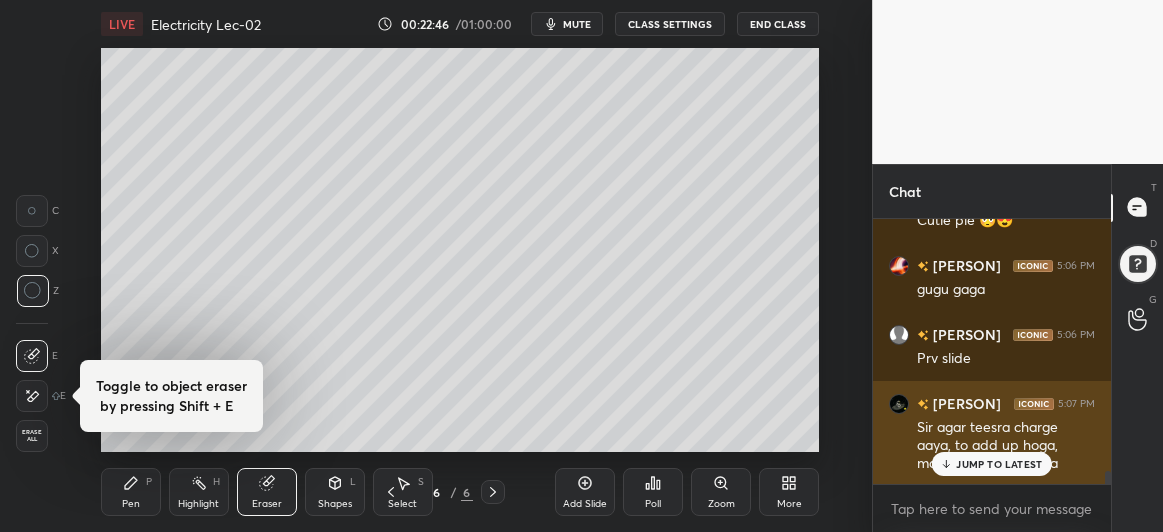 click on "JUMP TO LATEST" at bounding box center [999, 464] 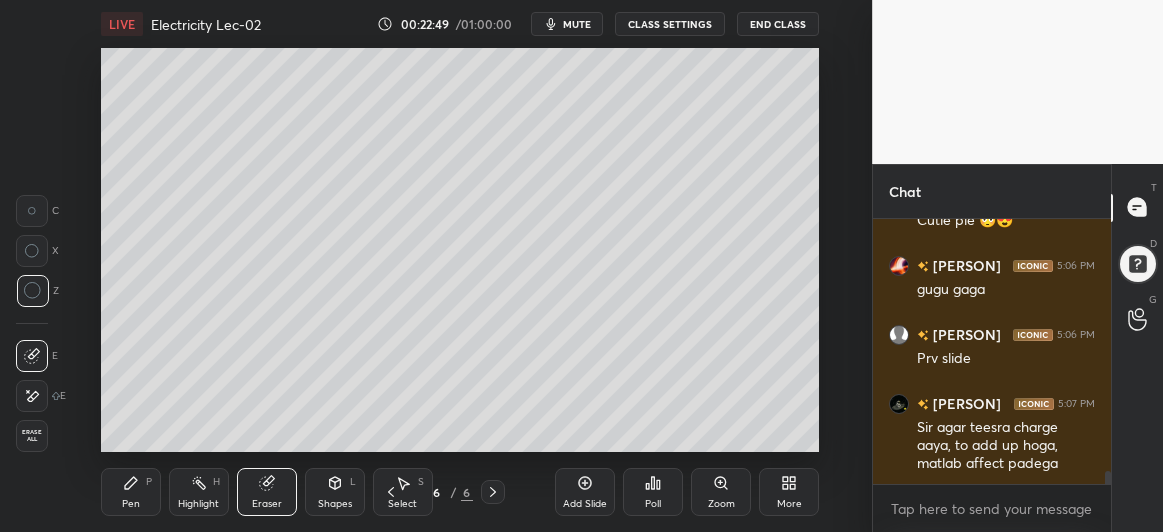 click on "Eraser" at bounding box center [267, 492] 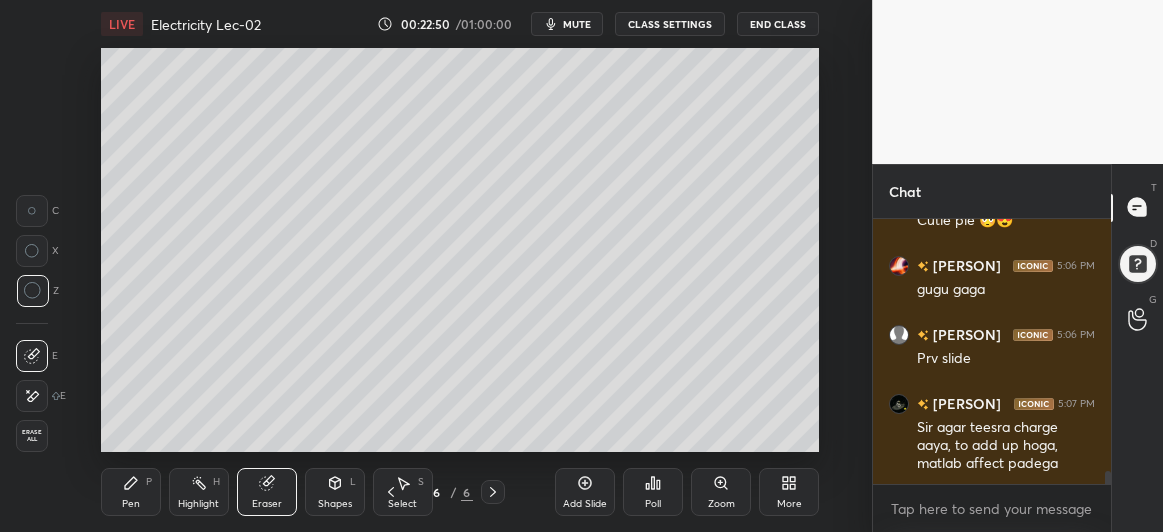 click on "Pen P" at bounding box center [131, 492] 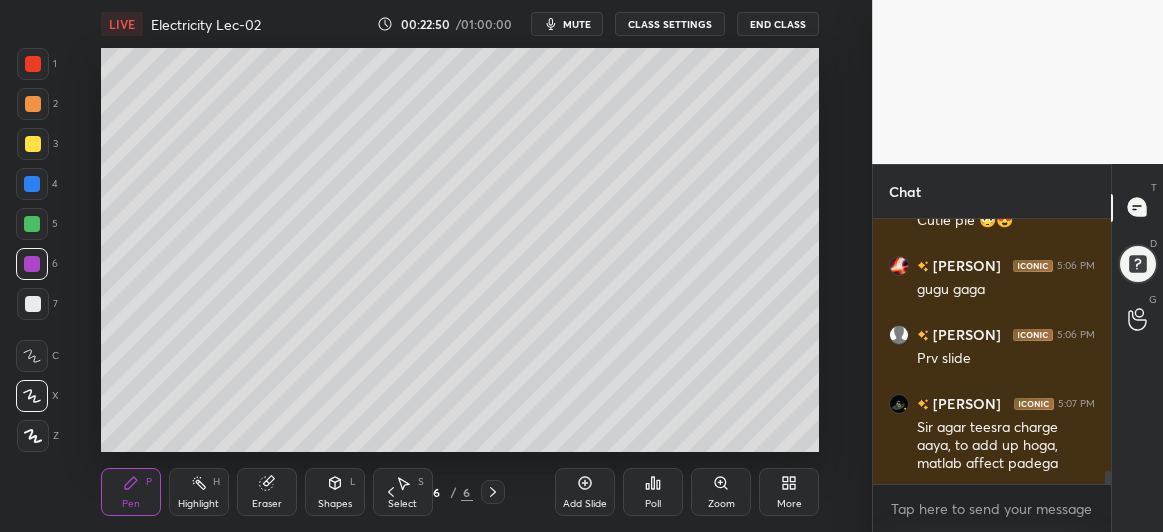 click 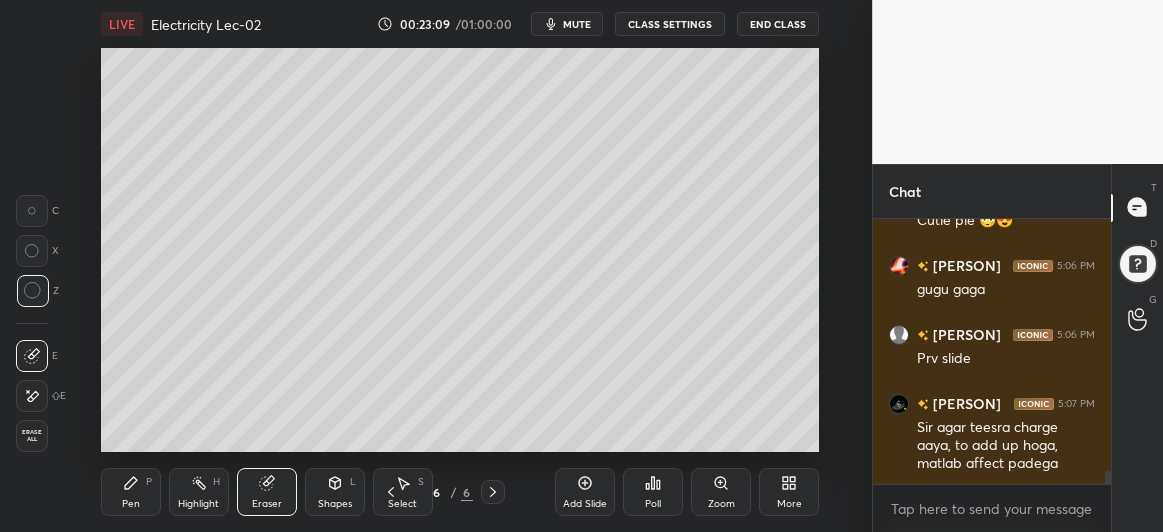 scroll, scrollTop: 5113, scrollLeft: 0, axis: vertical 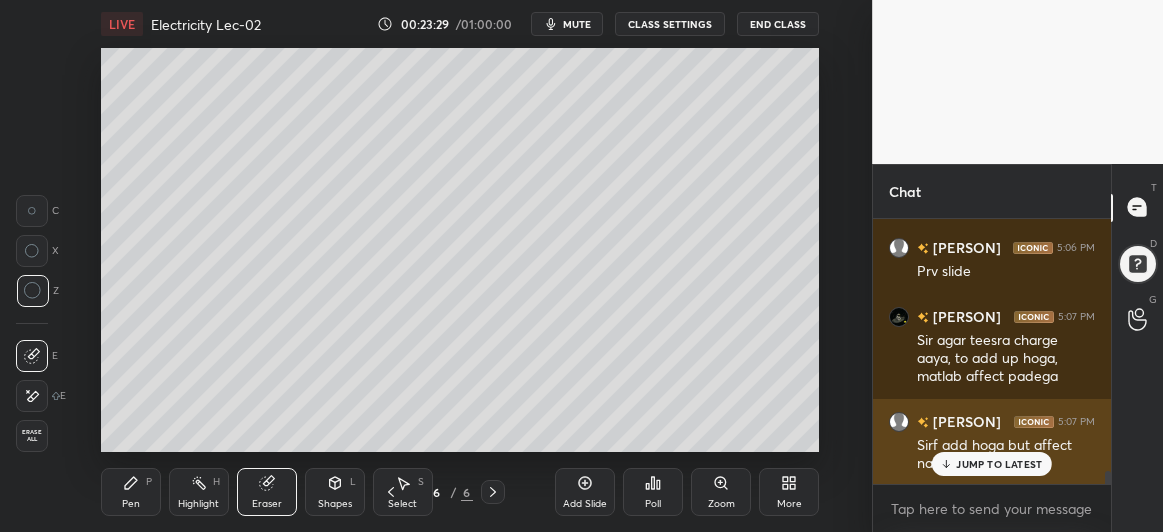 click on "JUMP TO LATEST" at bounding box center [999, 464] 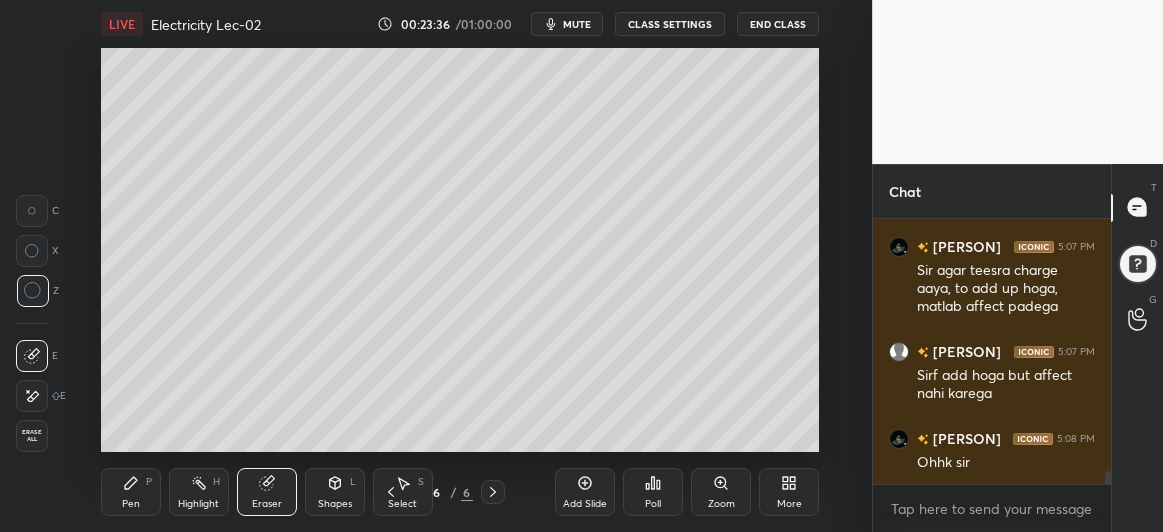 scroll, scrollTop: 5252, scrollLeft: 0, axis: vertical 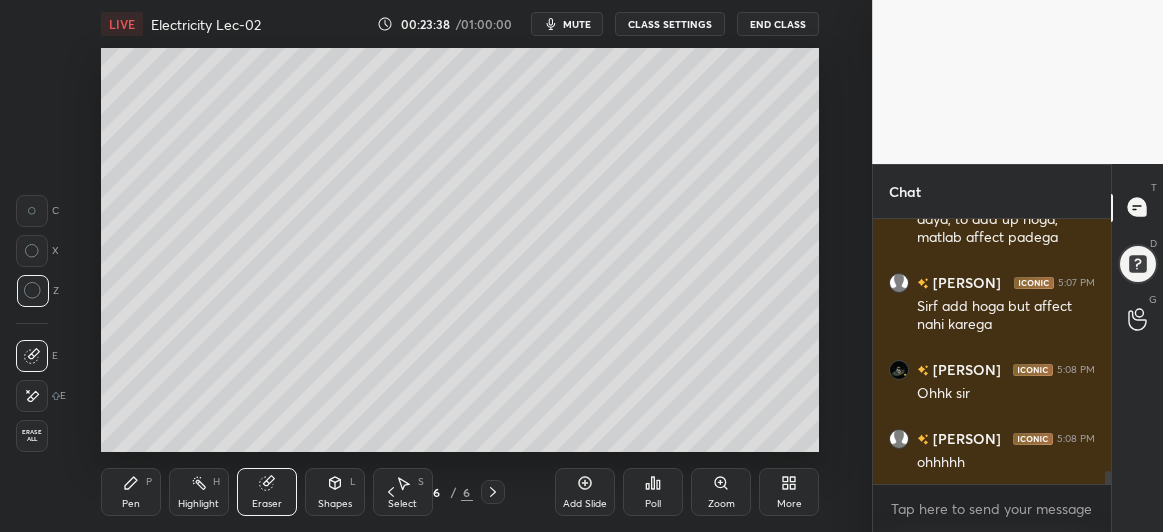 click on "Pen P" at bounding box center [131, 492] 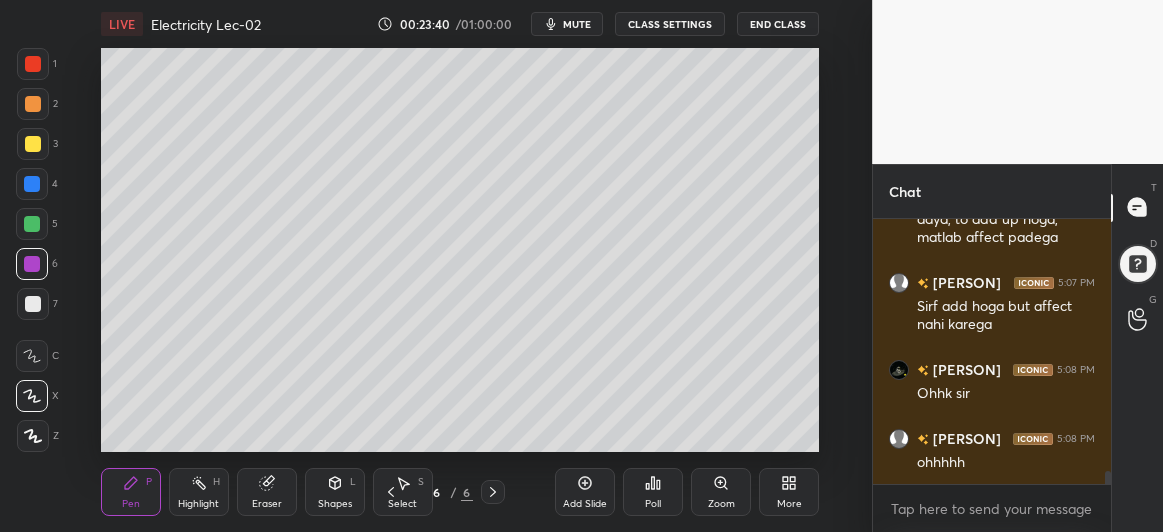 click at bounding box center [32, 224] 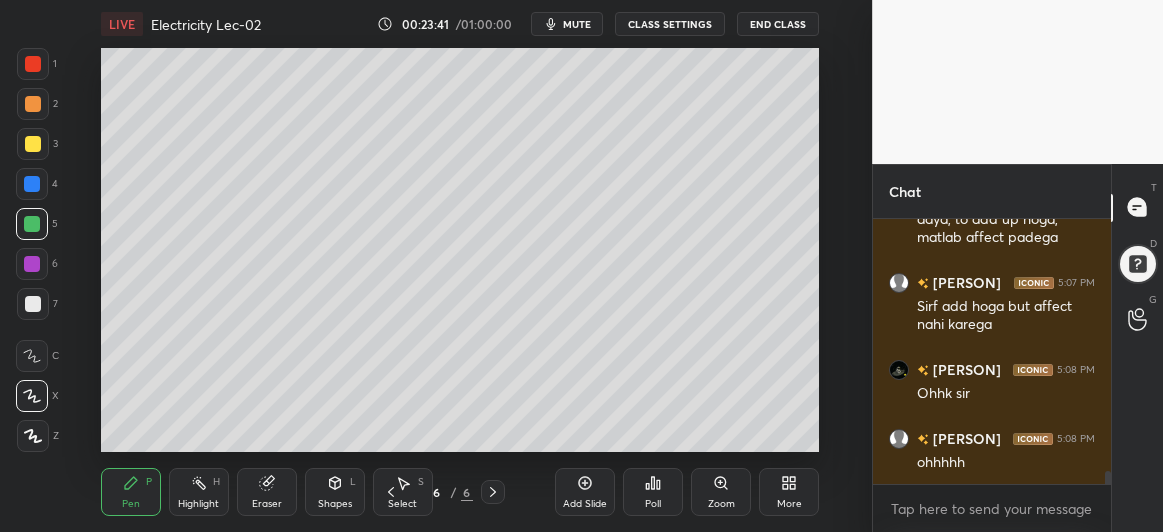 click at bounding box center [33, 144] 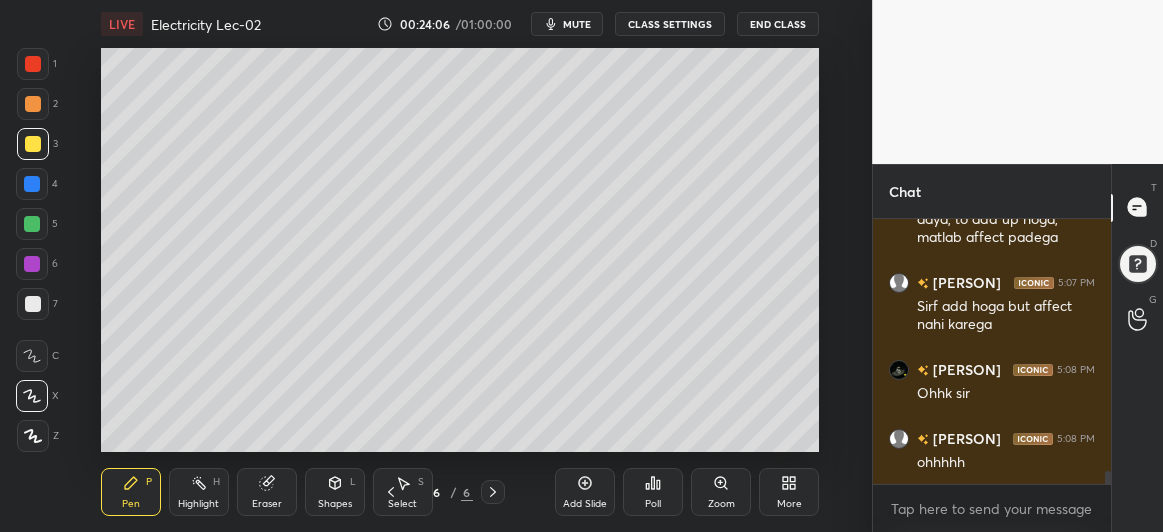 click 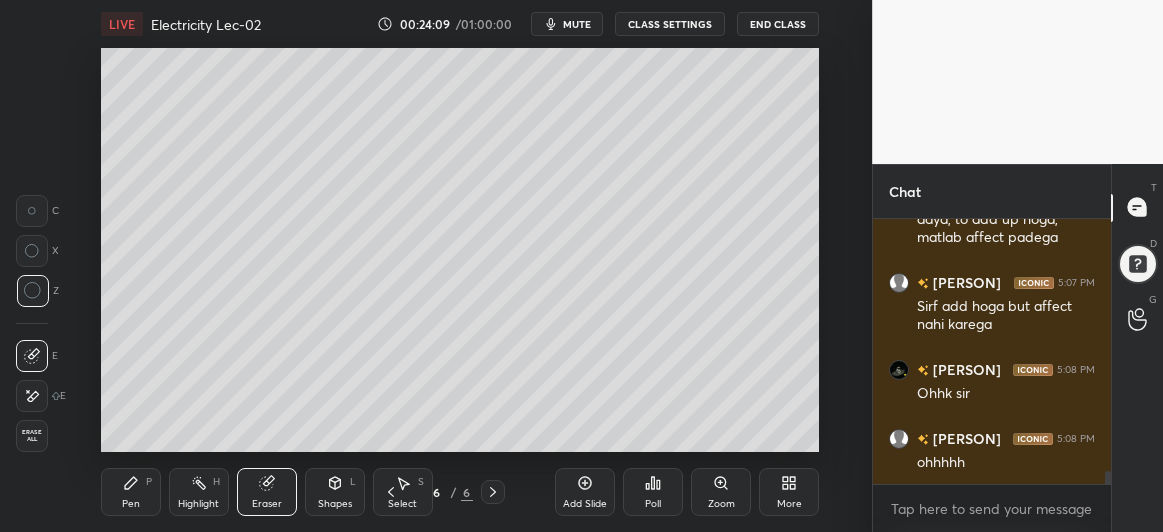 scroll, scrollTop: 5272, scrollLeft: 0, axis: vertical 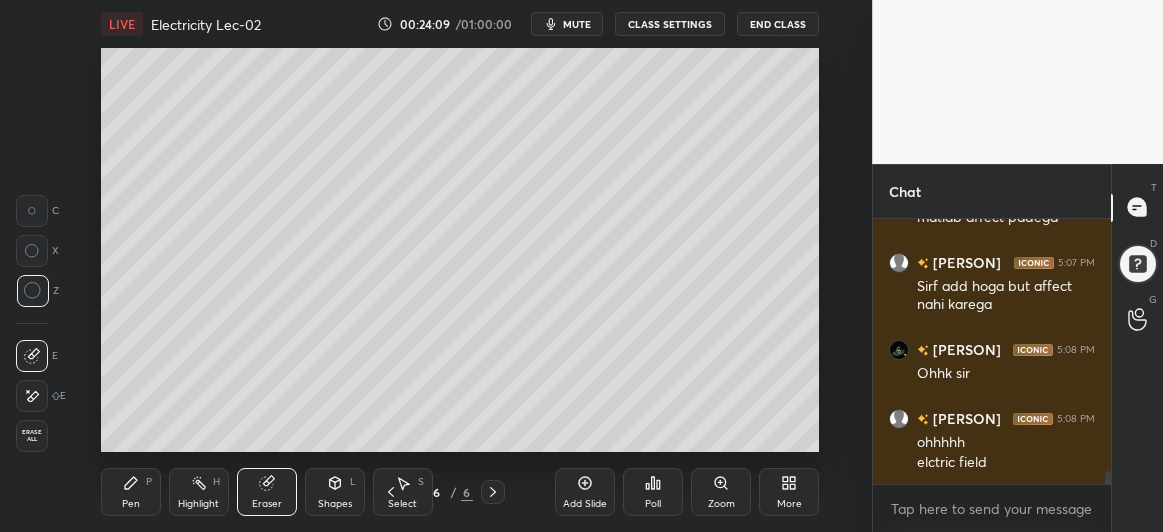 click on "Pen P" at bounding box center (131, 492) 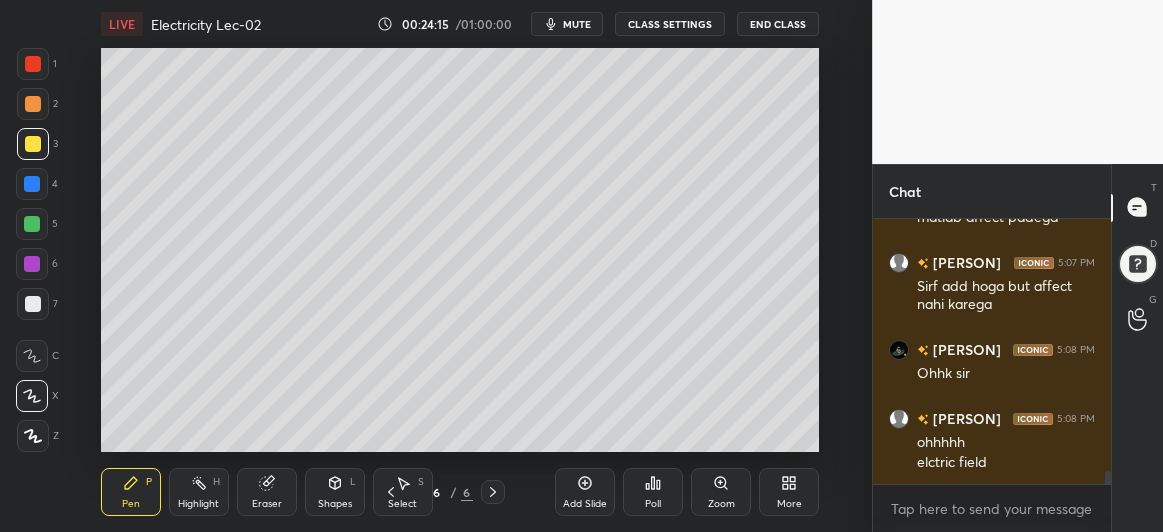 click 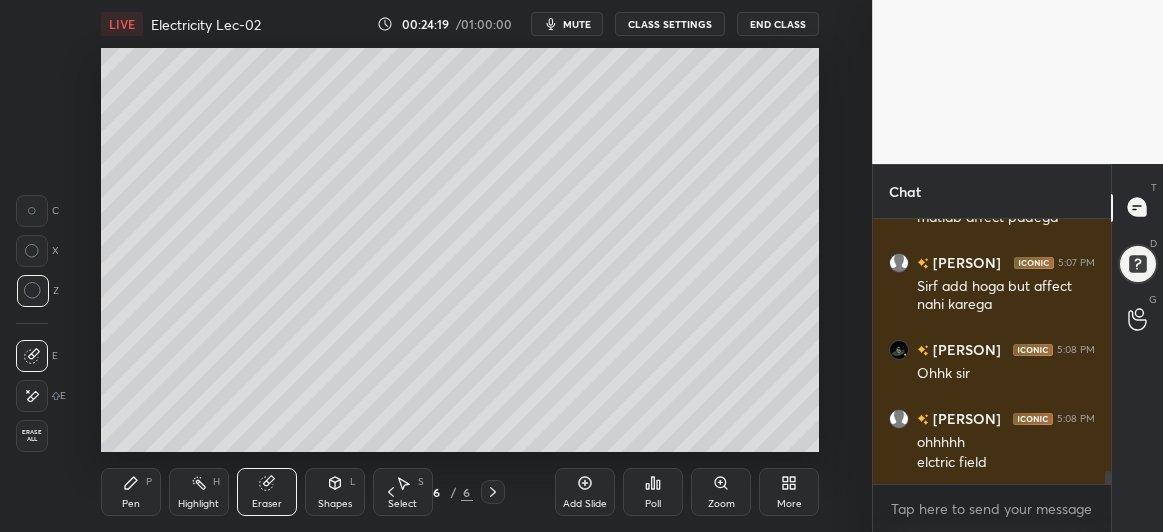 scroll, scrollTop: 5341, scrollLeft: 0, axis: vertical 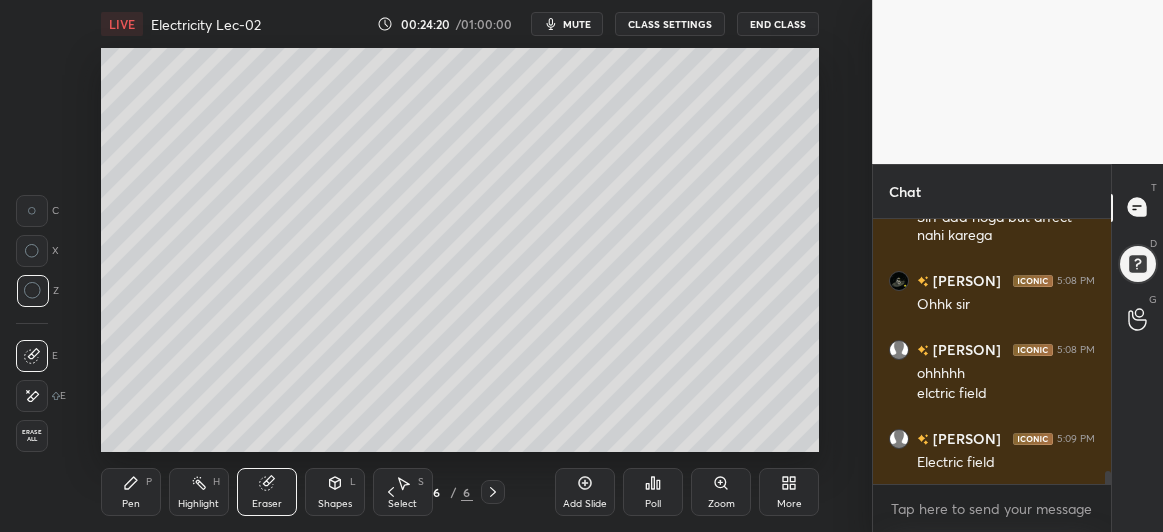 click on "Pen P" at bounding box center [131, 492] 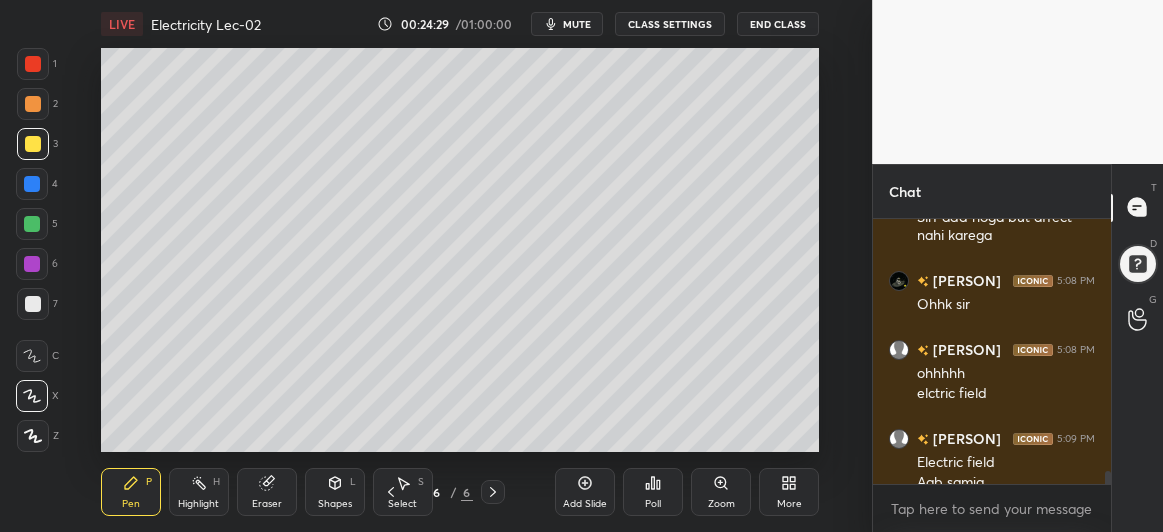 scroll, scrollTop: 5361, scrollLeft: 0, axis: vertical 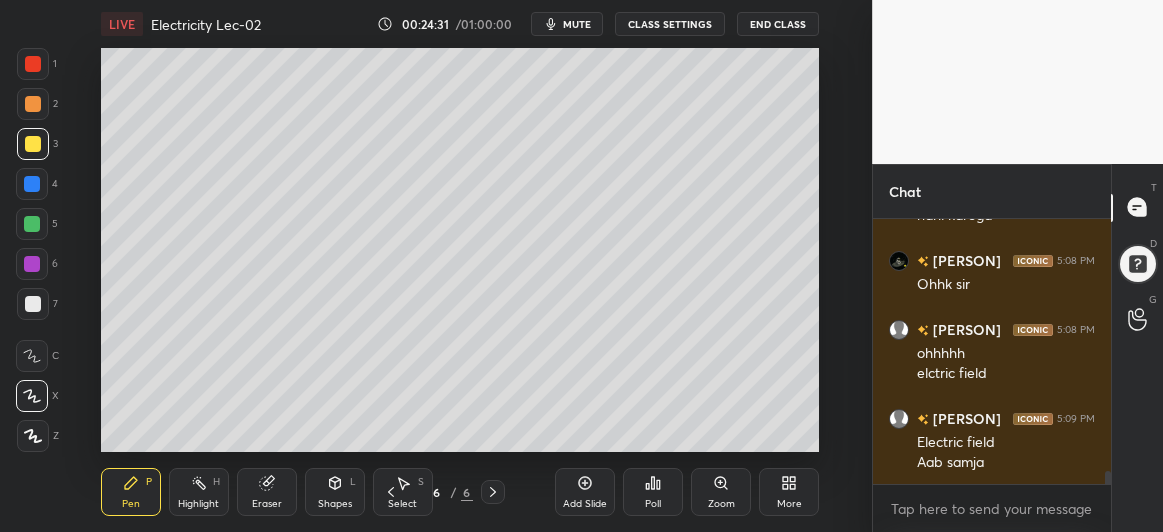 click at bounding box center [32, 264] 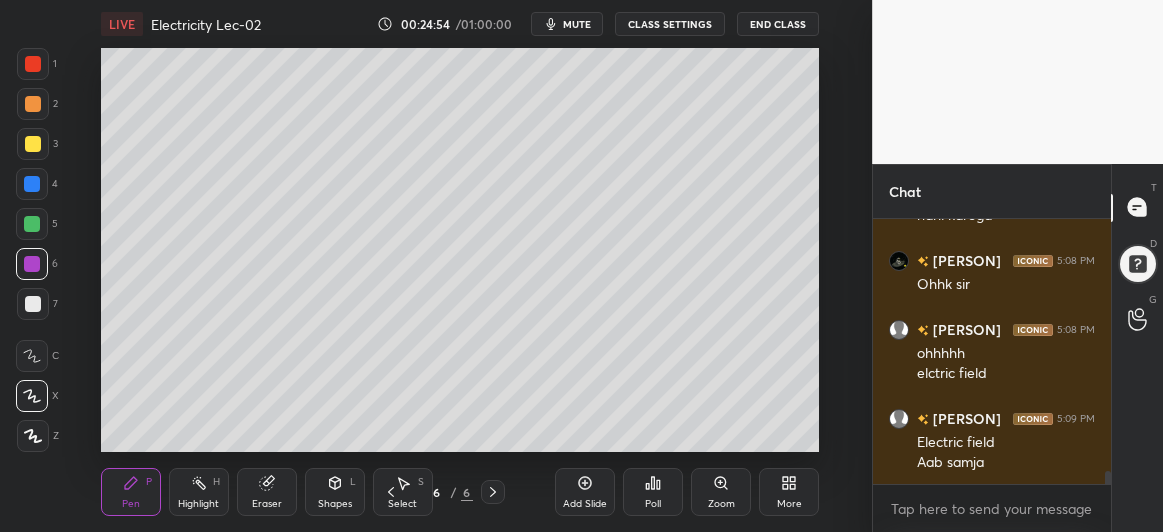 click 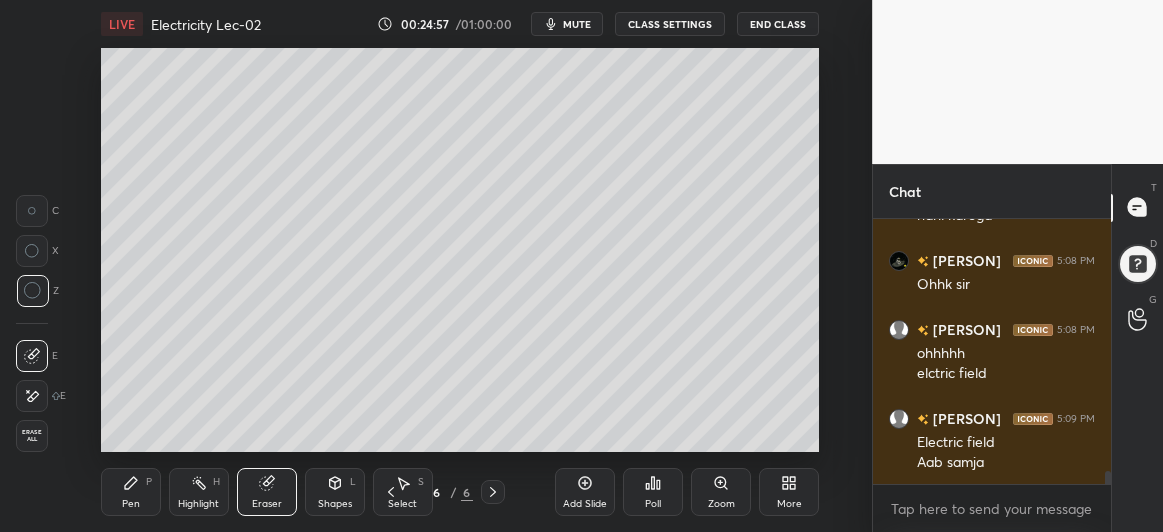 click on "Pen P" at bounding box center (131, 492) 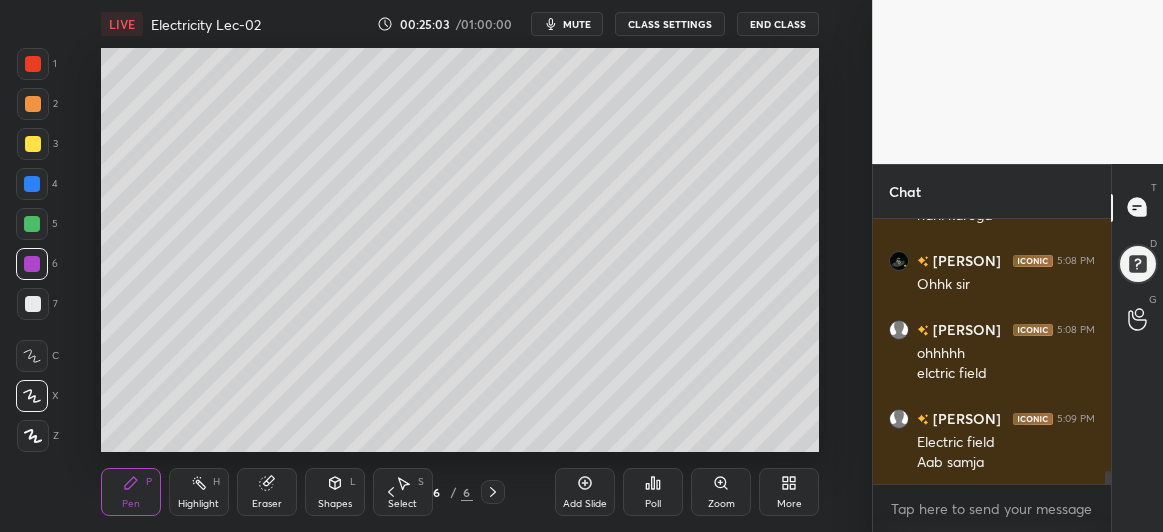 click at bounding box center [33, 144] 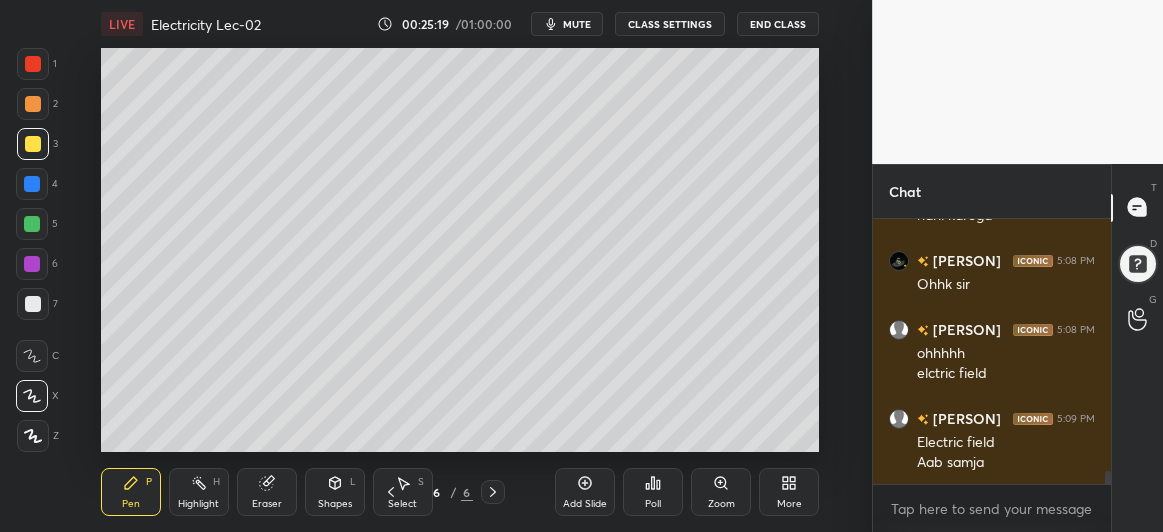 click on "Eraser" at bounding box center [267, 504] 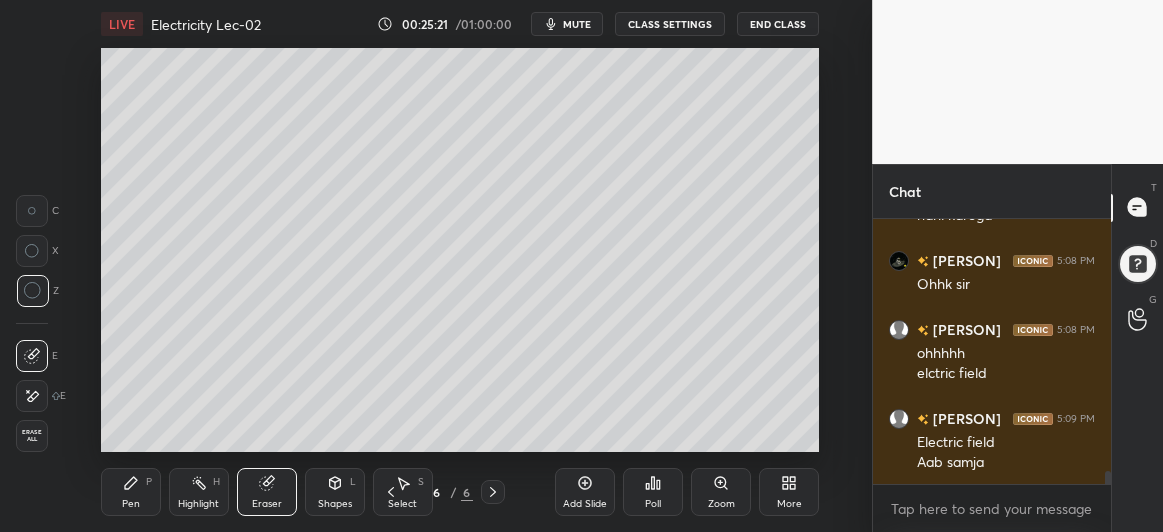 click on "Pen P" at bounding box center [131, 492] 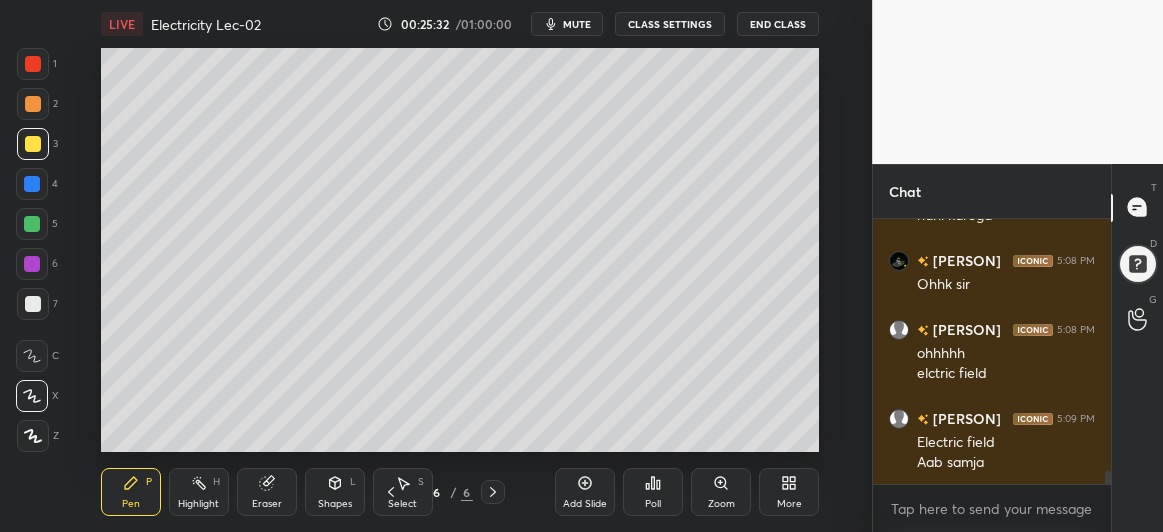 scroll, scrollTop: 5447, scrollLeft: 0, axis: vertical 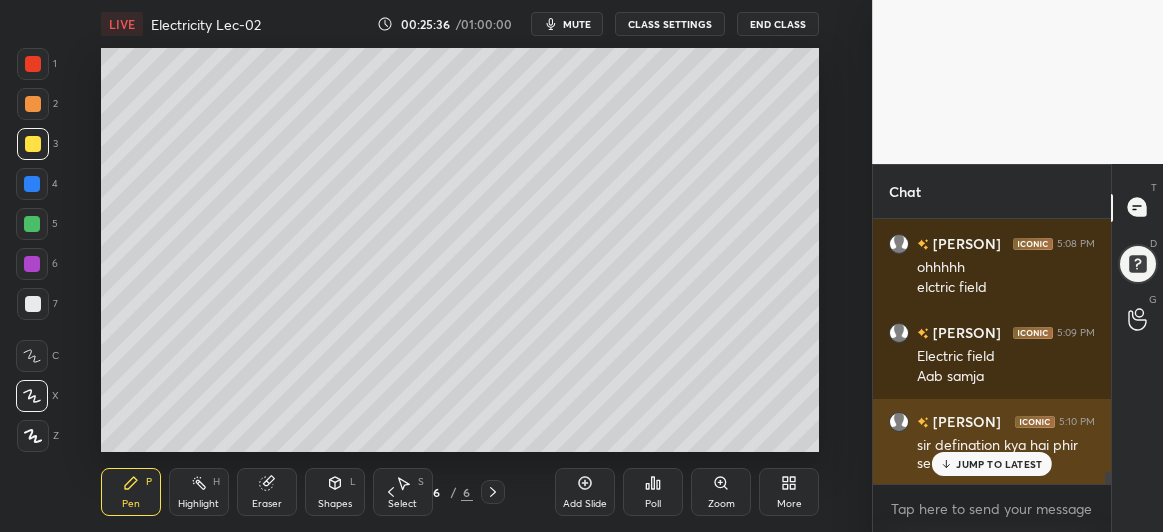click on "JUMP TO LATEST" at bounding box center (999, 464) 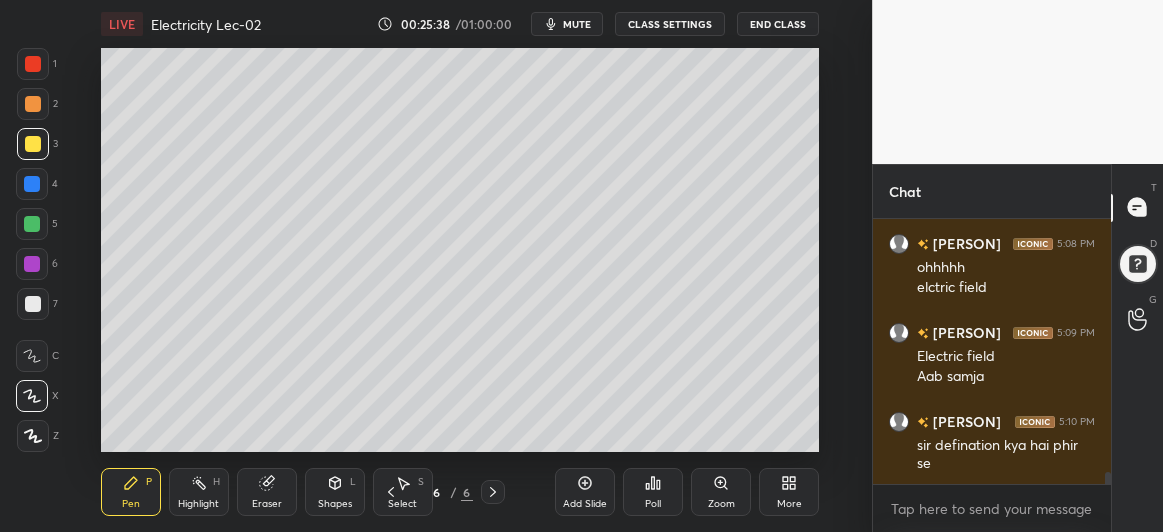 click at bounding box center (33, 304) 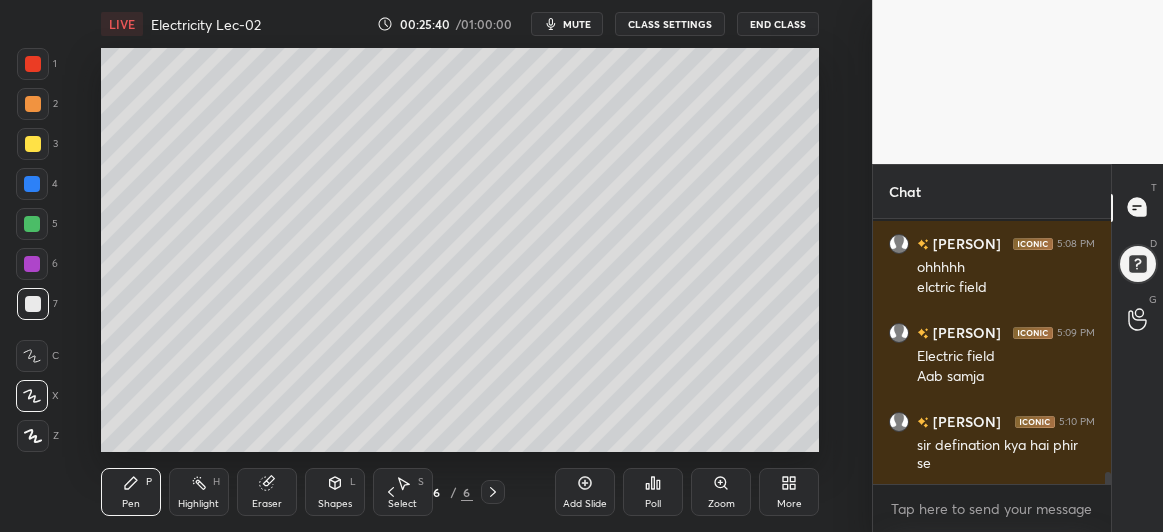 scroll, scrollTop: 5552, scrollLeft: 0, axis: vertical 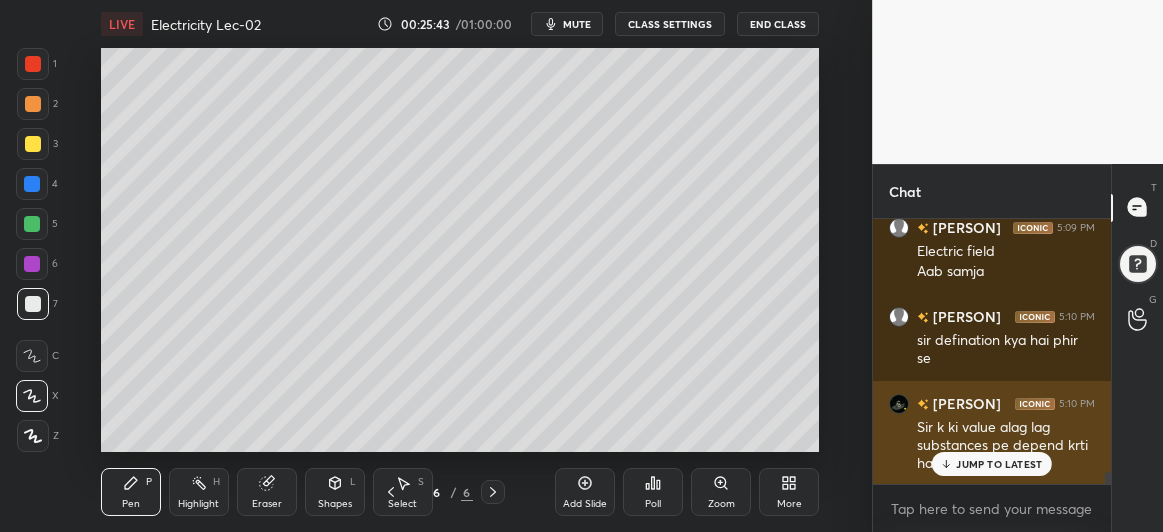 click on "JUMP TO LATEST" at bounding box center [999, 464] 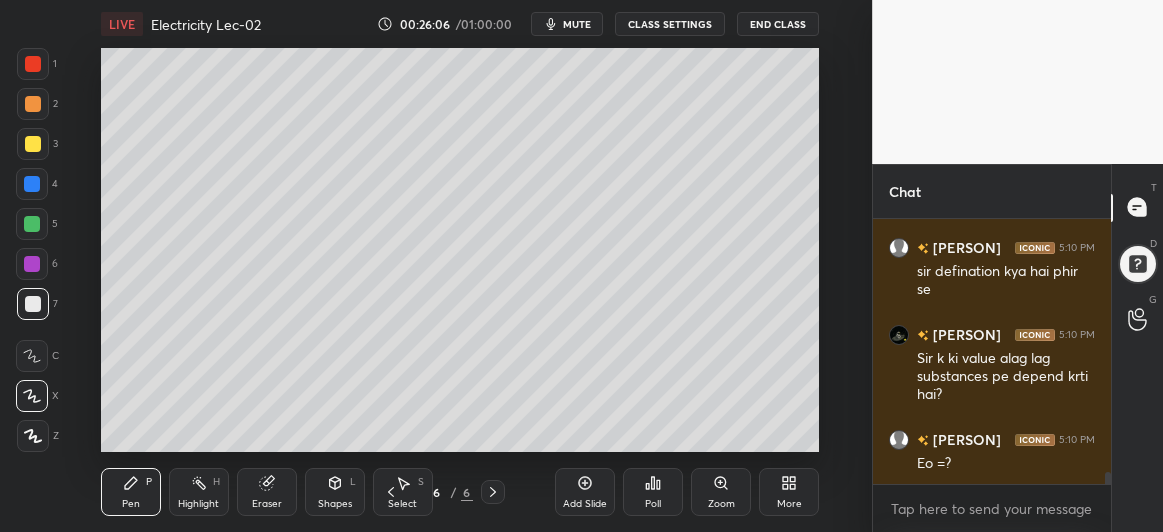 scroll, scrollTop: 5690, scrollLeft: 0, axis: vertical 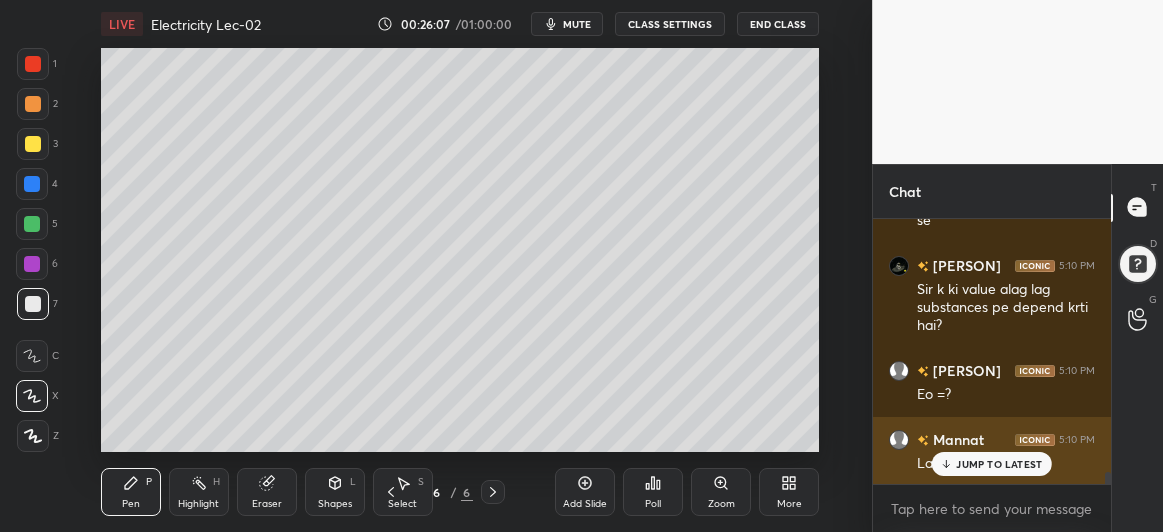 click on "JUMP TO LATEST" at bounding box center [999, 464] 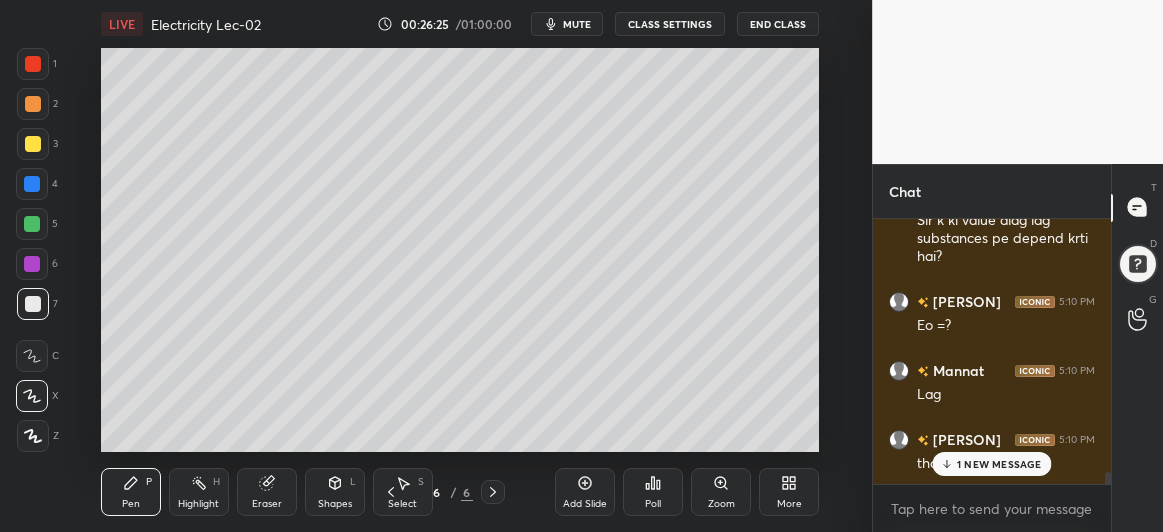 scroll, scrollTop: 5807, scrollLeft: 0, axis: vertical 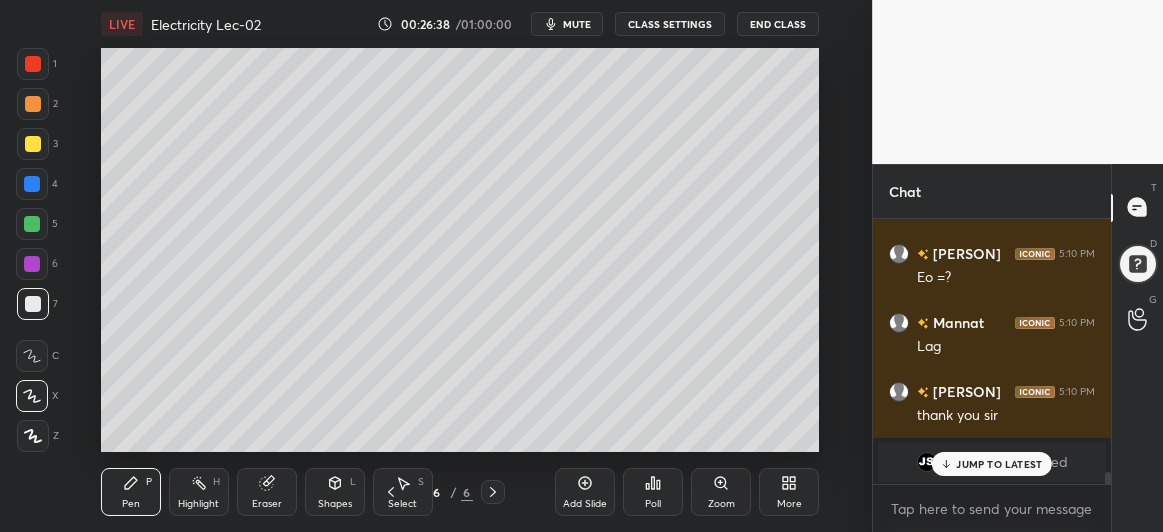 click on "JUMP TO LATEST" at bounding box center (999, 464) 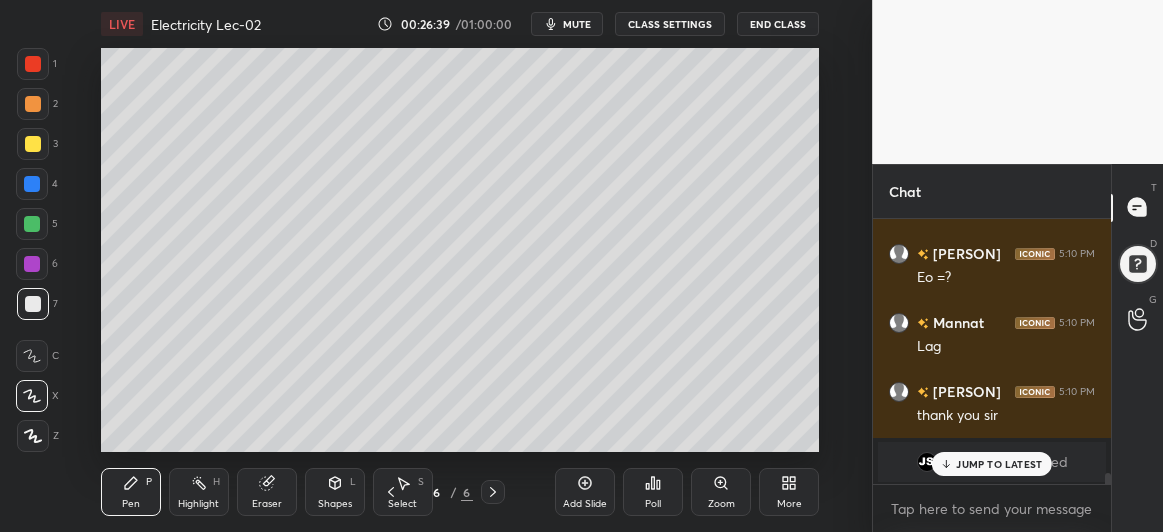 scroll, scrollTop: 5876, scrollLeft: 0, axis: vertical 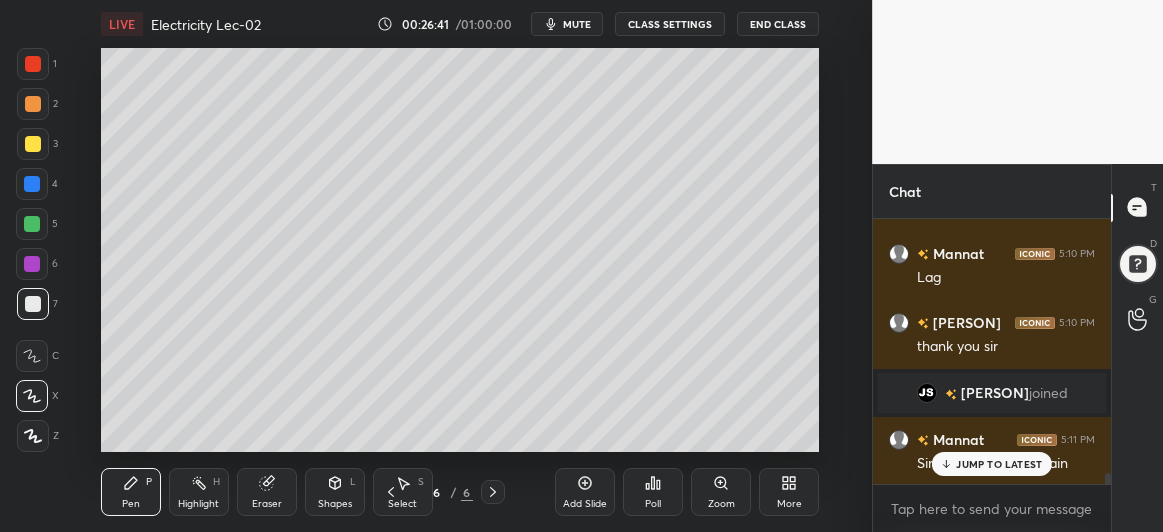 click on "JUMP TO LATEST" at bounding box center (999, 464) 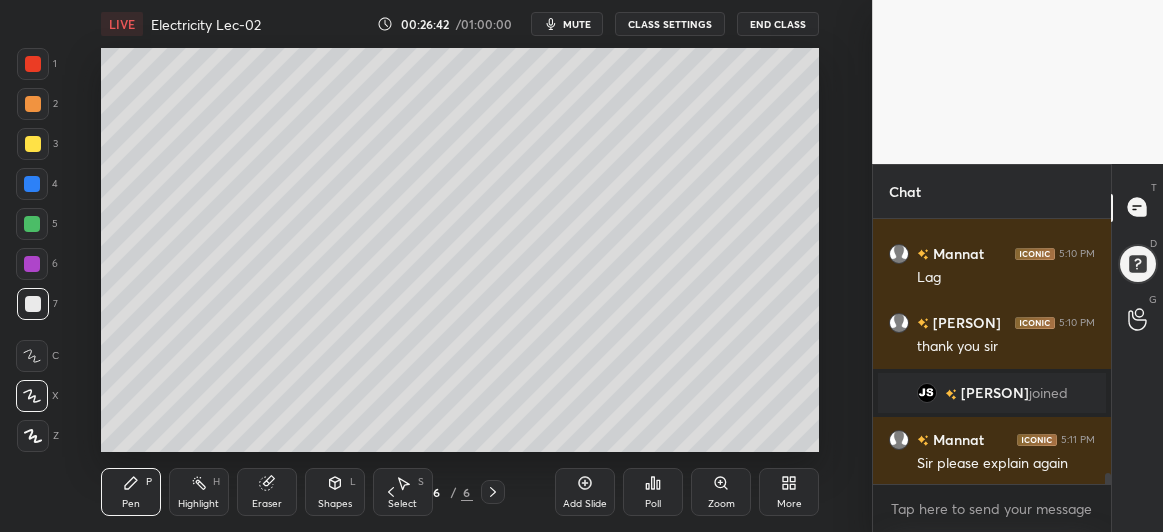 scroll, scrollTop: 5946, scrollLeft: 0, axis: vertical 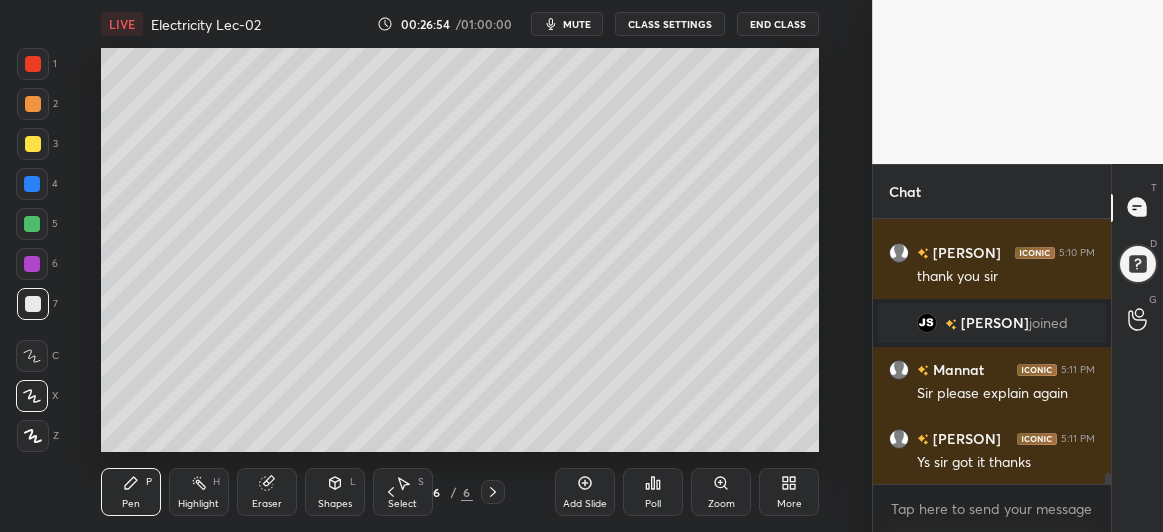 click on "Eraser" at bounding box center [267, 492] 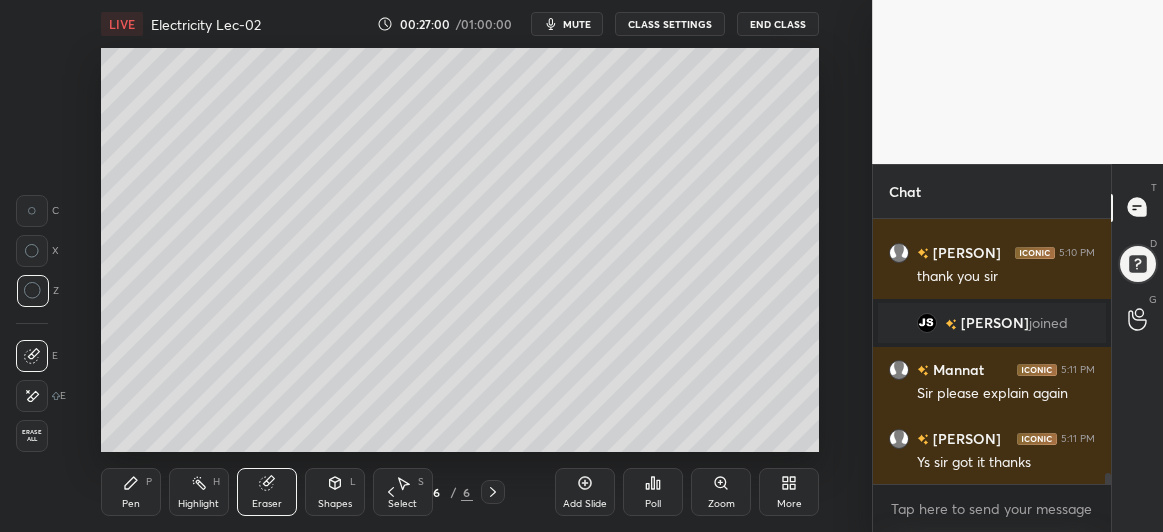 click on "Pen P" at bounding box center [131, 492] 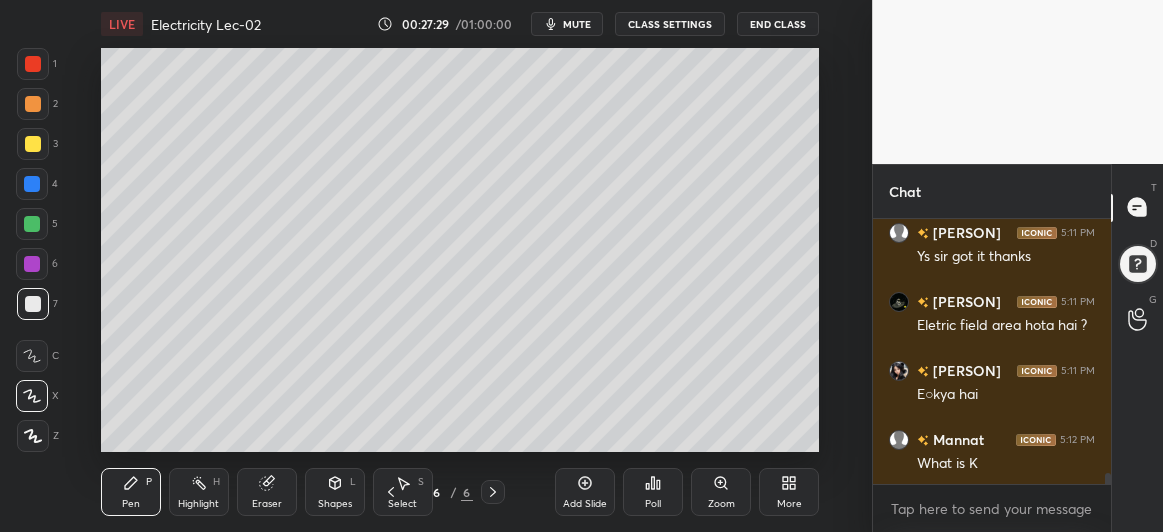 scroll, scrollTop: 6221, scrollLeft: 0, axis: vertical 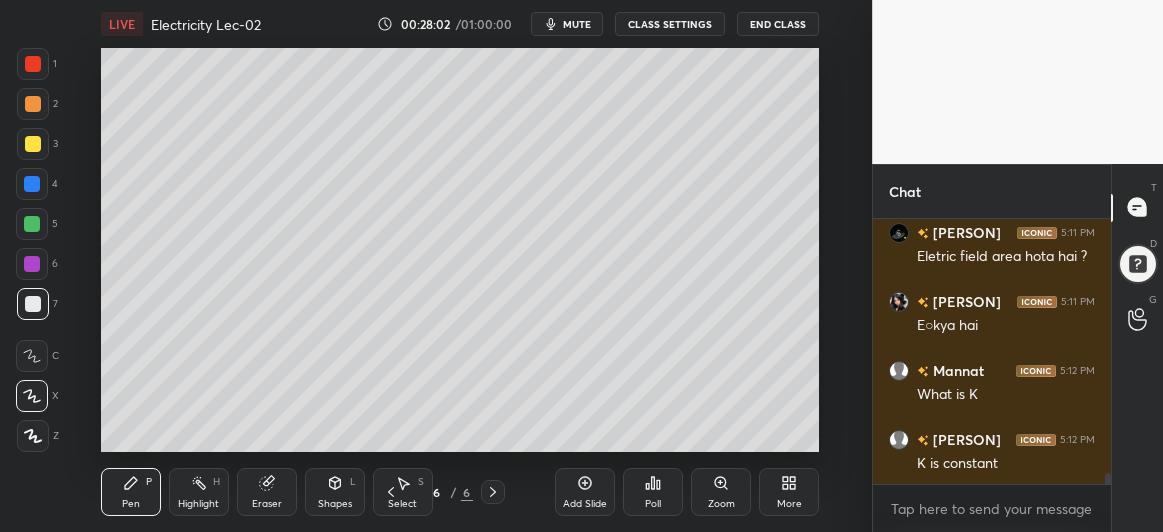 click at bounding box center (32, 264) 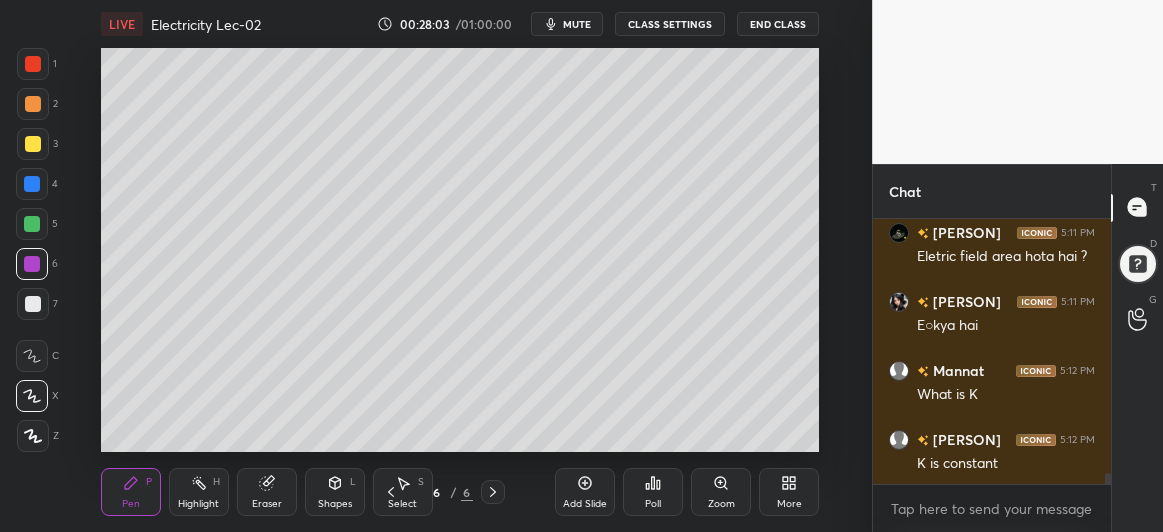 scroll, scrollTop: 6290, scrollLeft: 0, axis: vertical 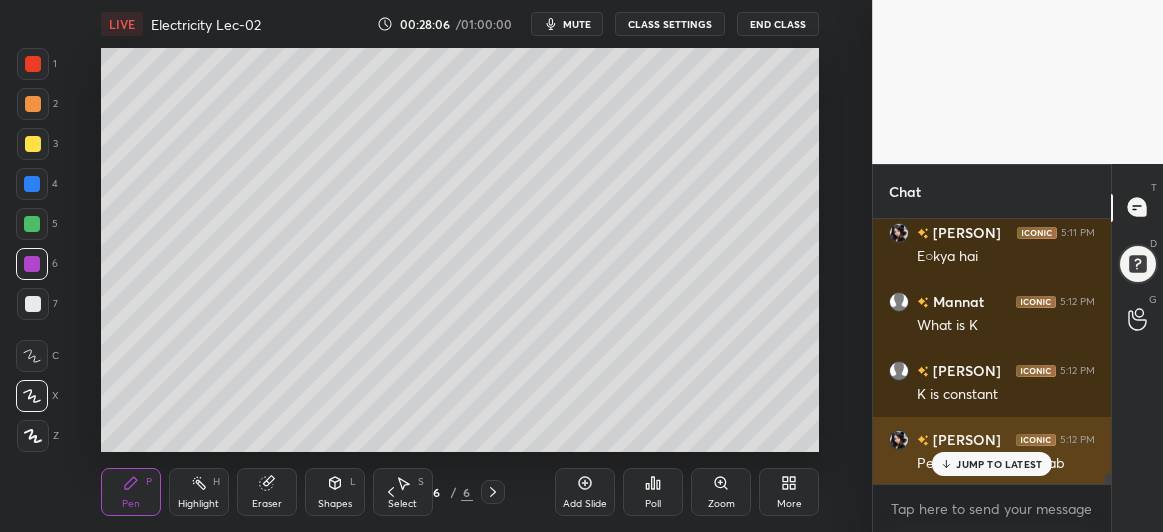 click on "JUMP TO LATEST" at bounding box center [999, 464] 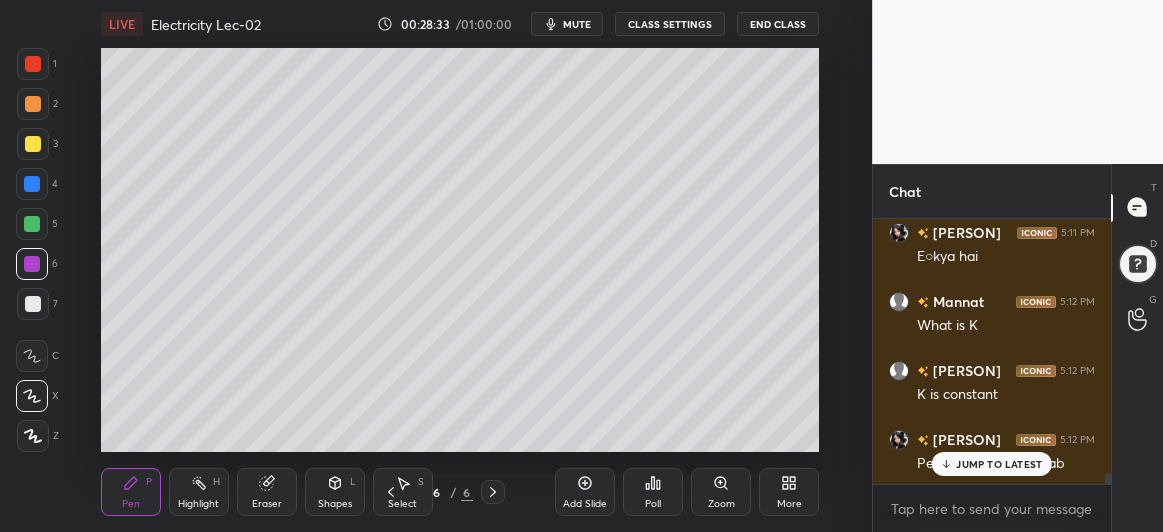 scroll, scrollTop: 6395, scrollLeft: 0, axis: vertical 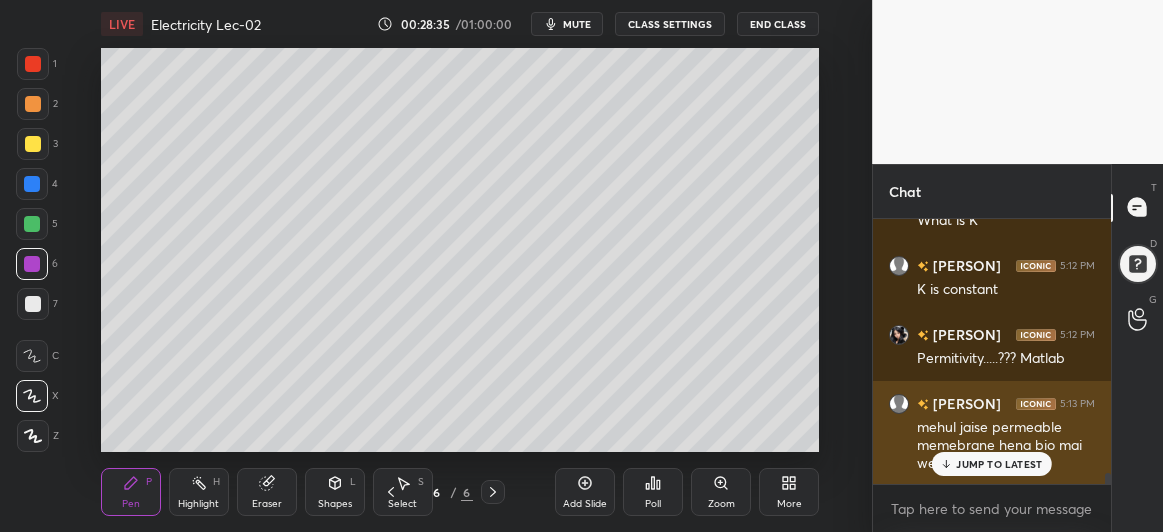 click on "JUMP TO LATEST" at bounding box center [999, 464] 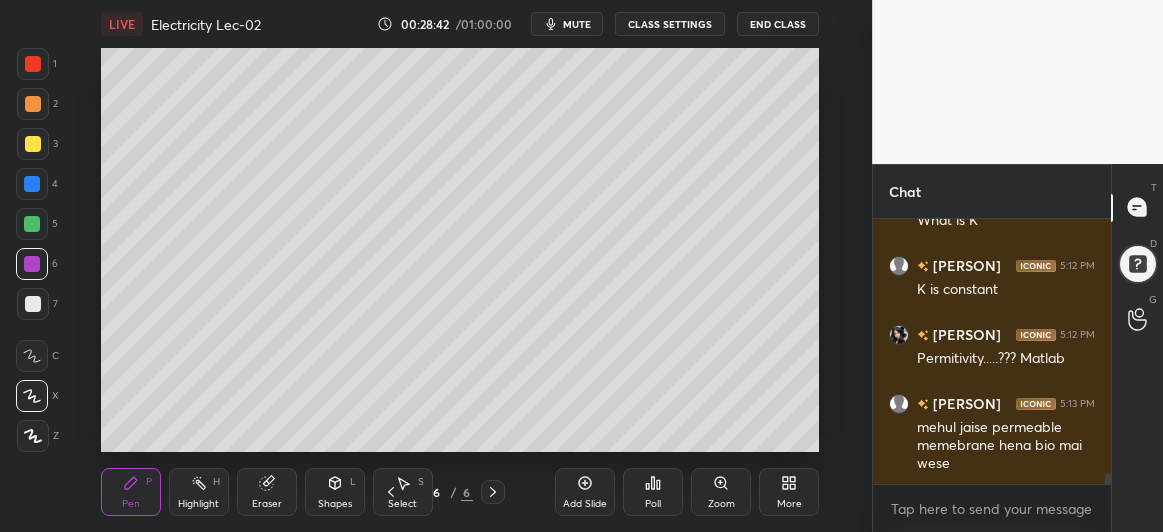 scroll, scrollTop: 6464, scrollLeft: 0, axis: vertical 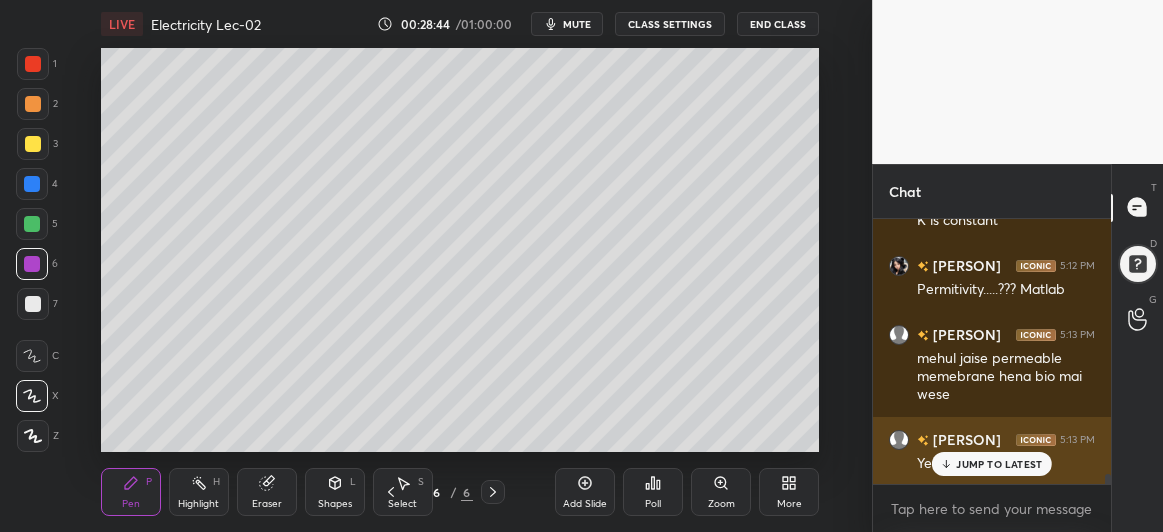 click on "JUMP TO LATEST" at bounding box center [999, 464] 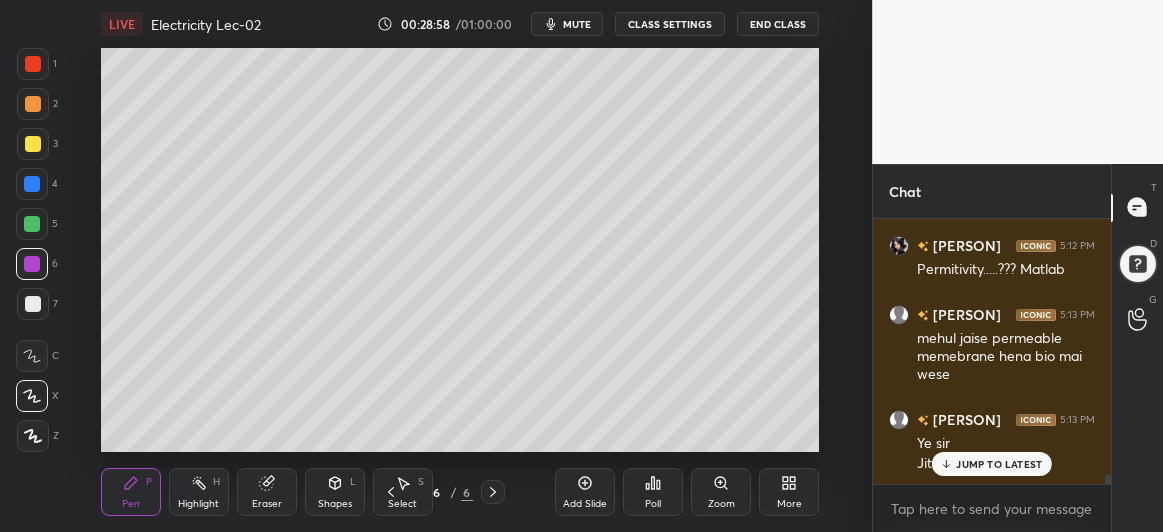 scroll, scrollTop: 6553, scrollLeft: 0, axis: vertical 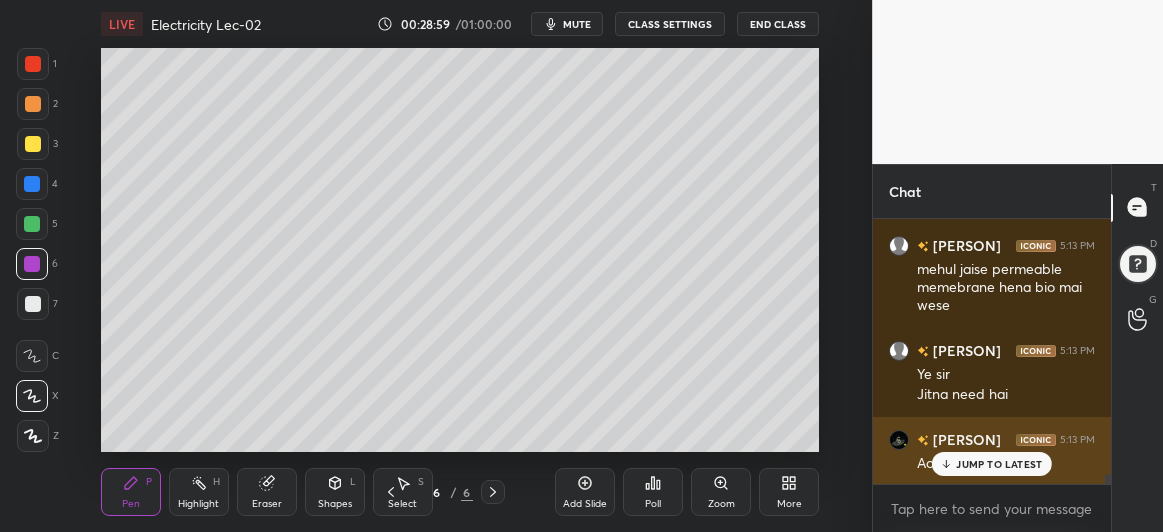 click on "JUMP TO LATEST" at bounding box center (999, 464) 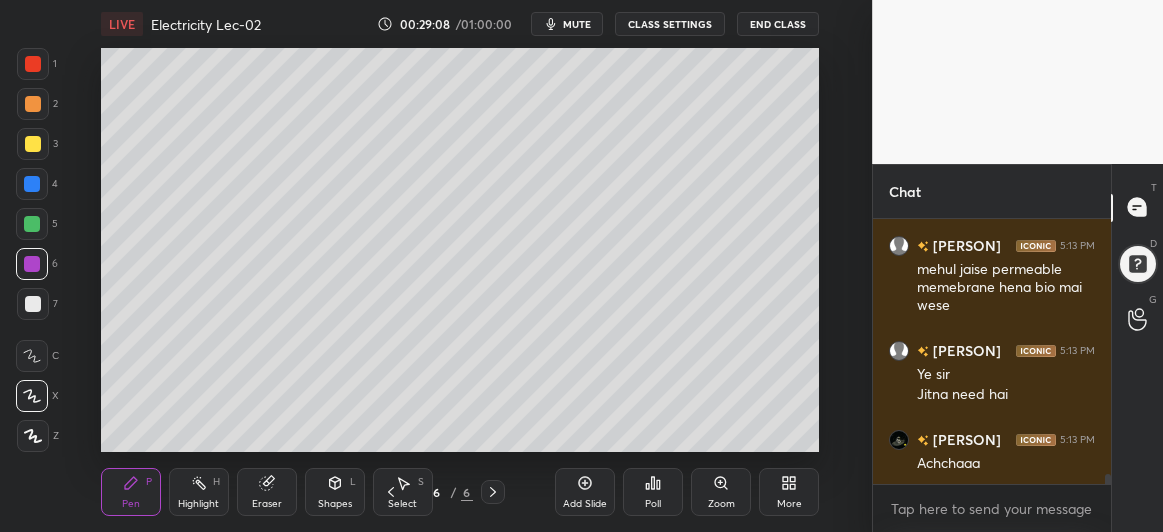 click at bounding box center [32, 224] 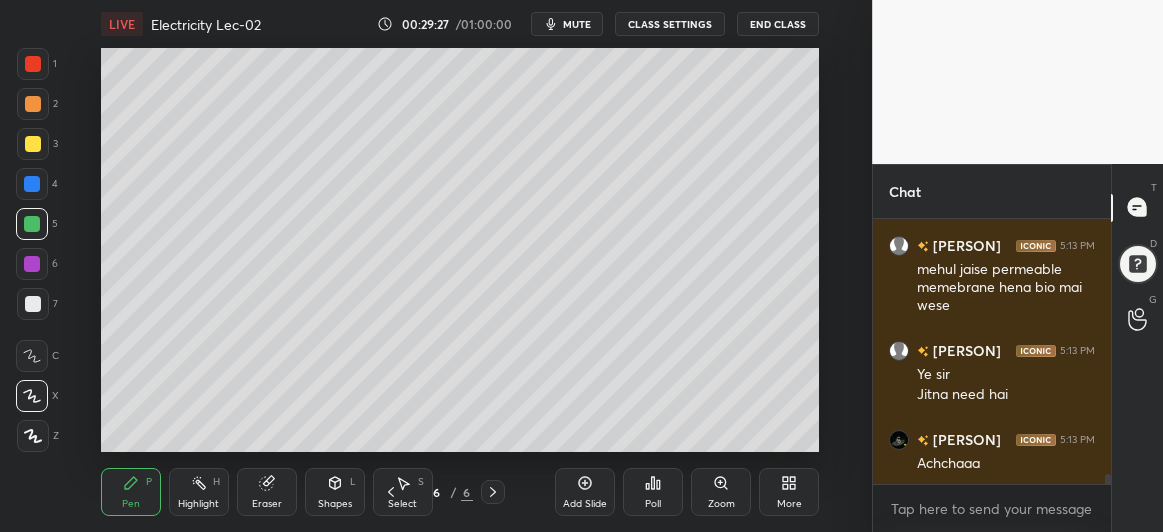 scroll, scrollTop: 6623, scrollLeft: 0, axis: vertical 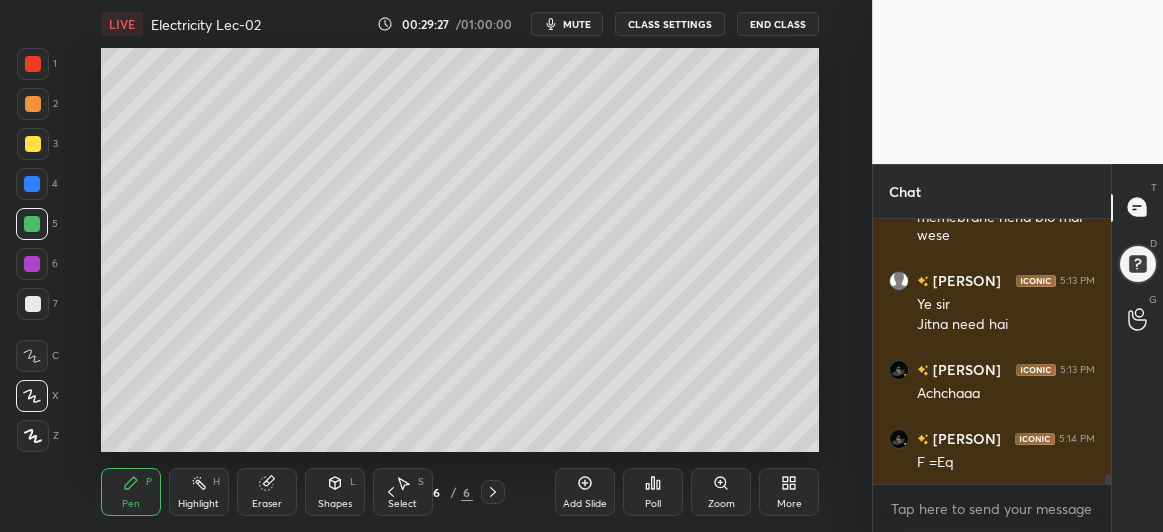 click at bounding box center [33, 144] 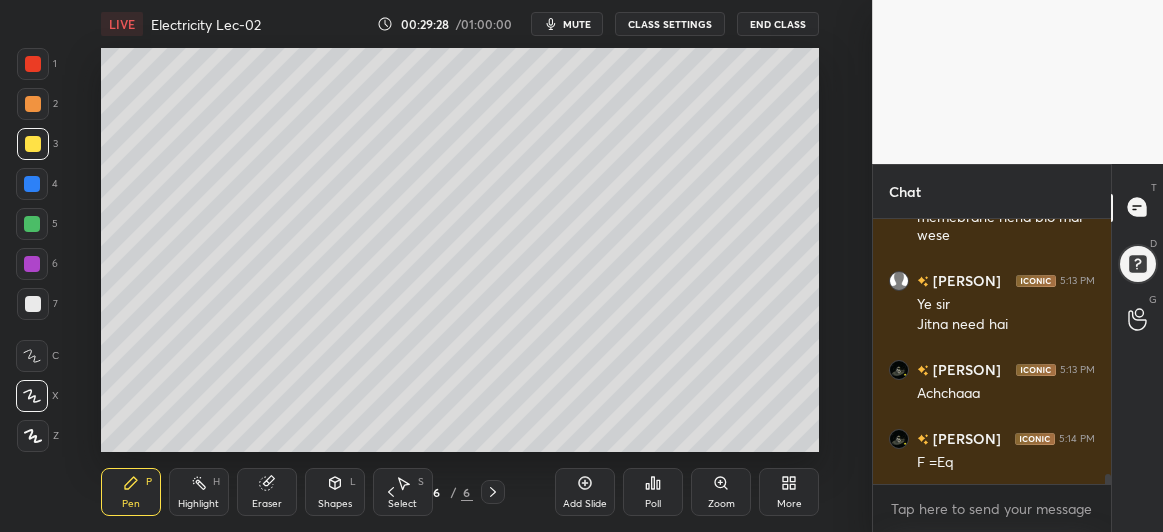click 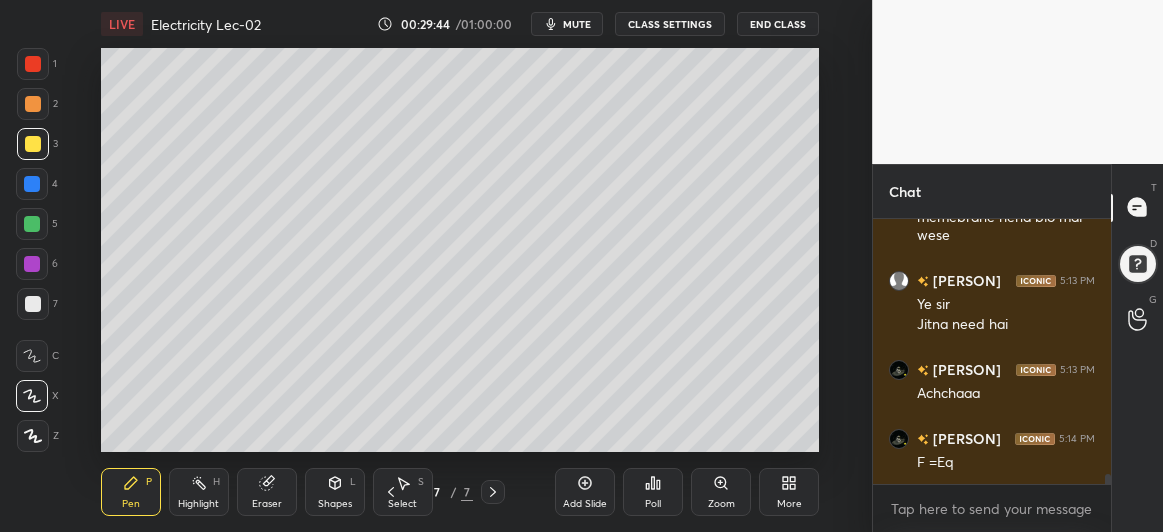 click at bounding box center (32, 224) 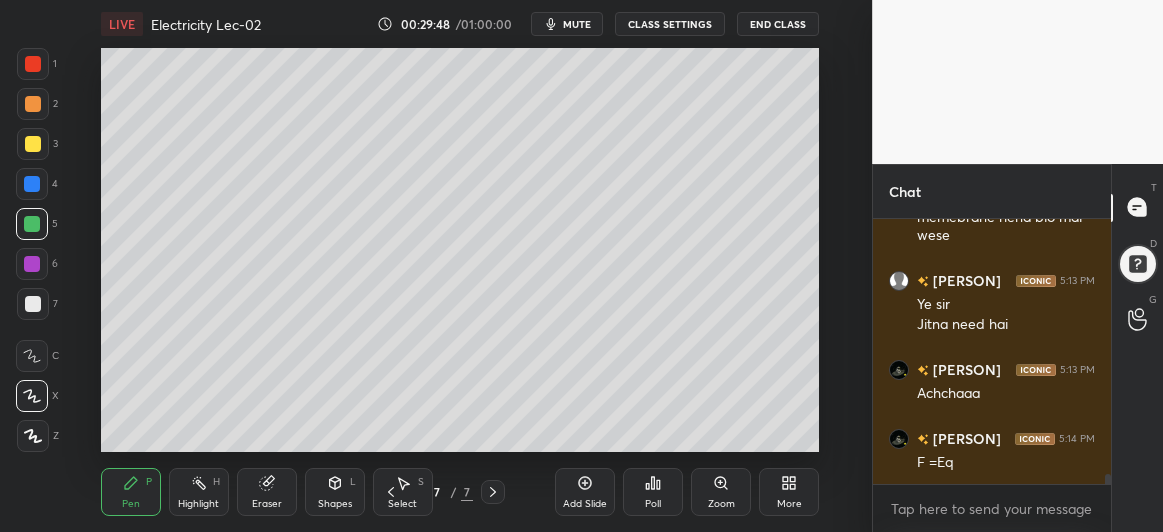 click at bounding box center (33, 304) 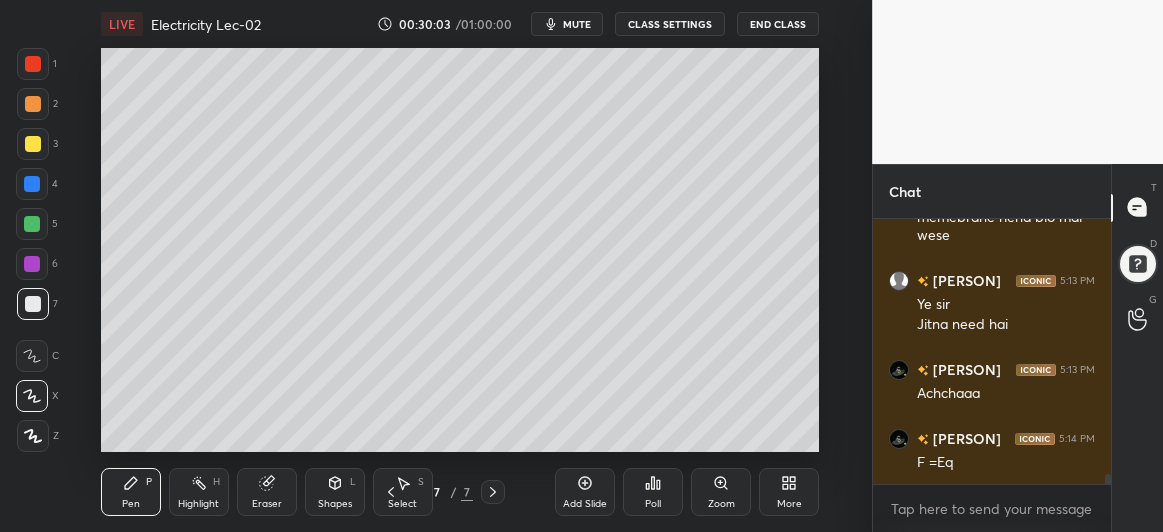 click at bounding box center (32, 264) 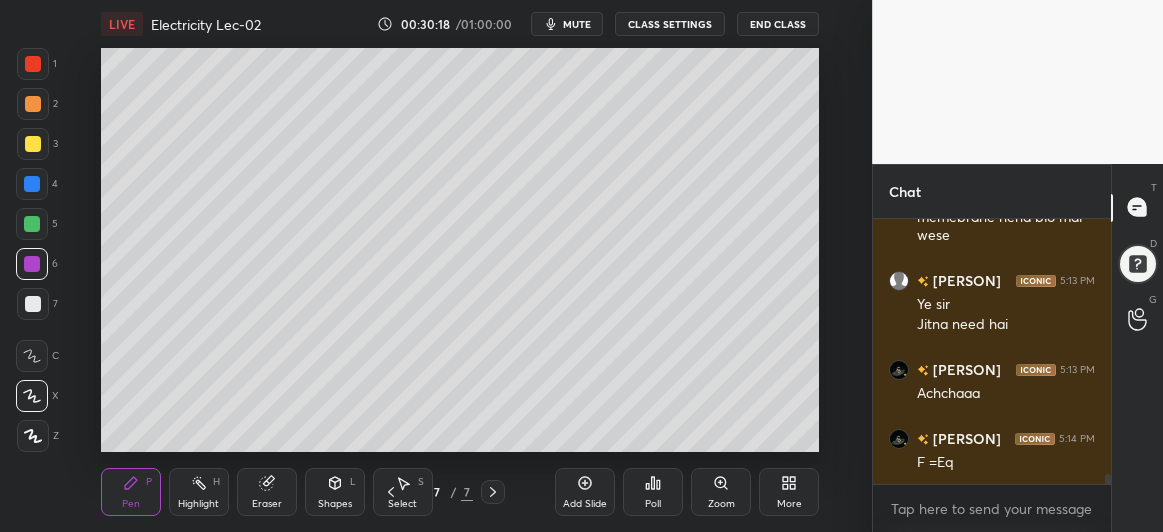 scroll, scrollTop: 6746, scrollLeft: 0, axis: vertical 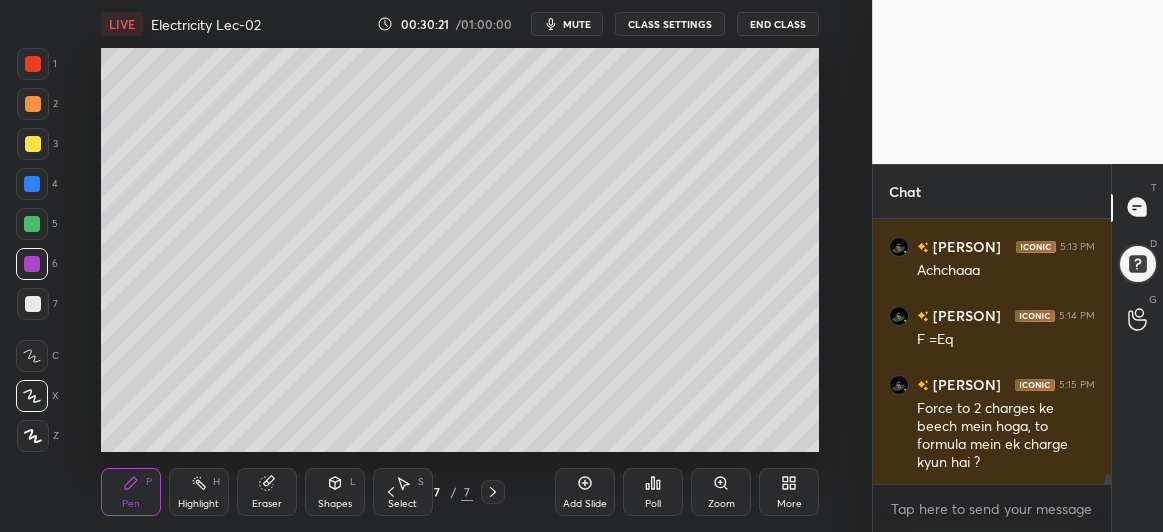click at bounding box center [32, 224] 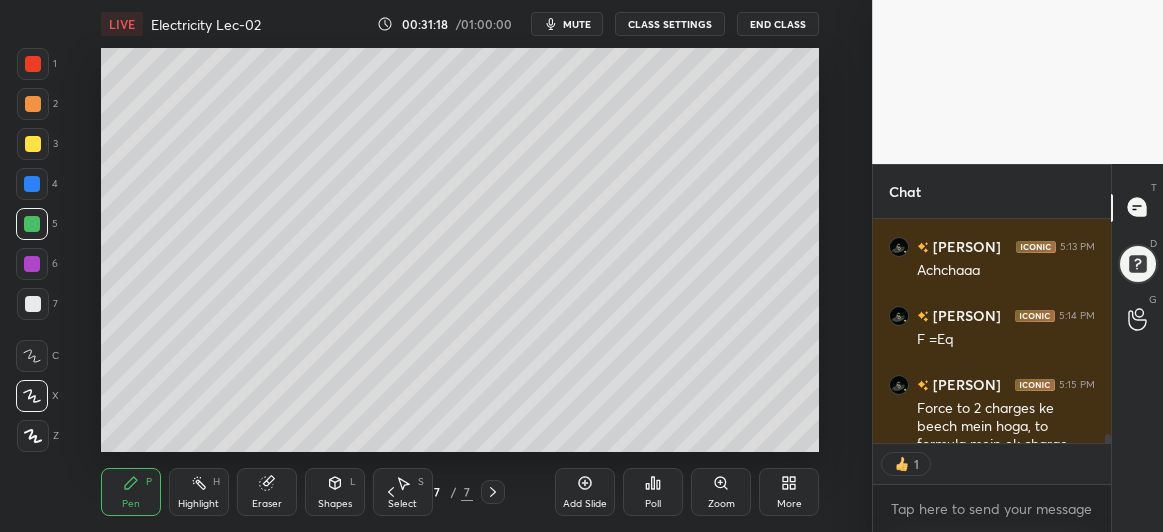 scroll, scrollTop: 219, scrollLeft: 232, axis: both 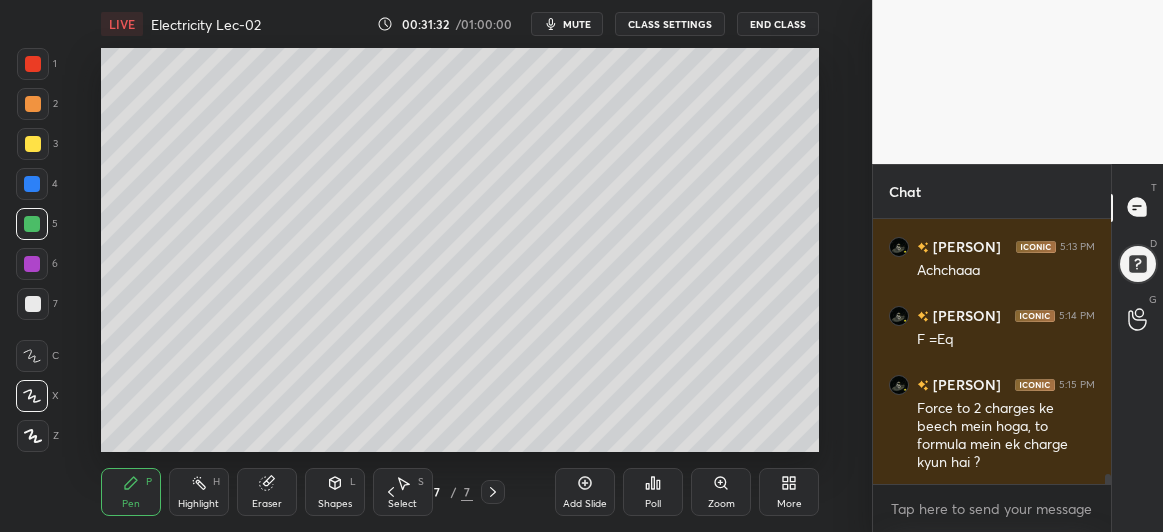click at bounding box center [33, 304] 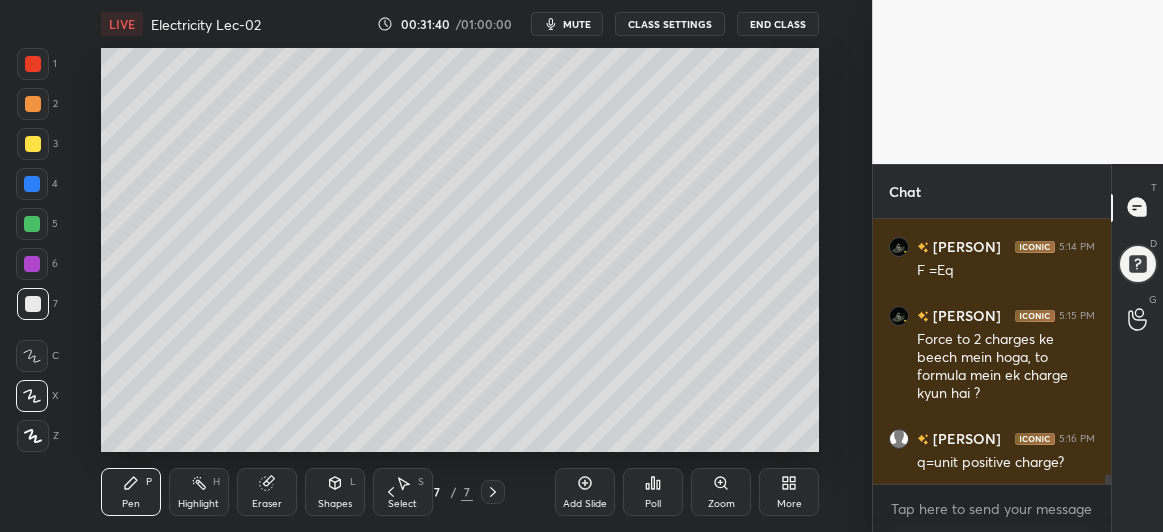 scroll, scrollTop: 6884, scrollLeft: 0, axis: vertical 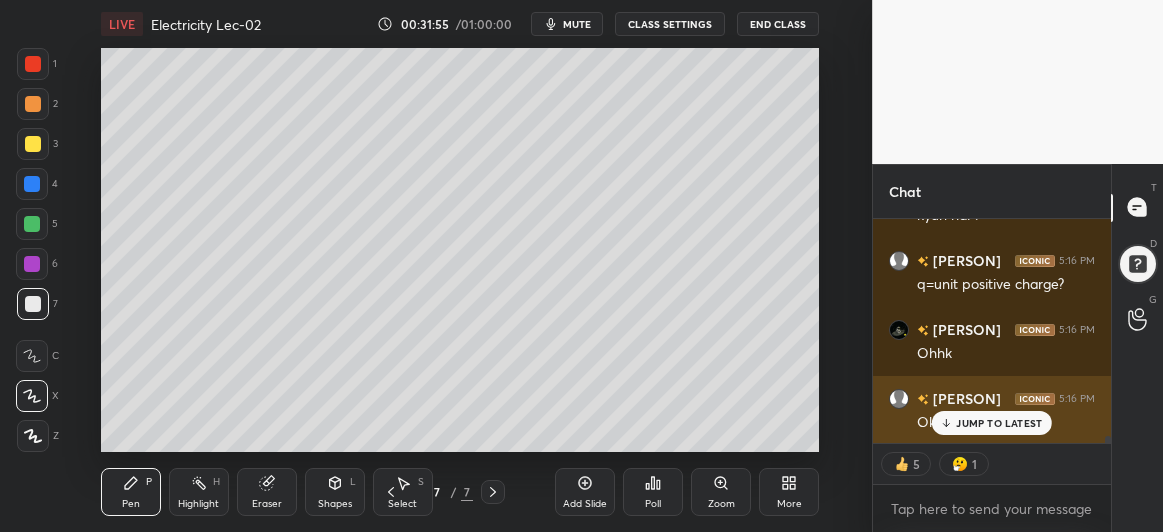 click on "JUMP TO LATEST" at bounding box center (999, 423) 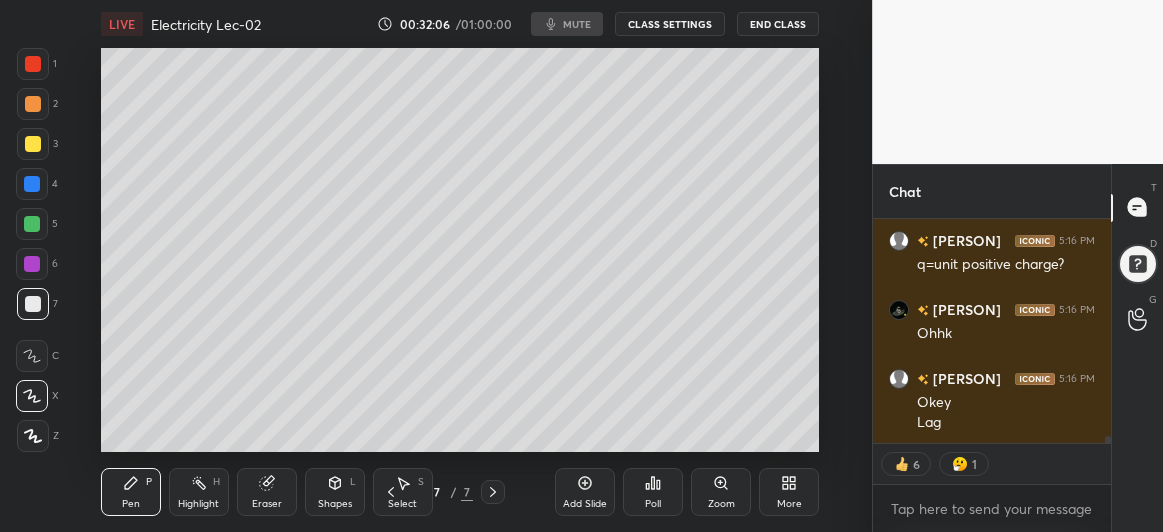 scroll, scrollTop: 7083, scrollLeft: 0, axis: vertical 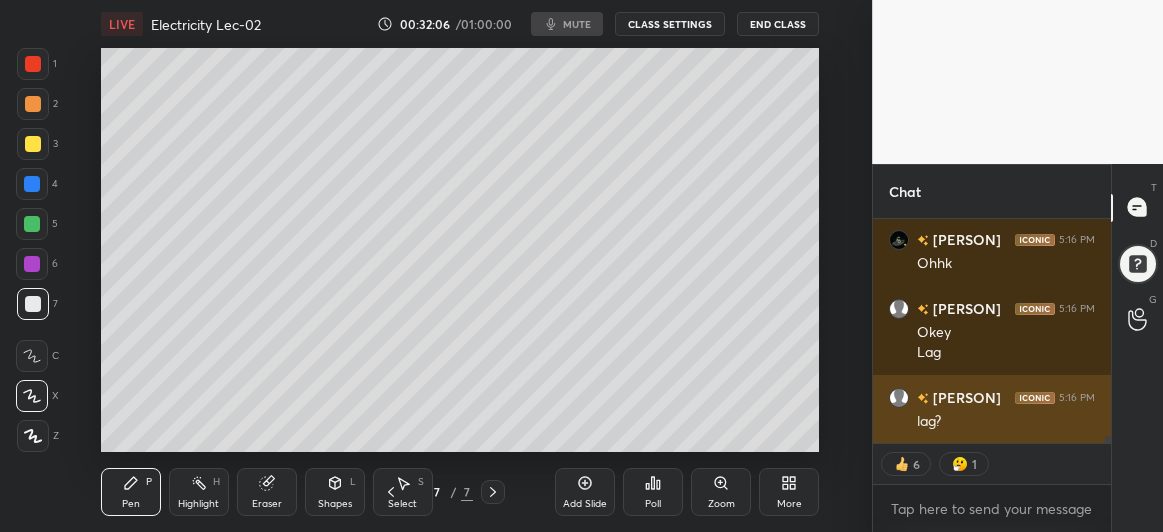 click on "lag?" at bounding box center (1006, 422) 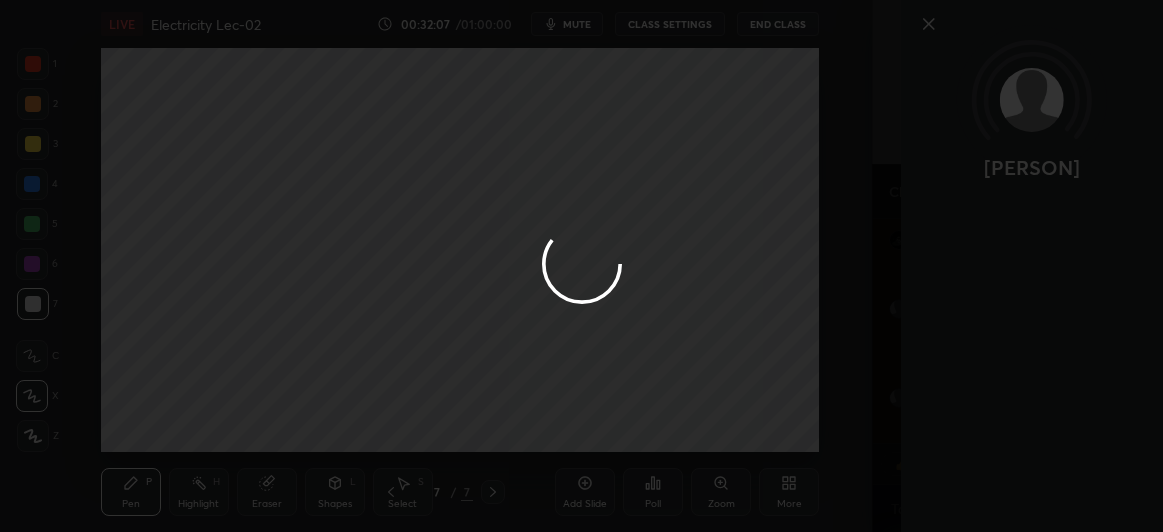 click at bounding box center [581, 266] 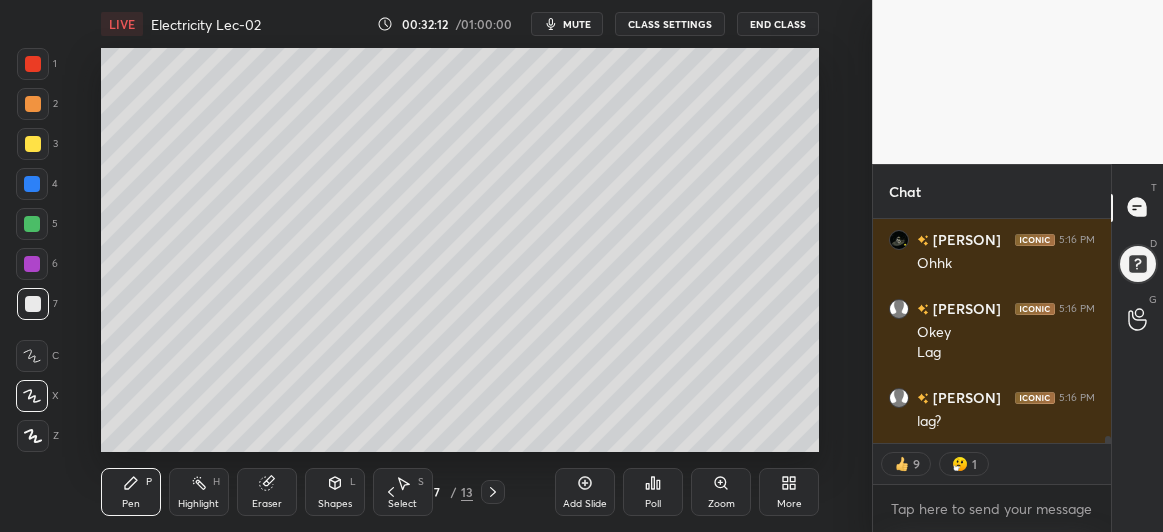 scroll, scrollTop: 7152, scrollLeft: 0, axis: vertical 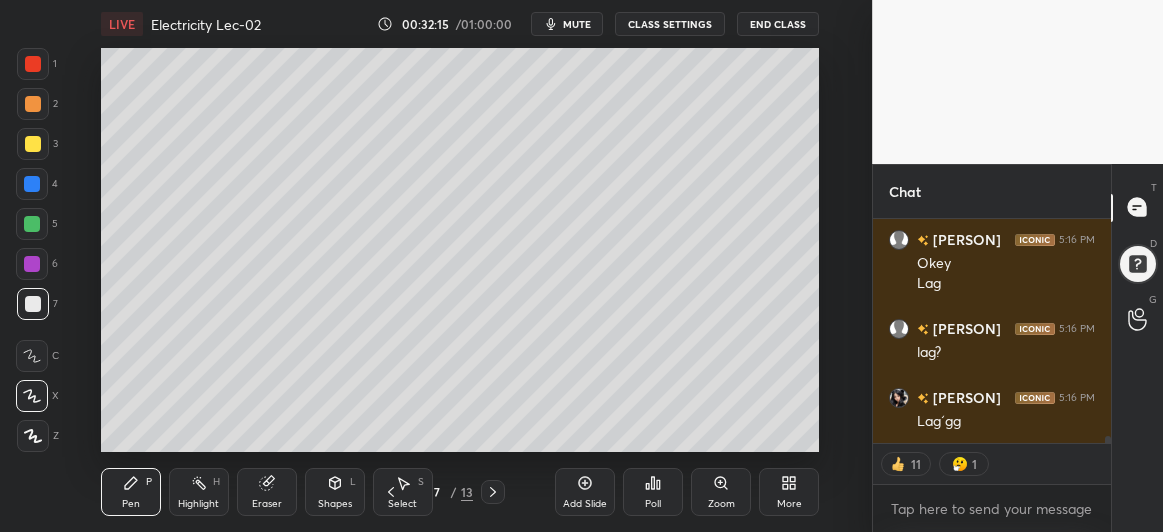 click 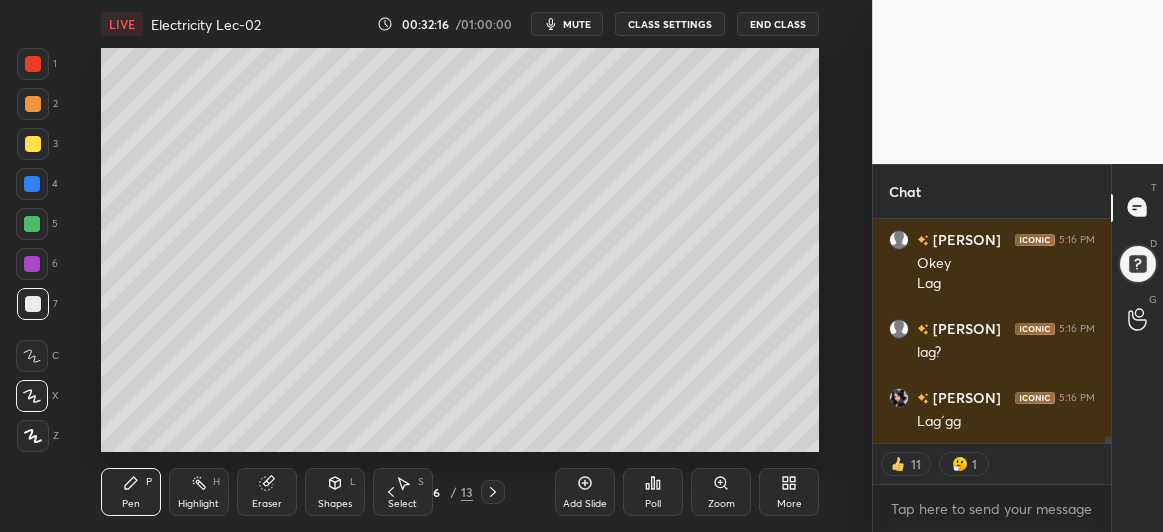 click 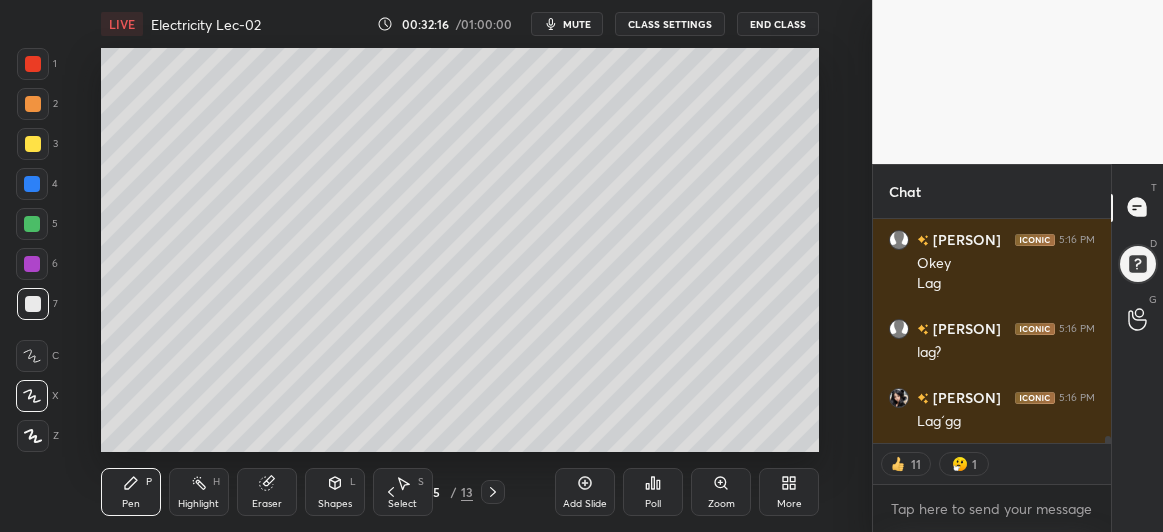 click 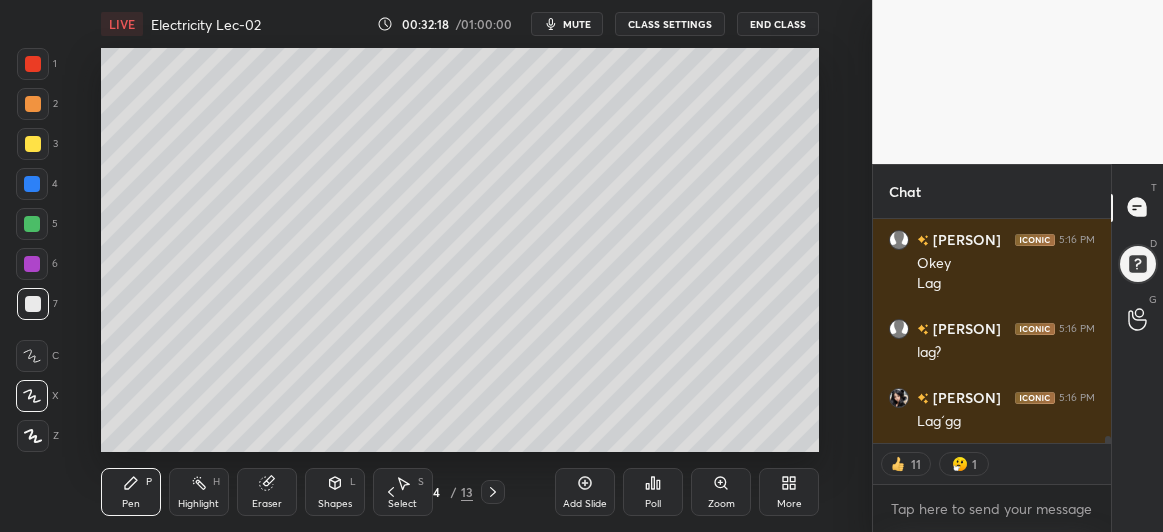click at bounding box center [493, 492] 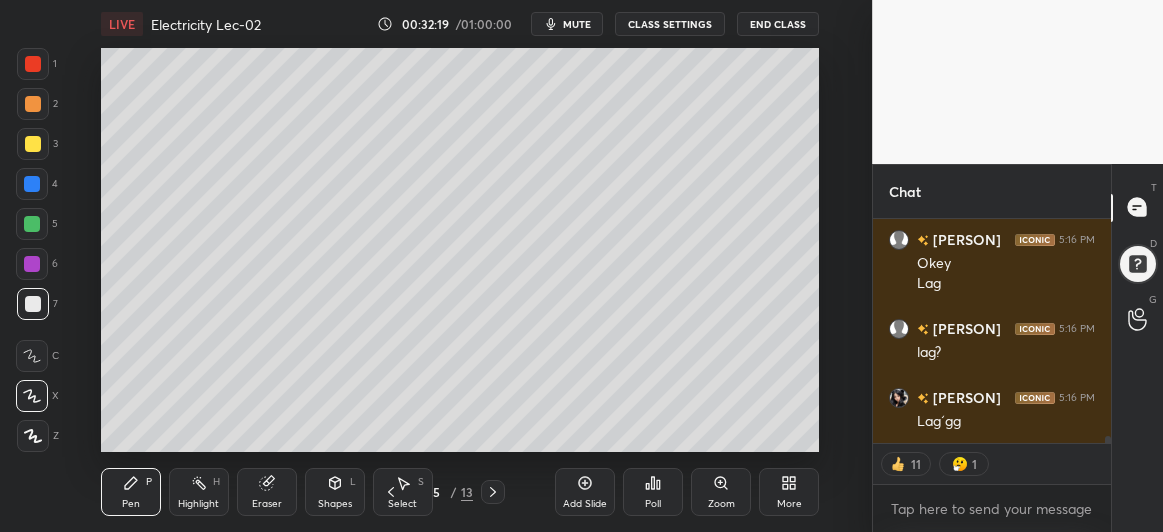 click 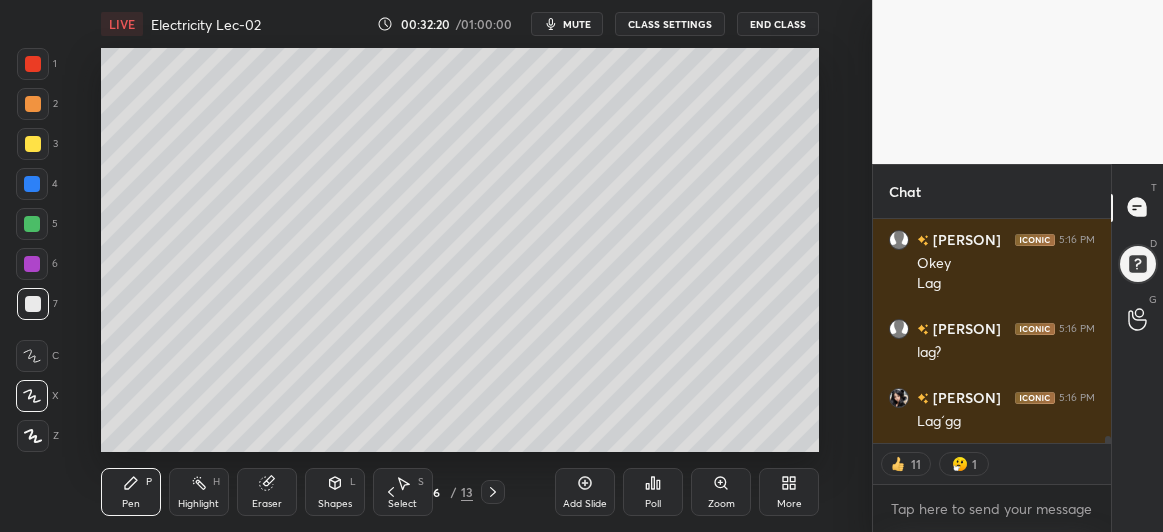 click at bounding box center [493, 492] 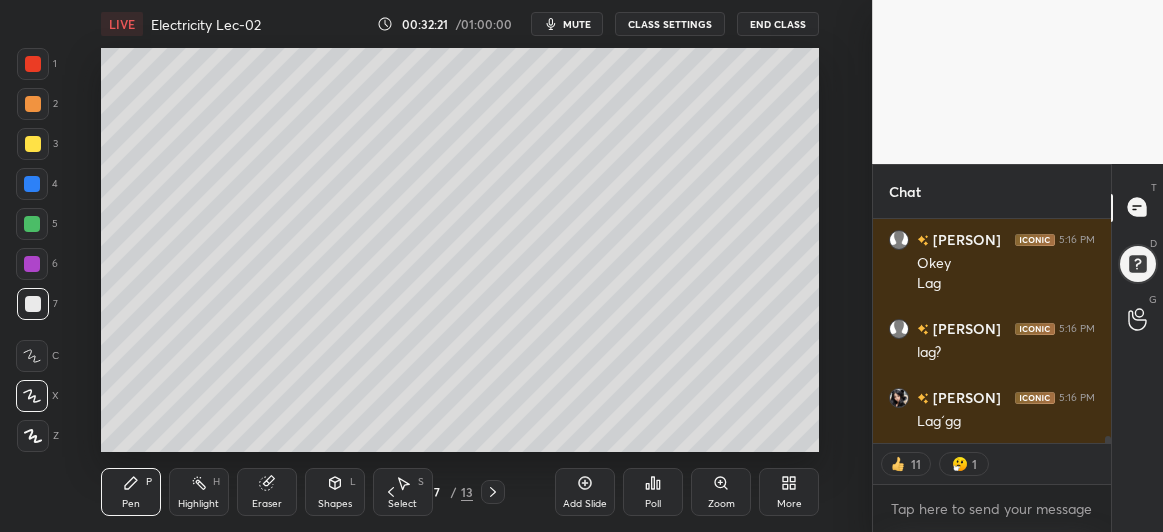 click 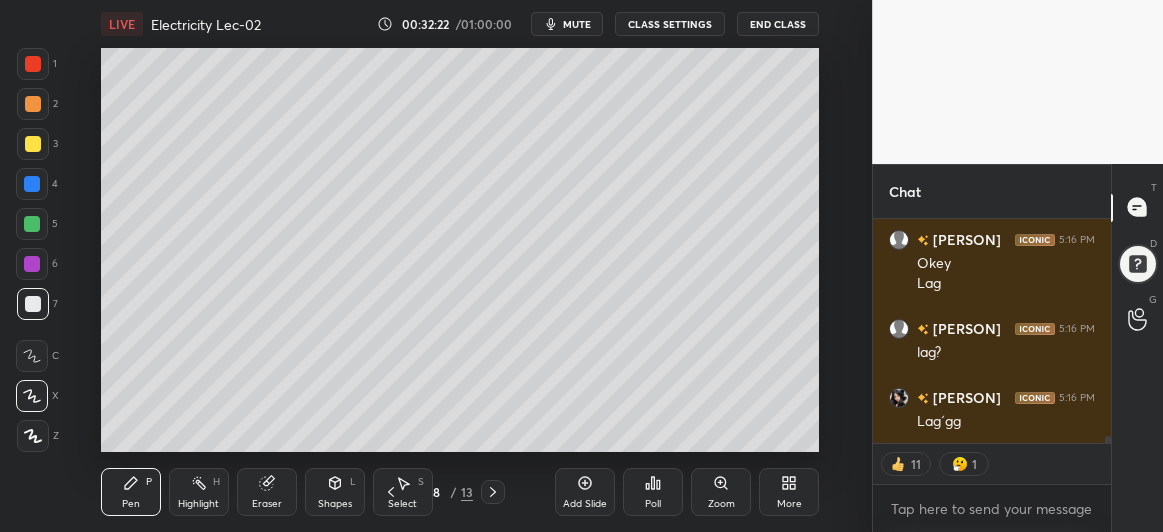 click 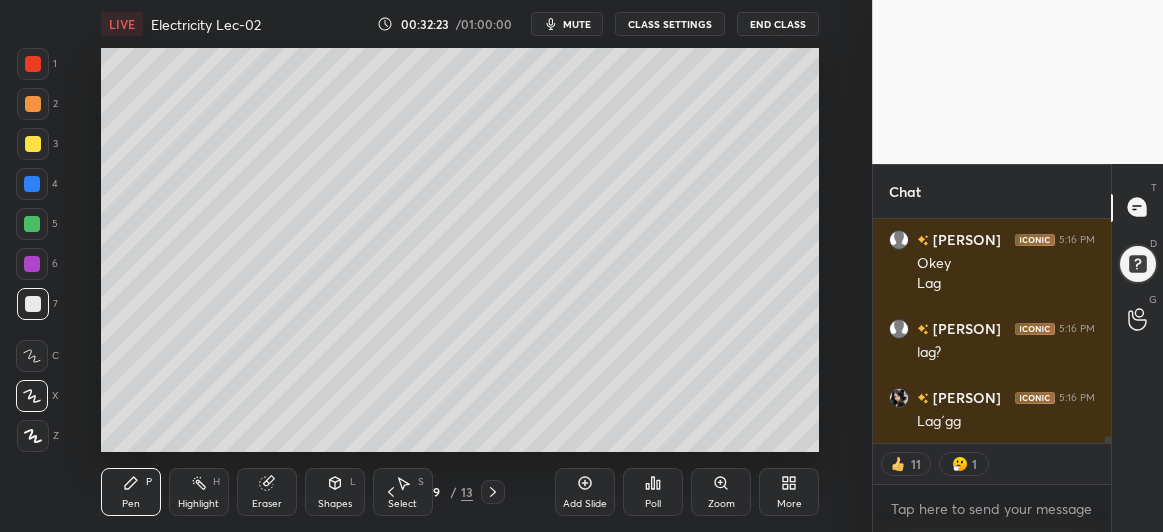 click 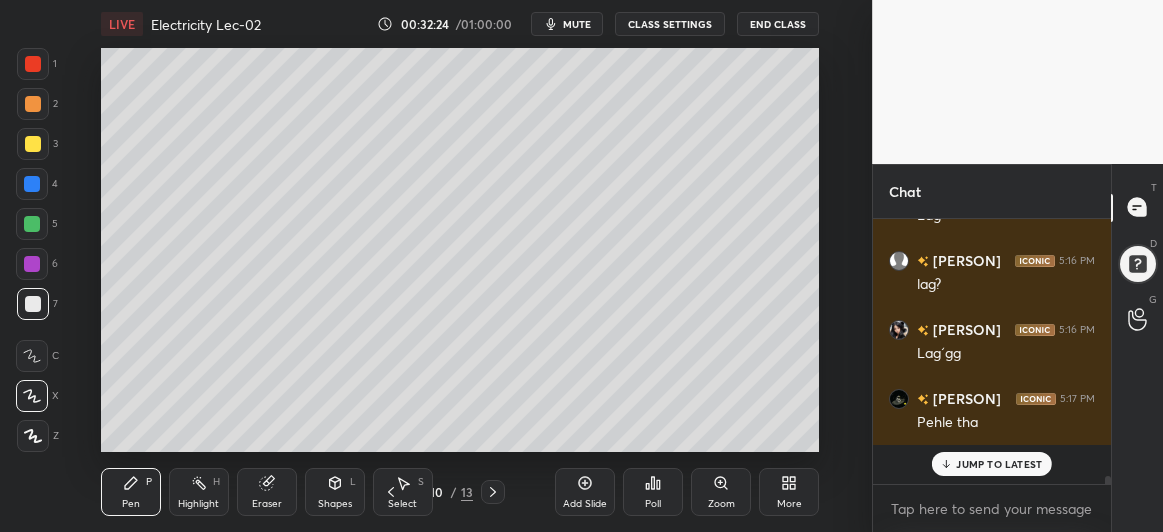 scroll, scrollTop: 6, scrollLeft: 6, axis: both 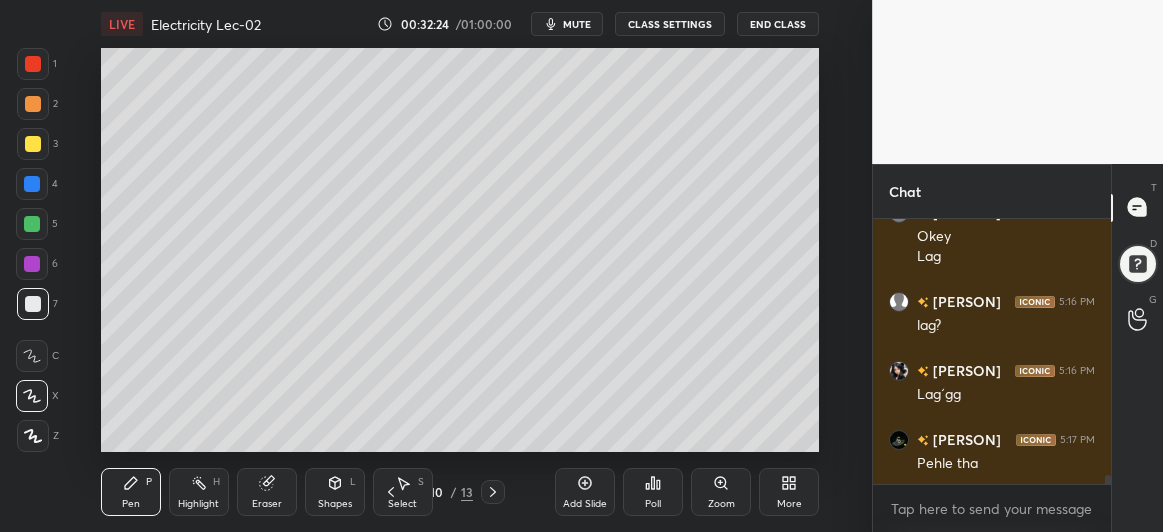 click 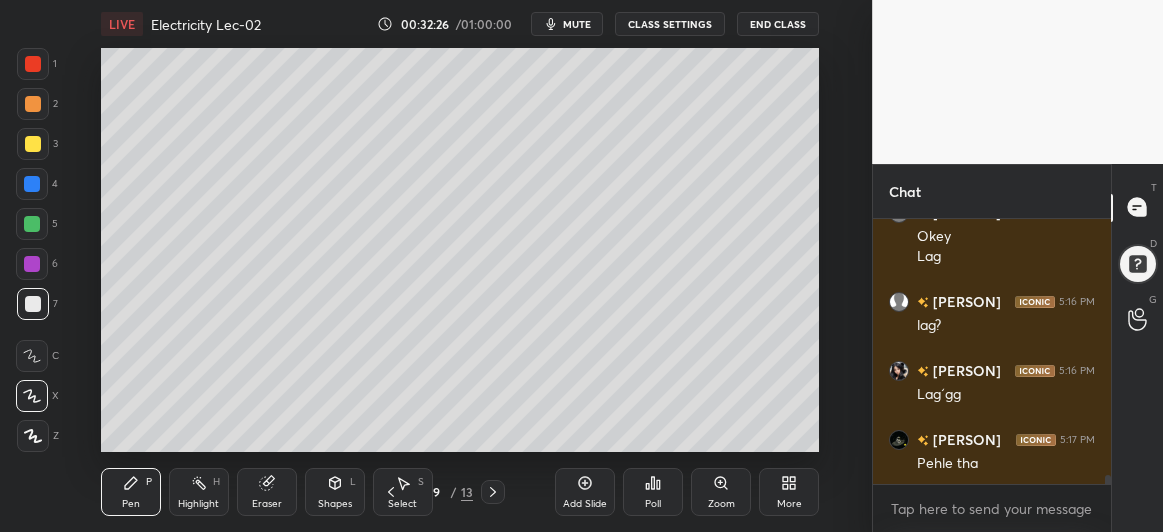 click 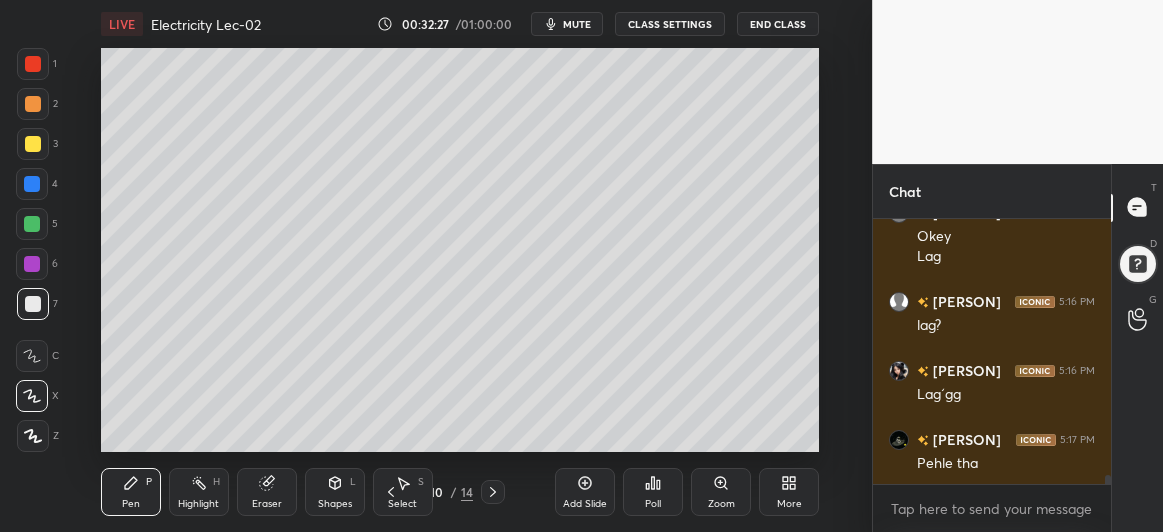 scroll, scrollTop: 7249, scrollLeft: 0, axis: vertical 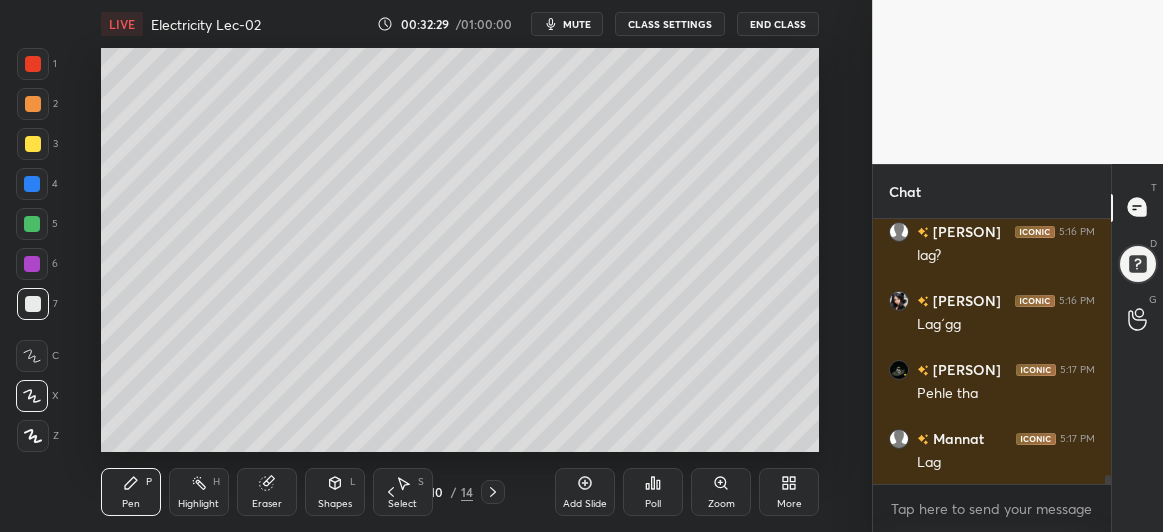 click at bounding box center [33, 144] 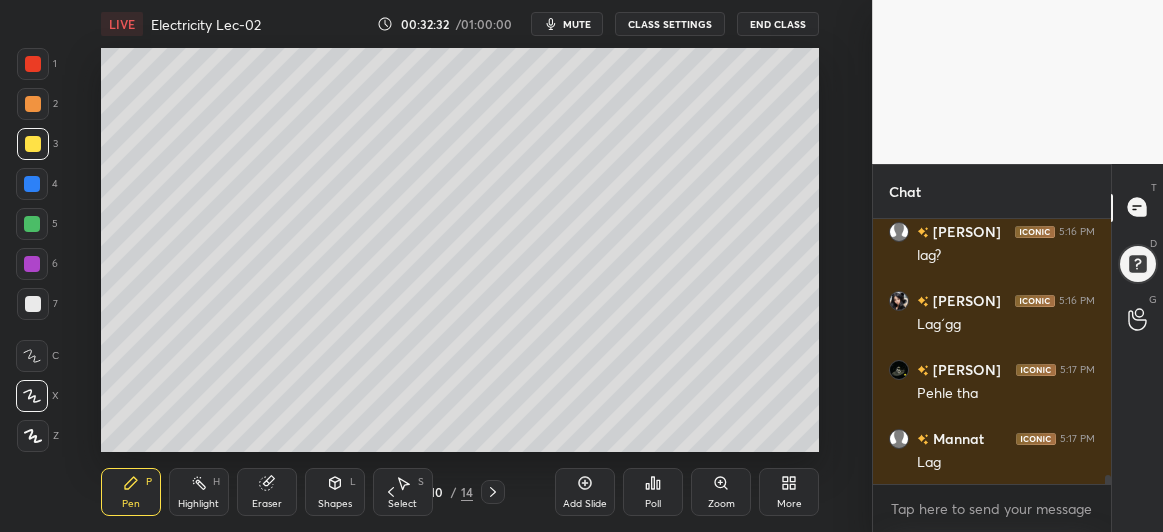 scroll, scrollTop: 7318, scrollLeft: 0, axis: vertical 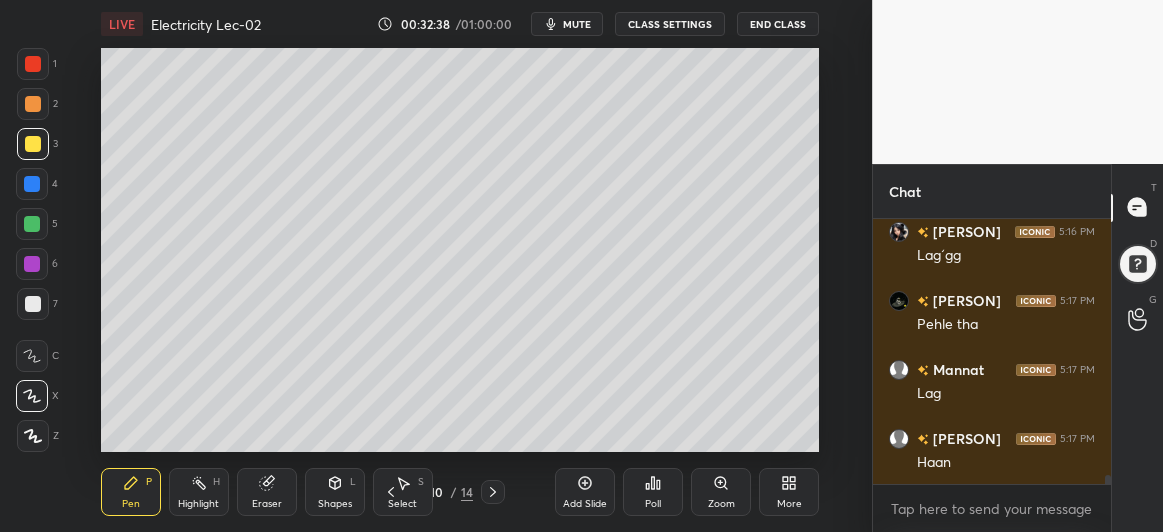 click at bounding box center [32, 224] 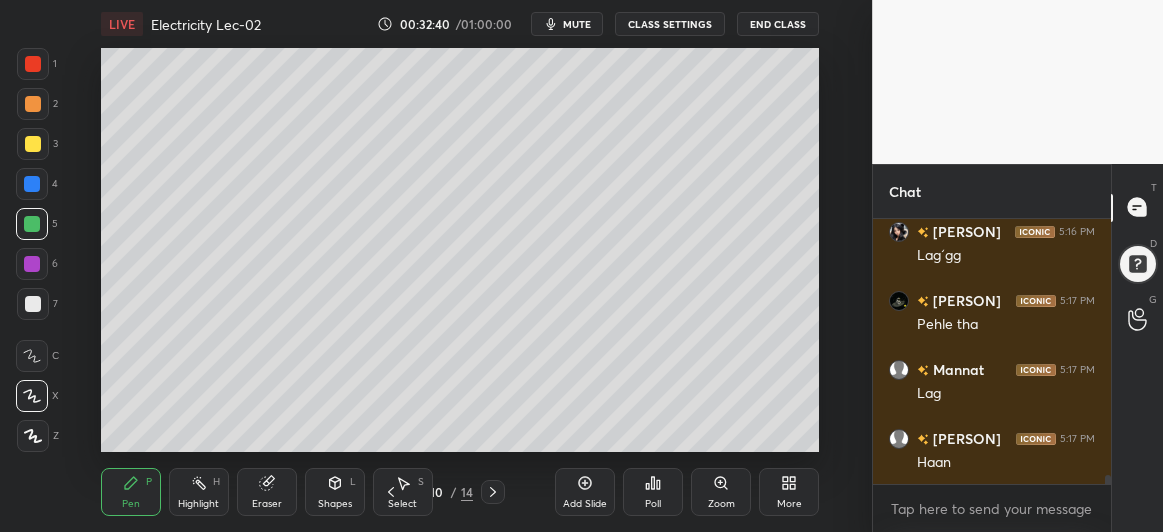 click at bounding box center [33, 304] 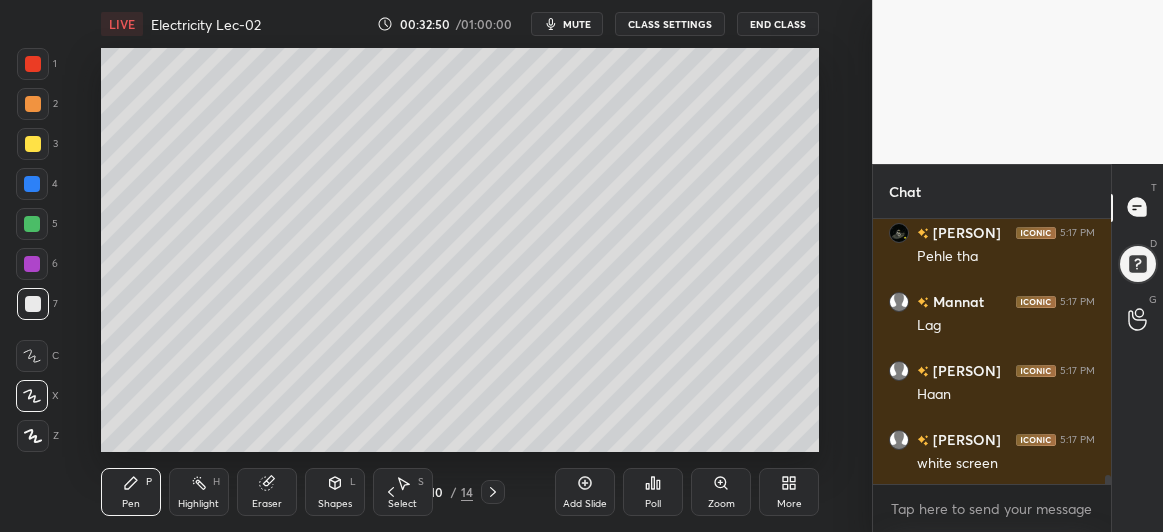 scroll, scrollTop: 7455, scrollLeft: 0, axis: vertical 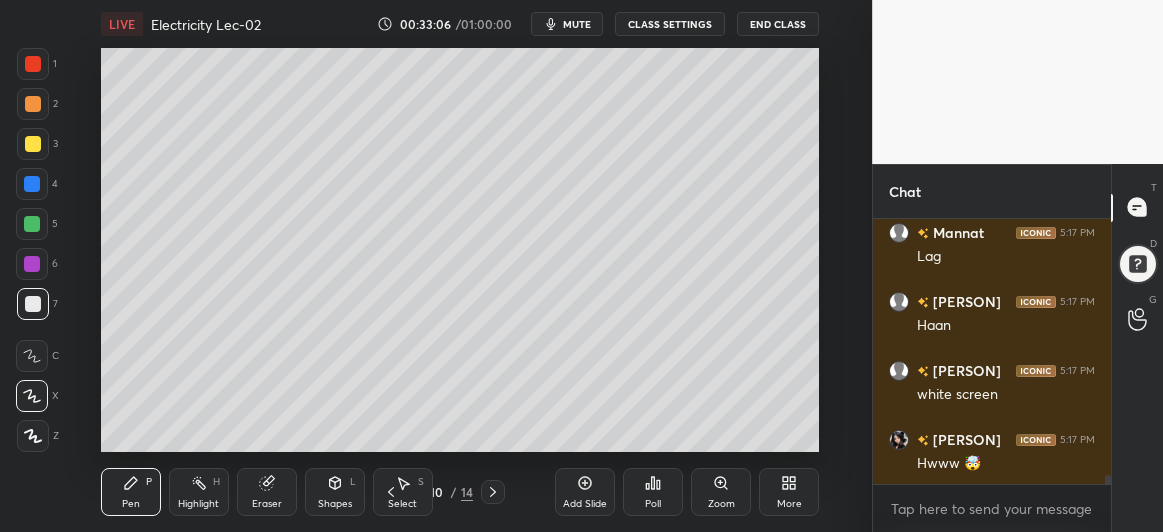 click at bounding box center (32, 184) 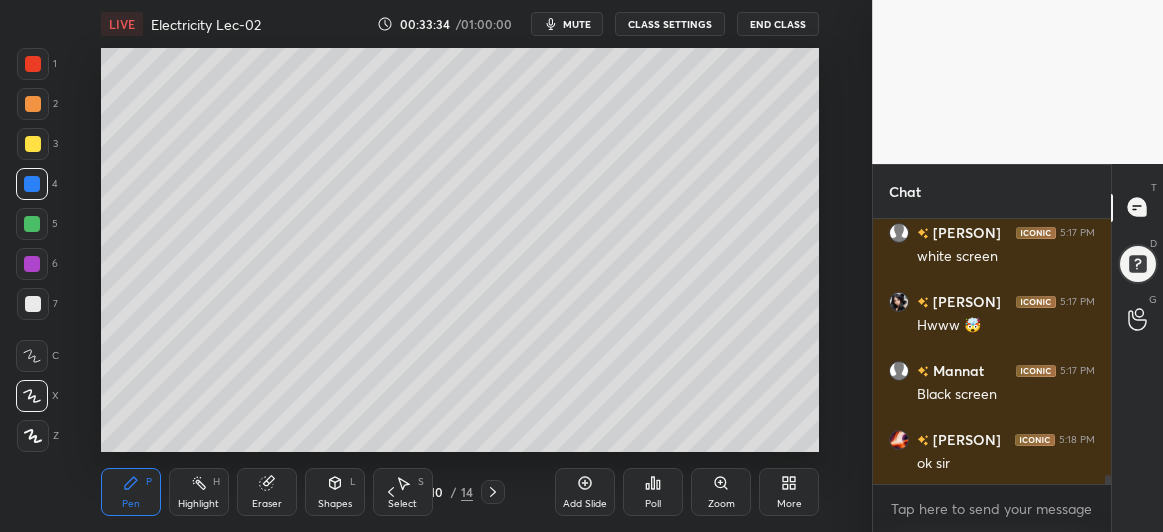 scroll, scrollTop: 7663, scrollLeft: 0, axis: vertical 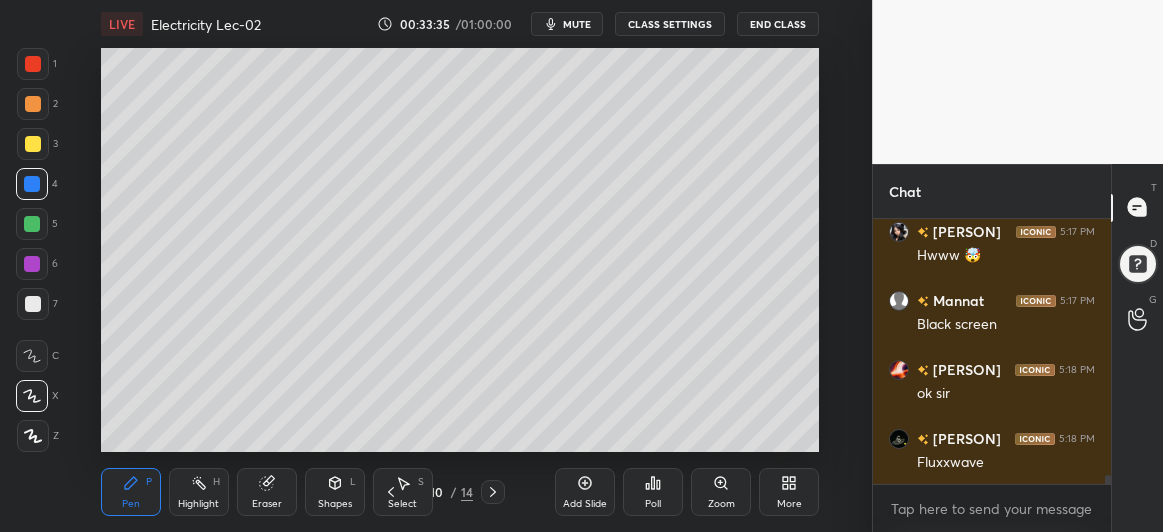 click at bounding box center (32, 224) 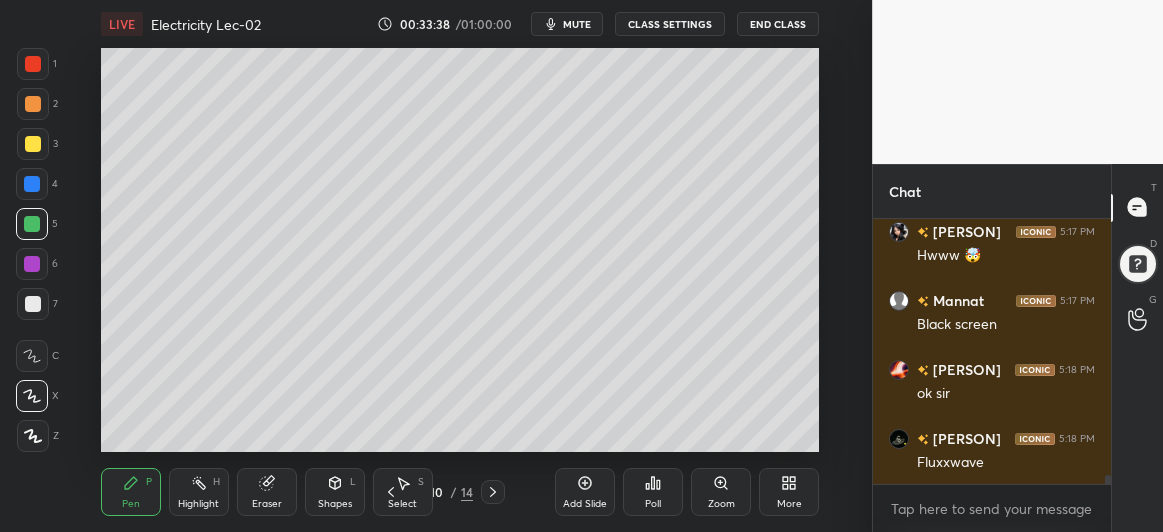 click at bounding box center (33, 144) 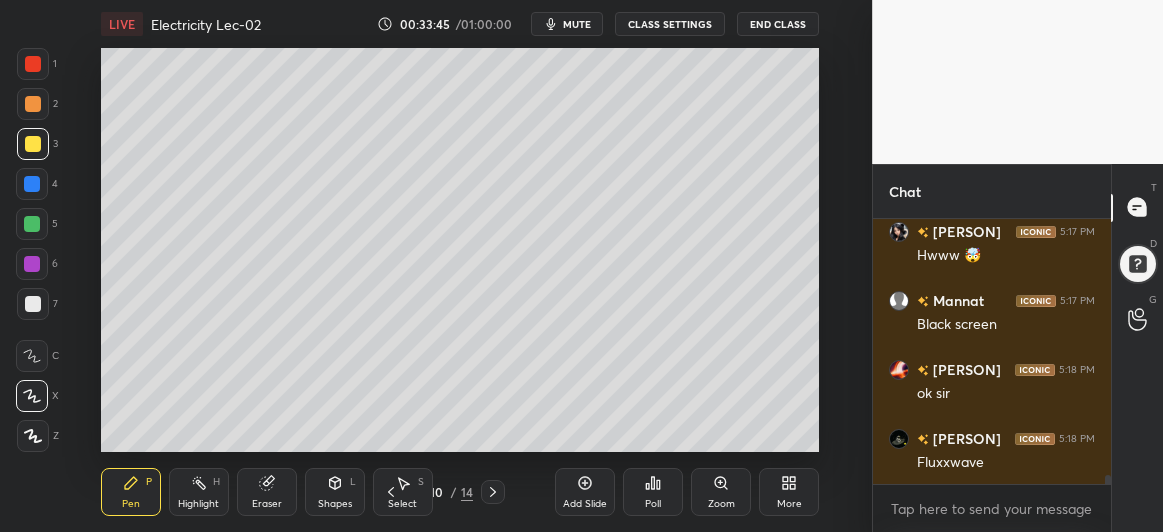 click 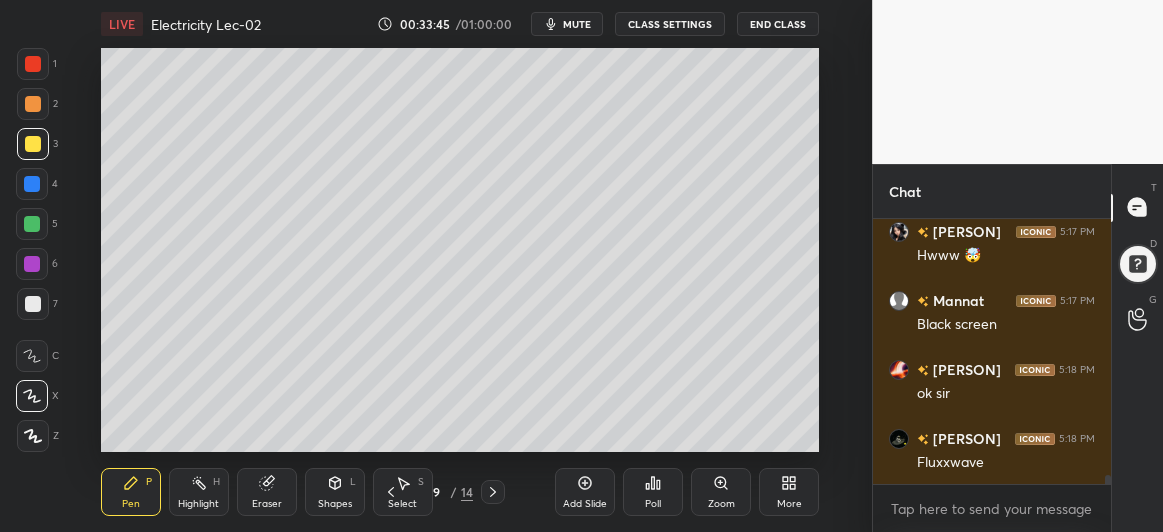 click 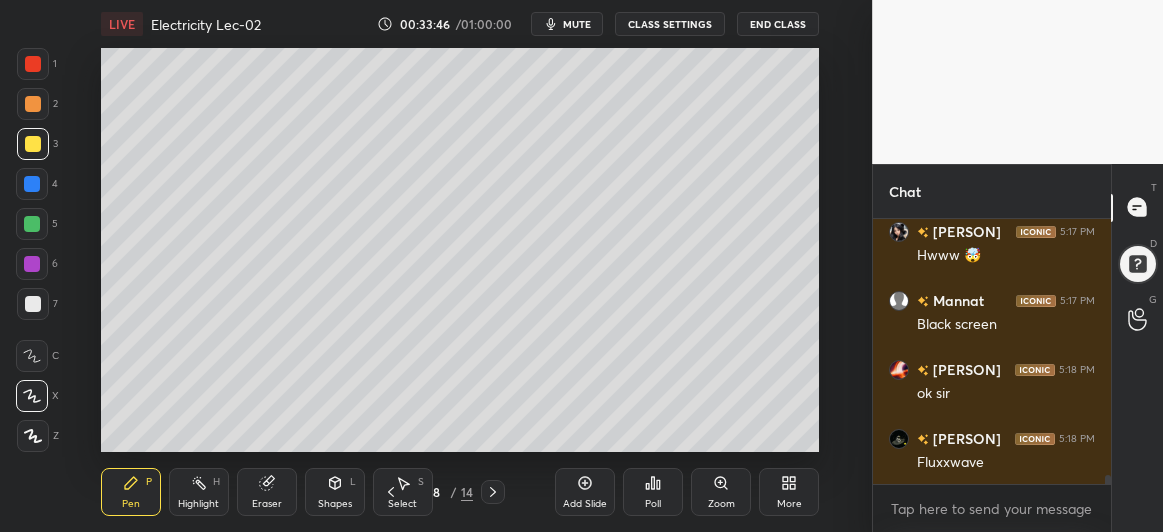 click 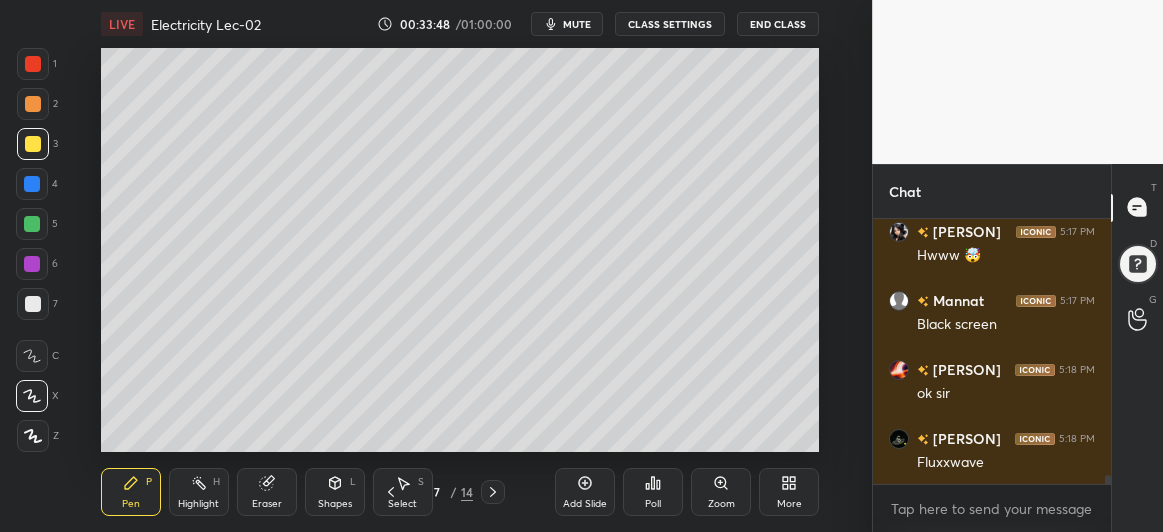 click 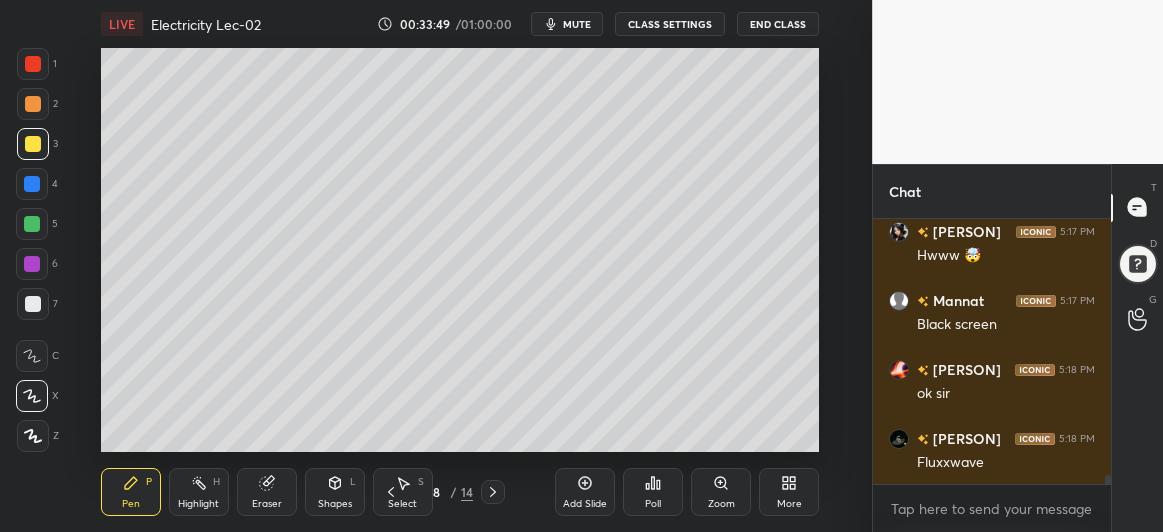 click 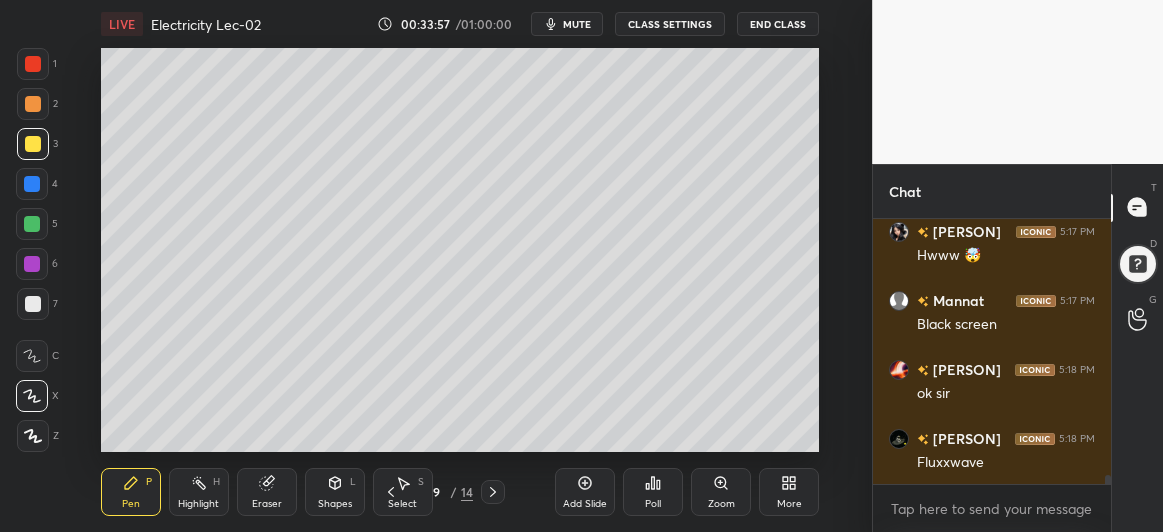 scroll, scrollTop: 7732, scrollLeft: 0, axis: vertical 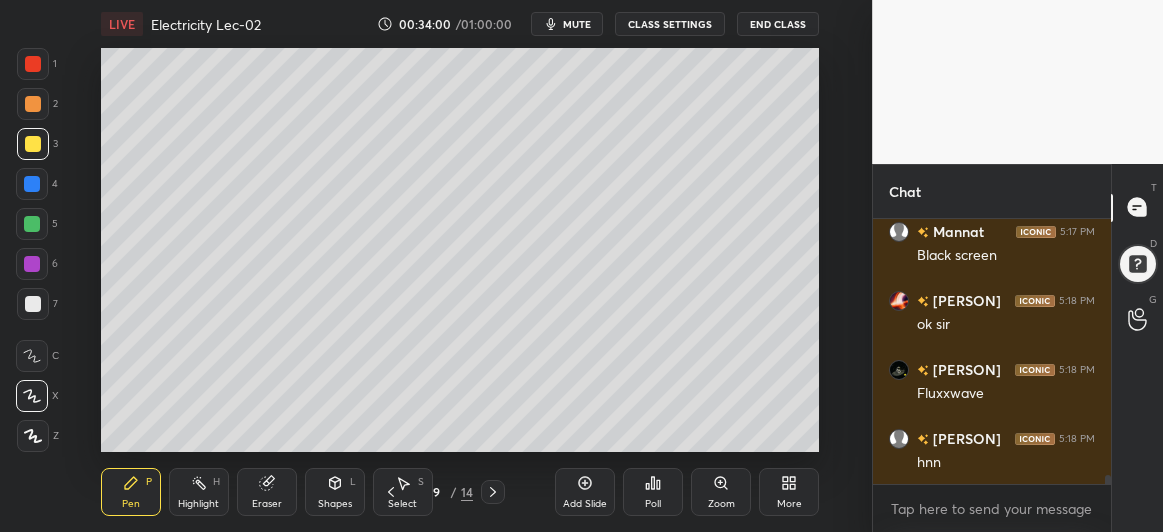 click 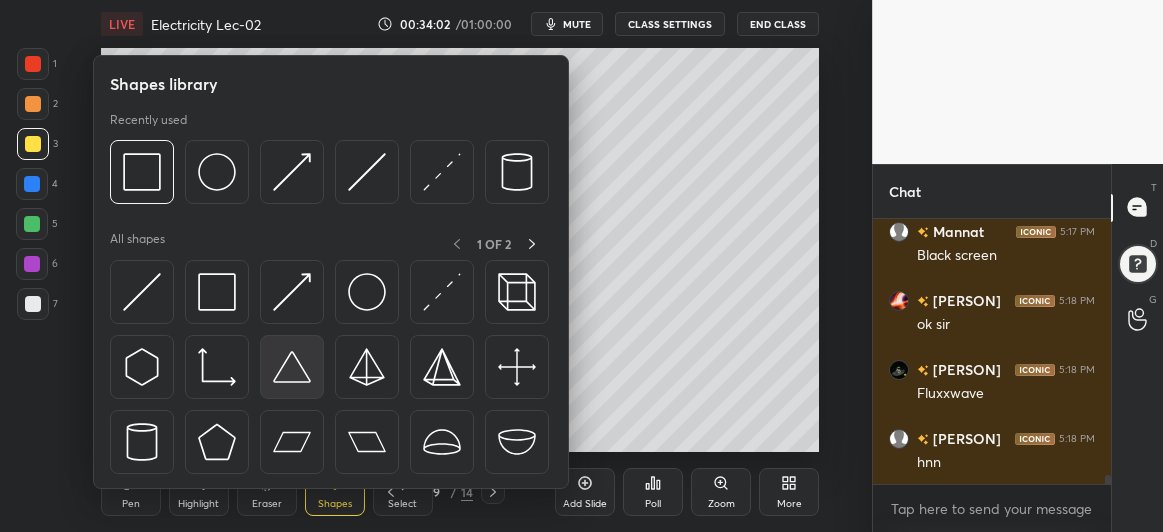 click at bounding box center (292, 367) 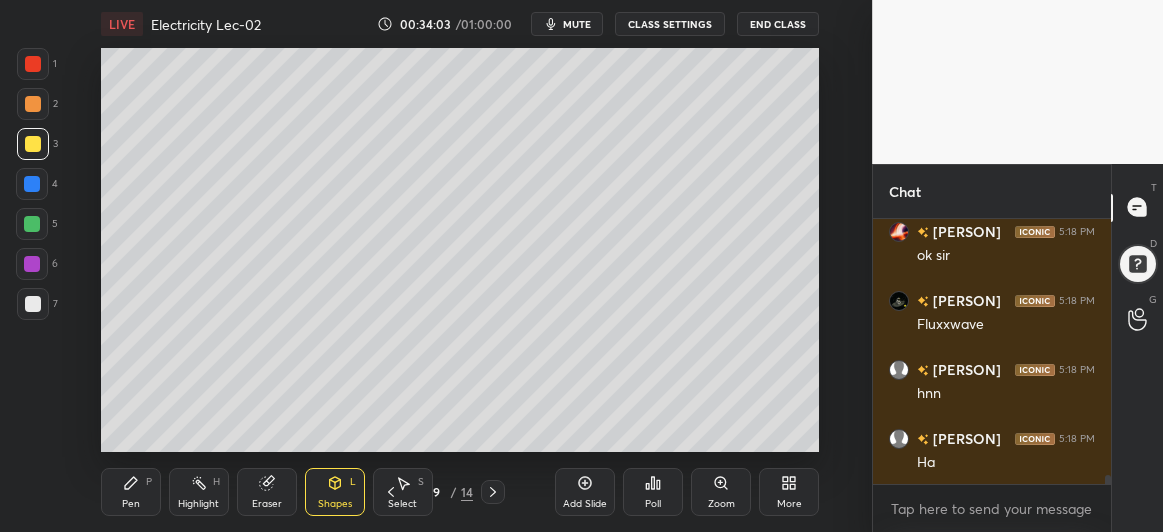 scroll, scrollTop: 7869, scrollLeft: 0, axis: vertical 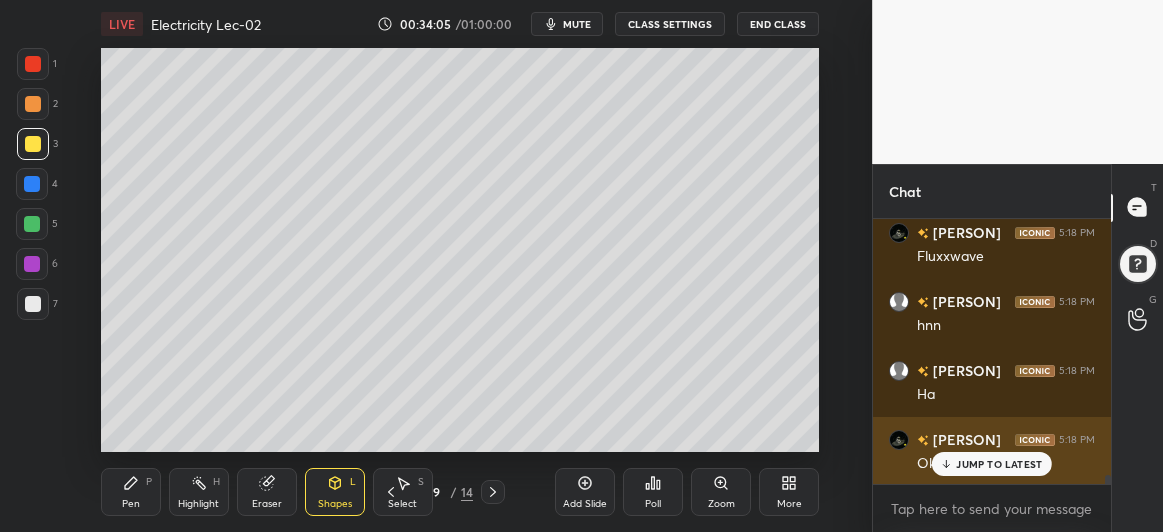 click on "JUMP TO LATEST" at bounding box center [999, 464] 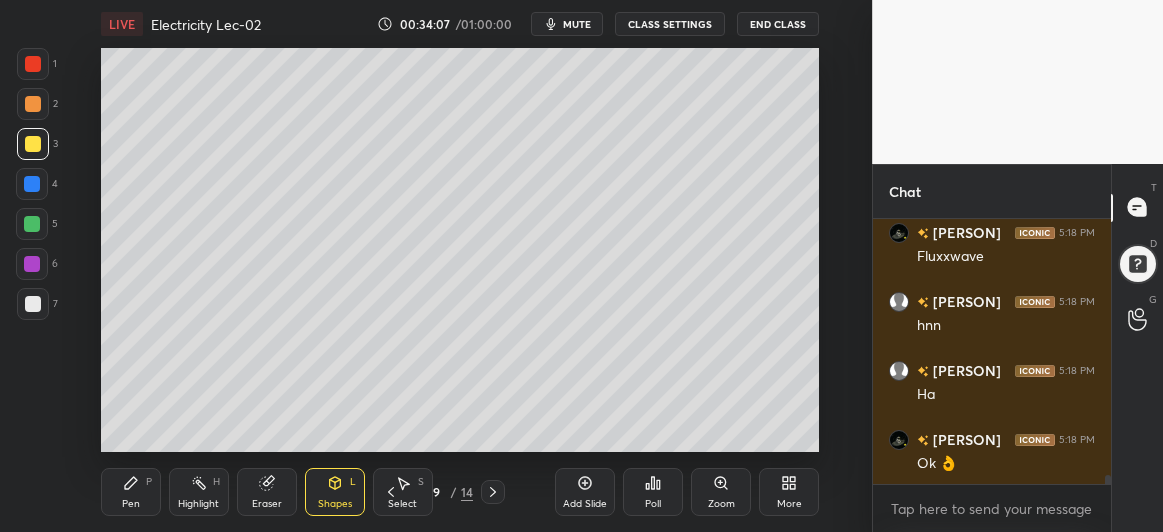 click on "Pen P" at bounding box center (131, 492) 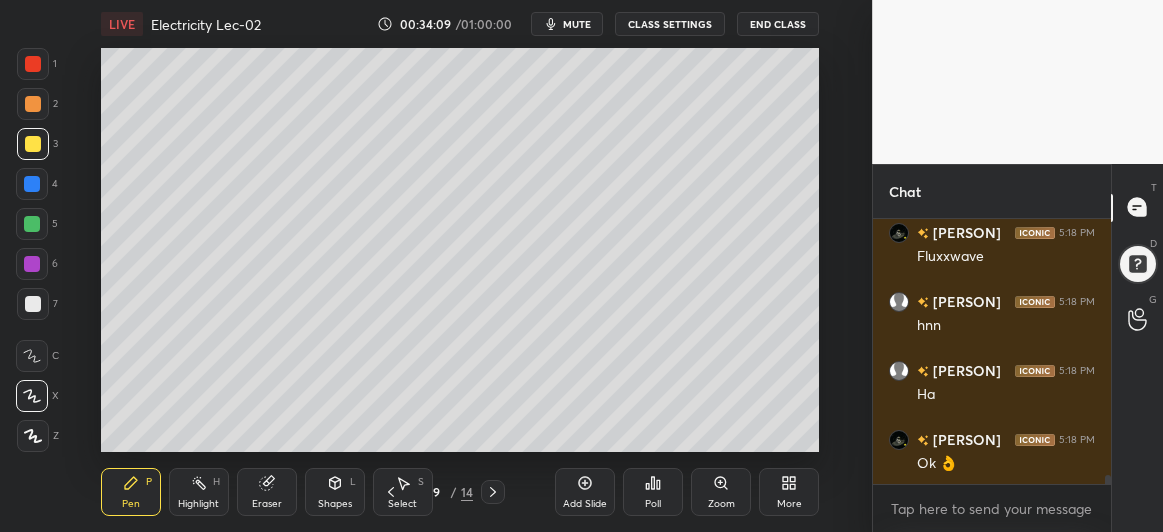 click at bounding box center (33, 304) 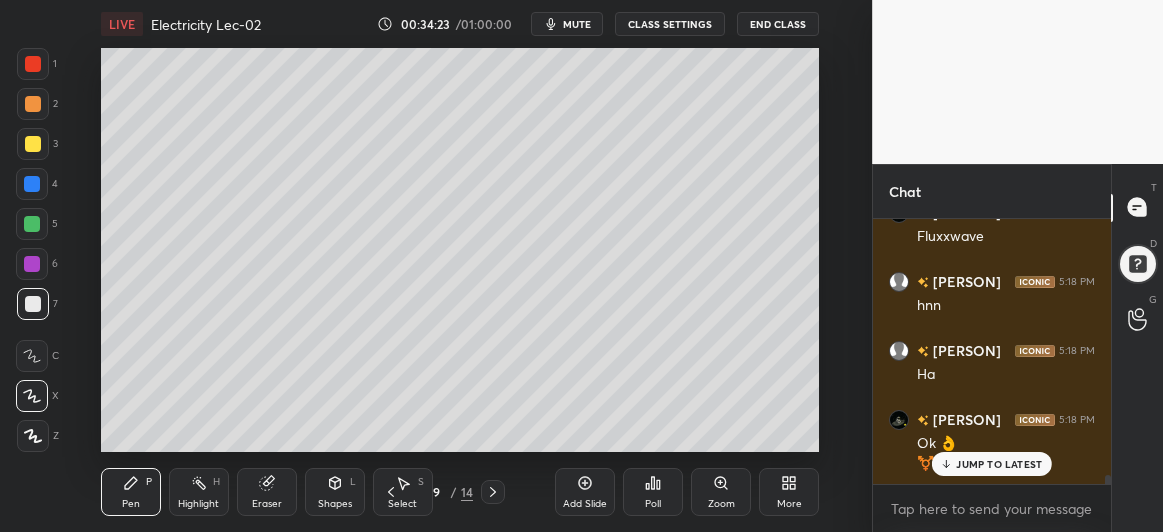 scroll, scrollTop: 7958, scrollLeft: 0, axis: vertical 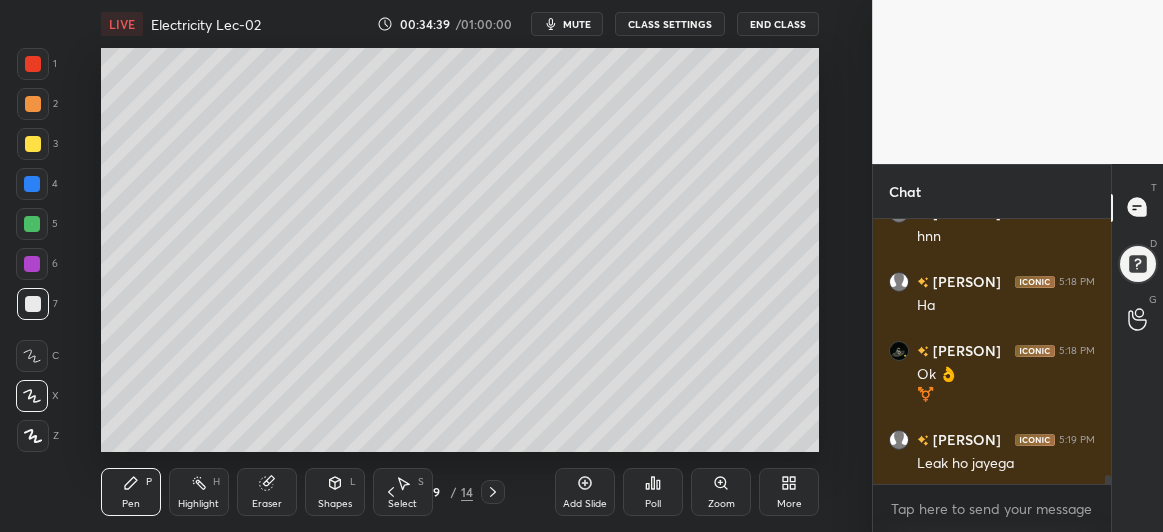 click at bounding box center [32, 224] 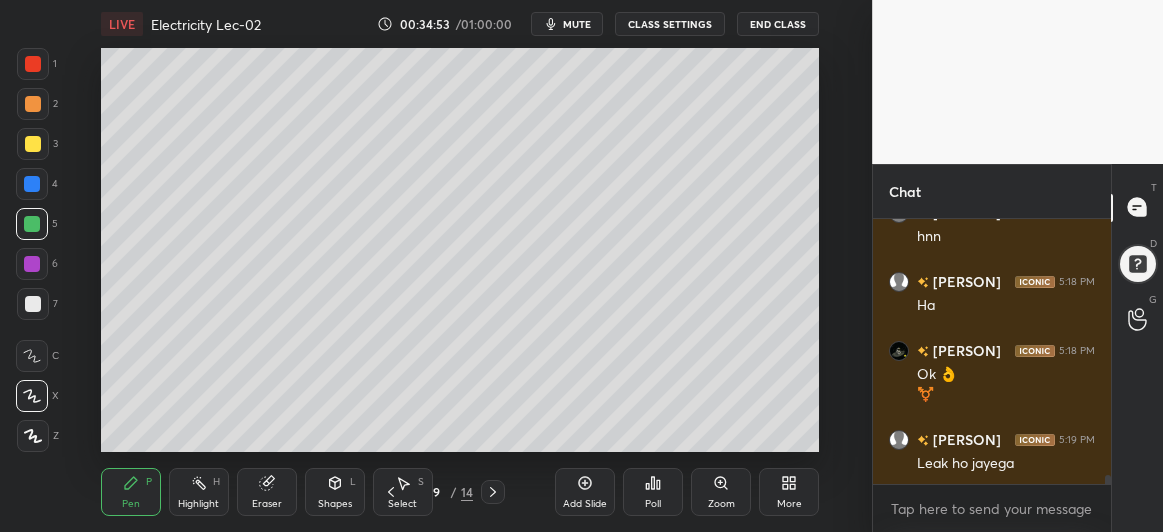 click on "Eraser" at bounding box center (267, 492) 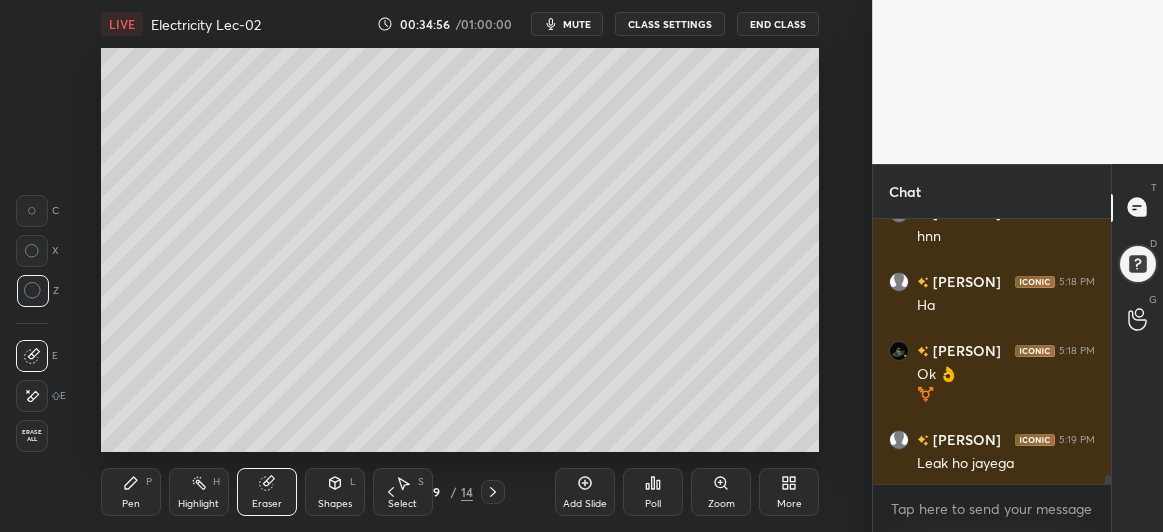 click 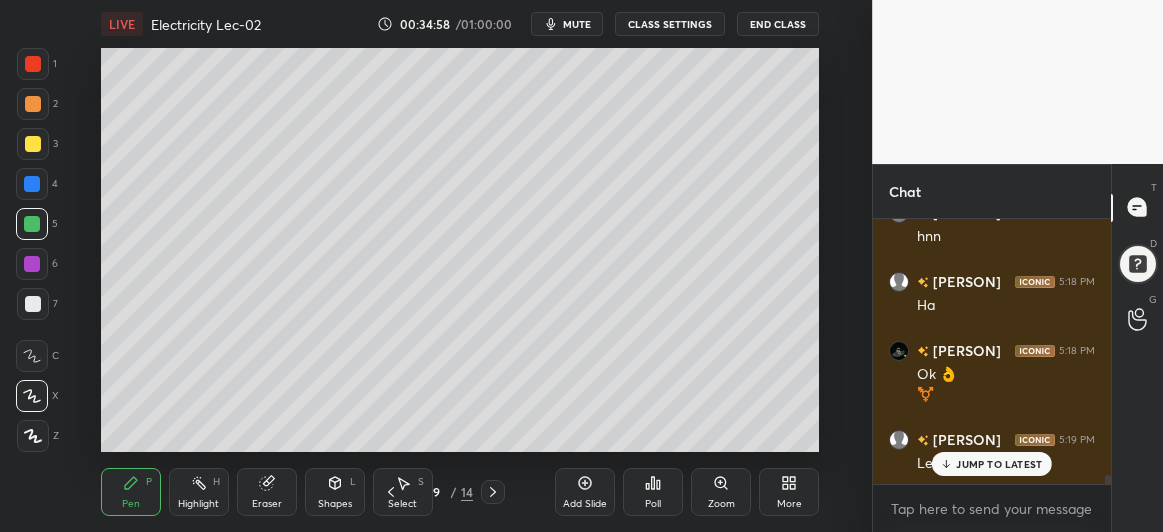 scroll, scrollTop: 8027, scrollLeft: 0, axis: vertical 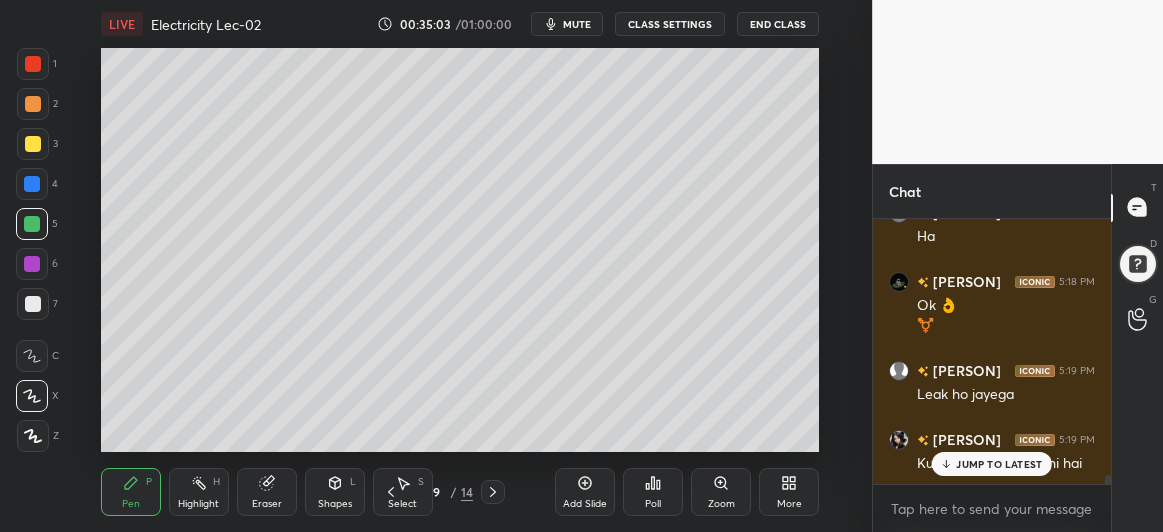 click on "Eraser" at bounding box center [267, 492] 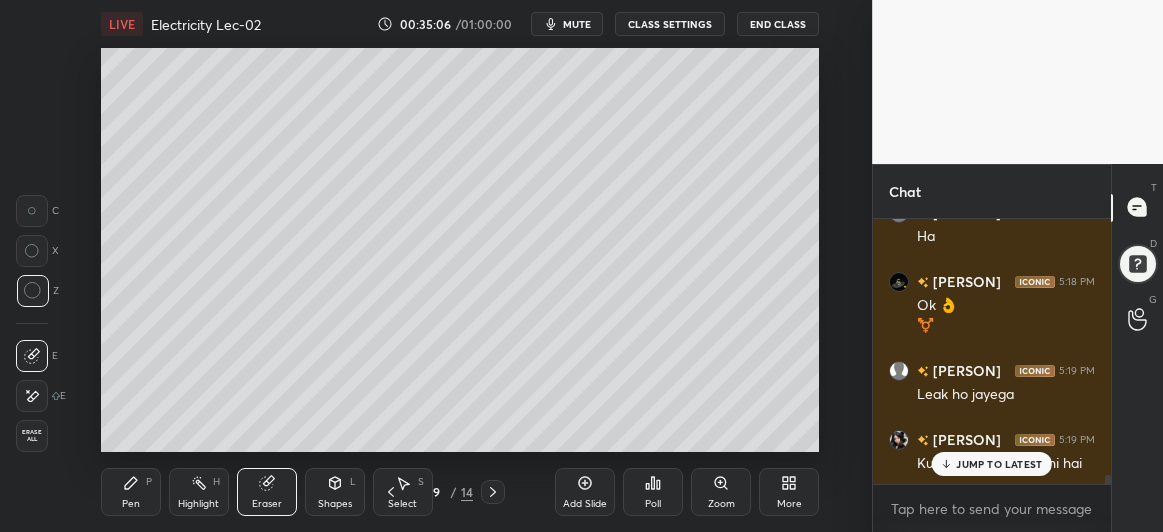 click on "Pen P" at bounding box center (131, 492) 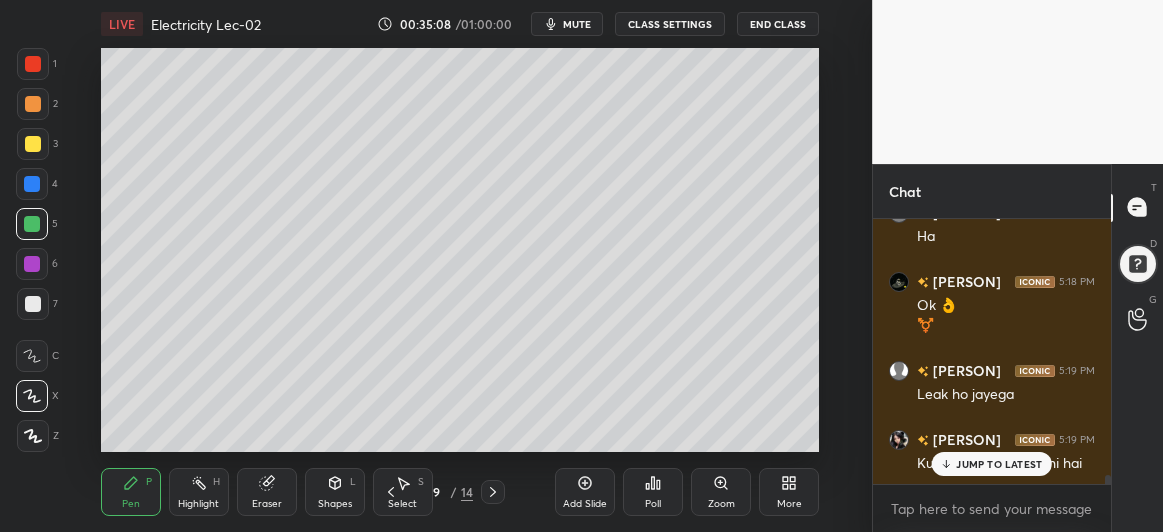 click 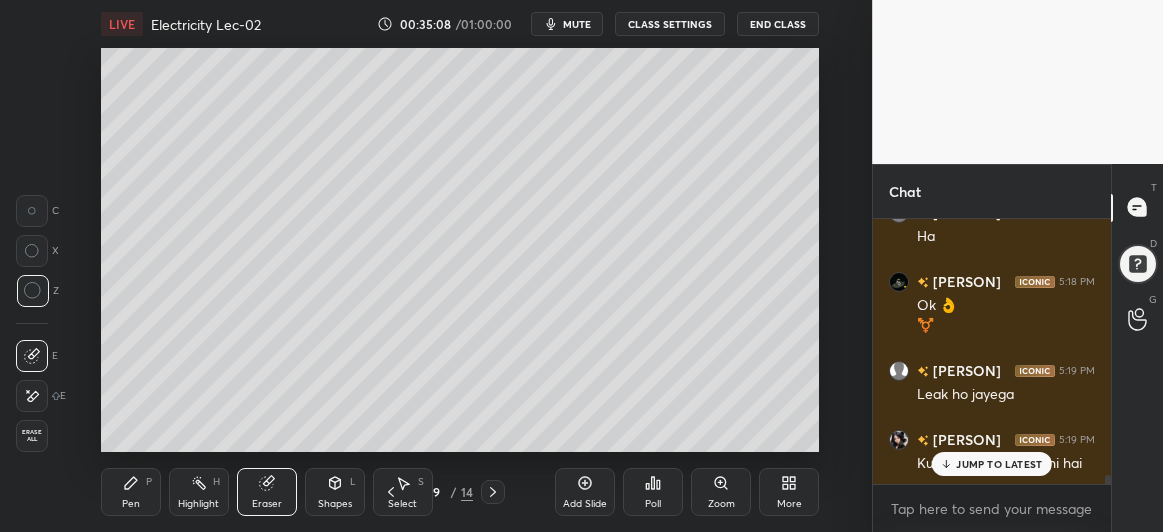 scroll, scrollTop: 8096, scrollLeft: 0, axis: vertical 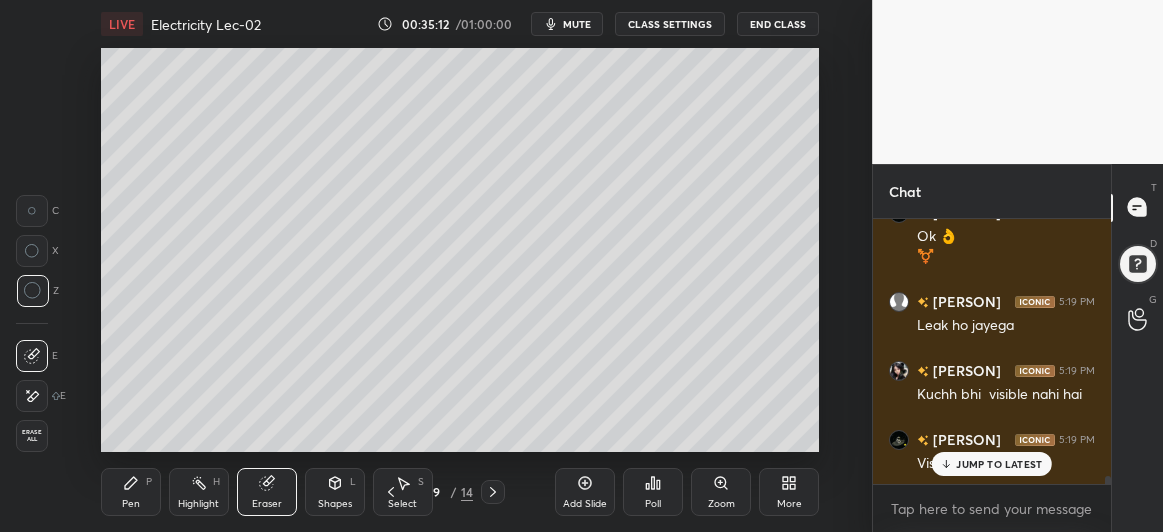 click on "Pen P" at bounding box center (131, 492) 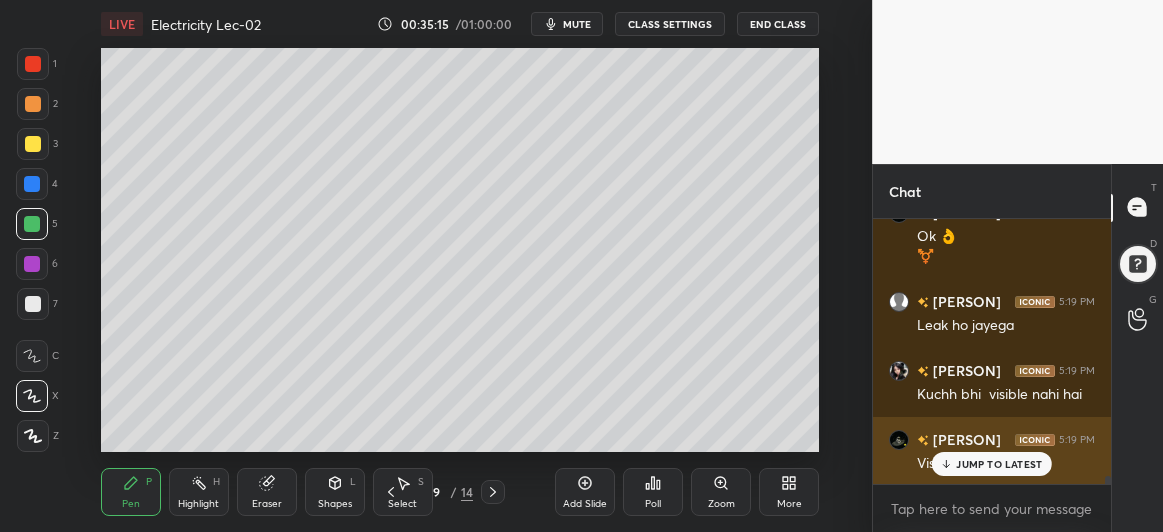 click on "JUMP TO LATEST" at bounding box center [992, 464] 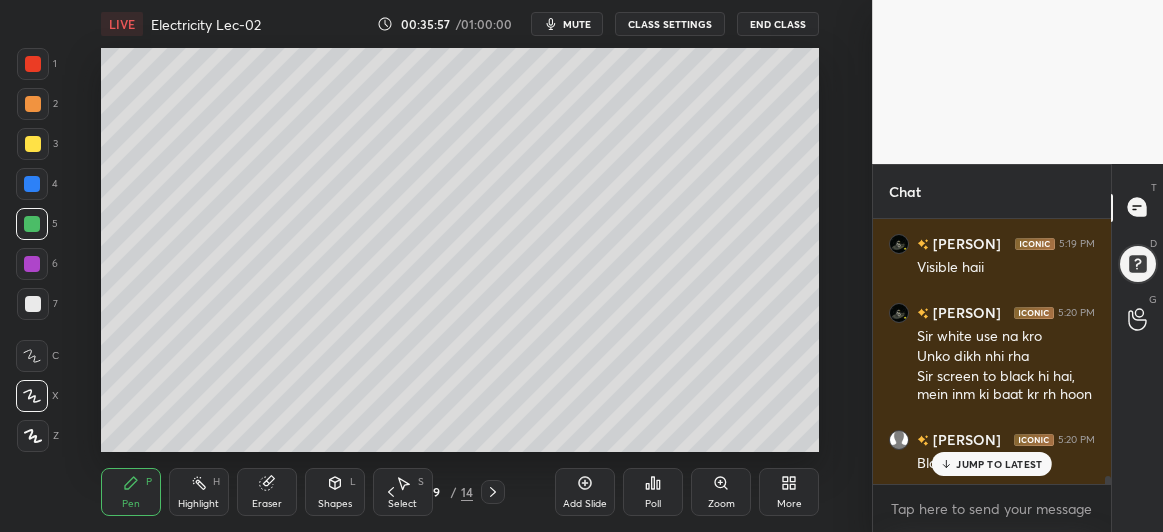 scroll, scrollTop: 8361, scrollLeft: 0, axis: vertical 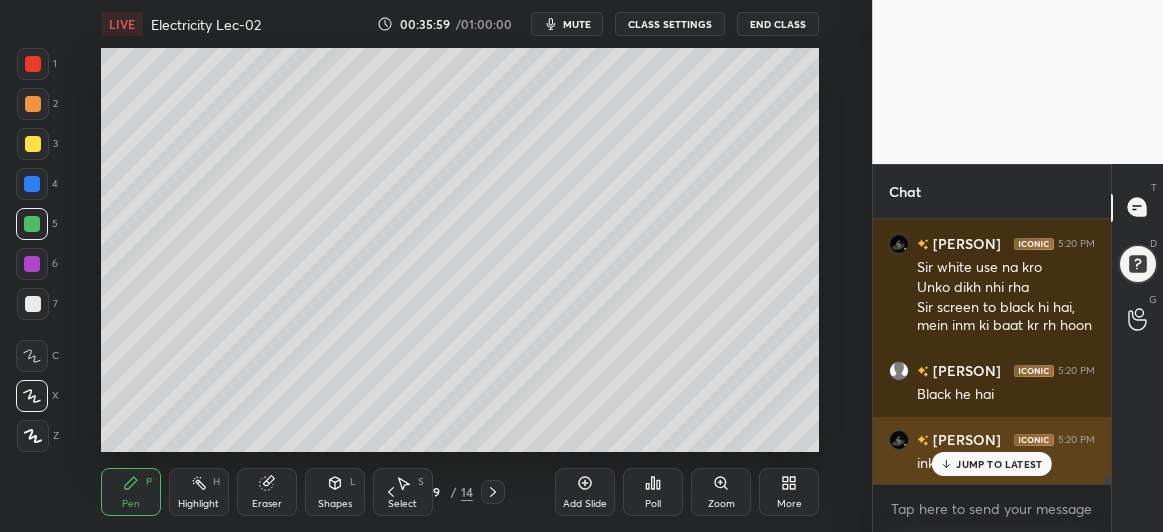 click on "JUMP TO LATEST" at bounding box center [992, 464] 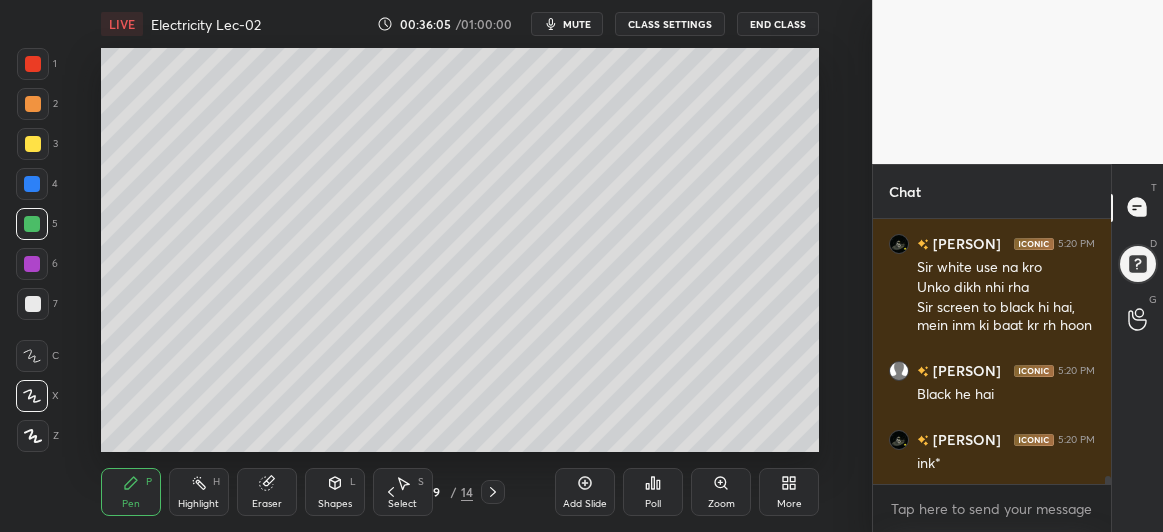 click at bounding box center (32, 264) 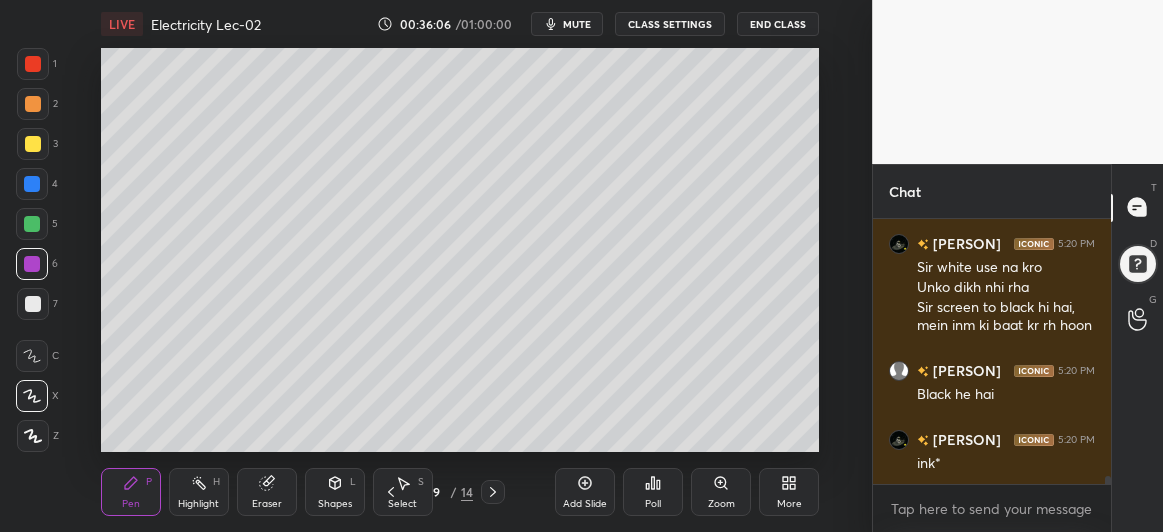 click 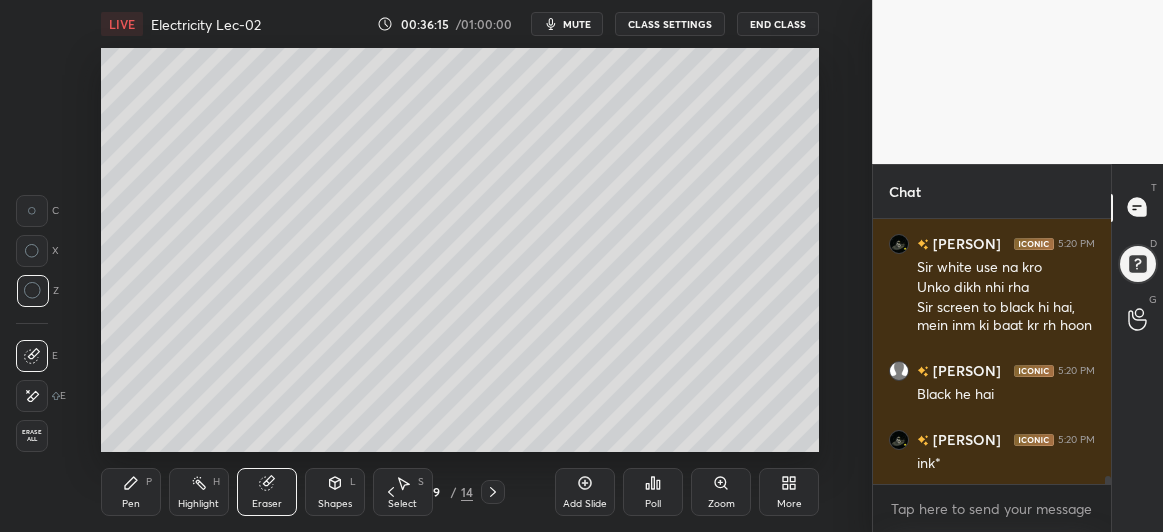 click on "Pen" at bounding box center (131, 504) 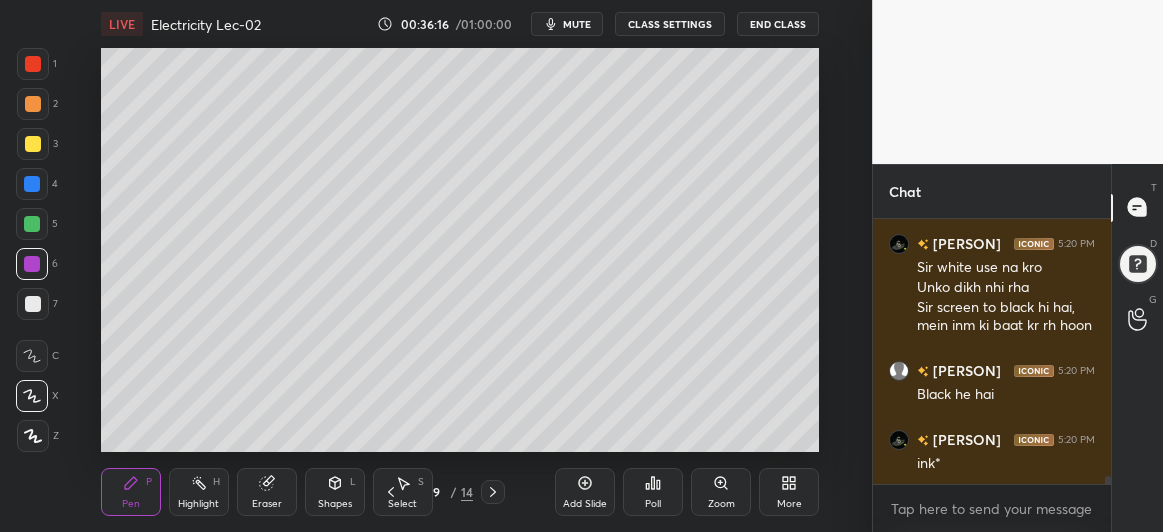 click at bounding box center (33, 64) 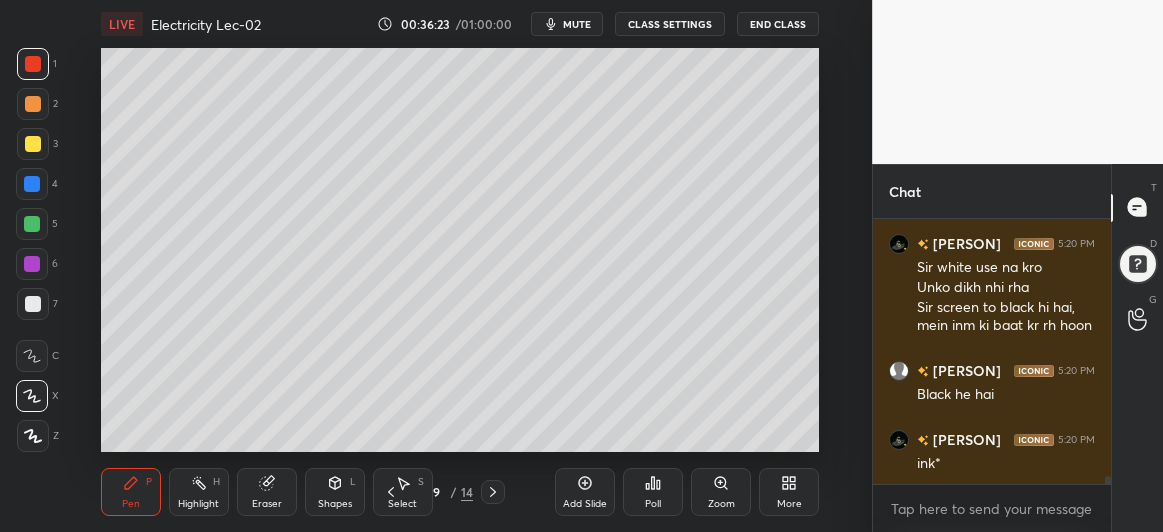 scroll, scrollTop: 8430, scrollLeft: 0, axis: vertical 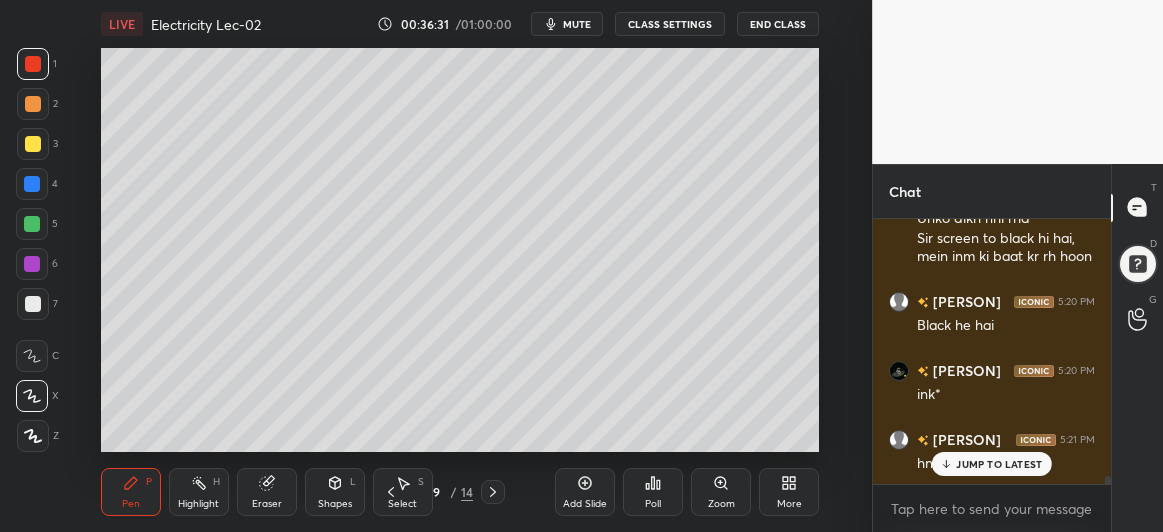 click 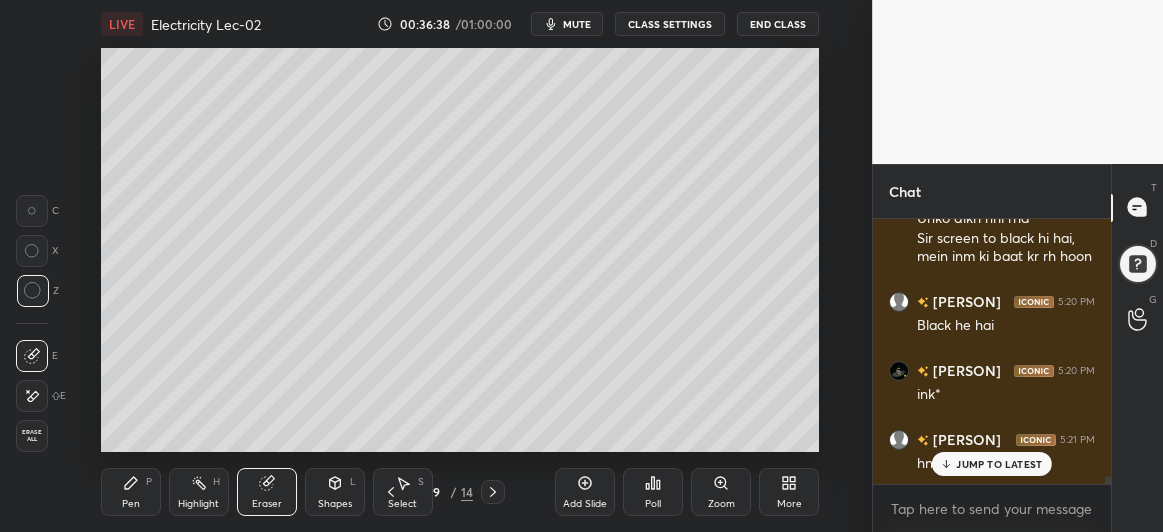 click on "Pen P" at bounding box center [131, 492] 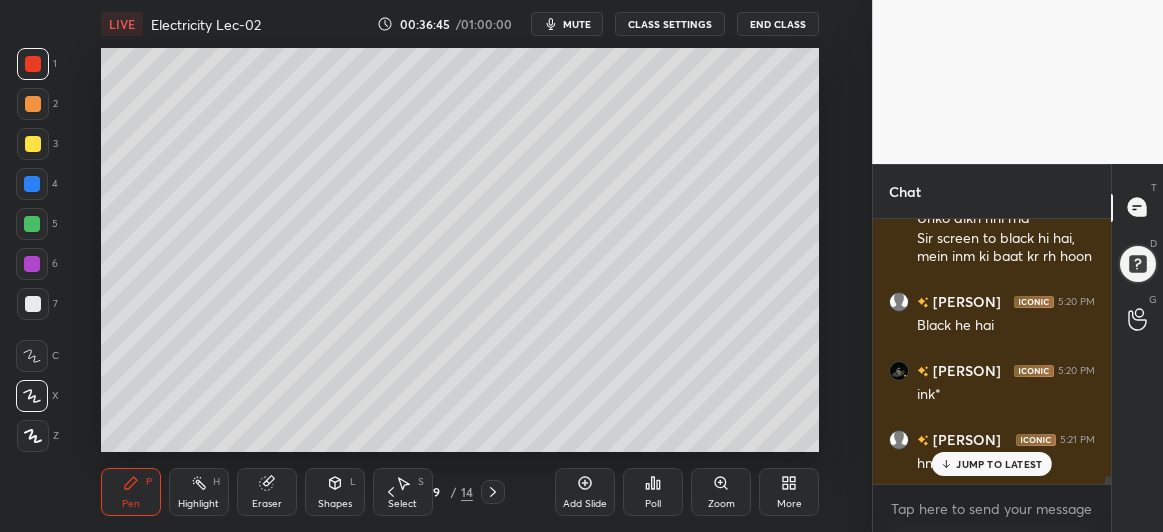 click at bounding box center [32, 184] 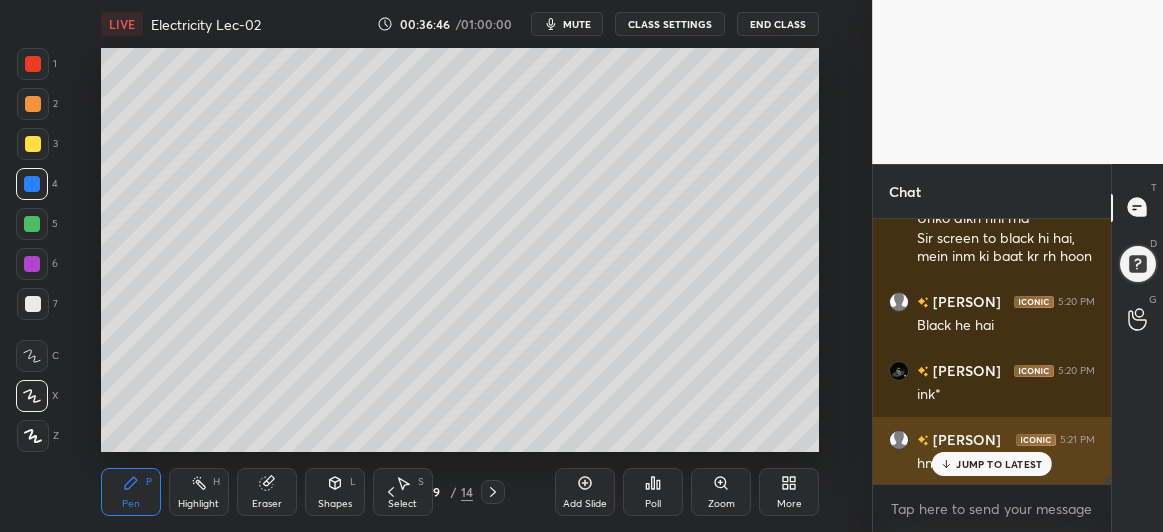 click on "JUMP TO LATEST" at bounding box center (999, 464) 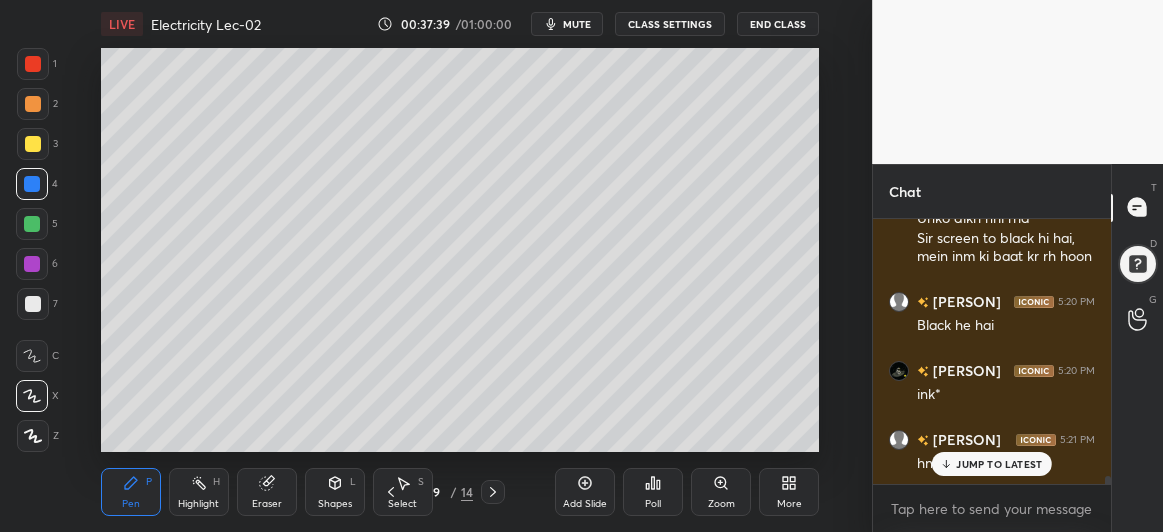 scroll, scrollTop: 8499, scrollLeft: 0, axis: vertical 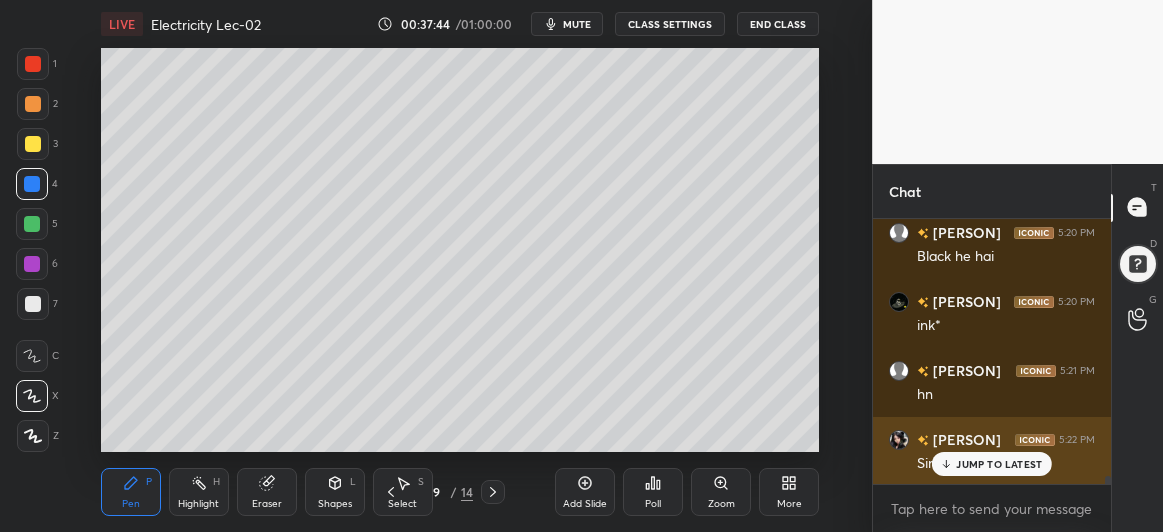 click on "JUMP TO LATEST" at bounding box center [992, 464] 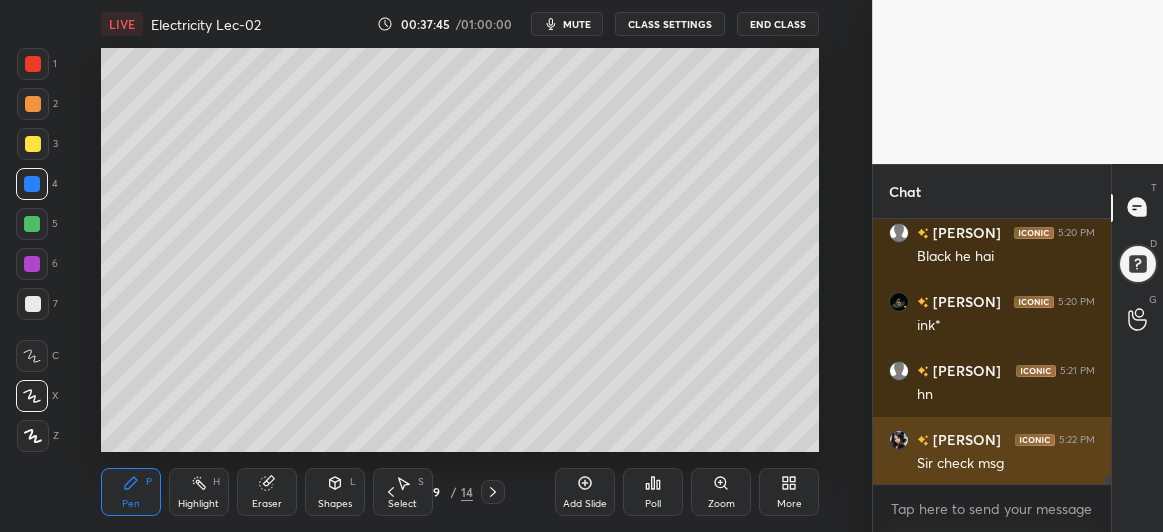 scroll, scrollTop: 8569, scrollLeft: 0, axis: vertical 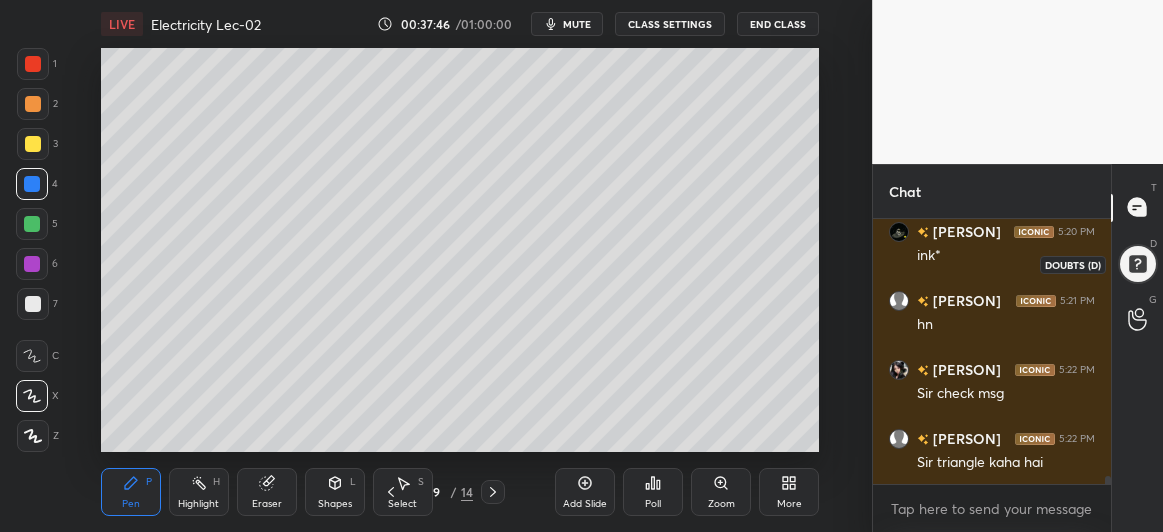 click at bounding box center (1138, 264) 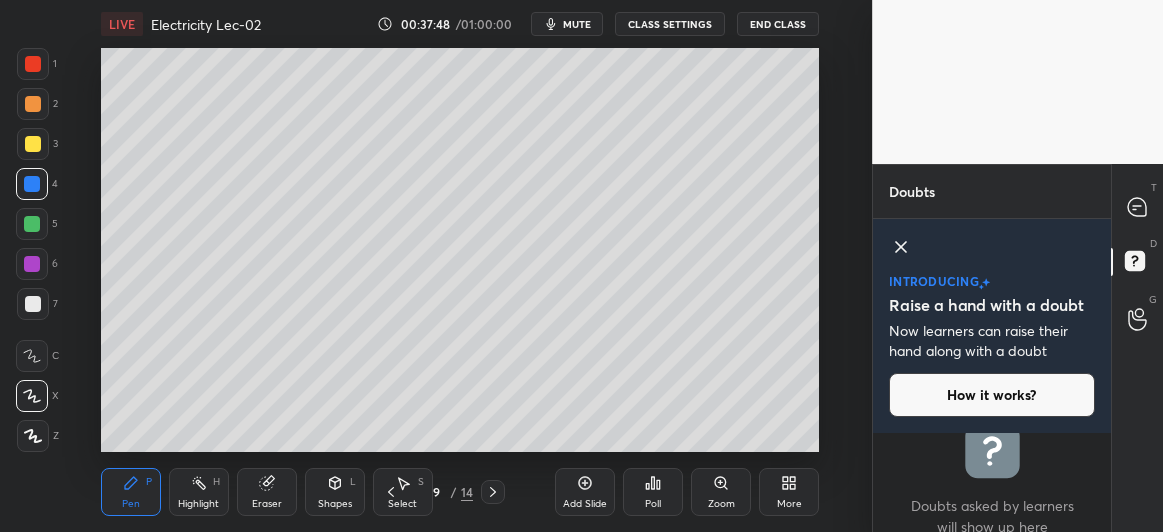 click 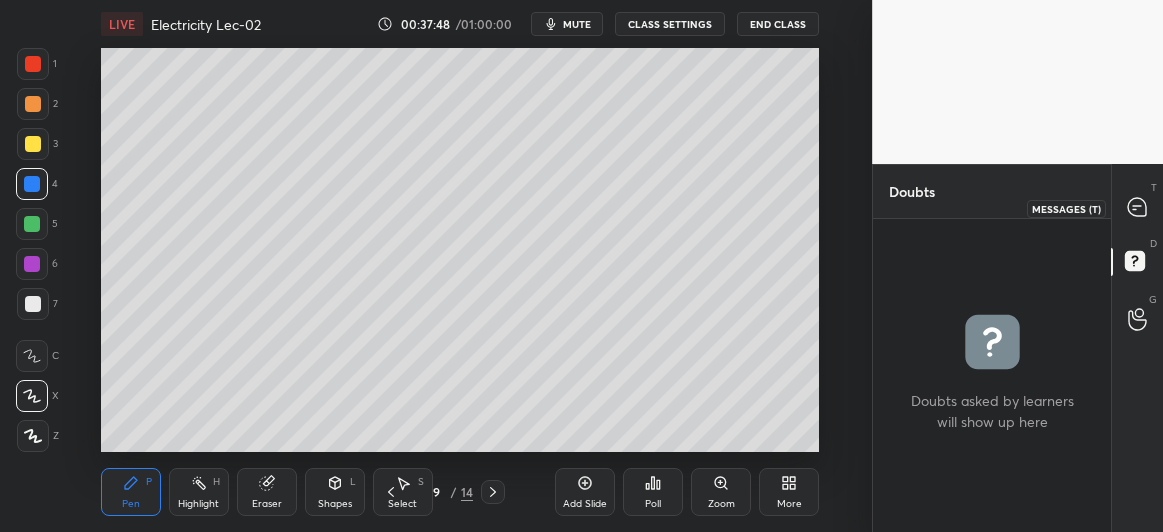 click 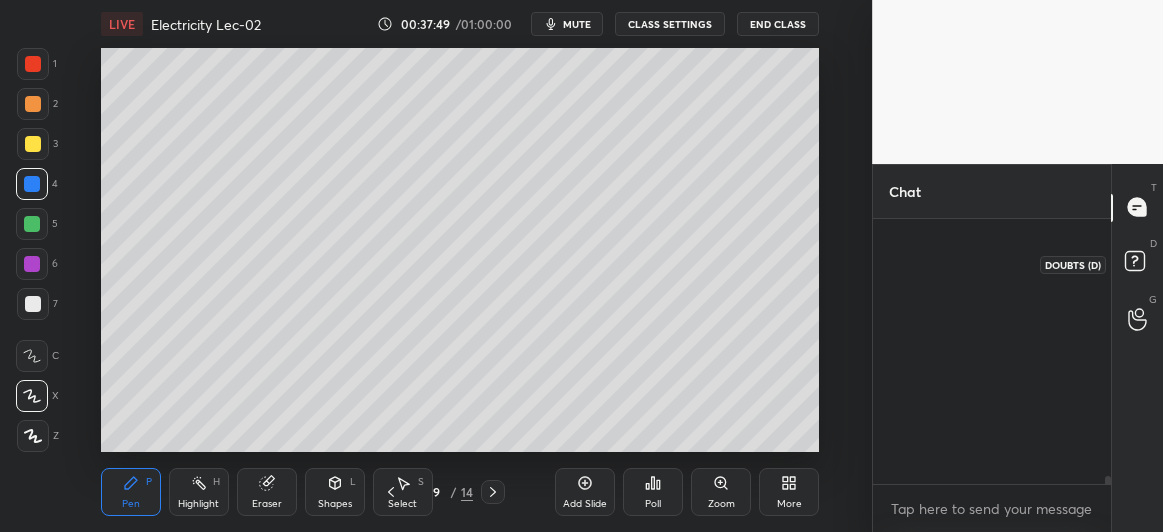 scroll, scrollTop: 8569, scrollLeft: 0, axis: vertical 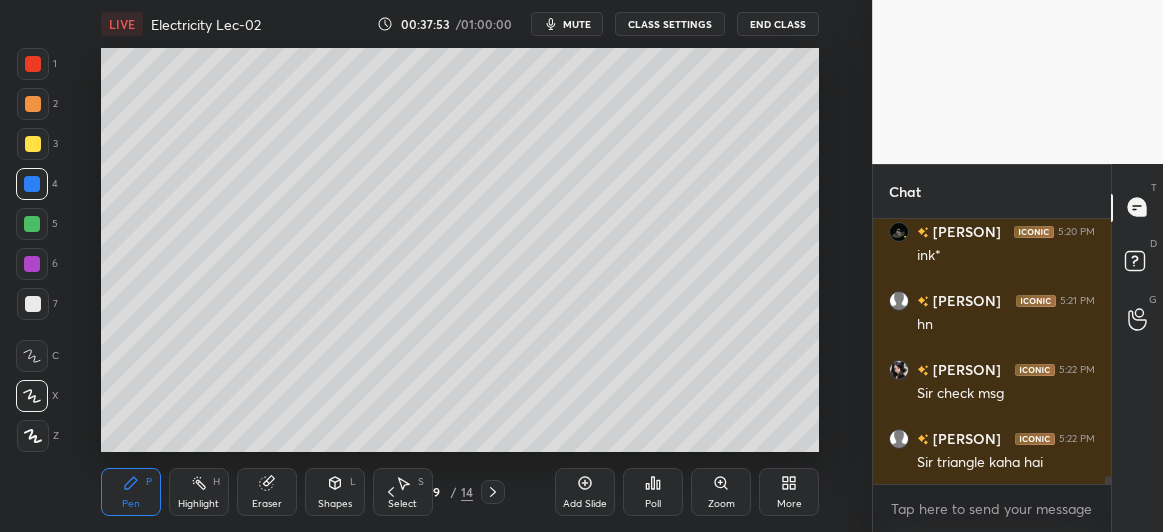 click at bounding box center [33, 64] 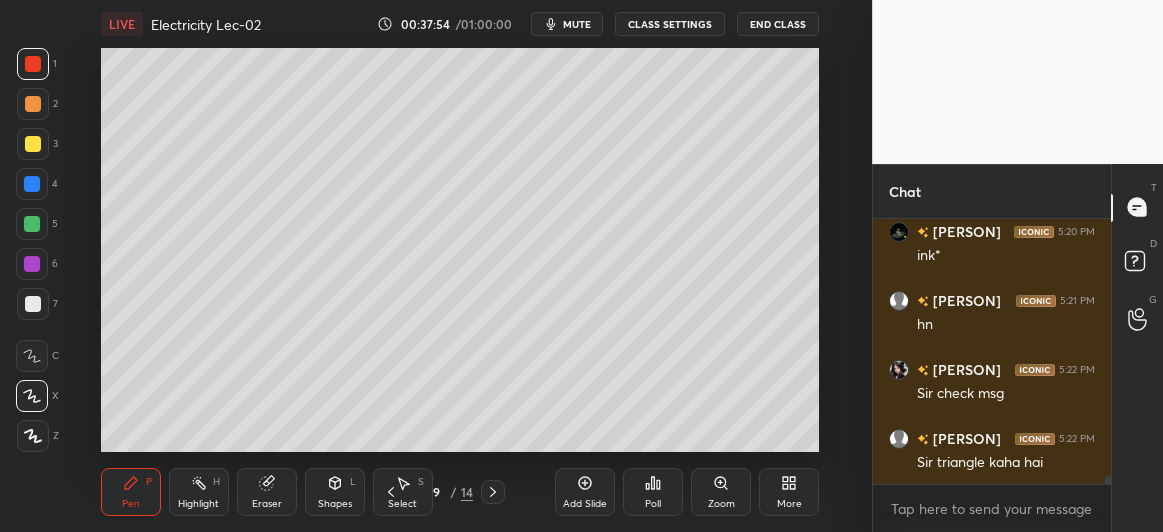 click 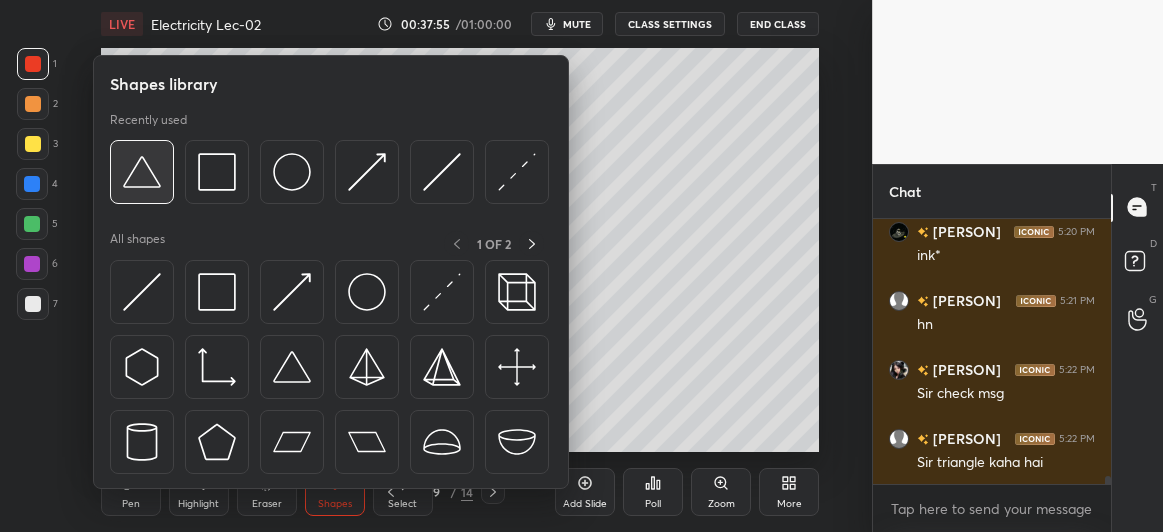 click at bounding box center [142, 172] 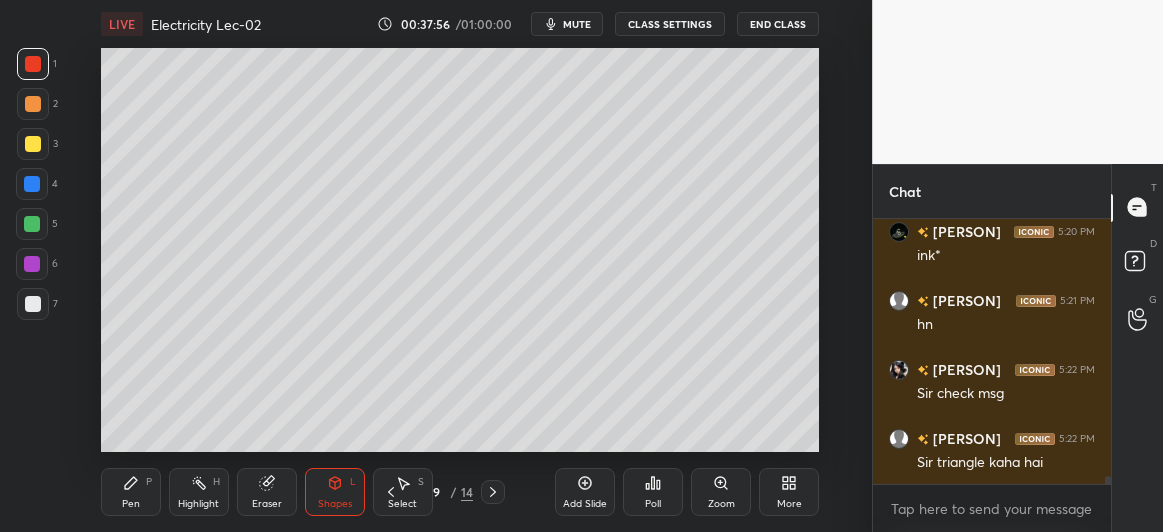 scroll, scrollTop: 8638, scrollLeft: 0, axis: vertical 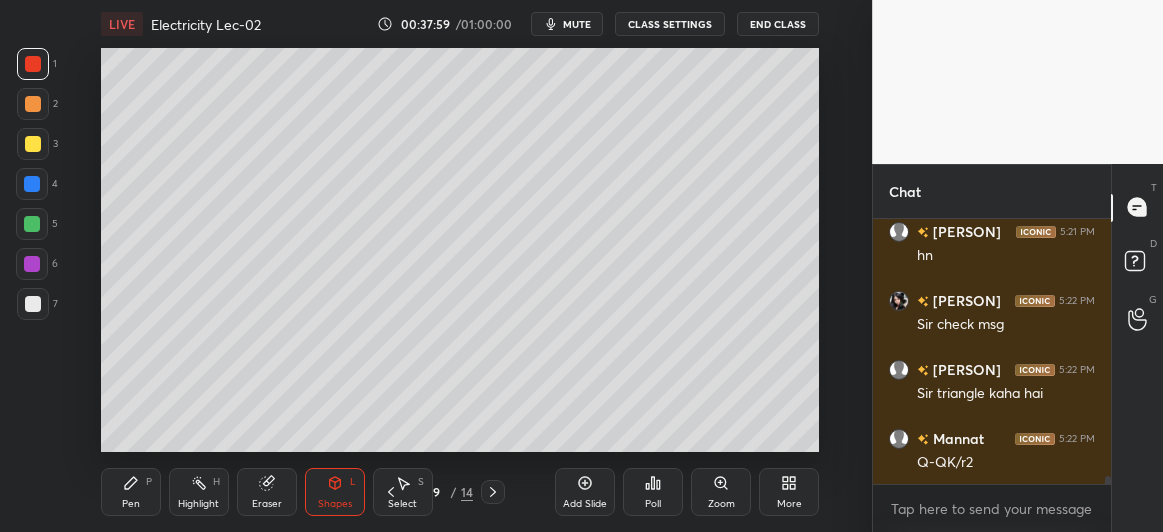 click on "Pen P" at bounding box center (131, 492) 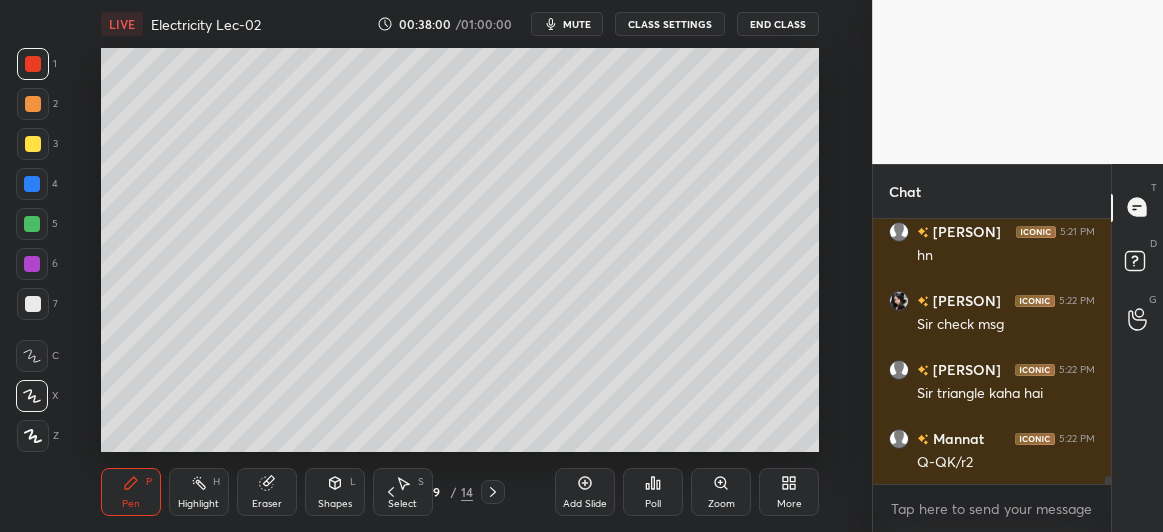 click at bounding box center (32, 264) 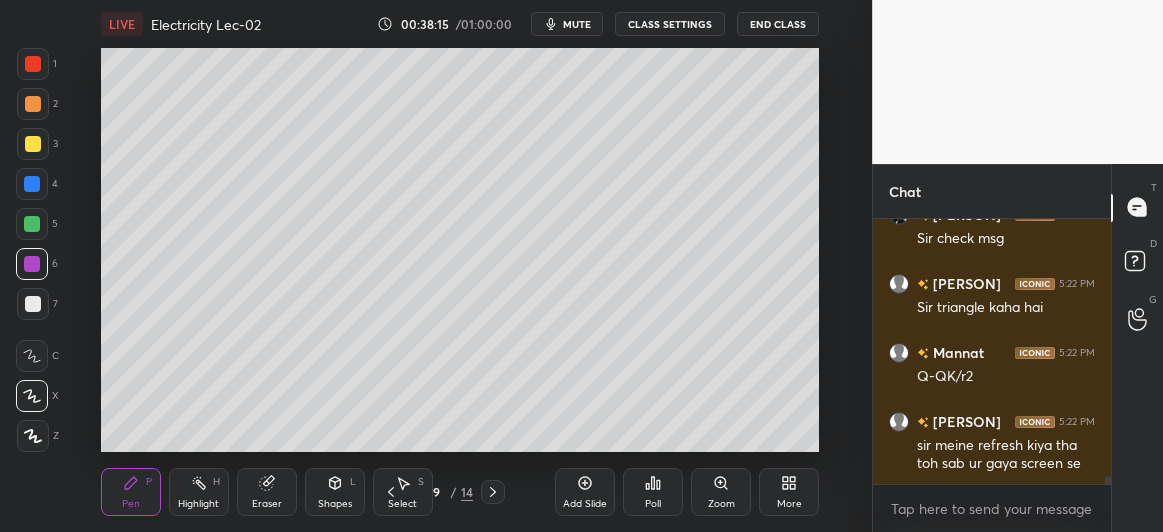 scroll, scrollTop: 8793, scrollLeft: 0, axis: vertical 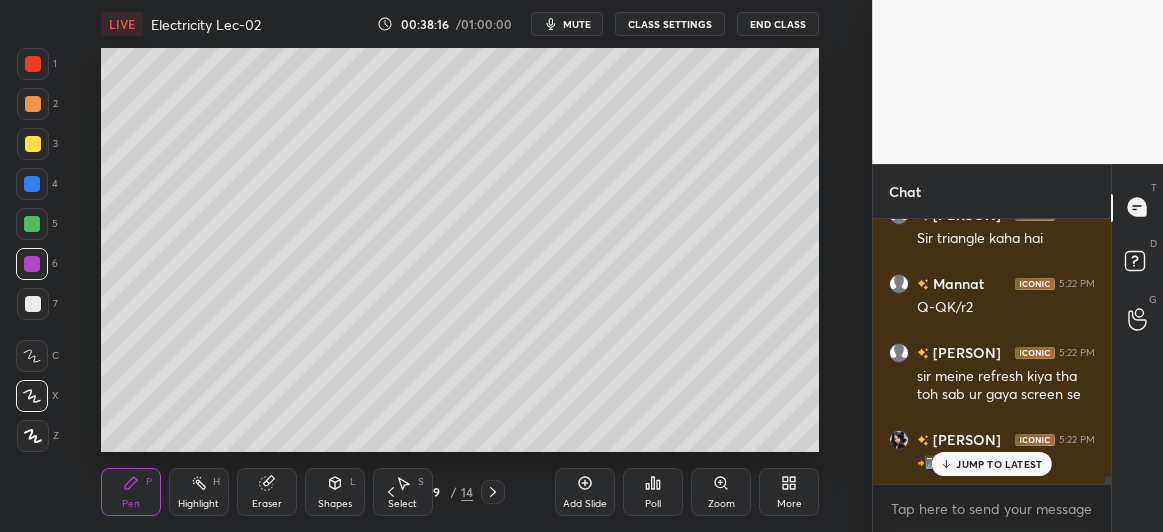 click at bounding box center [32, 184] 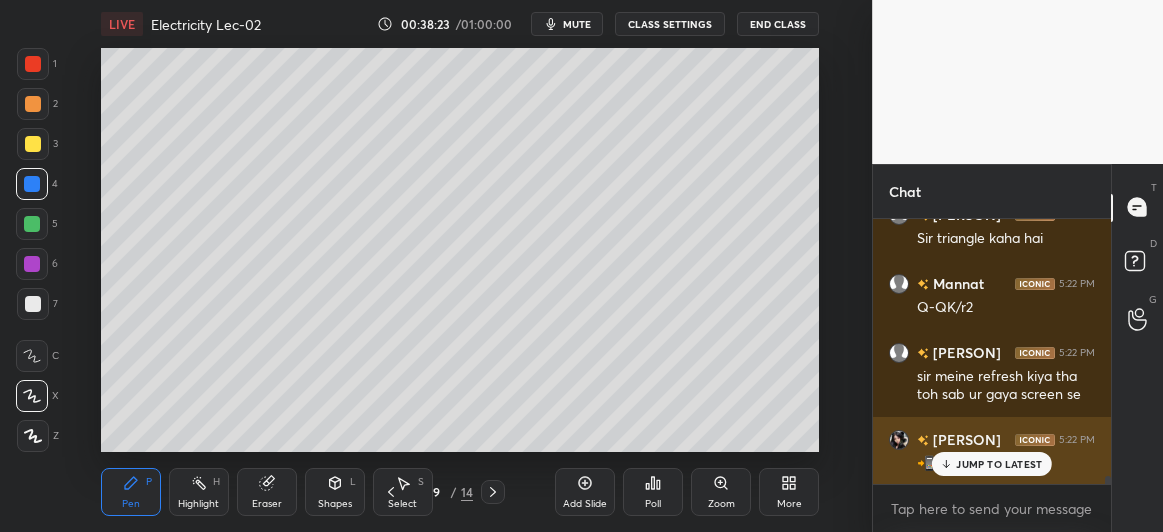 click on "JUMP TO LATEST" at bounding box center (999, 464) 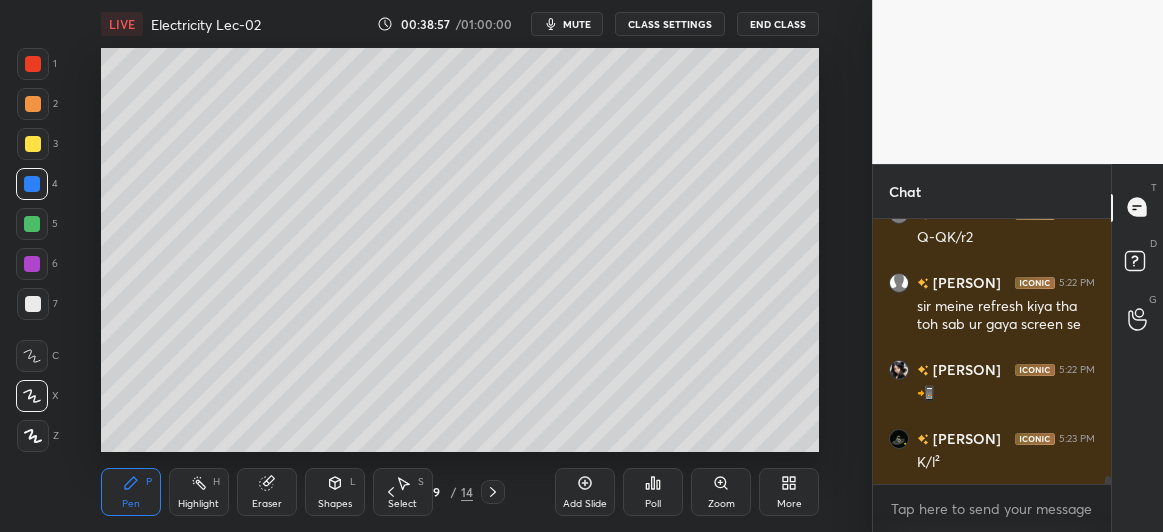 scroll, scrollTop: 8932, scrollLeft: 0, axis: vertical 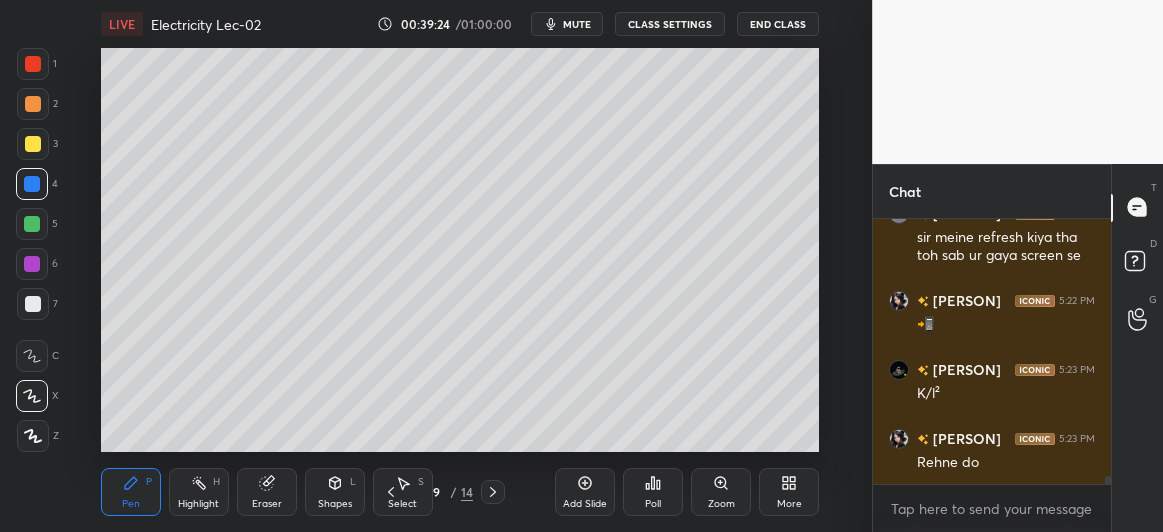 click on "mute" at bounding box center (567, 24) 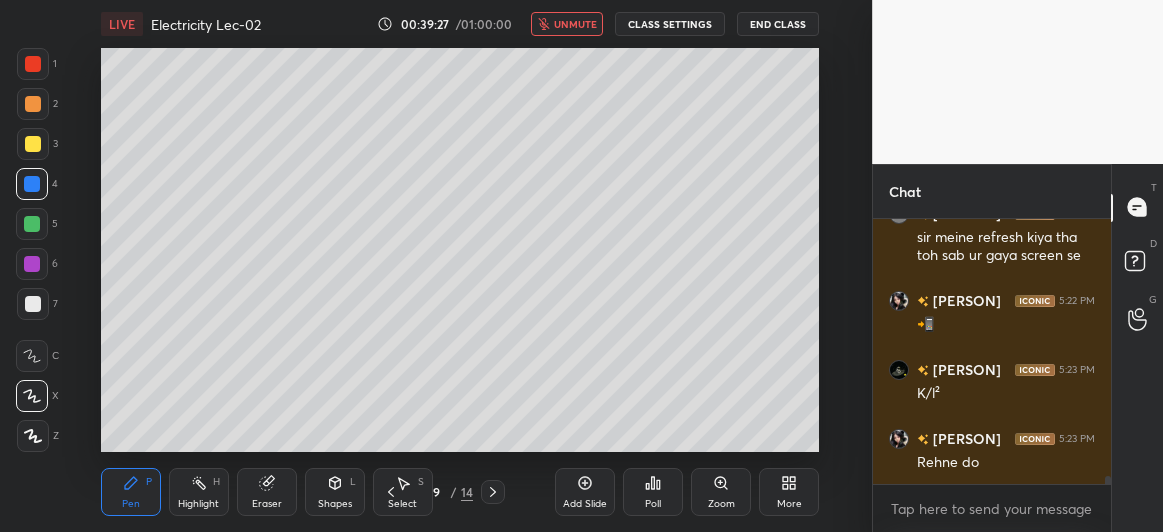 scroll, scrollTop: 9001, scrollLeft: 0, axis: vertical 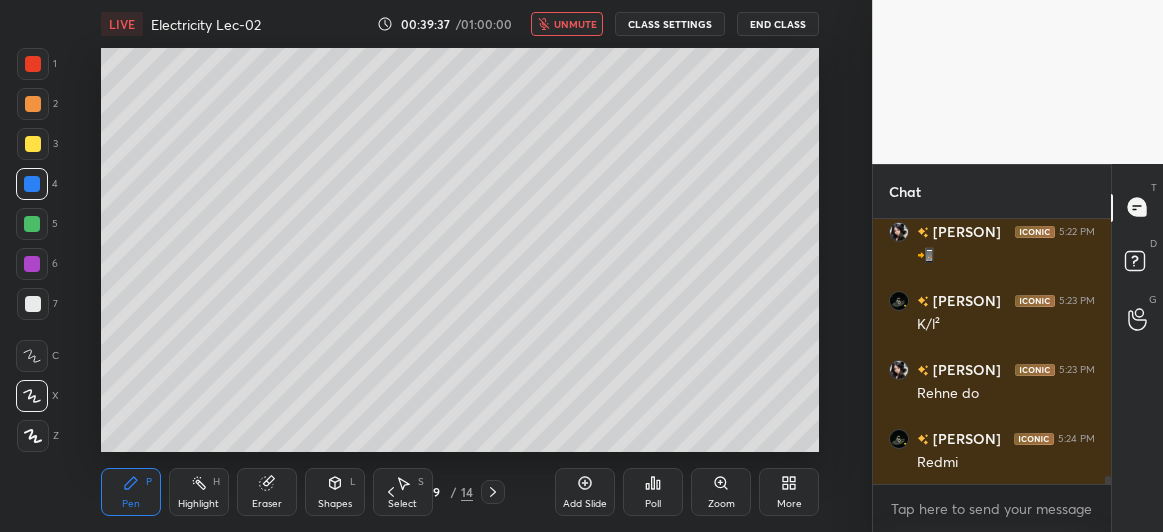 click on "unmute" at bounding box center (575, 24) 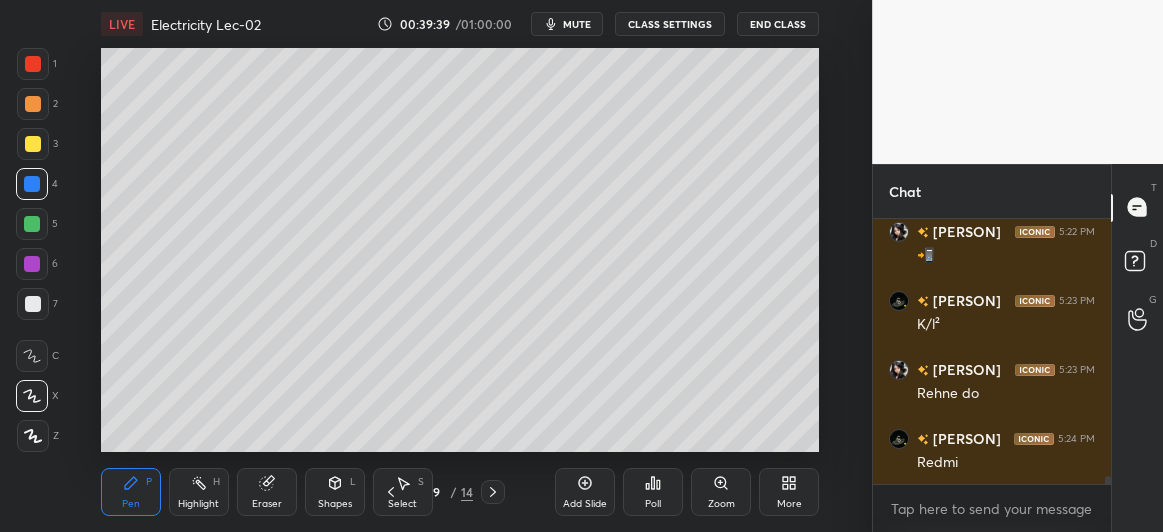 scroll, scrollTop: 9069, scrollLeft: 0, axis: vertical 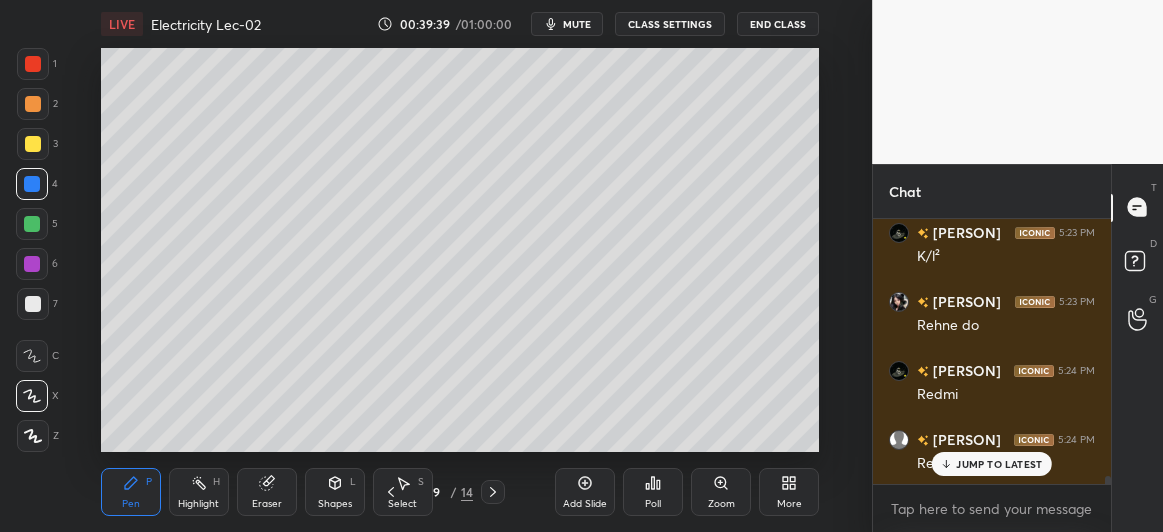 click on "mute" at bounding box center (577, 24) 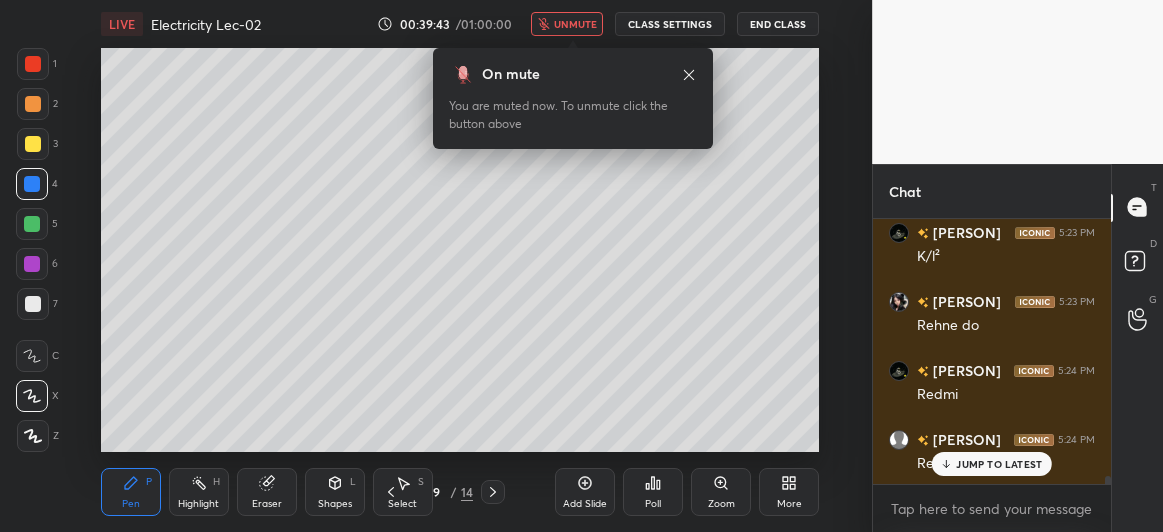 click 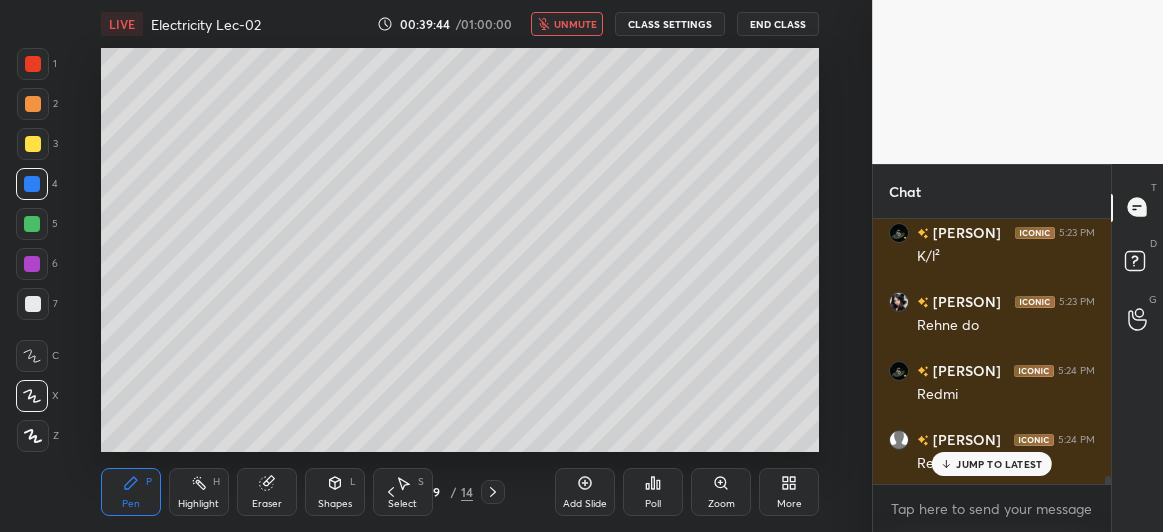 click on "unmute" at bounding box center (567, 24) 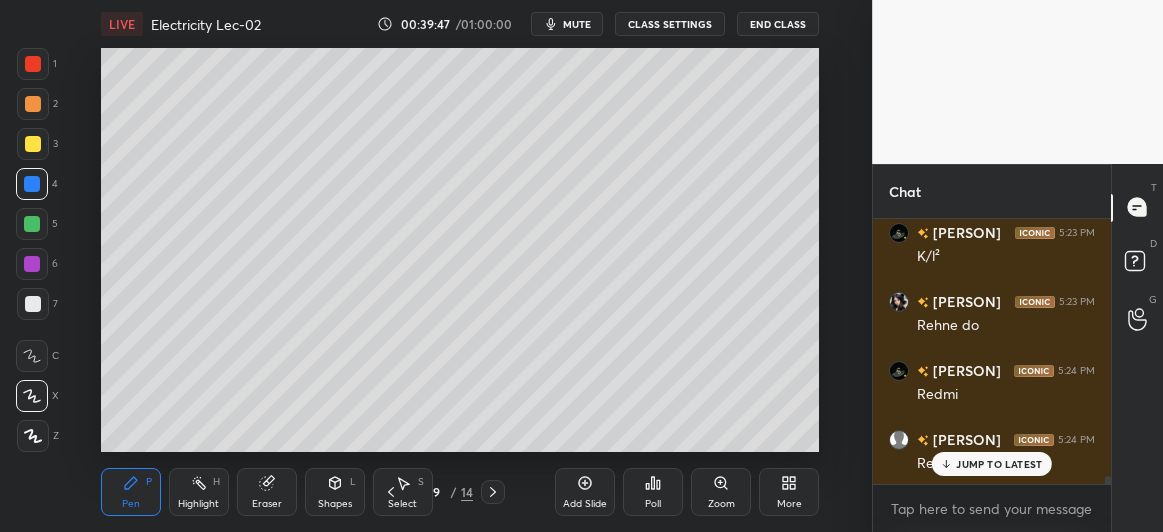 click on "mute" at bounding box center [577, 24] 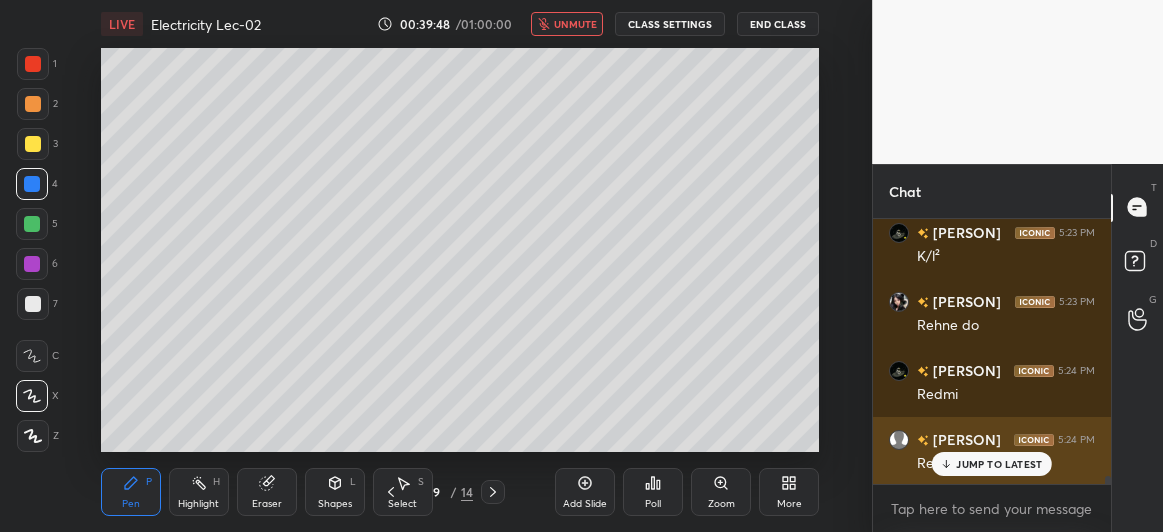 click on "JUMP TO LATEST" at bounding box center [999, 464] 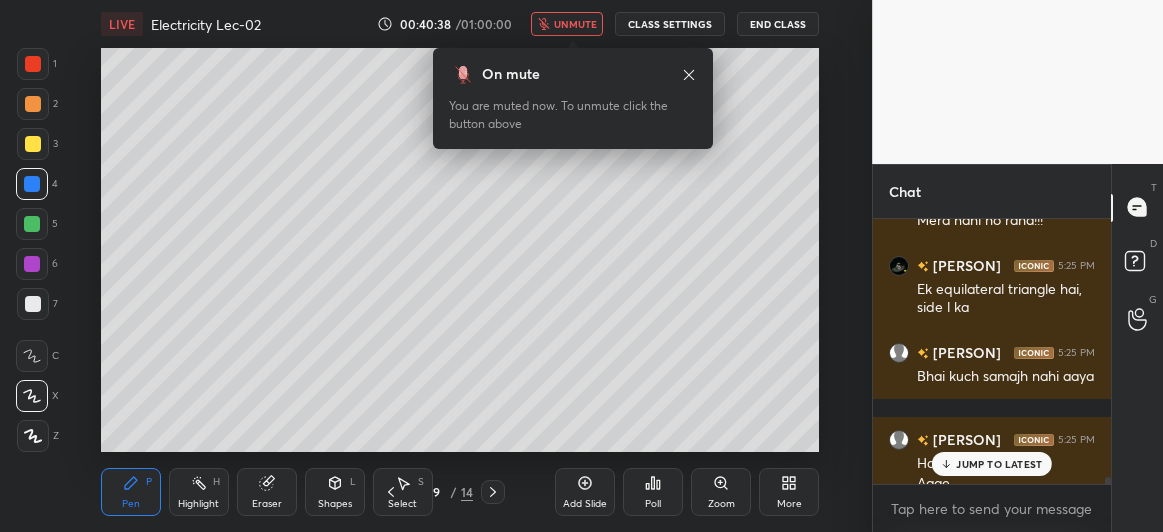 scroll, scrollTop: 9644, scrollLeft: 0, axis: vertical 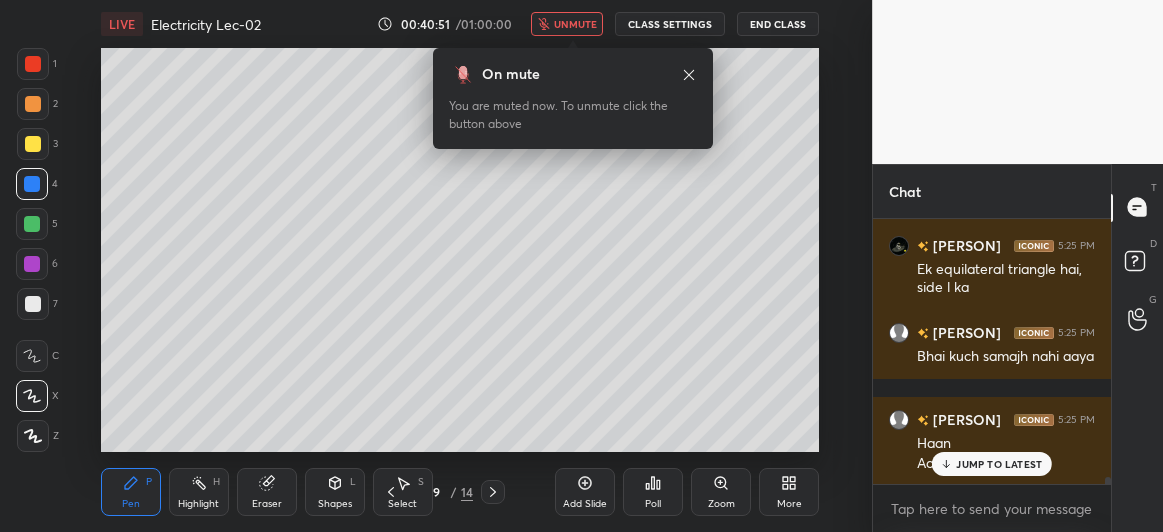 click on "unmute" at bounding box center (575, 24) 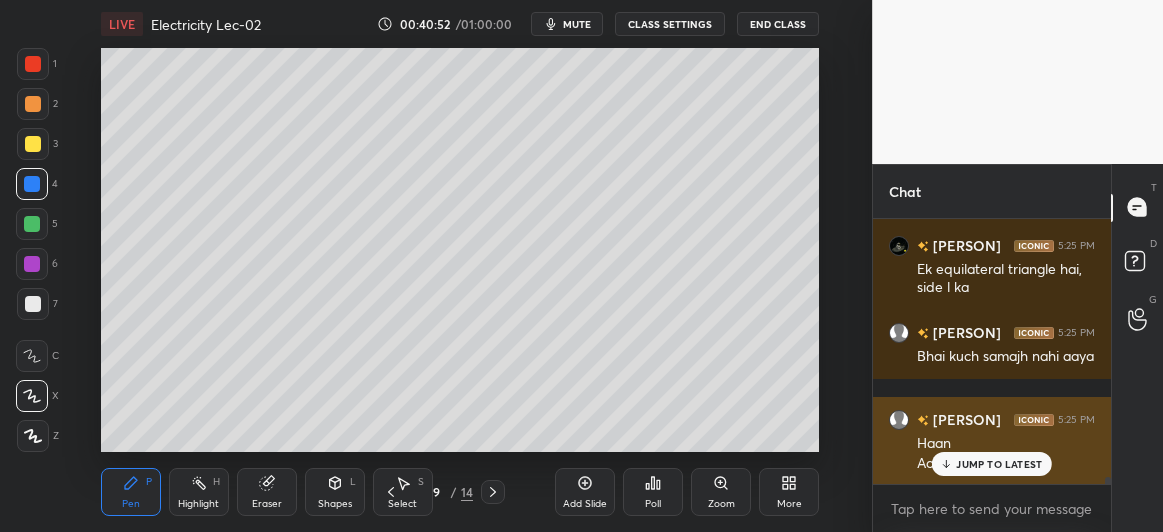 click on "JUMP TO LATEST" at bounding box center (999, 464) 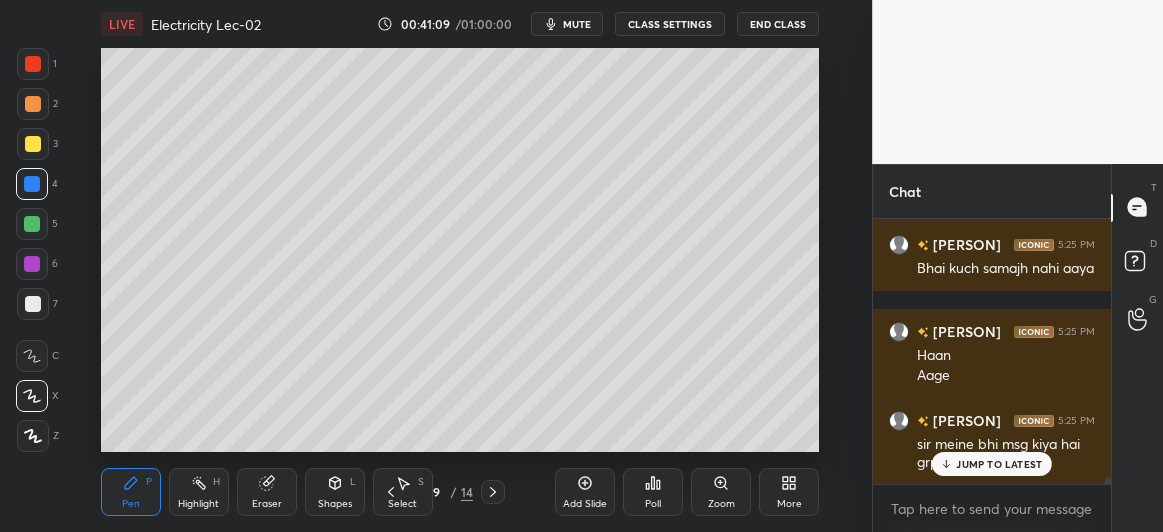 scroll, scrollTop: 9818, scrollLeft: 0, axis: vertical 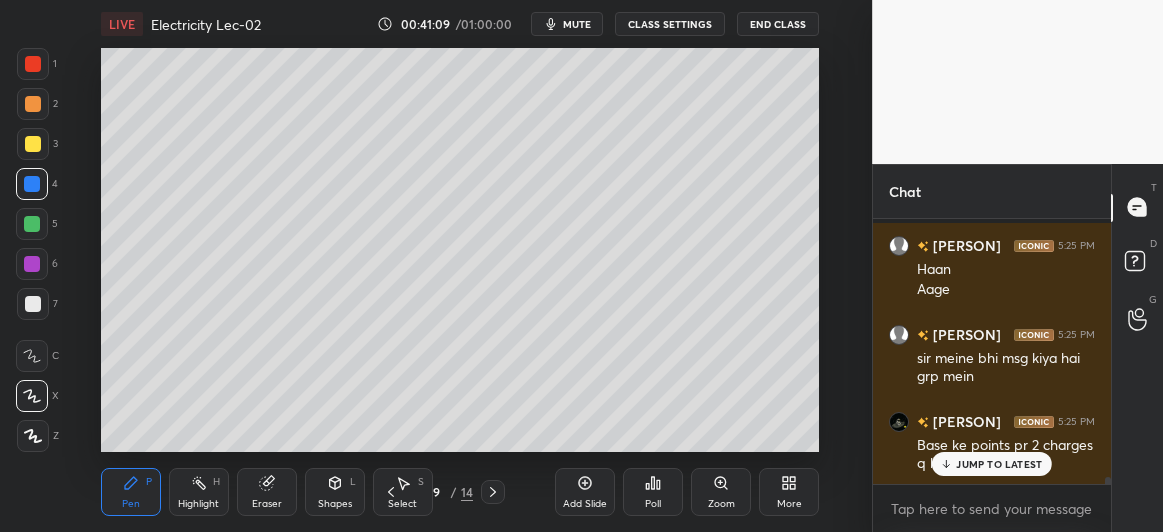 click on "Add Slide" at bounding box center (585, 492) 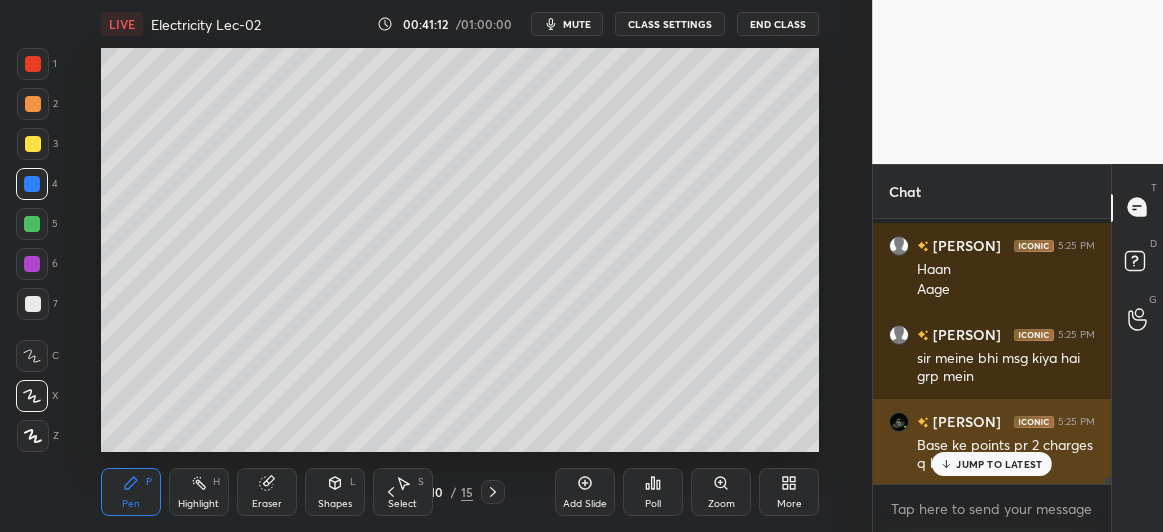 click 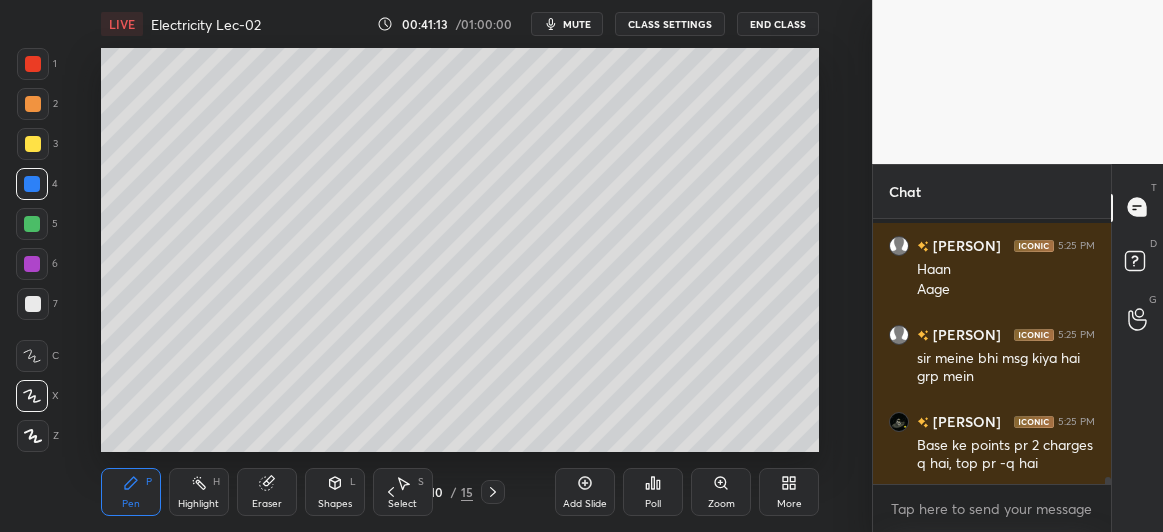 click on "Shapes L" at bounding box center (335, 492) 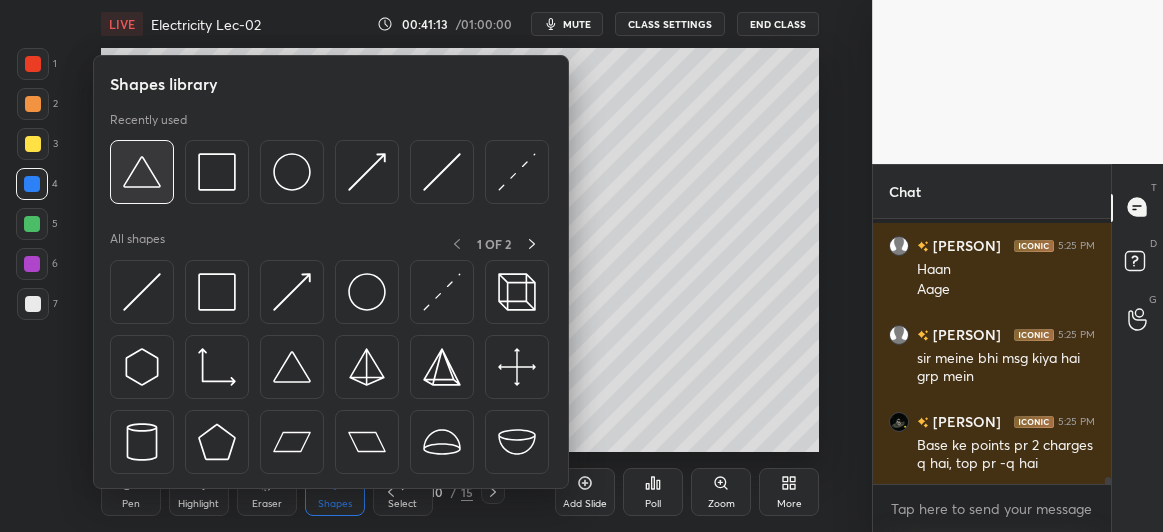 click at bounding box center (142, 172) 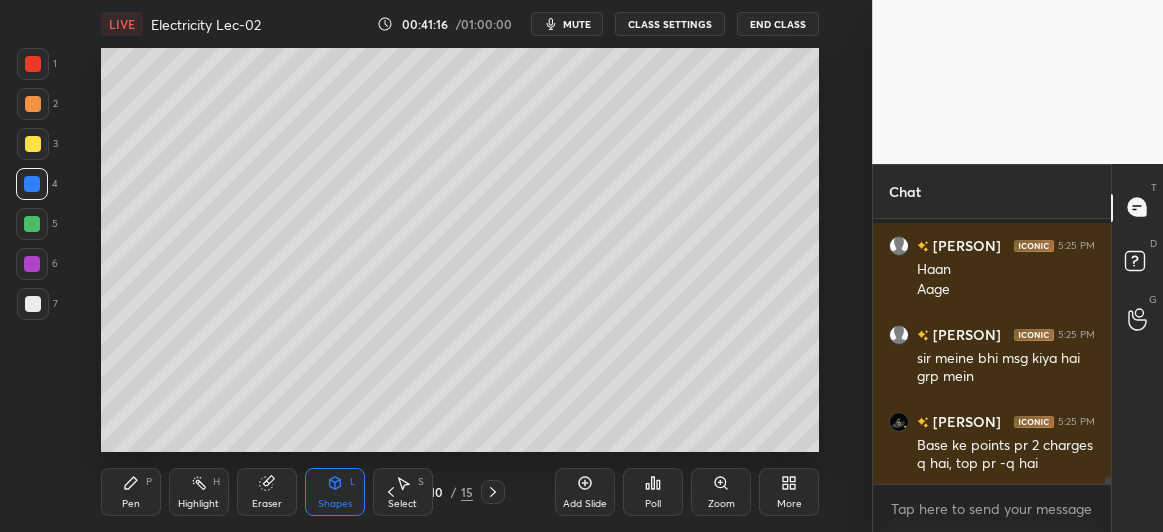 click on "Pen P" at bounding box center (131, 492) 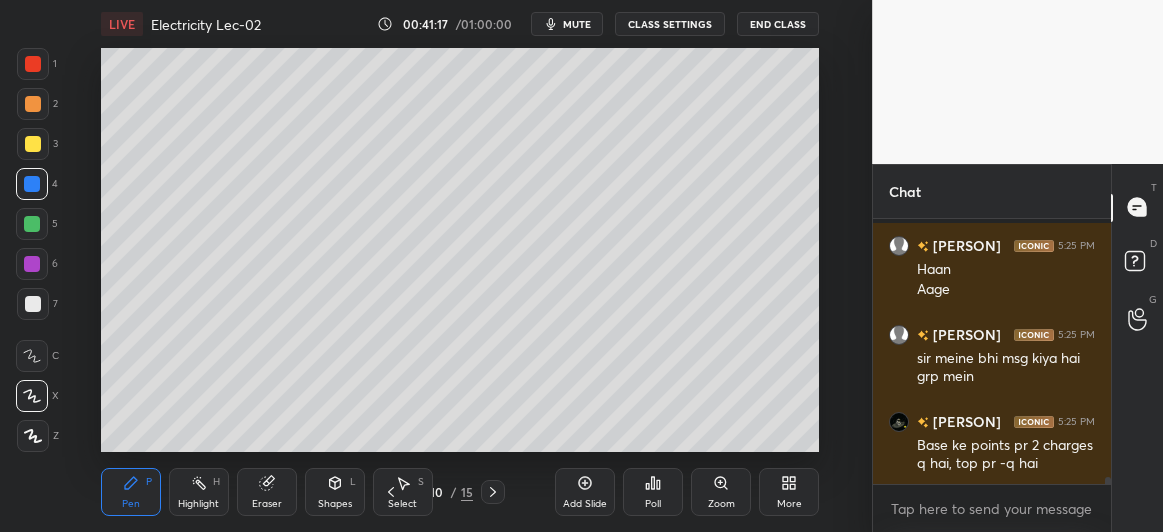 click at bounding box center [33, 64] 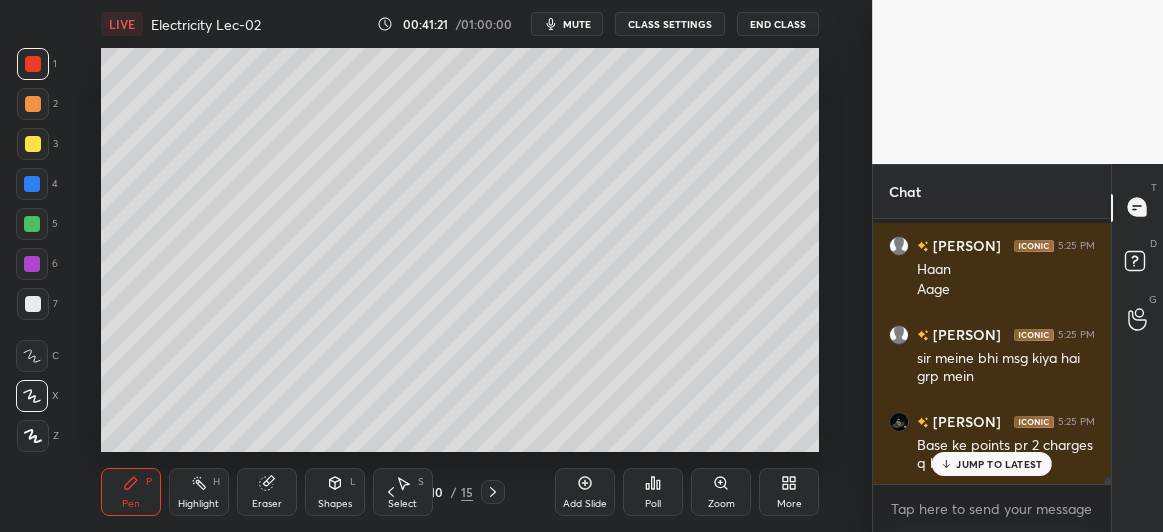scroll, scrollTop: 9887, scrollLeft: 0, axis: vertical 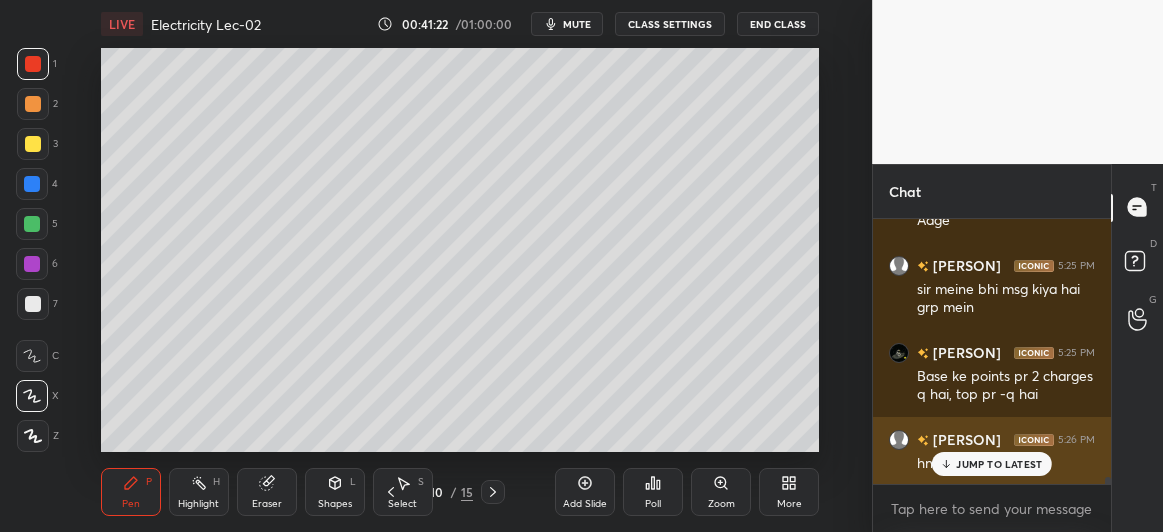 click on "JUMP TO LATEST" at bounding box center [992, 464] 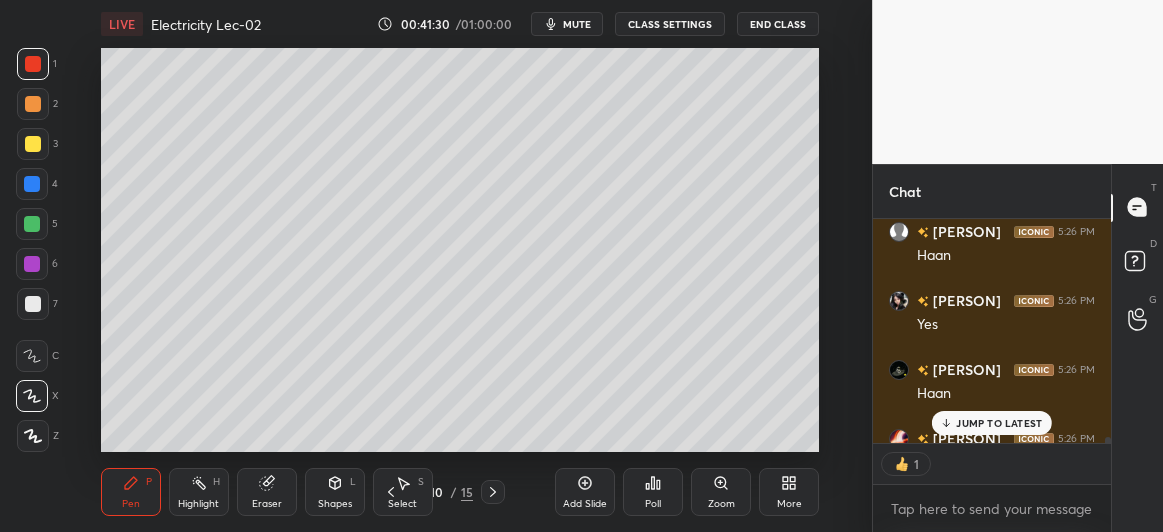 scroll, scrollTop: 10232, scrollLeft: 0, axis: vertical 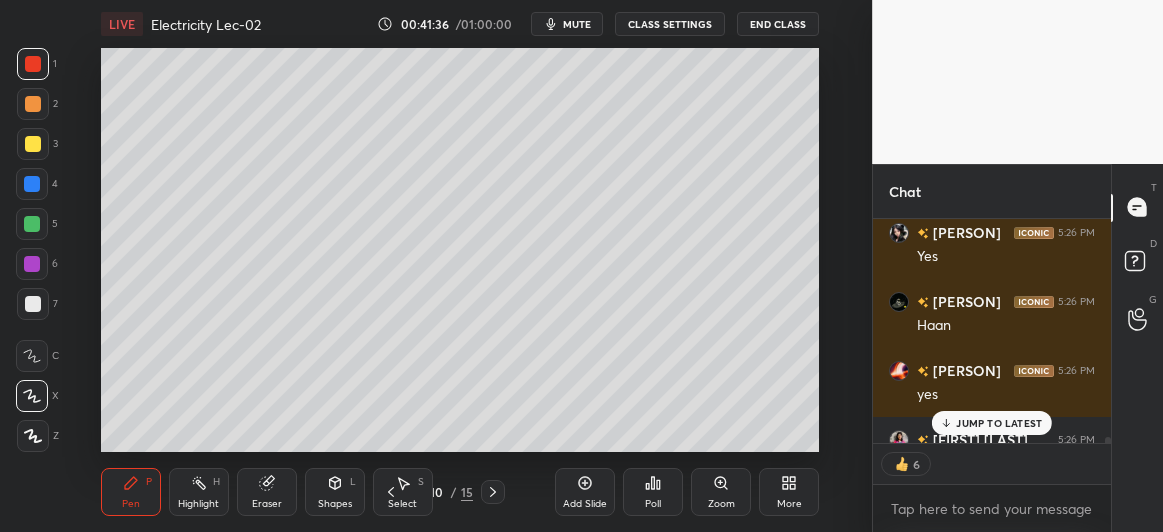 click on "JUMP TO LATEST" at bounding box center [999, 423] 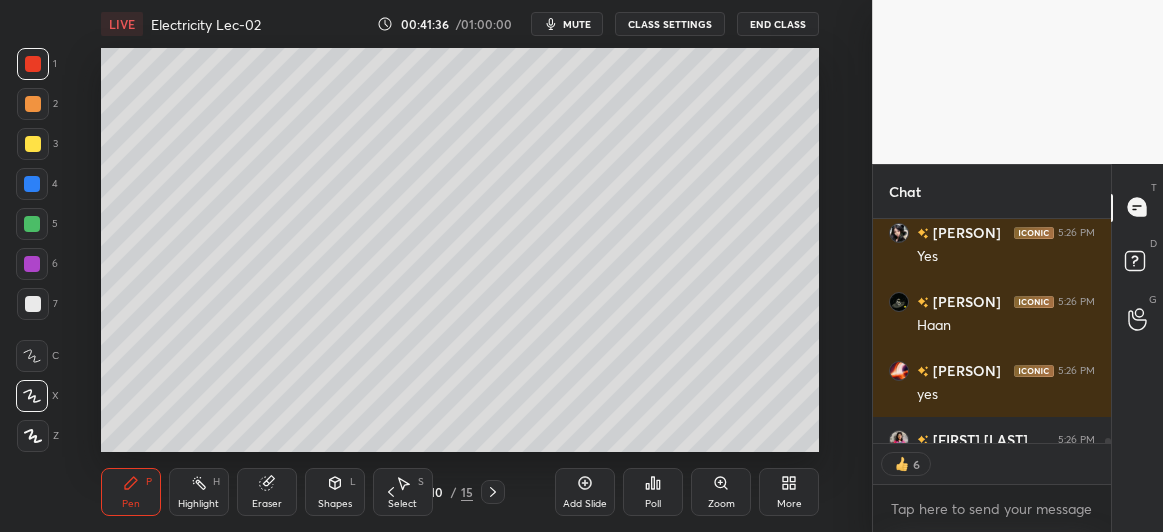 scroll, scrollTop: 10273, scrollLeft: 0, axis: vertical 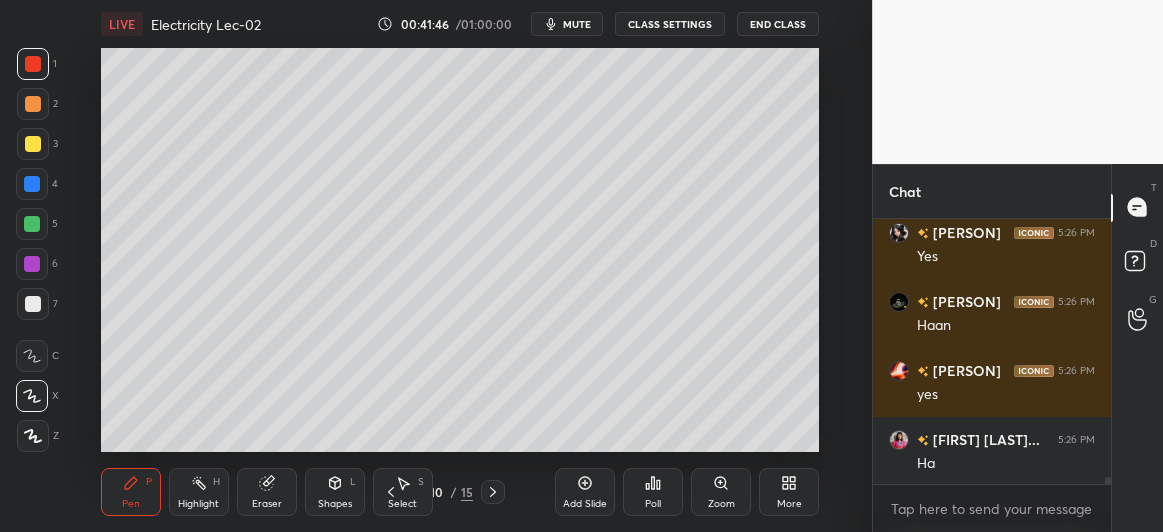 click at bounding box center (33, 144) 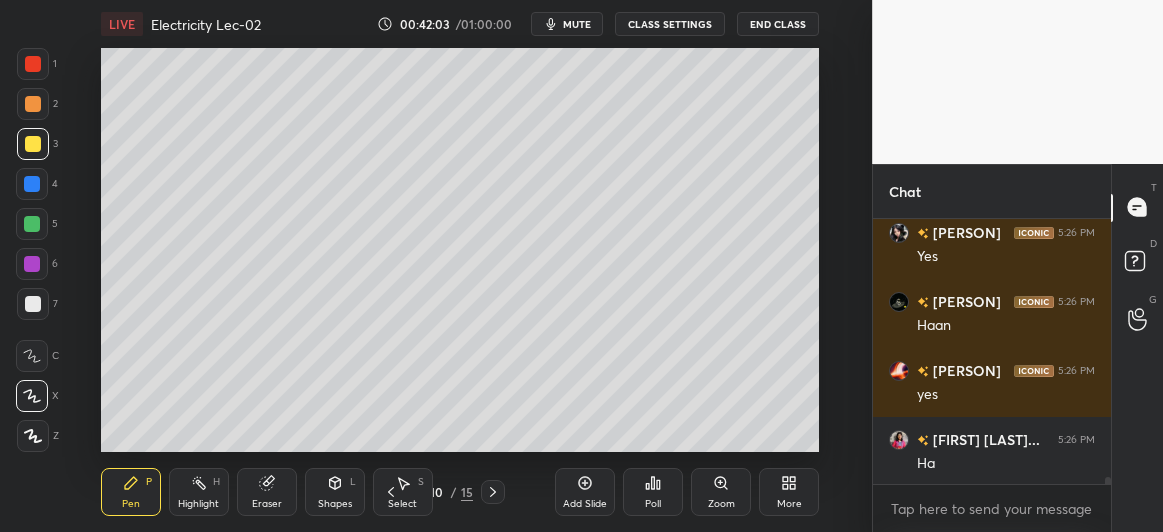 click at bounding box center [33, 64] 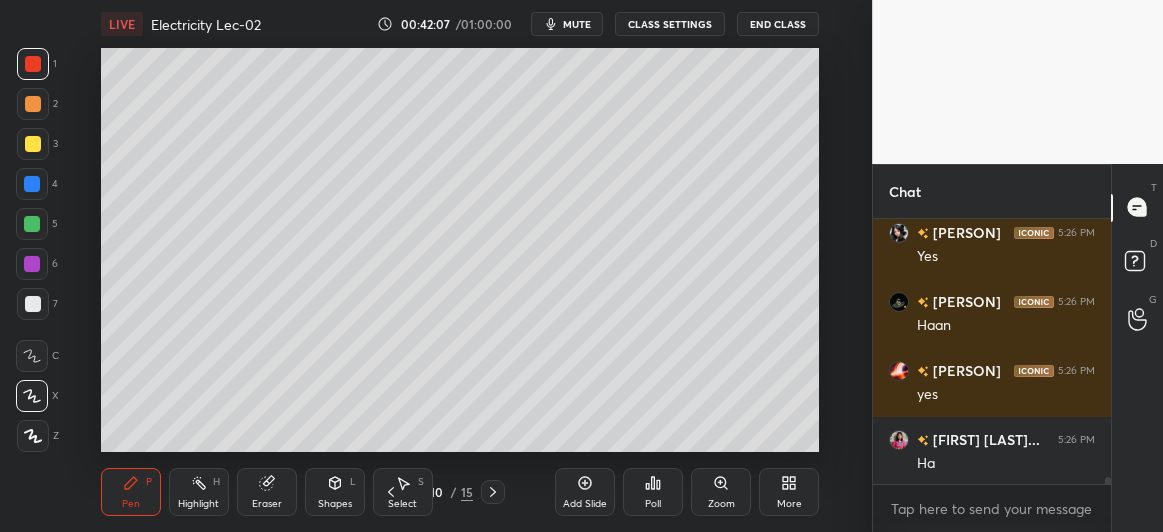 click at bounding box center (32, 264) 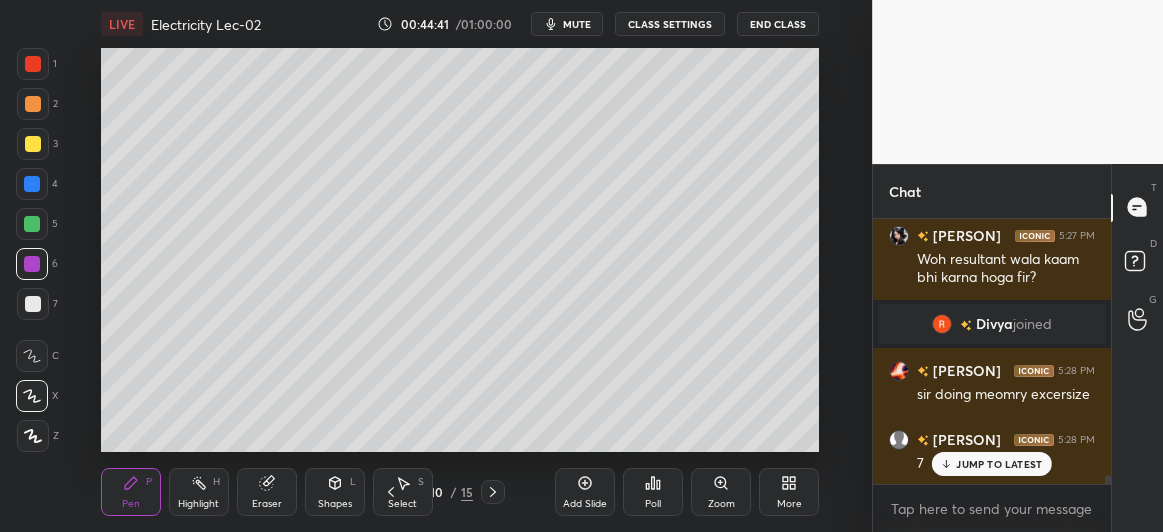 scroll, scrollTop: 7513, scrollLeft: 0, axis: vertical 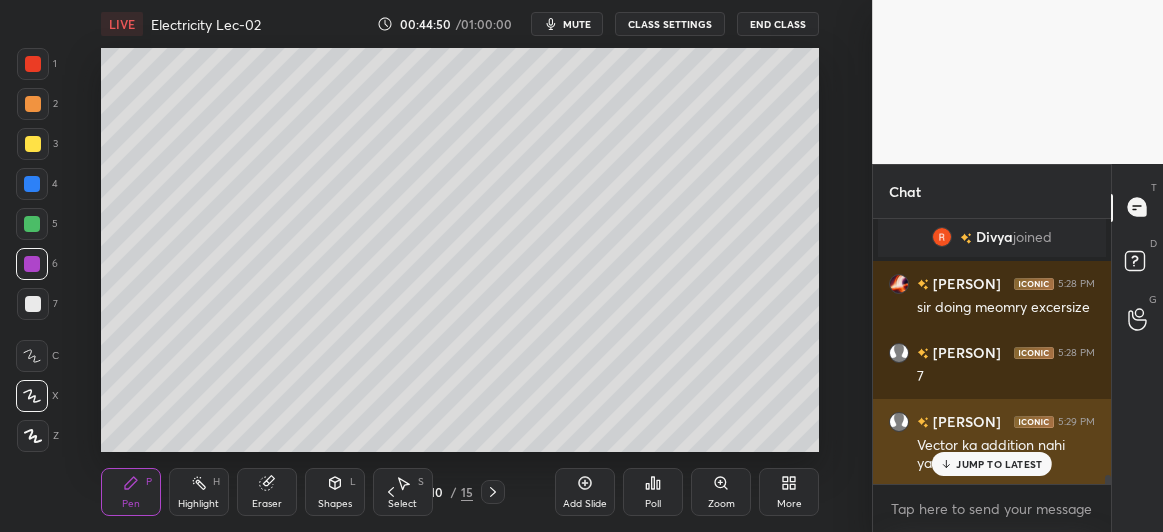 click on "JUMP TO LATEST" at bounding box center [999, 464] 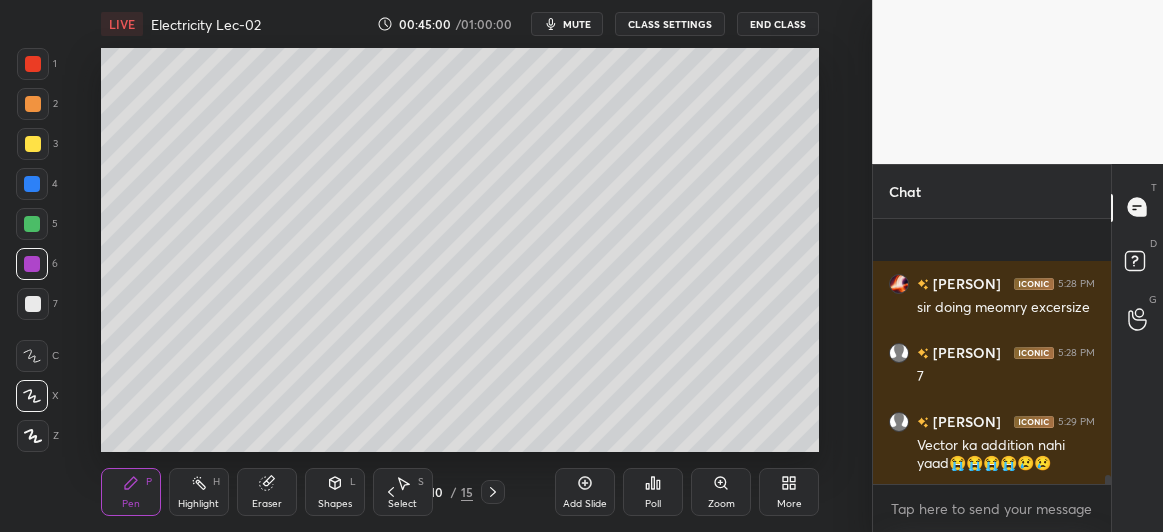 scroll, scrollTop: 7655, scrollLeft: 0, axis: vertical 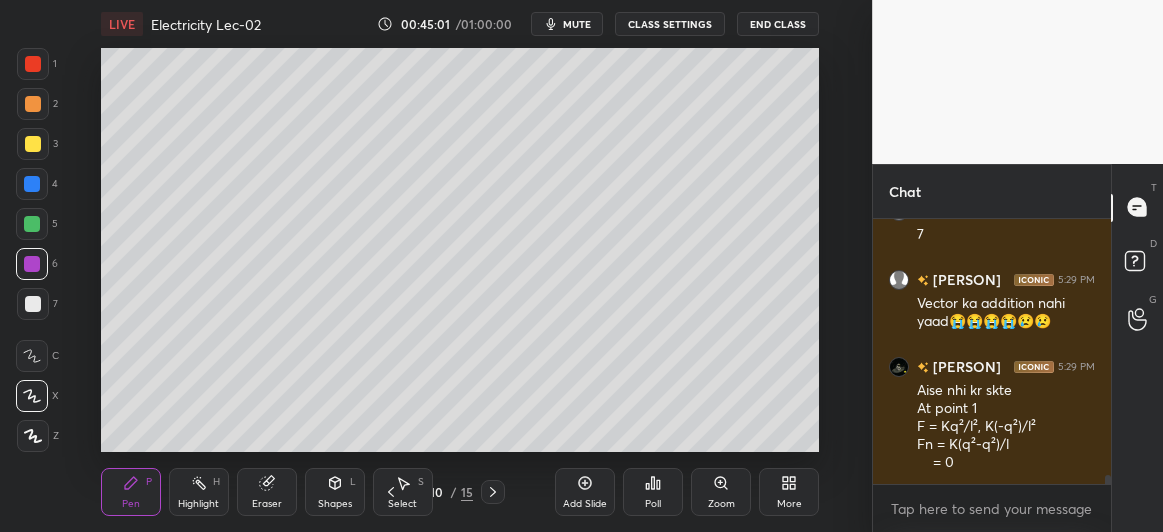 click at bounding box center [33, 304] 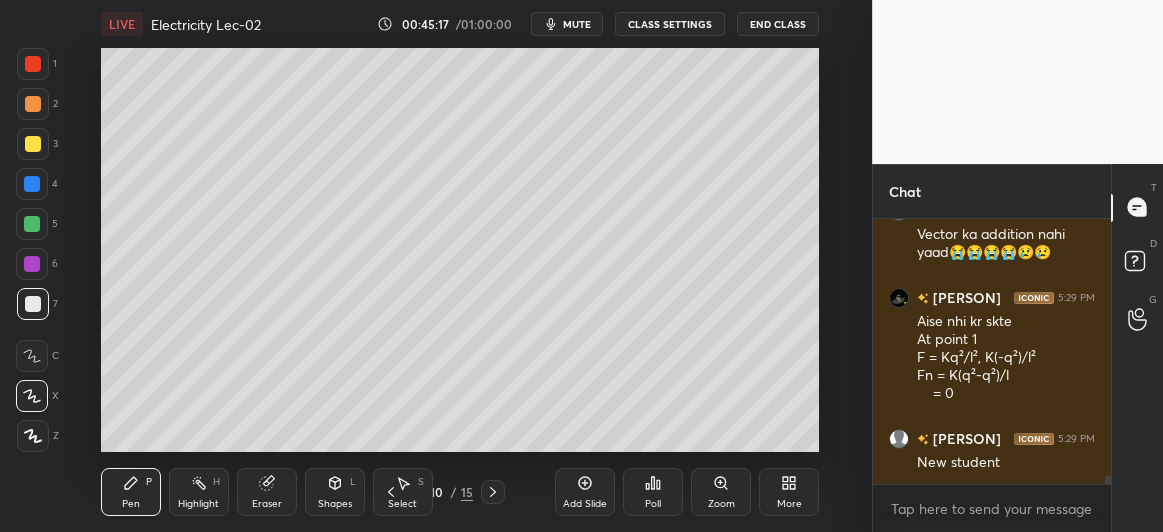scroll, scrollTop: 7792, scrollLeft: 0, axis: vertical 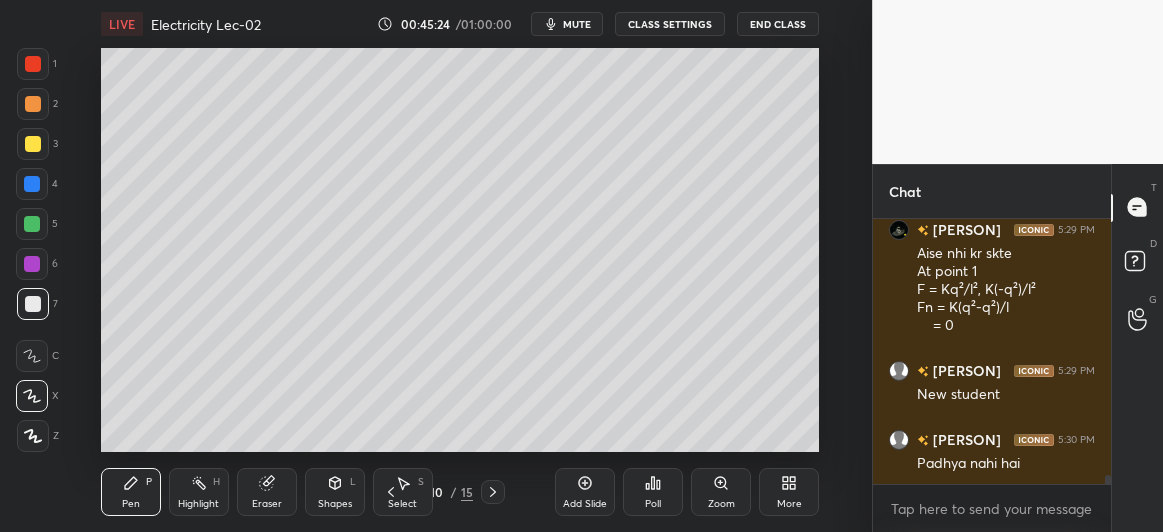 click 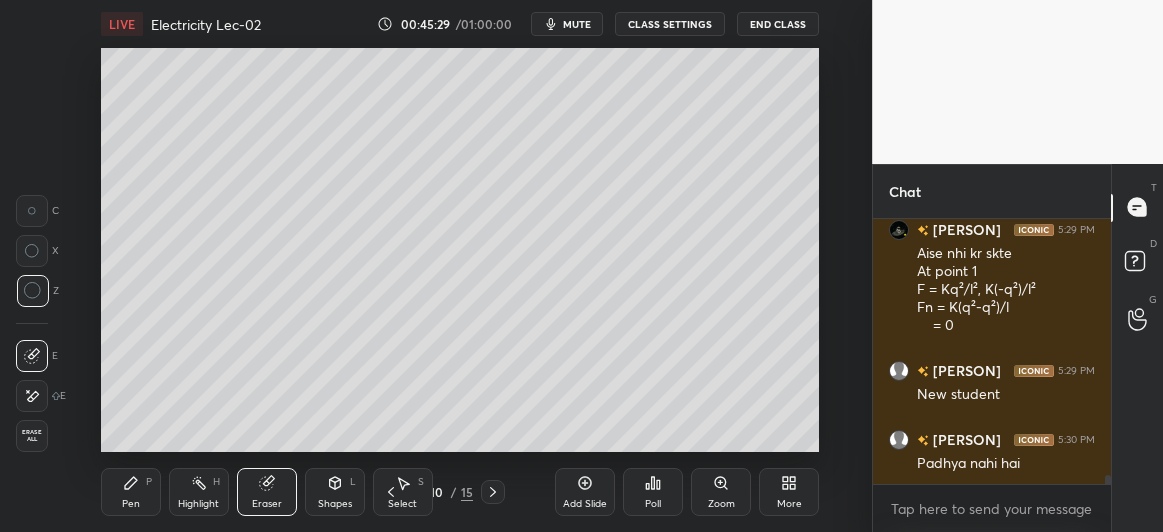 click on "Pen" at bounding box center [131, 504] 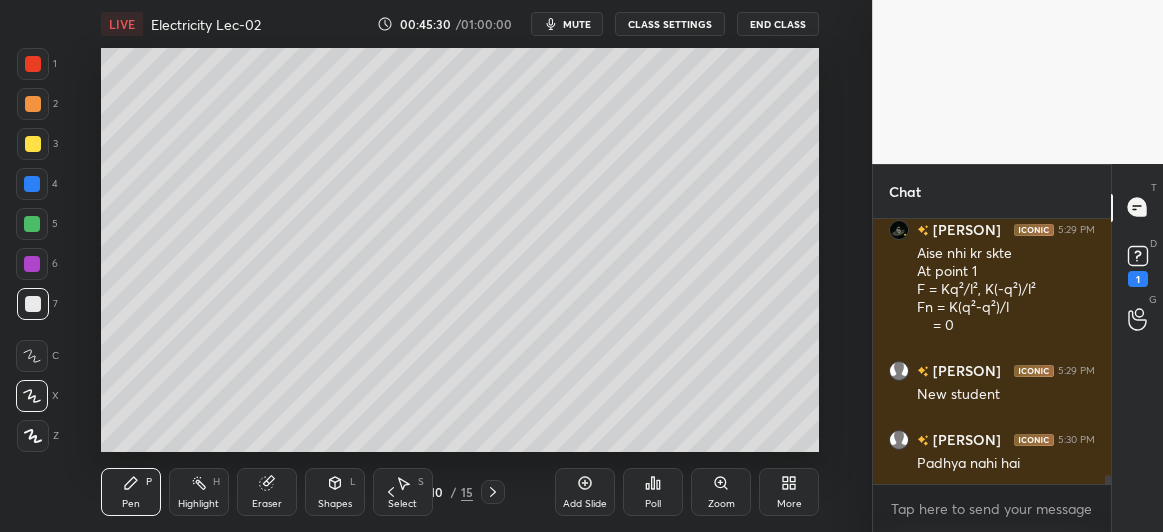 scroll, scrollTop: 7895, scrollLeft: 0, axis: vertical 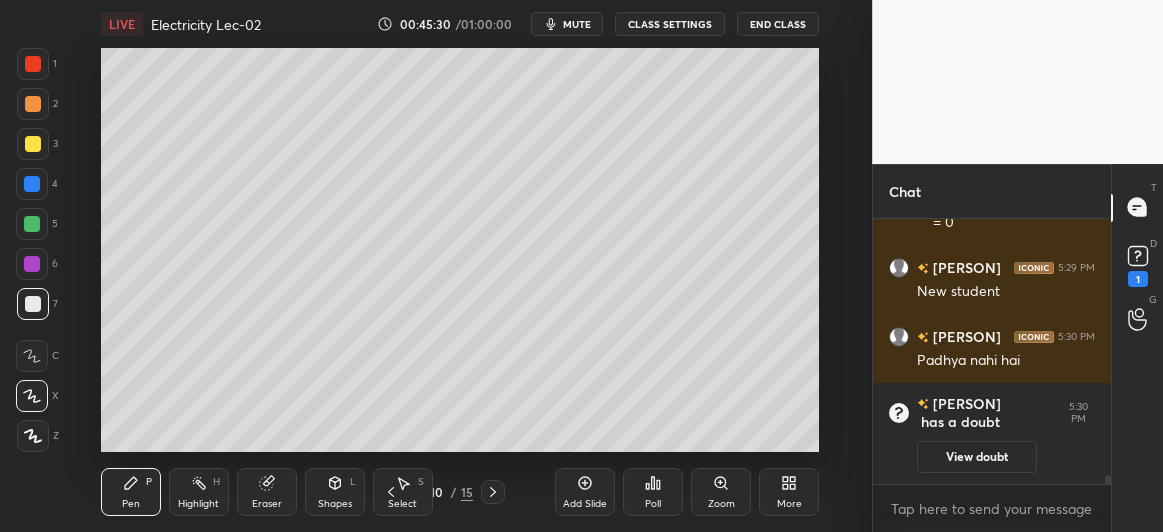 click at bounding box center (32, 224) 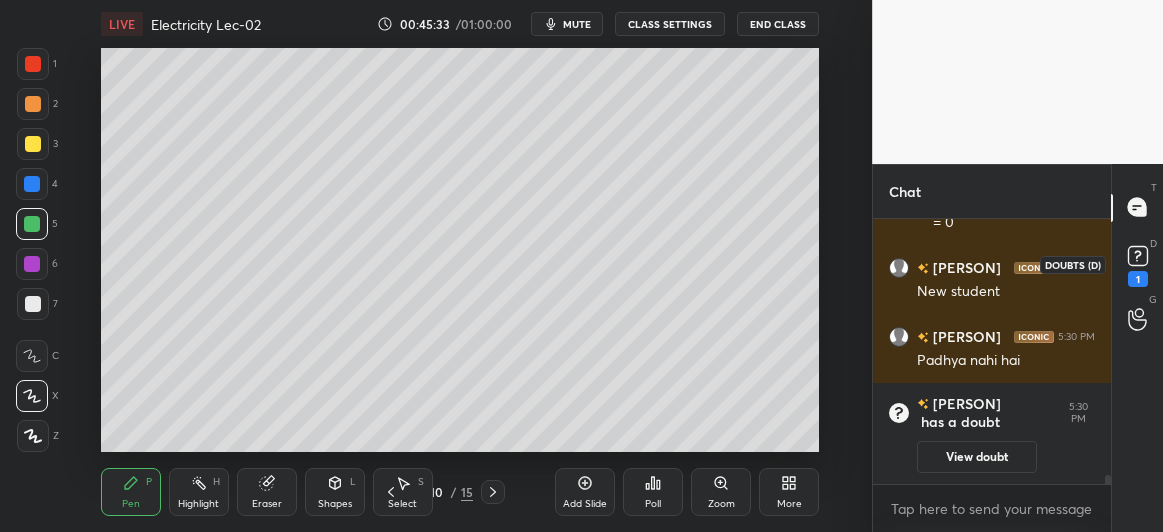 click 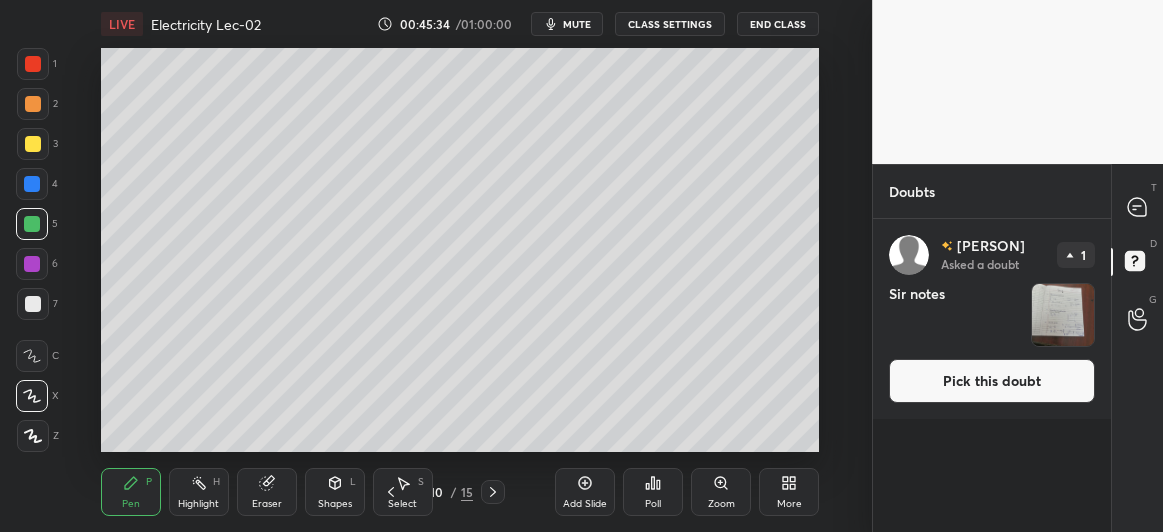 click at bounding box center (1063, 315) 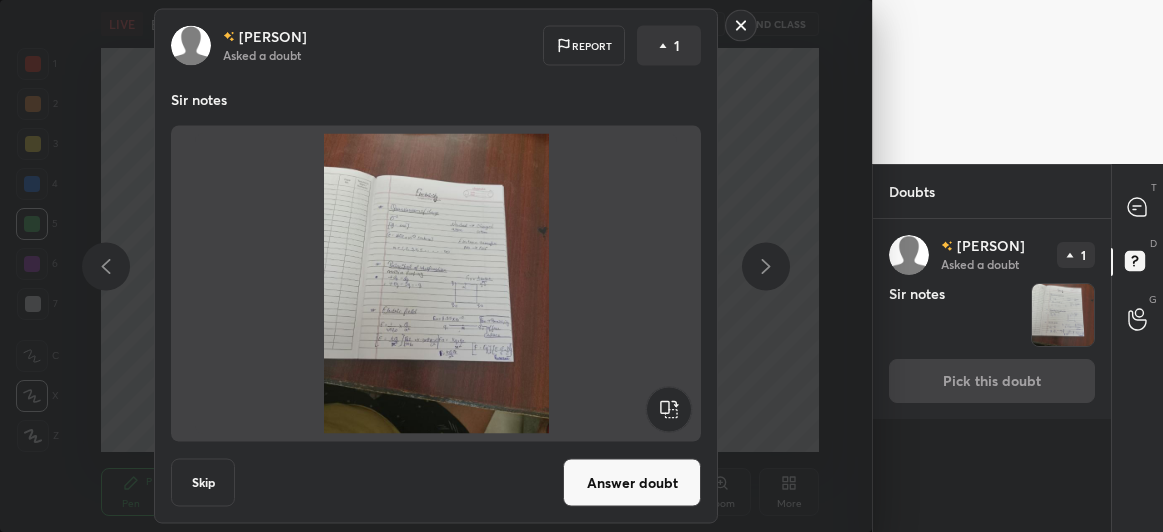 click on "Answer doubt" at bounding box center (632, 483) 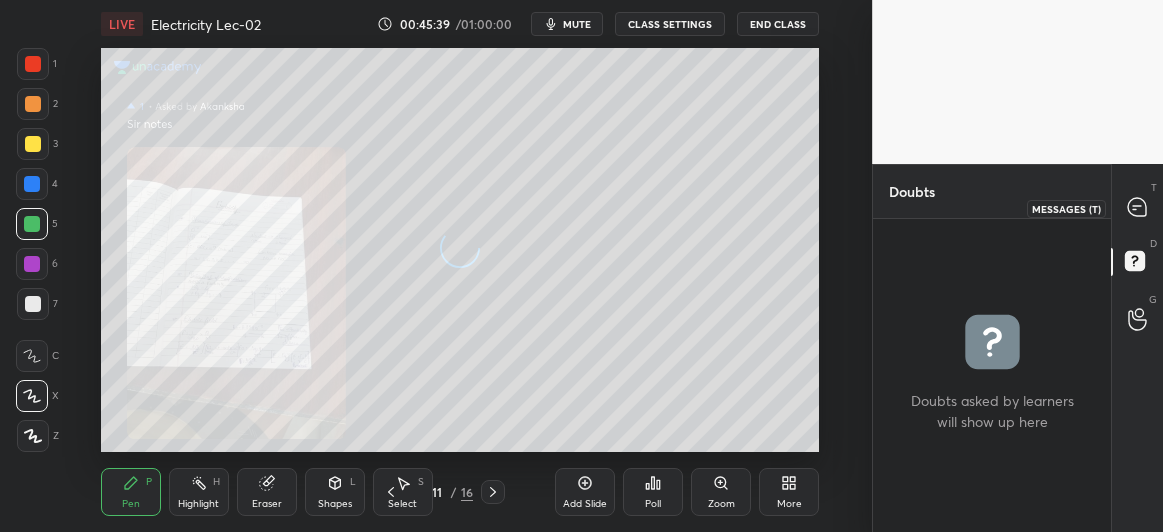 click 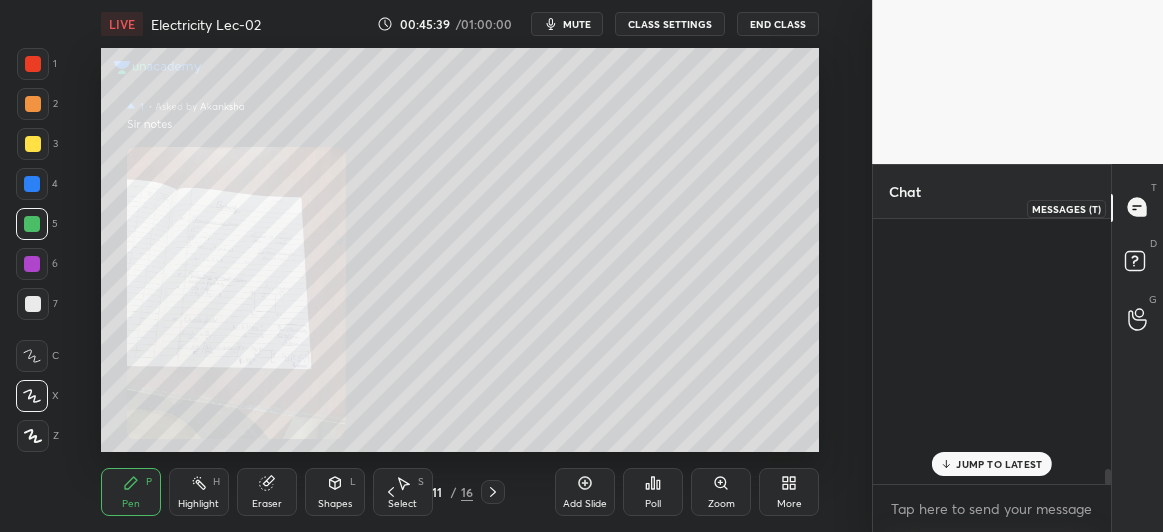 scroll, scrollTop: 7813, scrollLeft: 0, axis: vertical 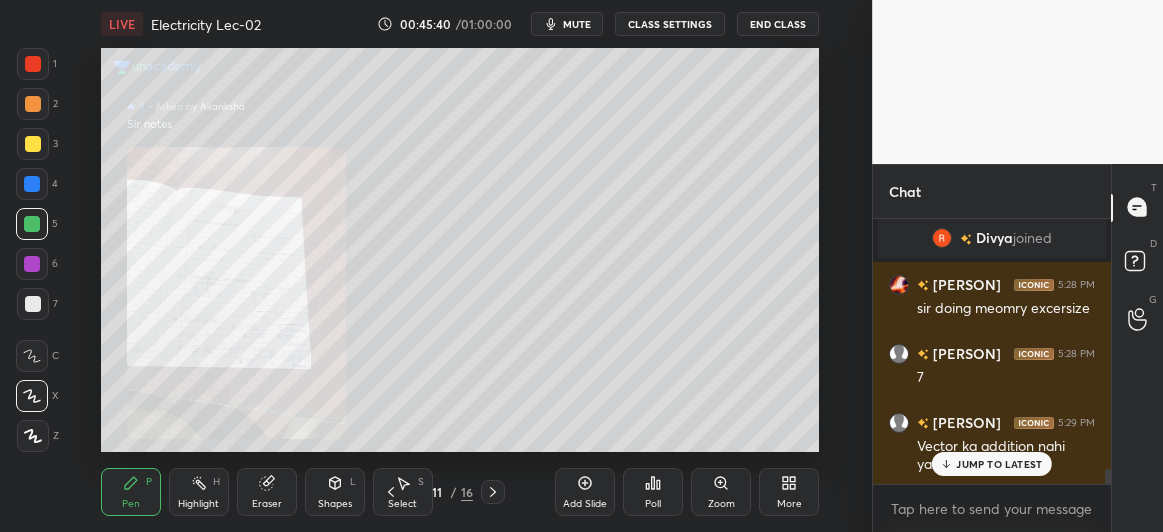 click on "JUMP TO LATEST" at bounding box center [992, 464] 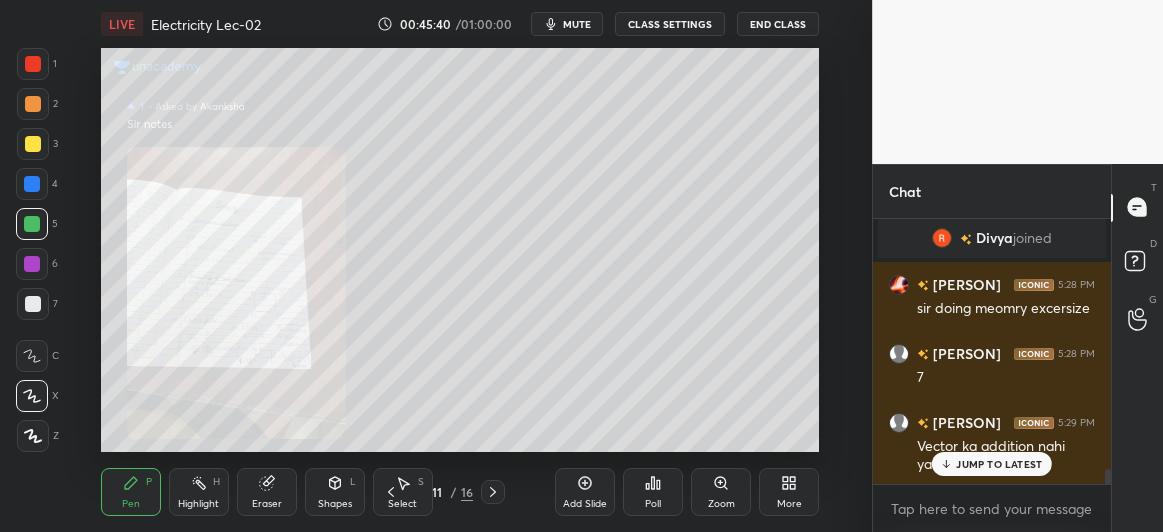 scroll, scrollTop: 8093, scrollLeft: 0, axis: vertical 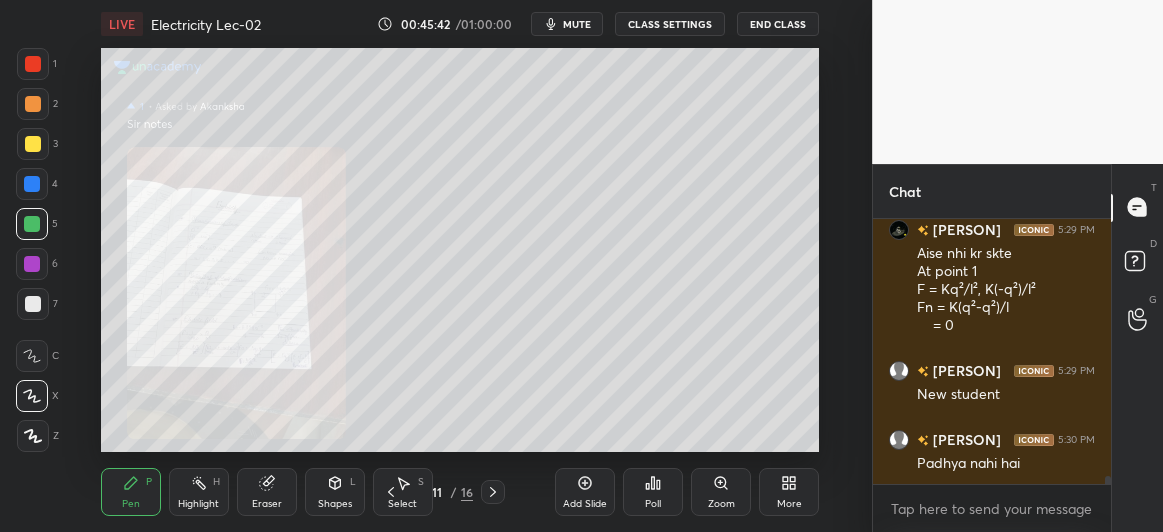 click on "Zoom" at bounding box center (721, 492) 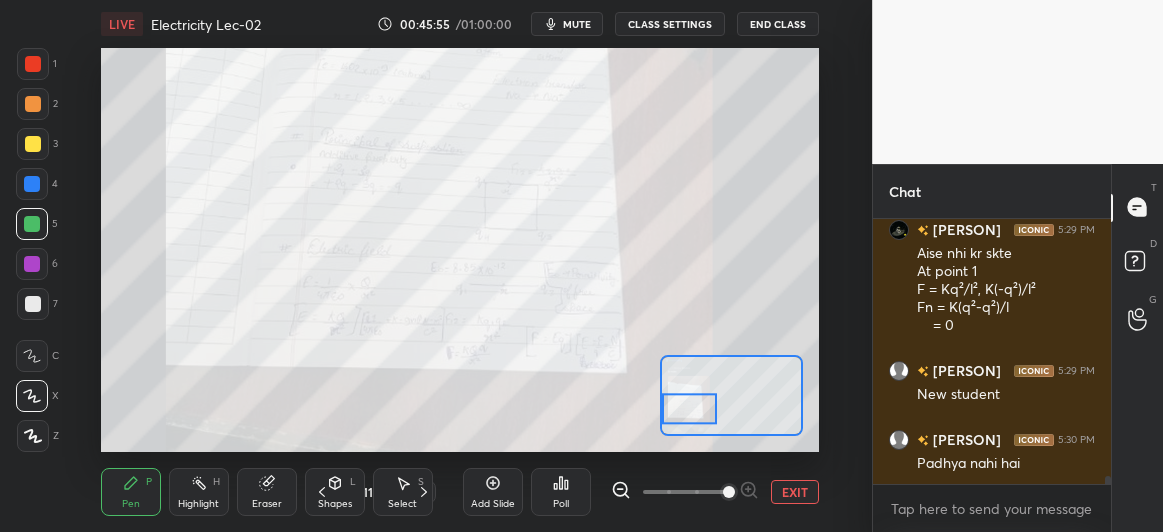 click on "EXIT" at bounding box center (795, 492) 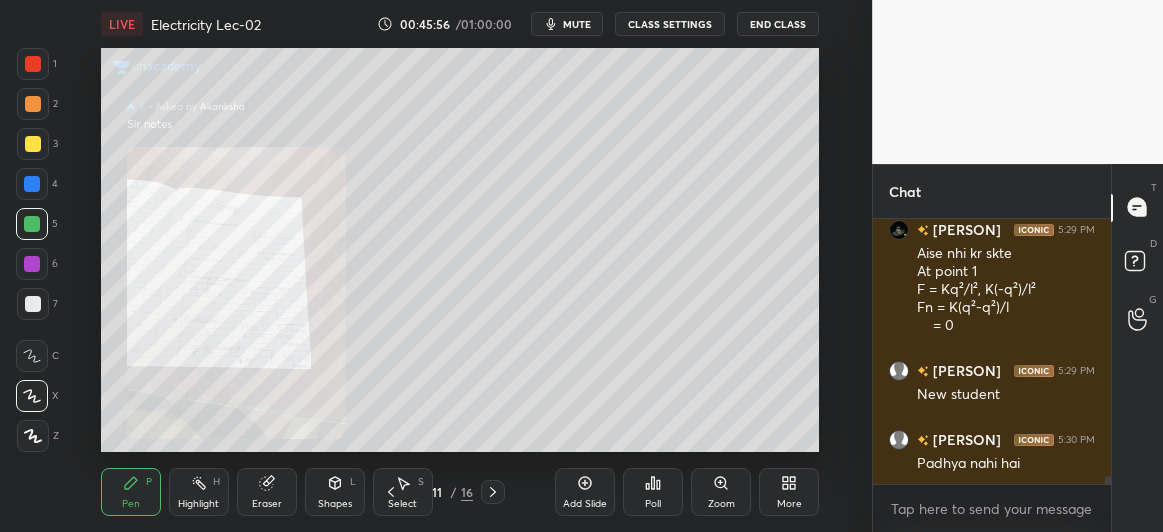 click on "Select" at bounding box center [402, 504] 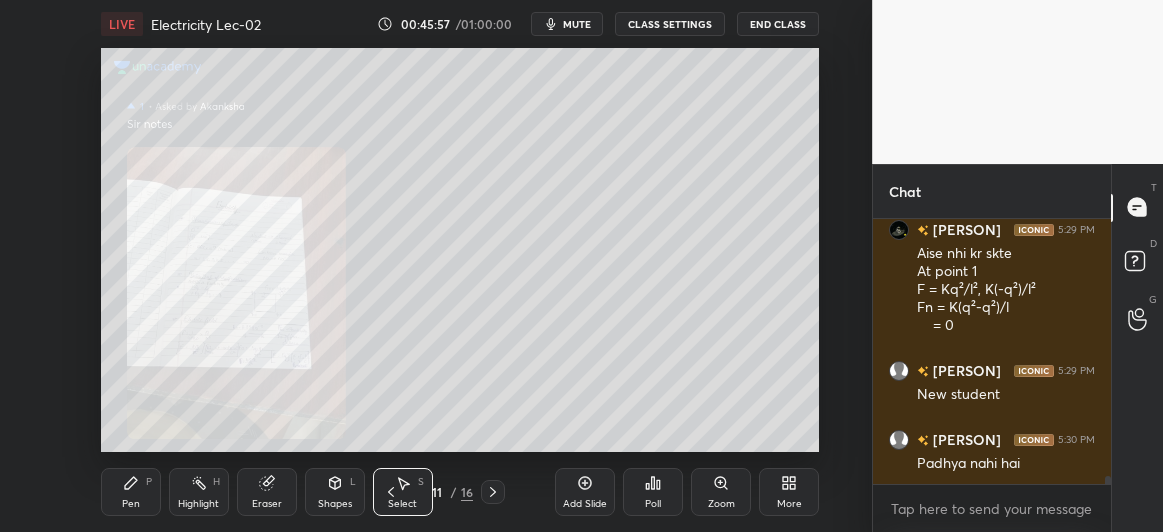 click 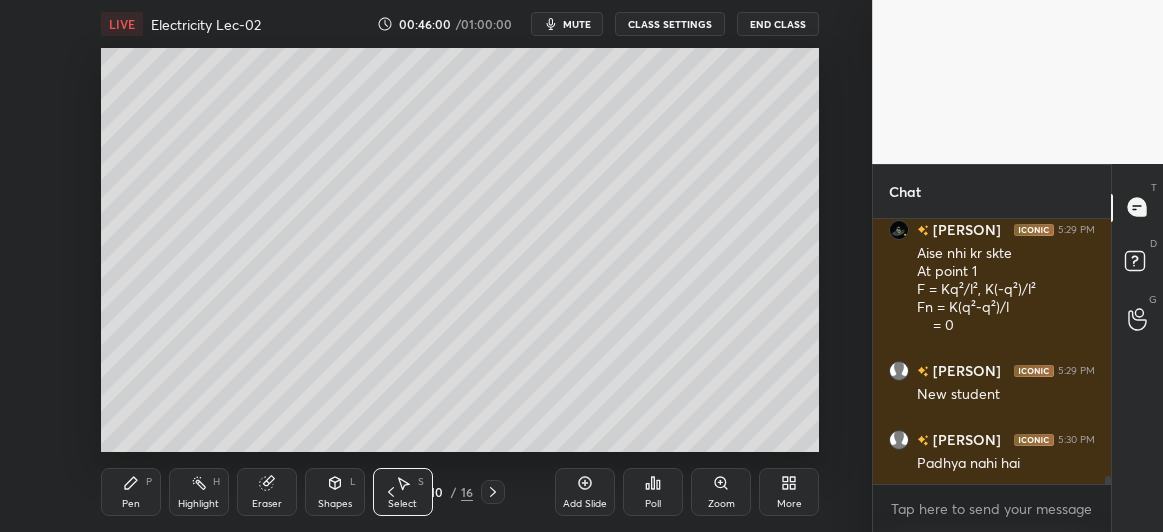 click on "Pen" at bounding box center [131, 504] 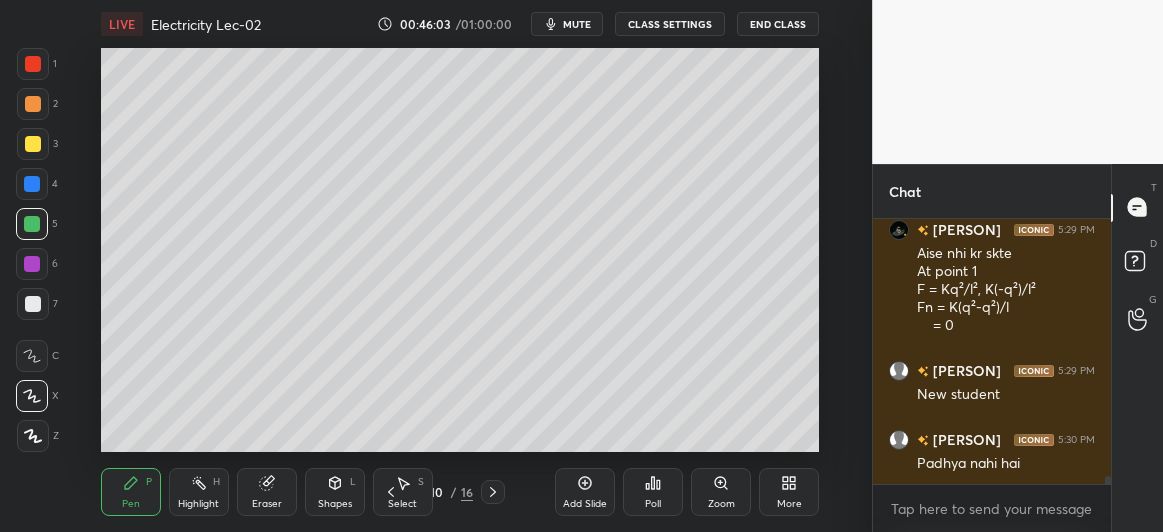 click on "Shapes" at bounding box center [335, 504] 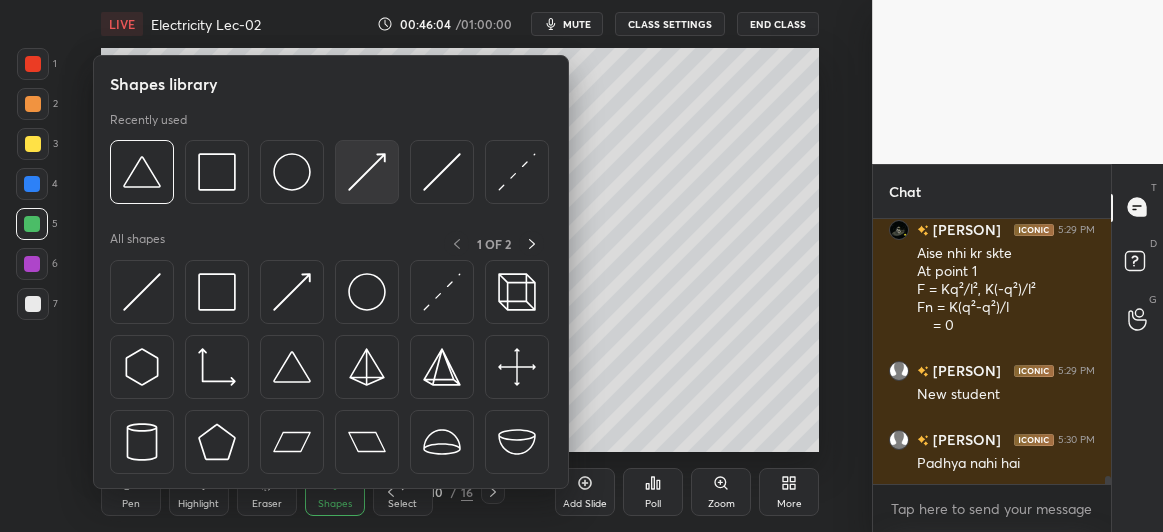 click at bounding box center (367, 172) 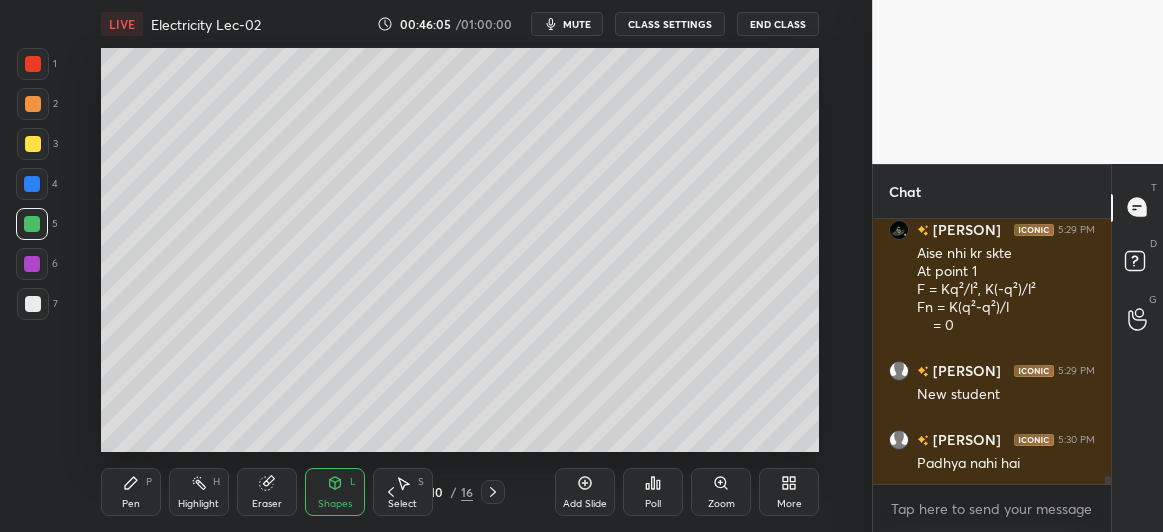 click at bounding box center (33, 144) 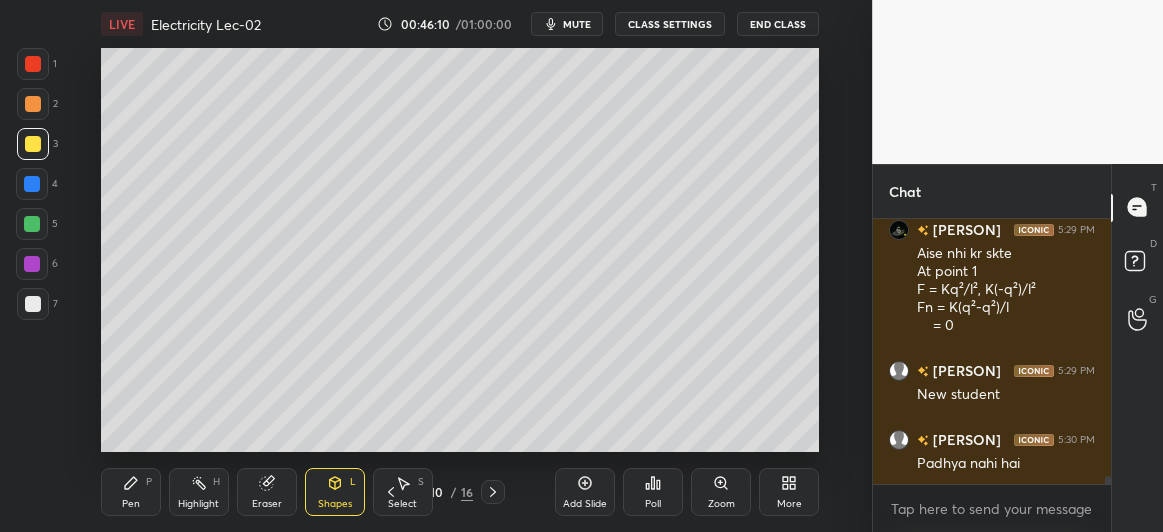 click on "Eraser" at bounding box center (267, 492) 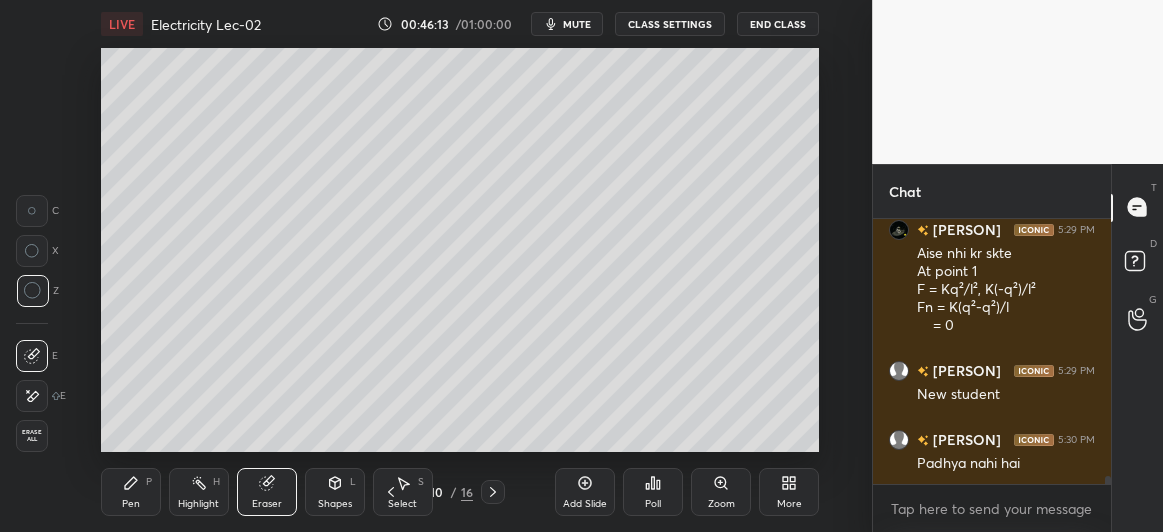 click on "Pen P" at bounding box center (131, 492) 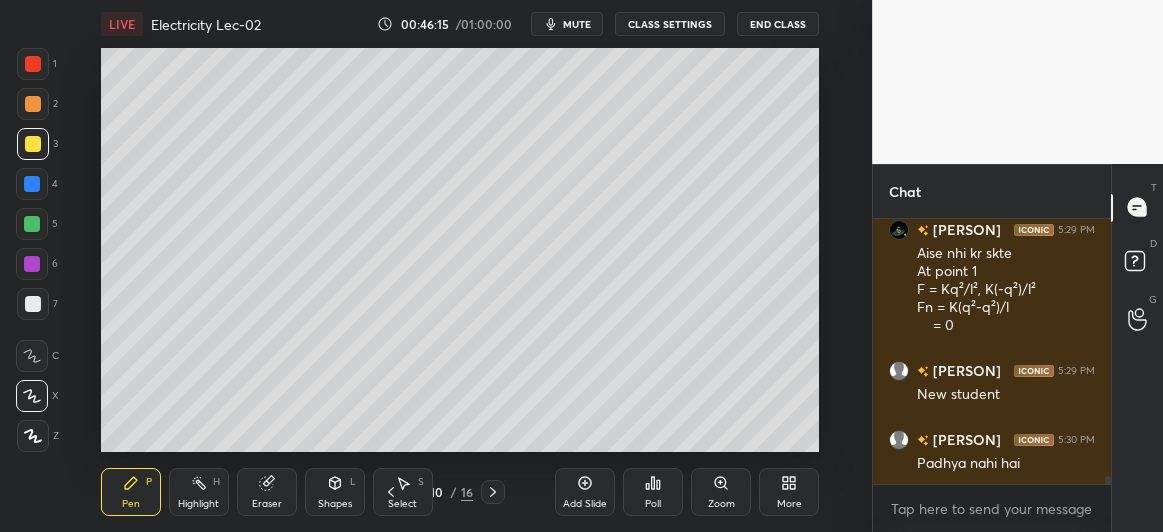 click on "Shapes L" at bounding box center (335, 492) 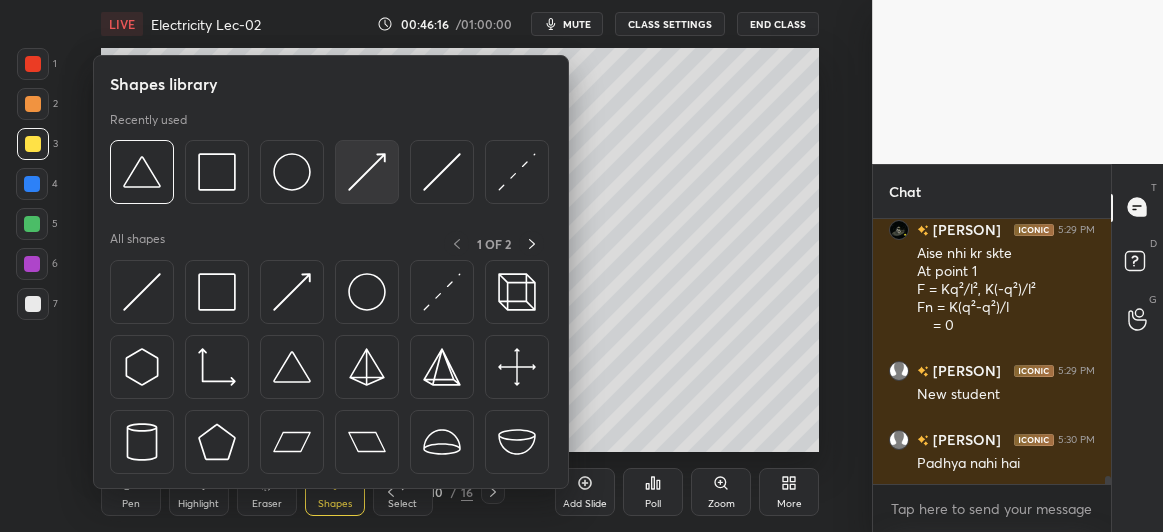 click at bounding box center (367, 172) 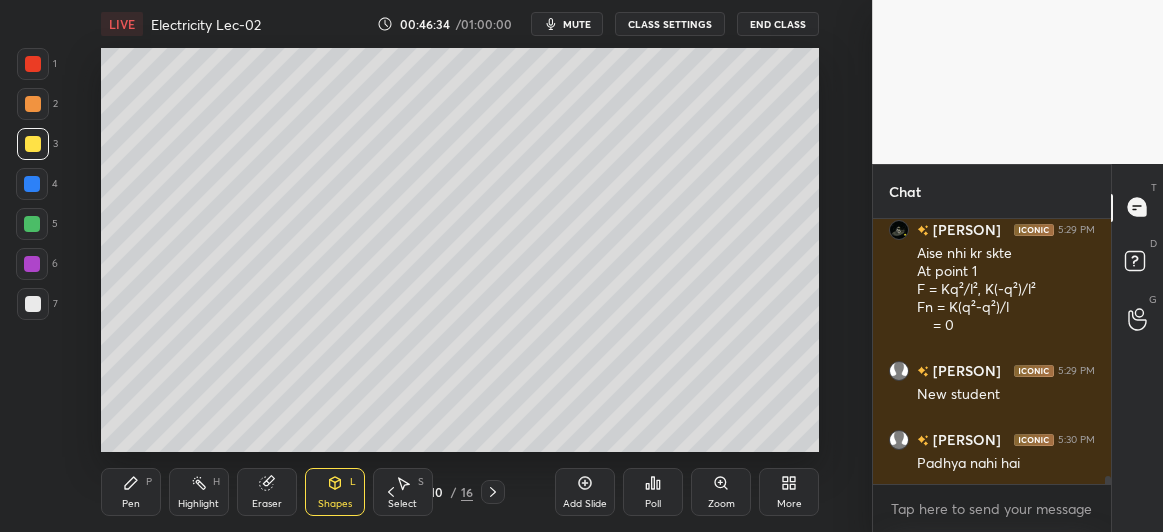 scroll, scrollTop: 8181, scrollLeft: 0, axis: vertical 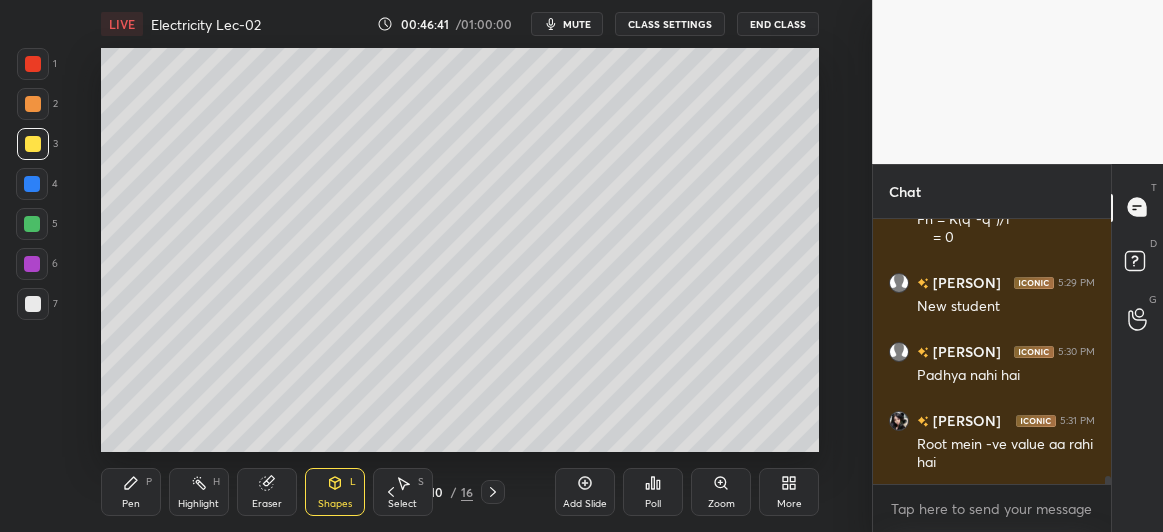 click 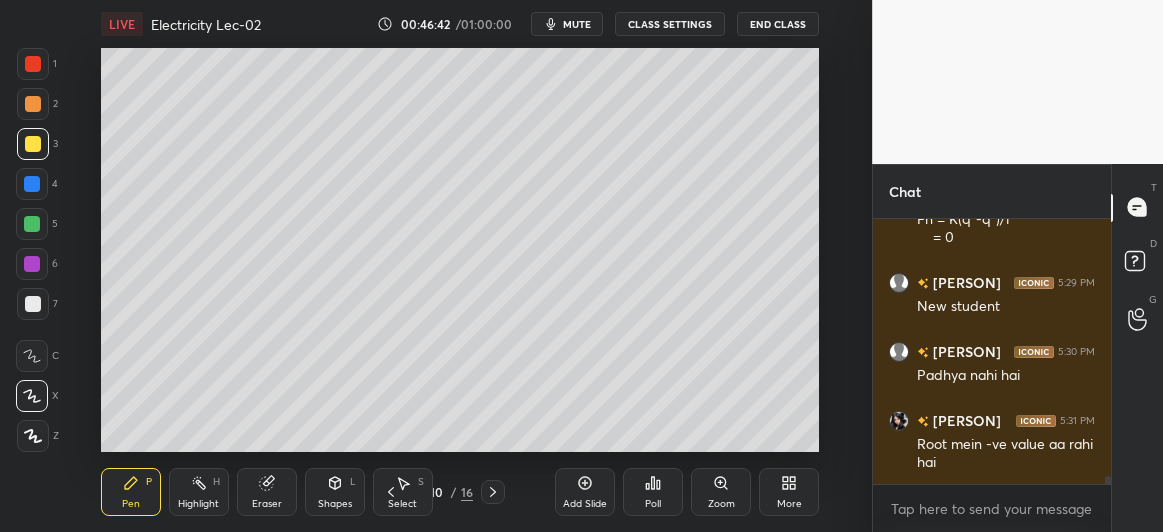 click at bounding box center (33, 304) 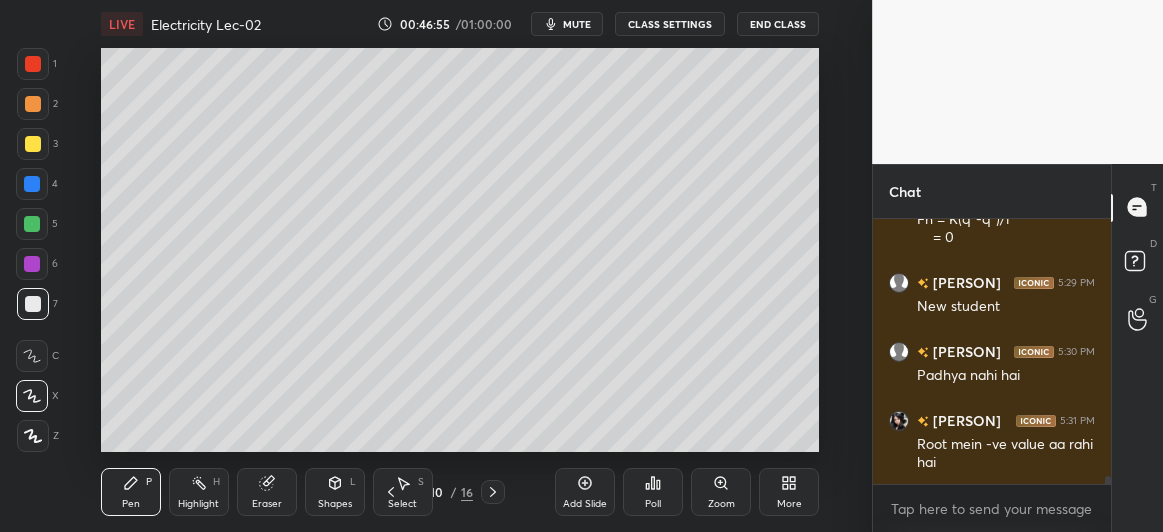 click on "Shapes L" at bounding box center (335, 492) 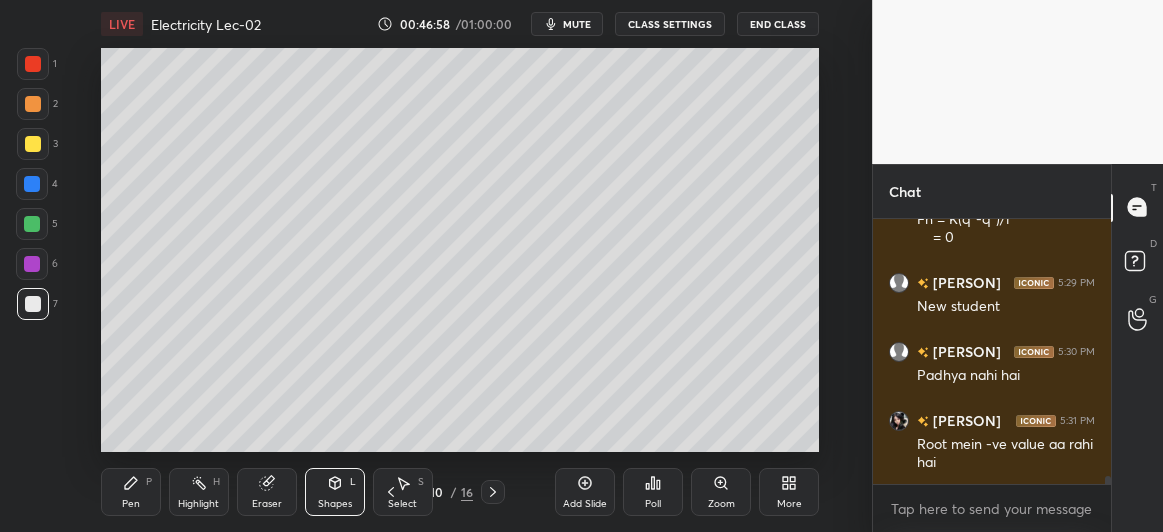 click on "Pen P" at bounding box center (131, 492) 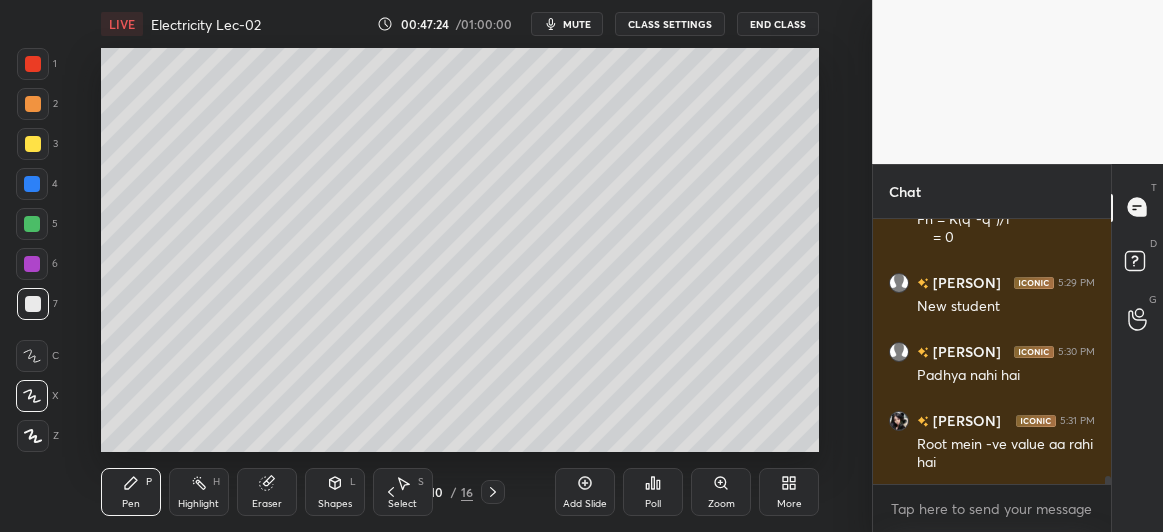 click on "Eraser" at bounding box center [267, 492] 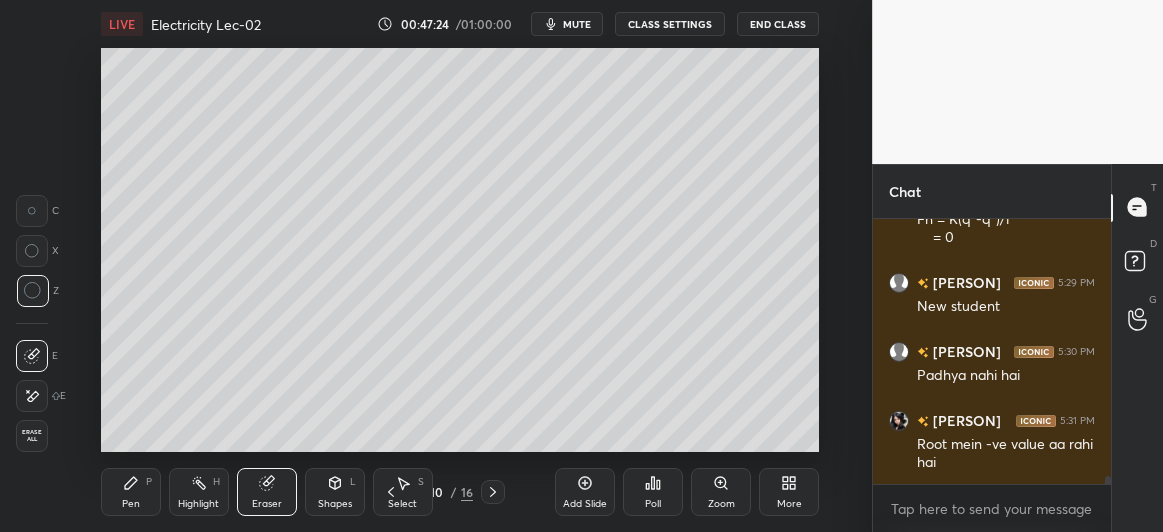 click on "Shapes L" at bounding box center (335, 492) 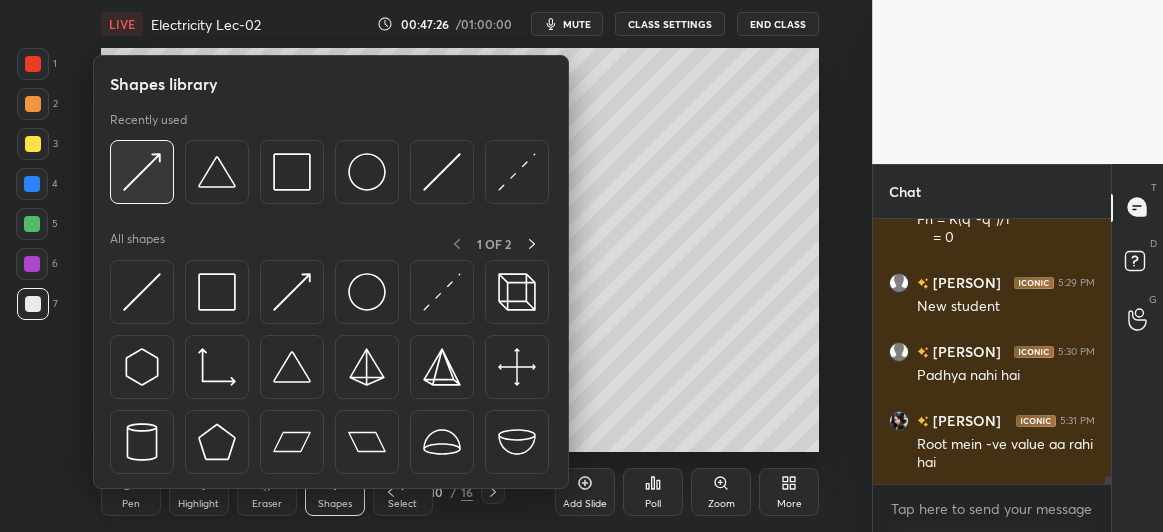 click at bounding box center [142, 172] 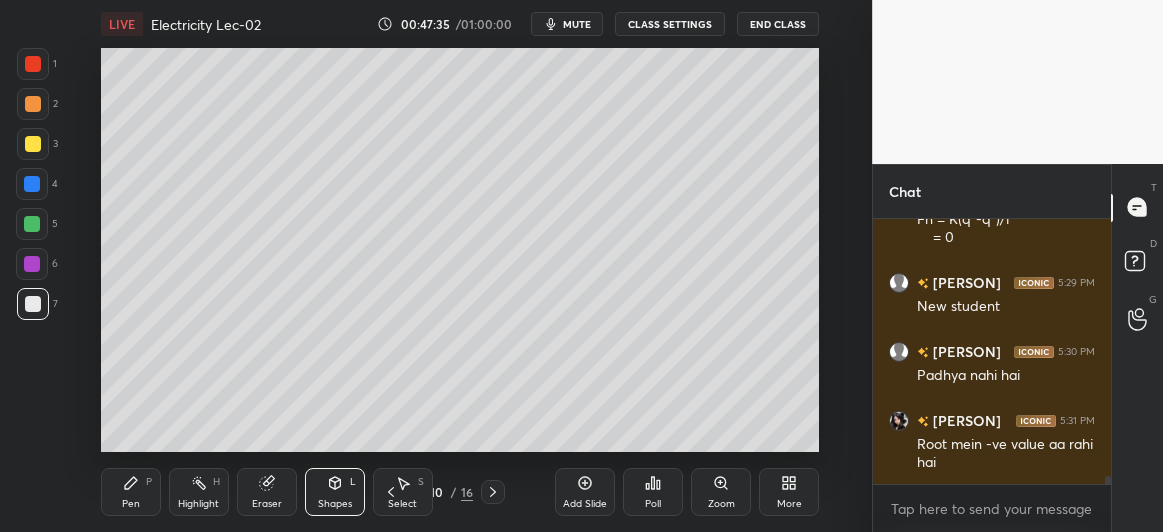 click 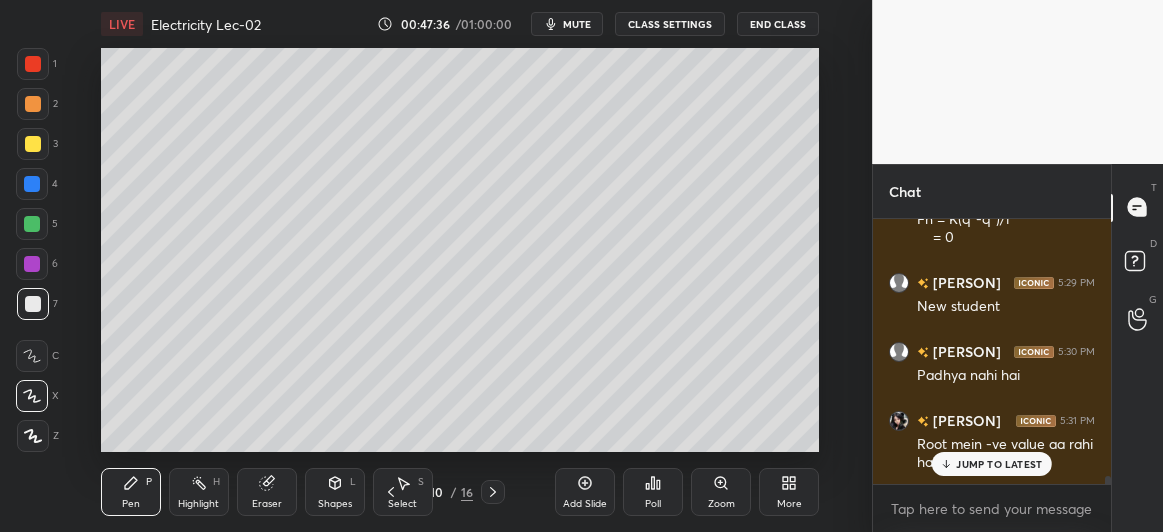 scroll, scrollTop: 8249, scrollLeft: 0, axis: vertical 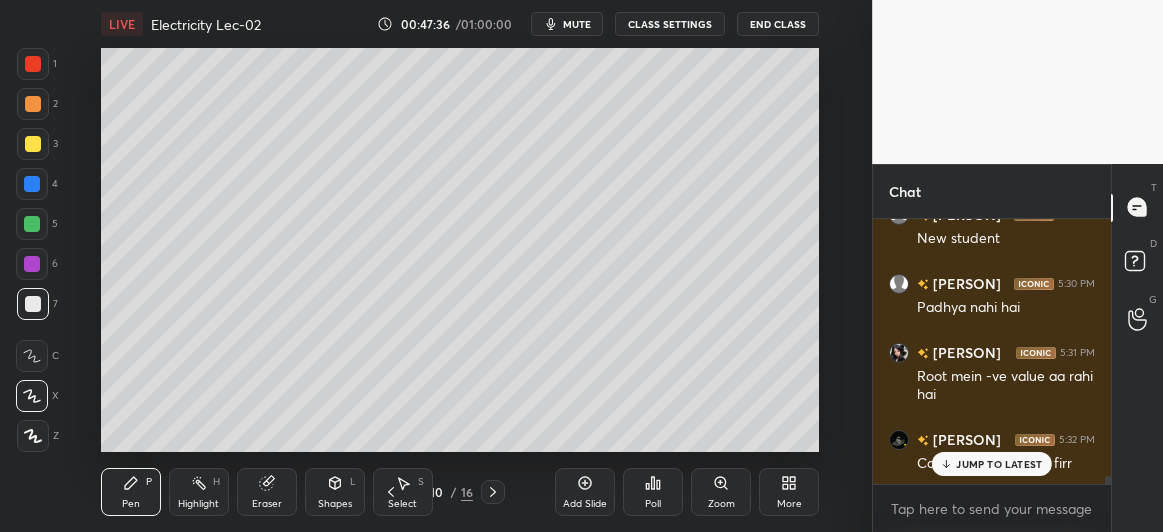 click at bounding box center [33, 304] 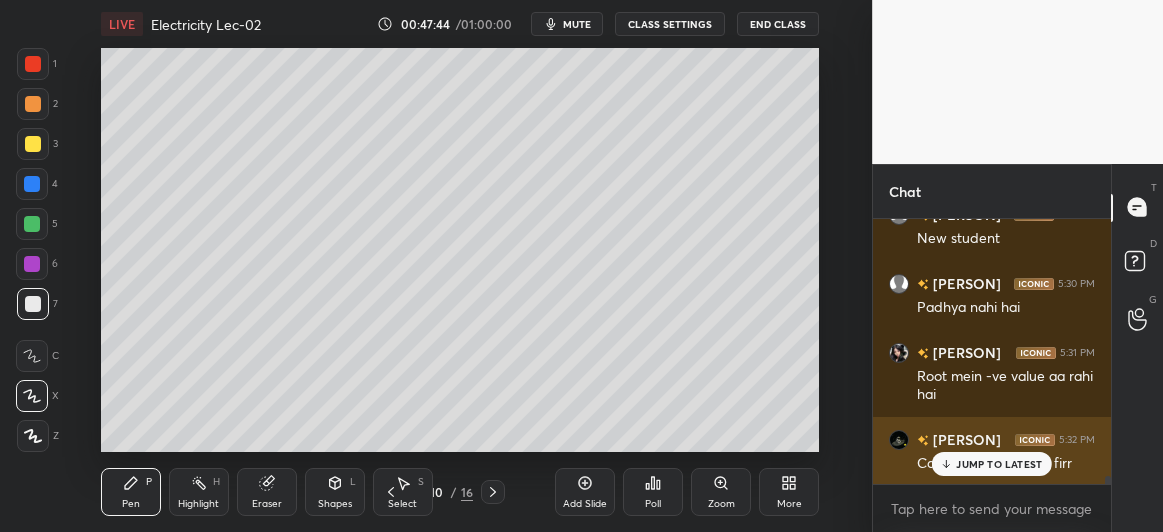 click on "JUMP TO LATEST" at bounding box center (999, 464) 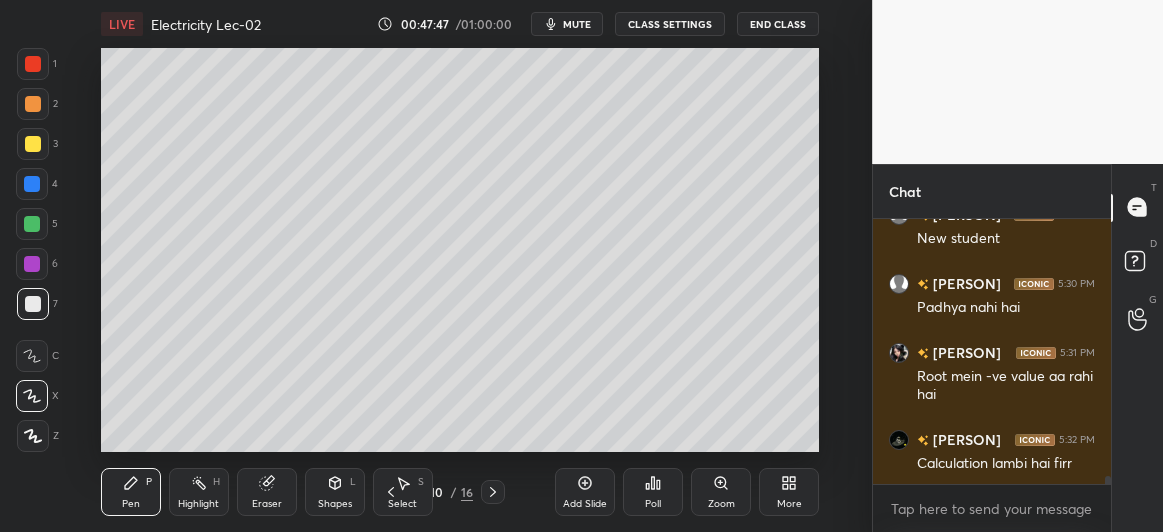 click on "Shapes L" at bounding box center [335, 492] 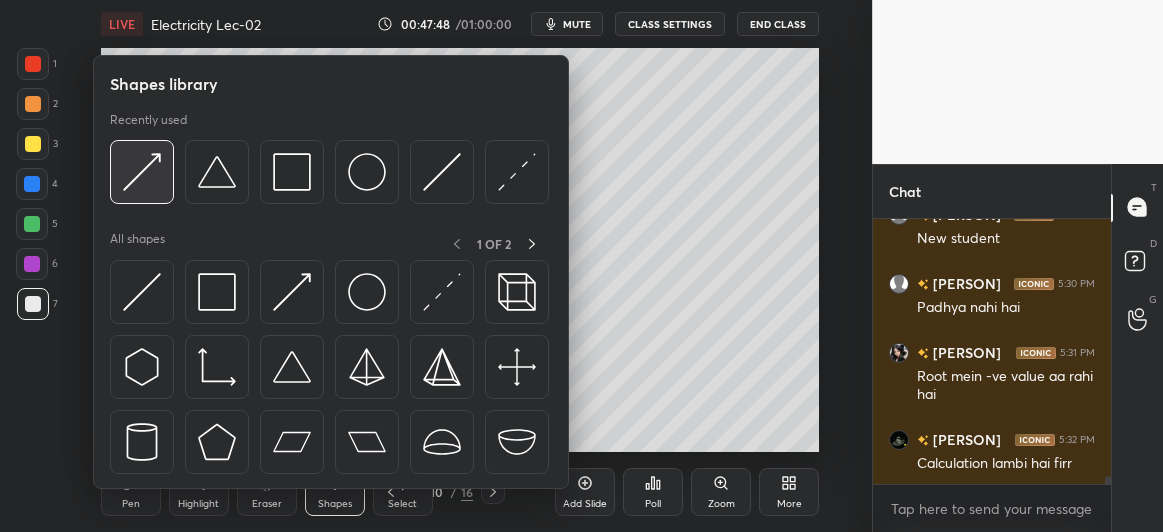 click at bounding box center [142, 172] 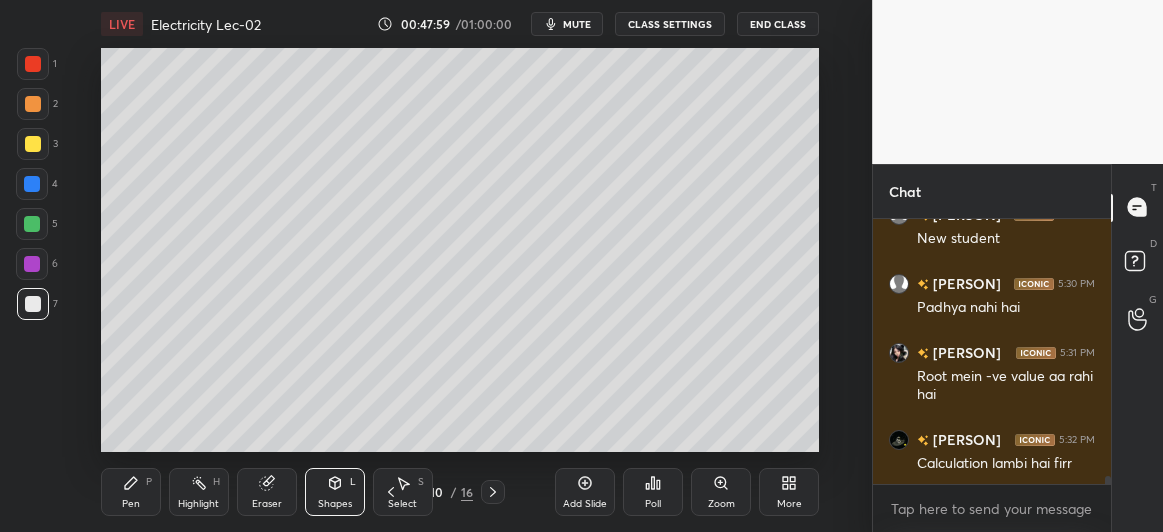click at bounding box center [32, 224] 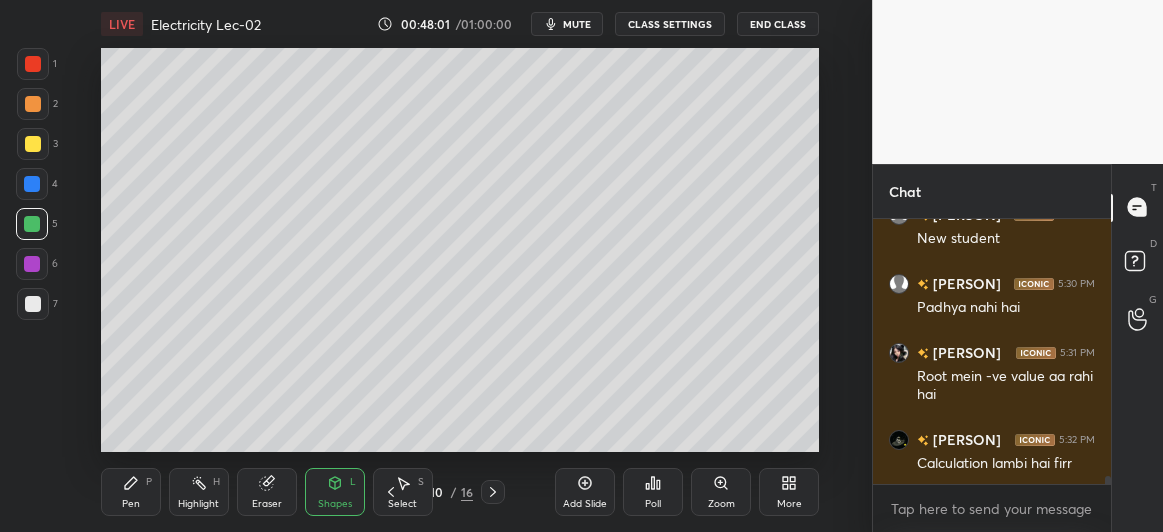 click on "Pen P" at bounding box center [131, 492] 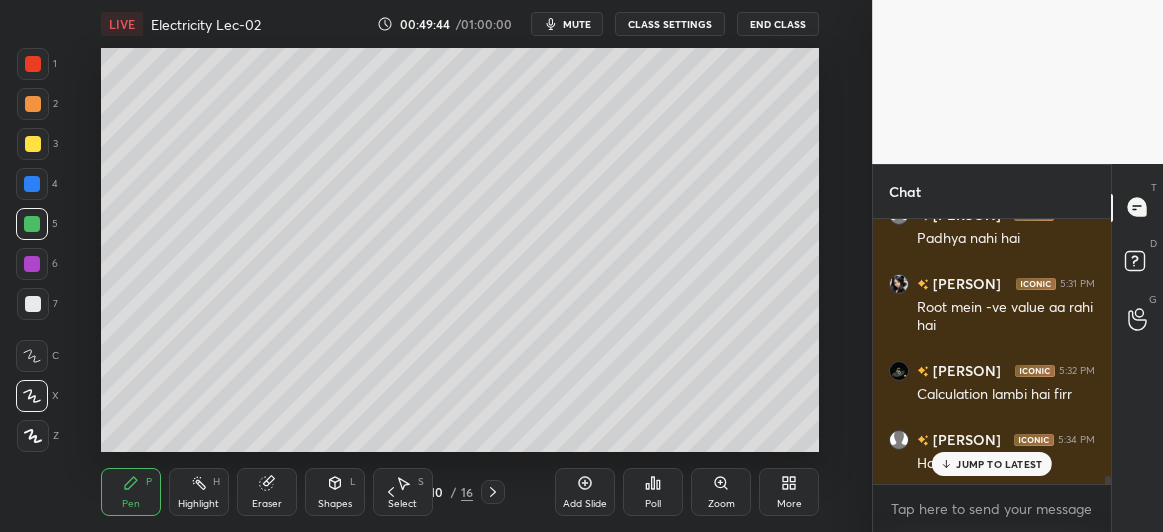 scroll, scrollTop: 8387, scrollLeft: 0, axis: vertical 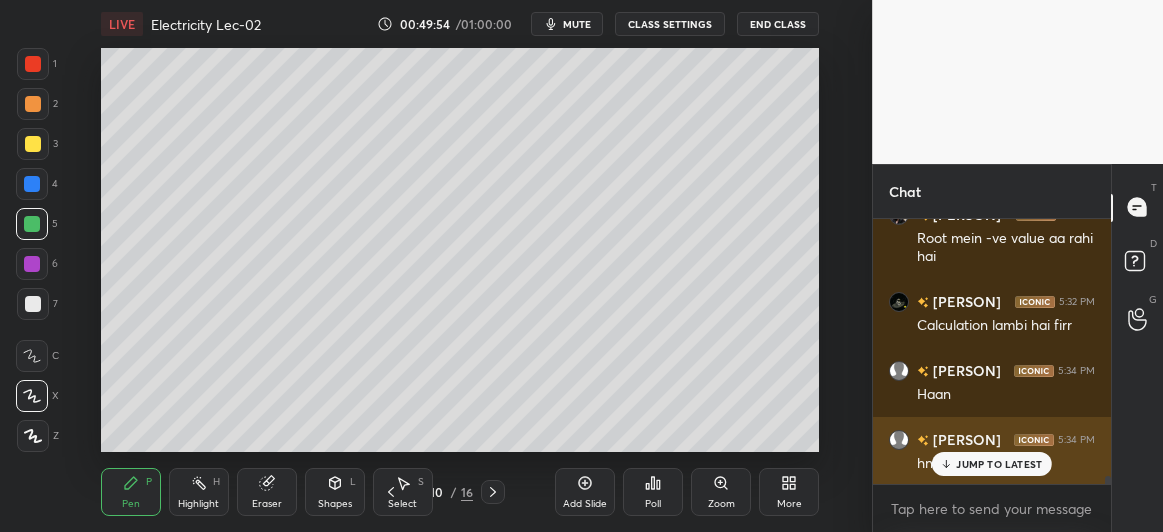 click on "JUMP TO LATEST" at bounding box center [992, 464] 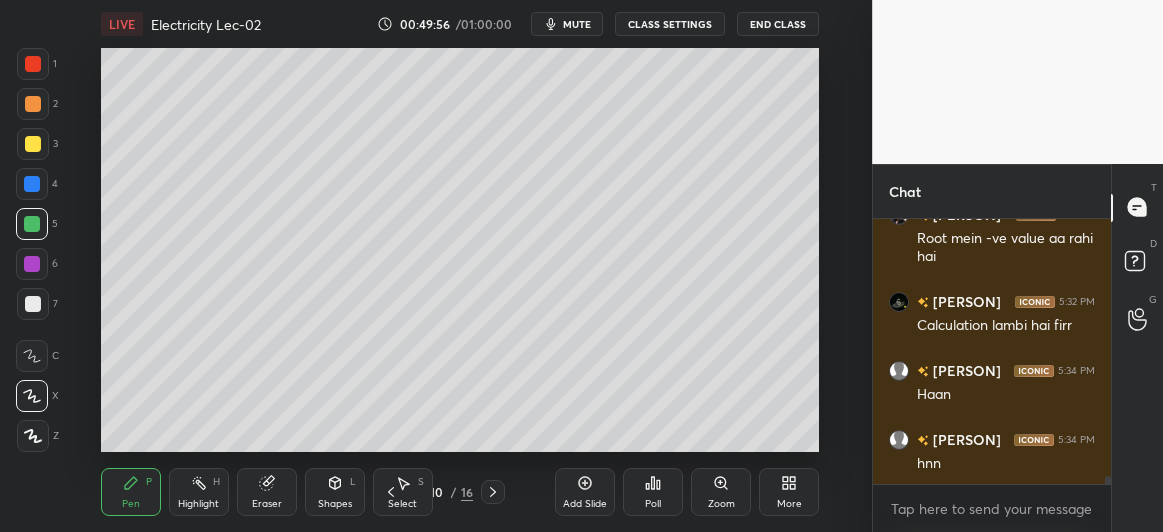 click 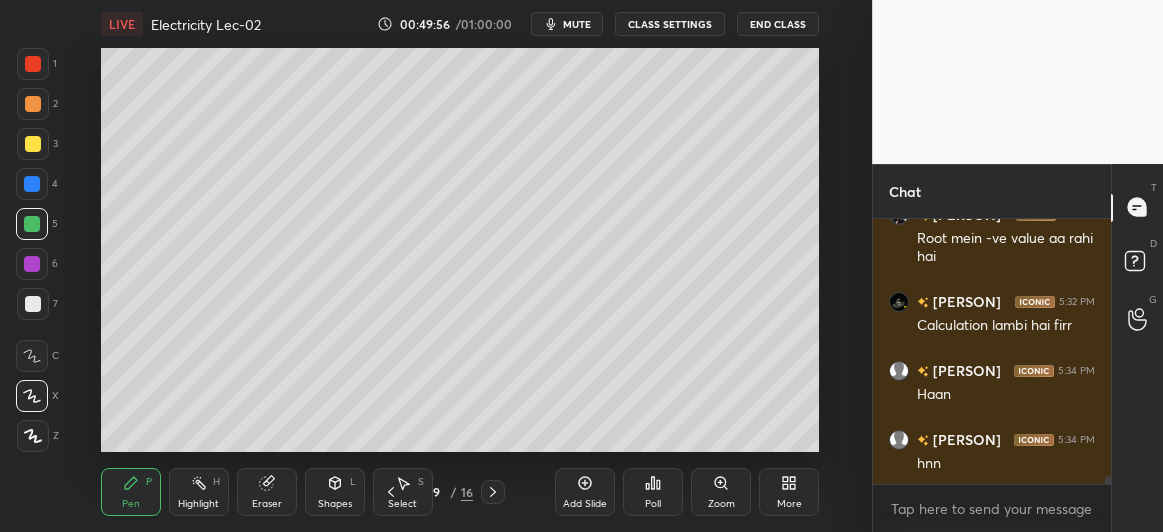 click 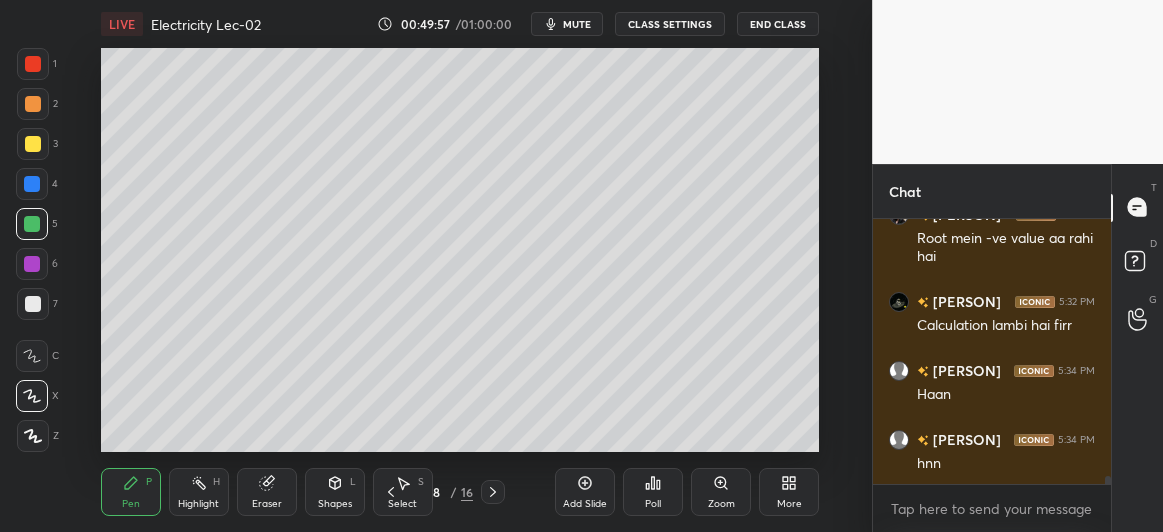 click 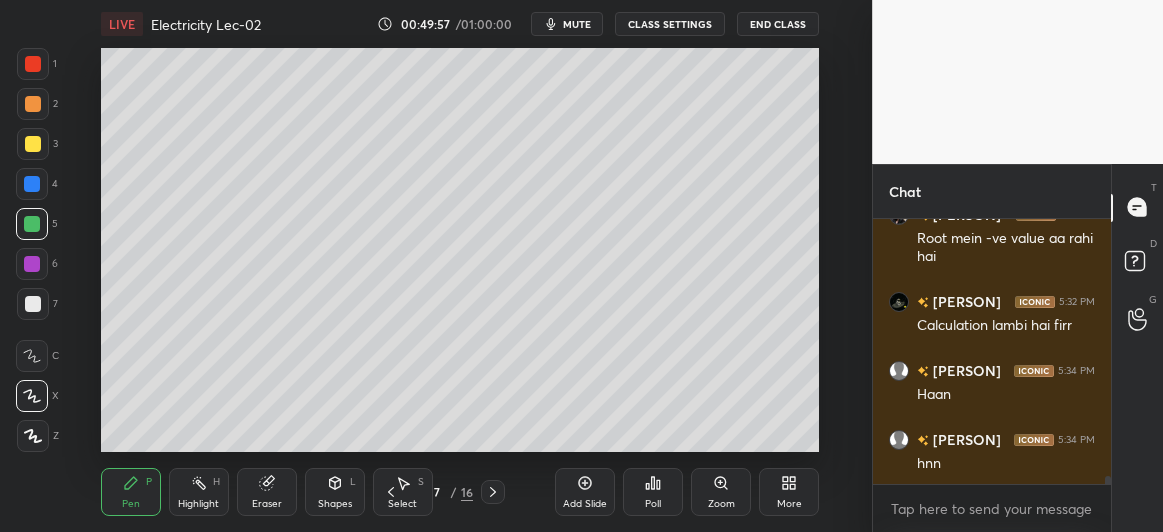 click 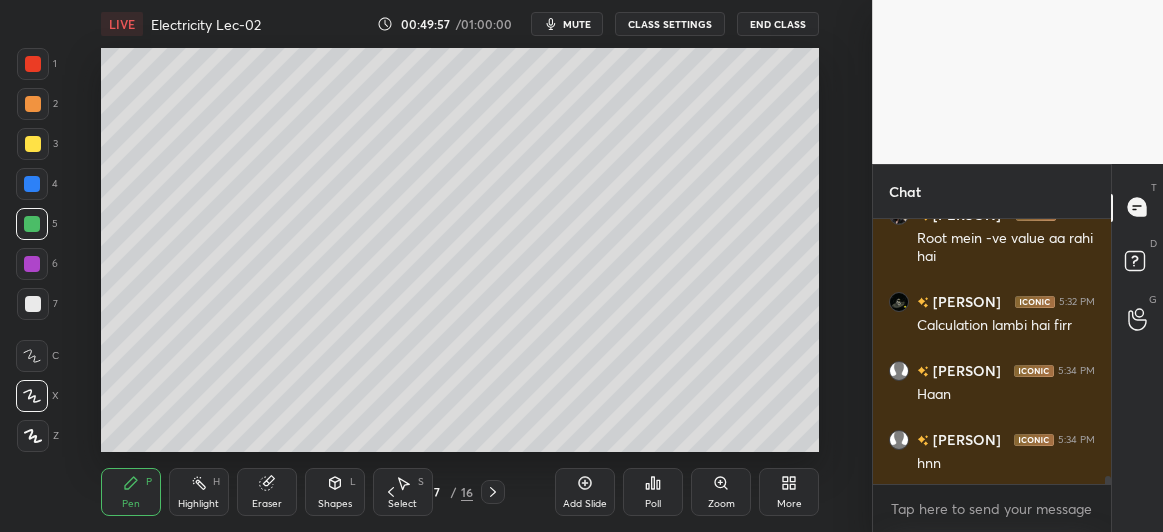 click 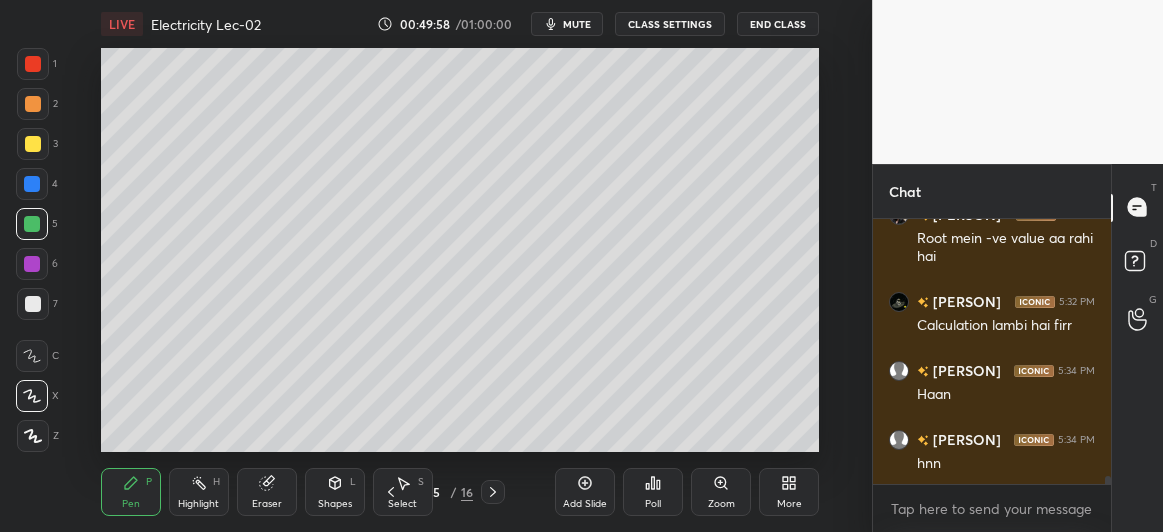 click 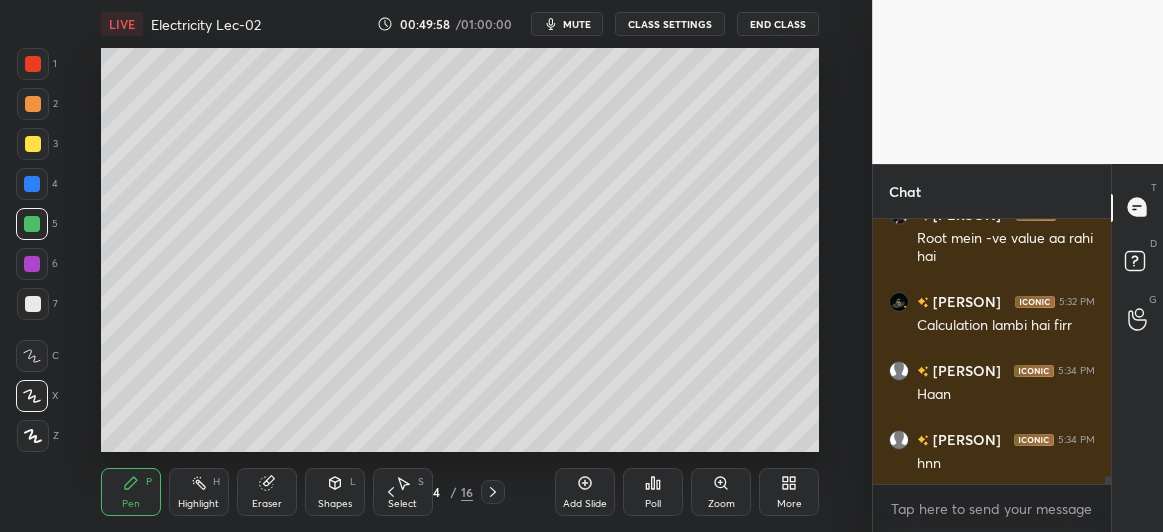 click 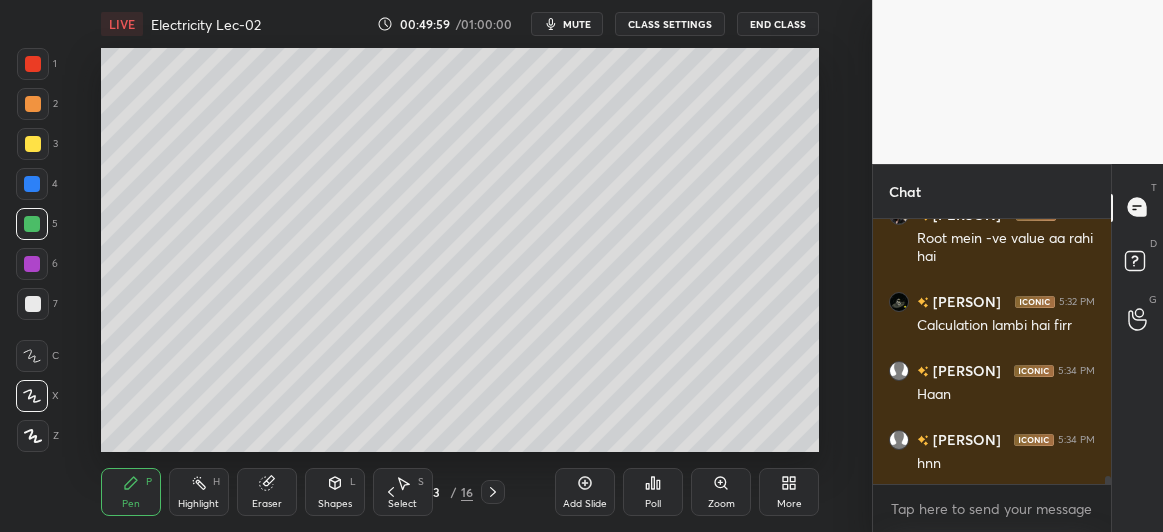 click 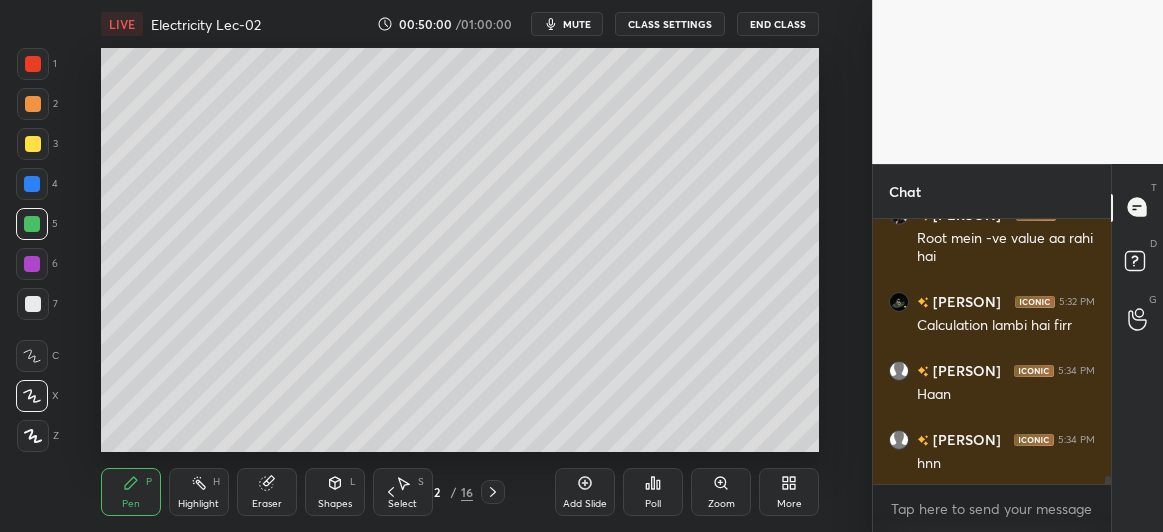 click 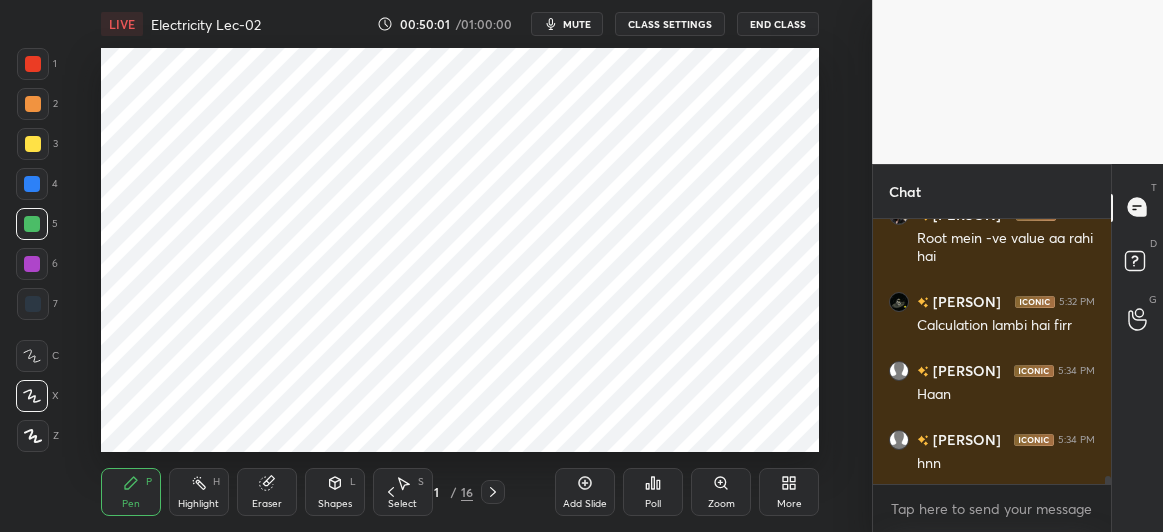click 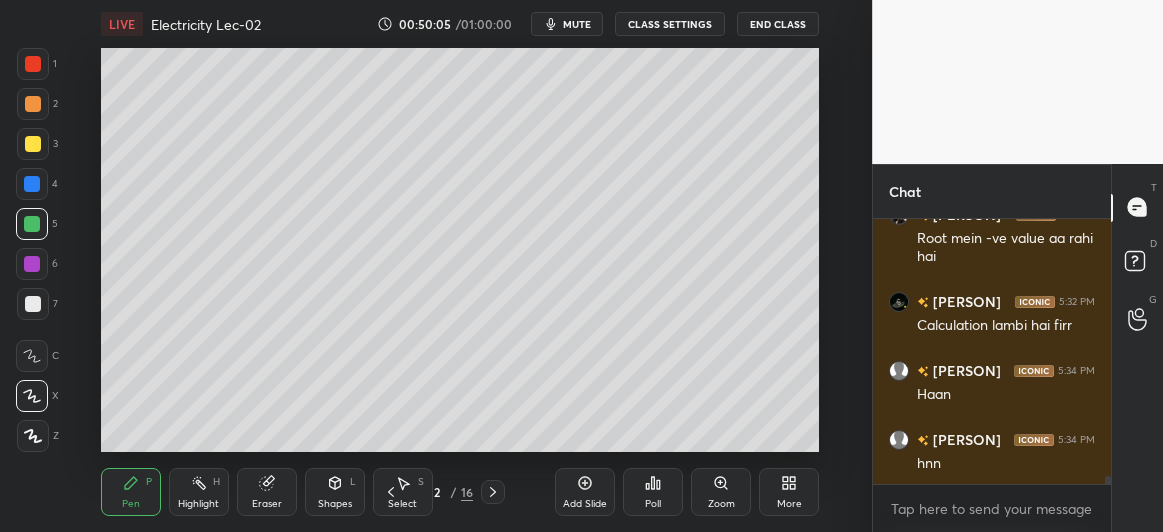 scroll, scrollTop: 8456, scrollLeft: 0, axis: vertical 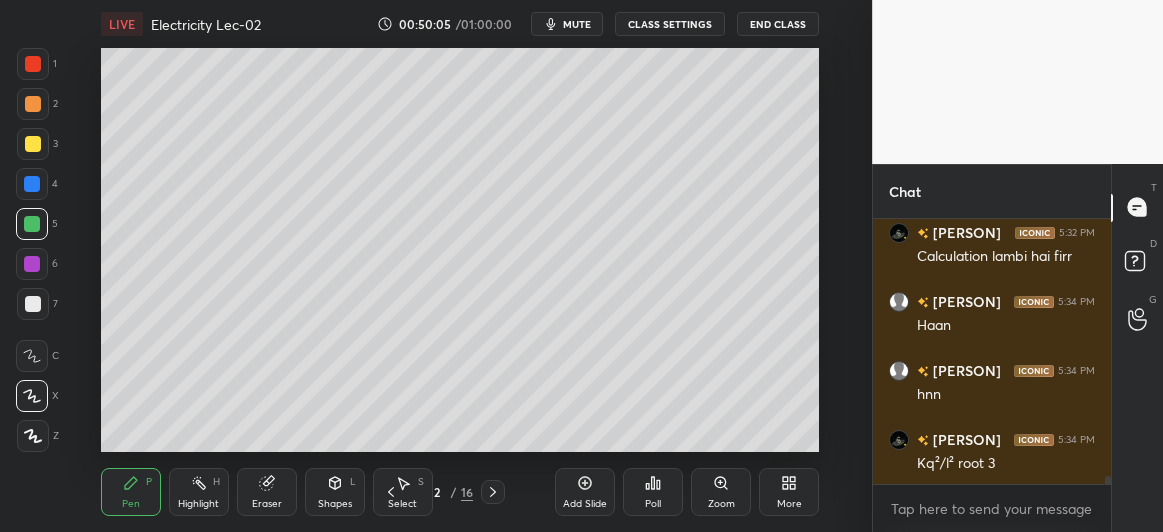 click at bounding box center [33, 104] 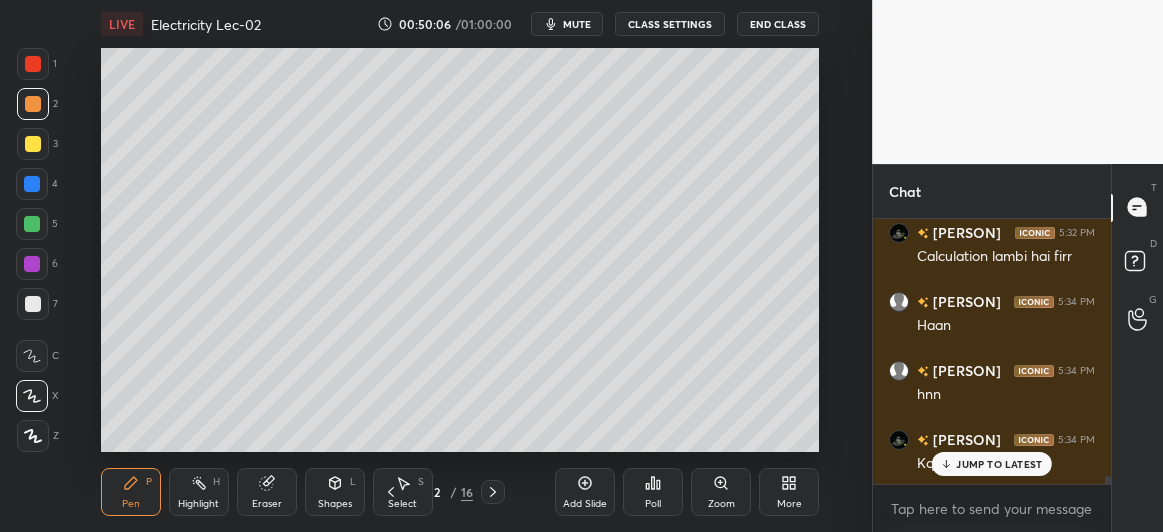 click at bounding box center (33, 64) 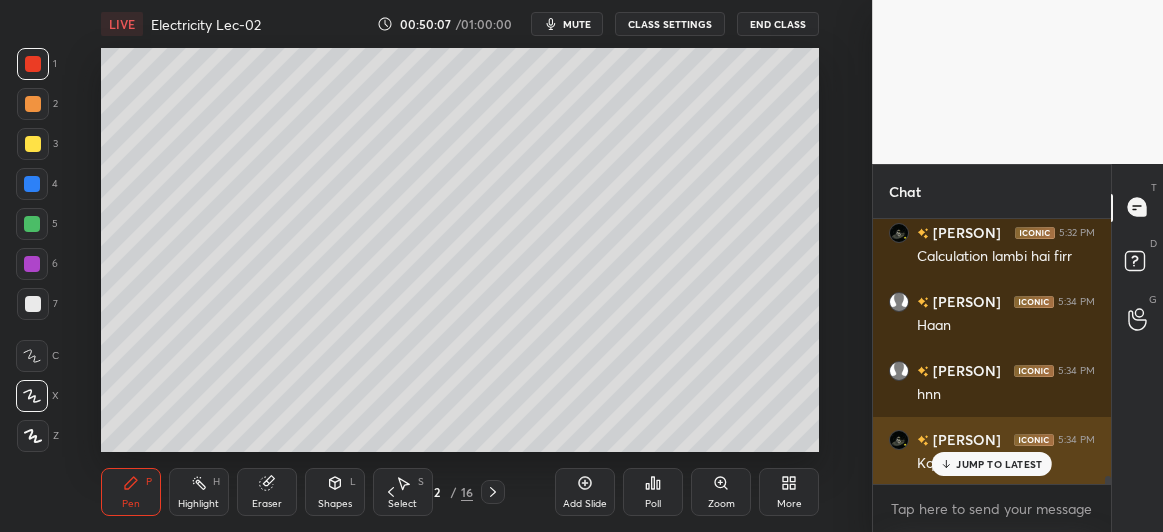 click on "JUMP TO LATEST" at bounding box center [999, 464] 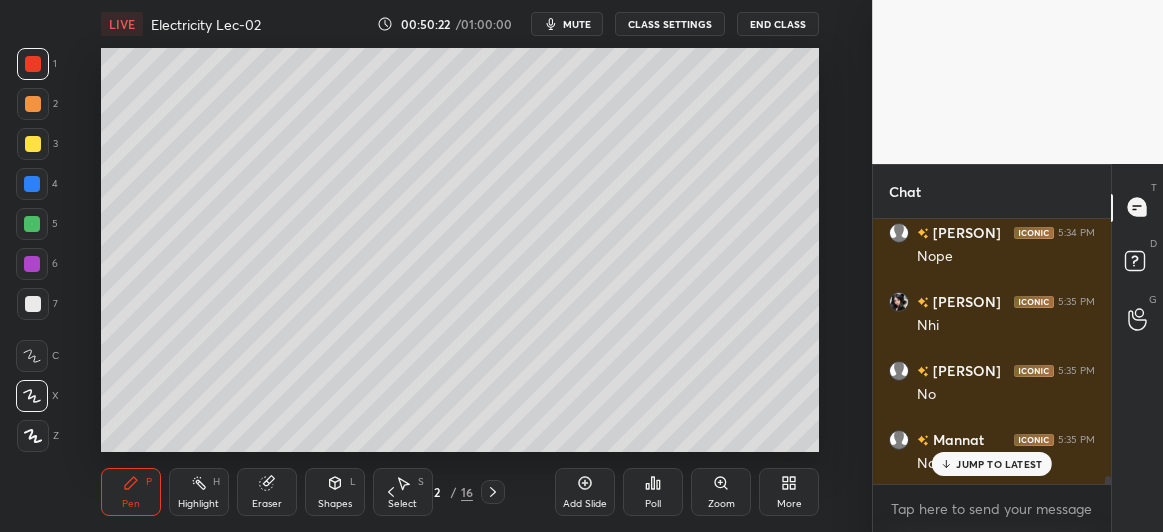 scroll, scrollTop: 8870, scrollLeft: 0, axis: vertical 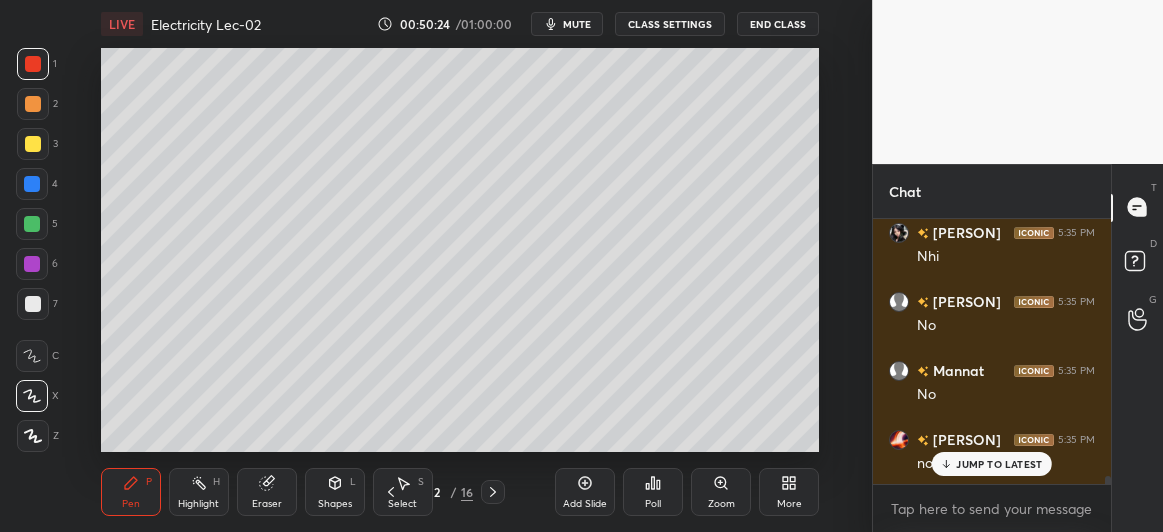 click 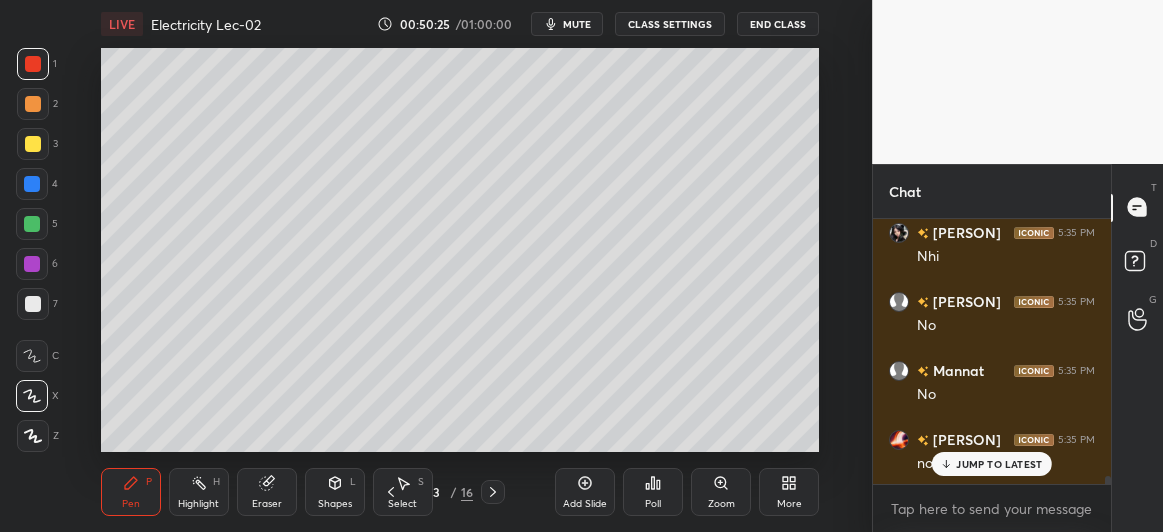 click 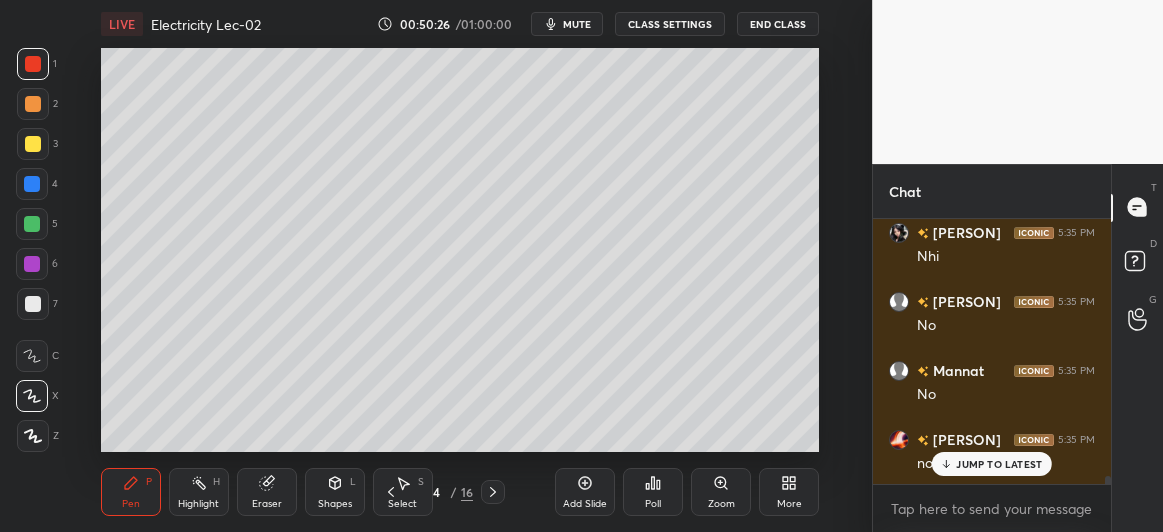 scroll, scrollTop: 8939, scrollLeft: 0, axis: vertical 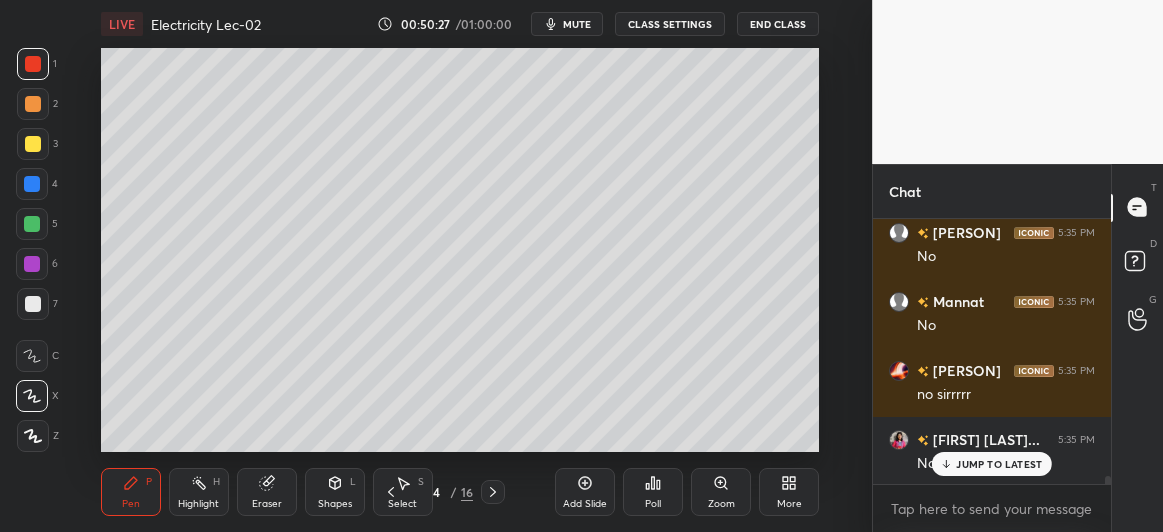 click 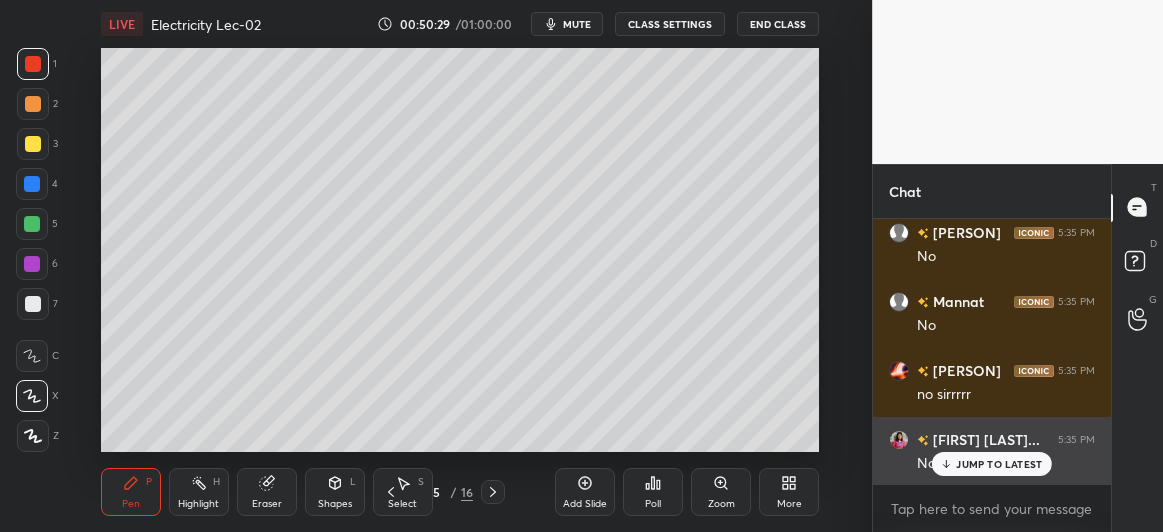 click on "JUMP TO LATEST" at bounding box center (999, 464) 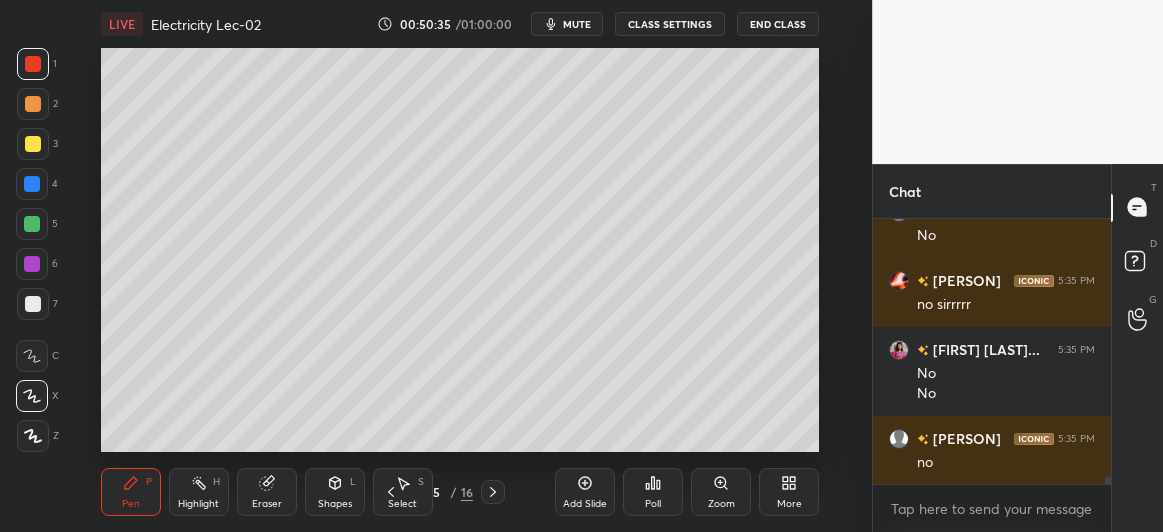 scroll, scrollTop: 9098, scrollLeft: 0, axis: vertical 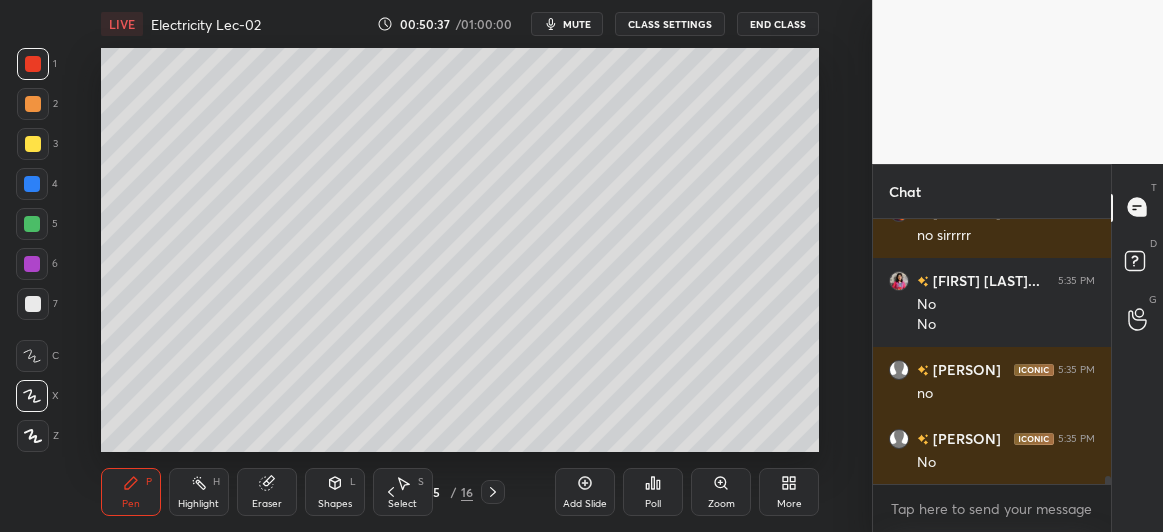 click 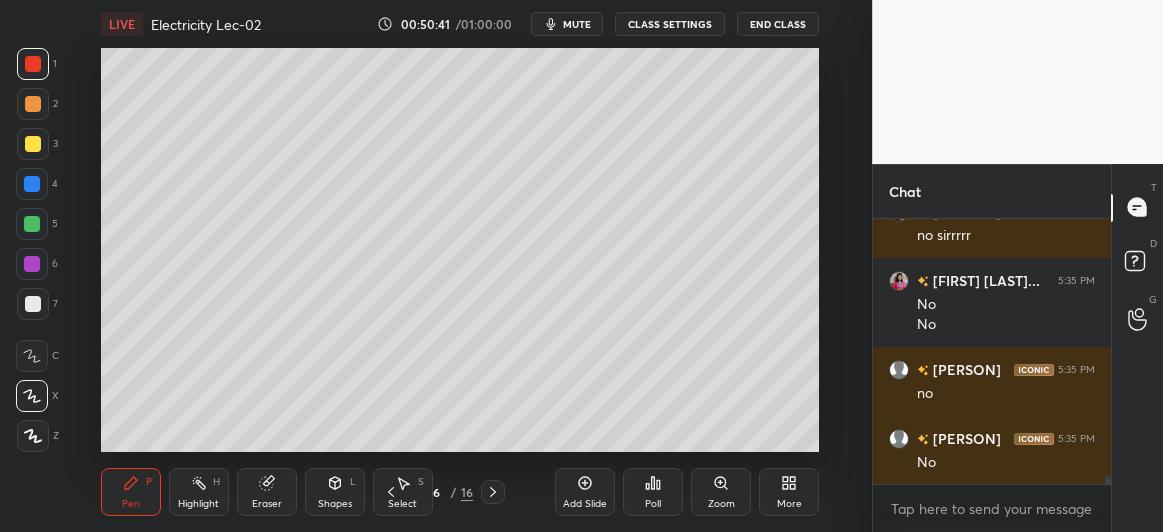 click on "mute" at bounding box center [577, 24] 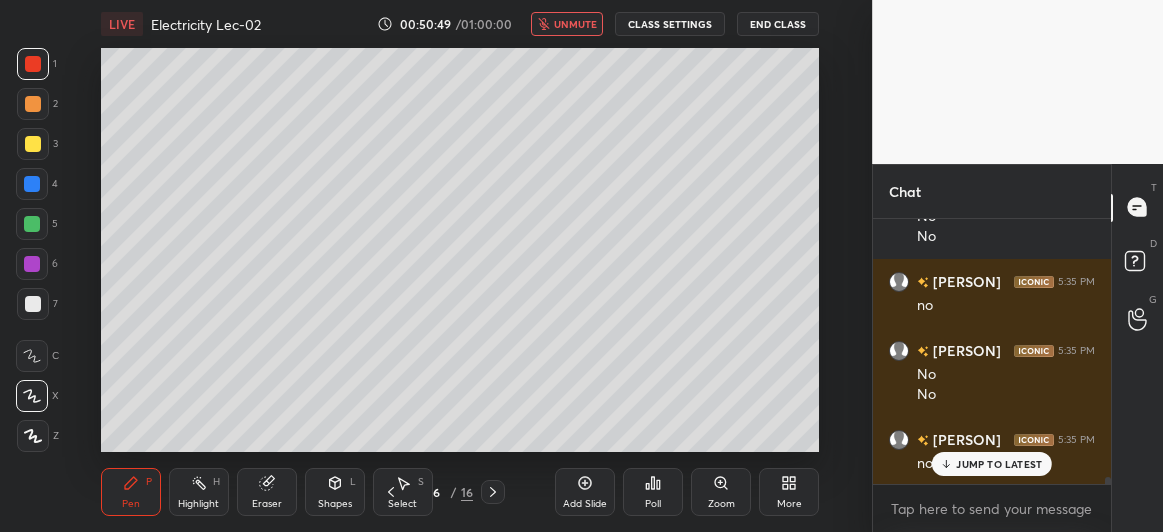 scroll, scrollTop: 9273, scrollLeft: 0, axis: vertical 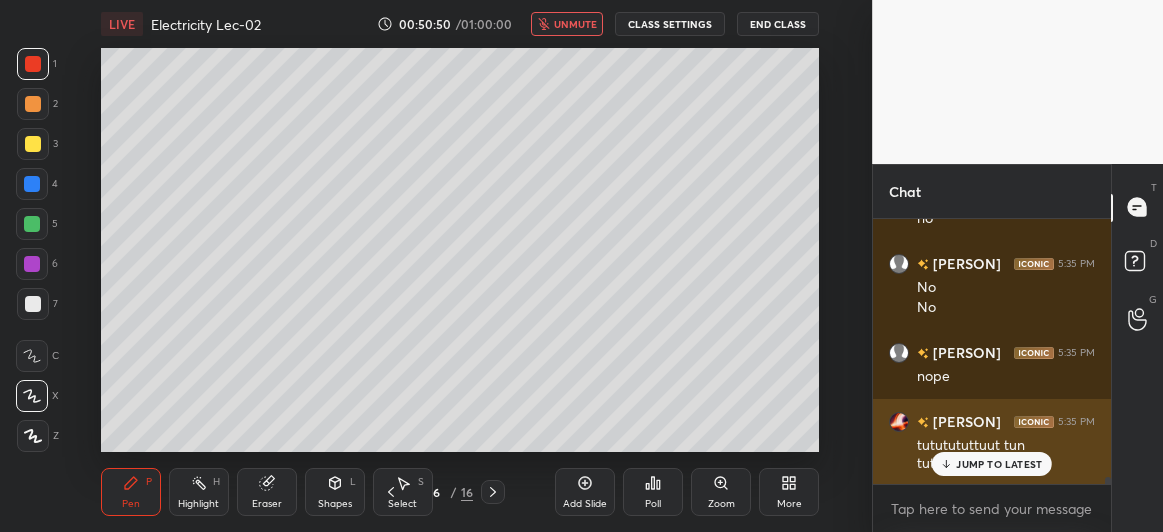 click on "JUMP TO LATEST" at bounding box center [992, 464] 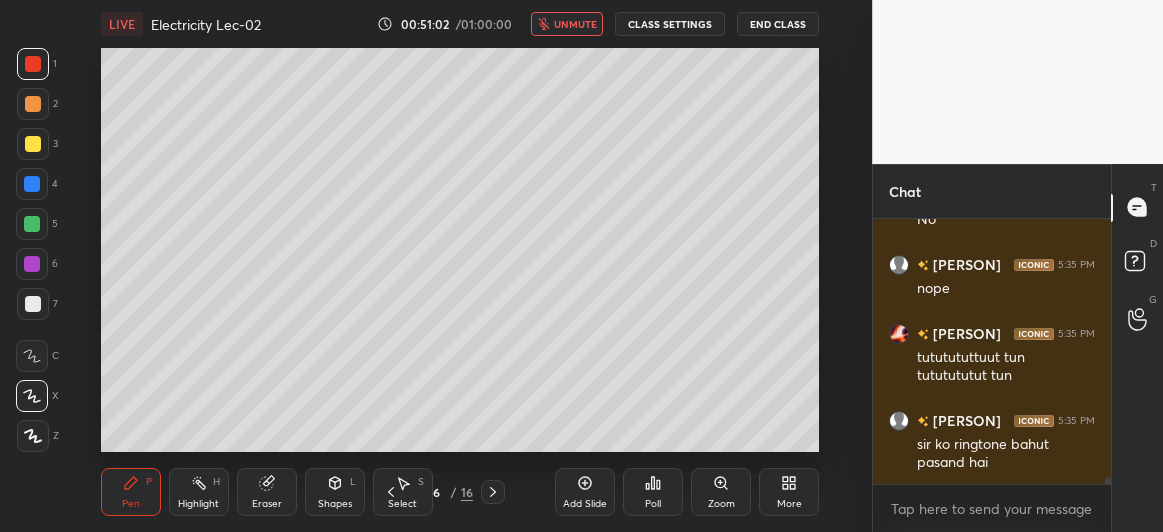 scroll, scrollTop: 9463, scrollLeft: 0, axis: vertical 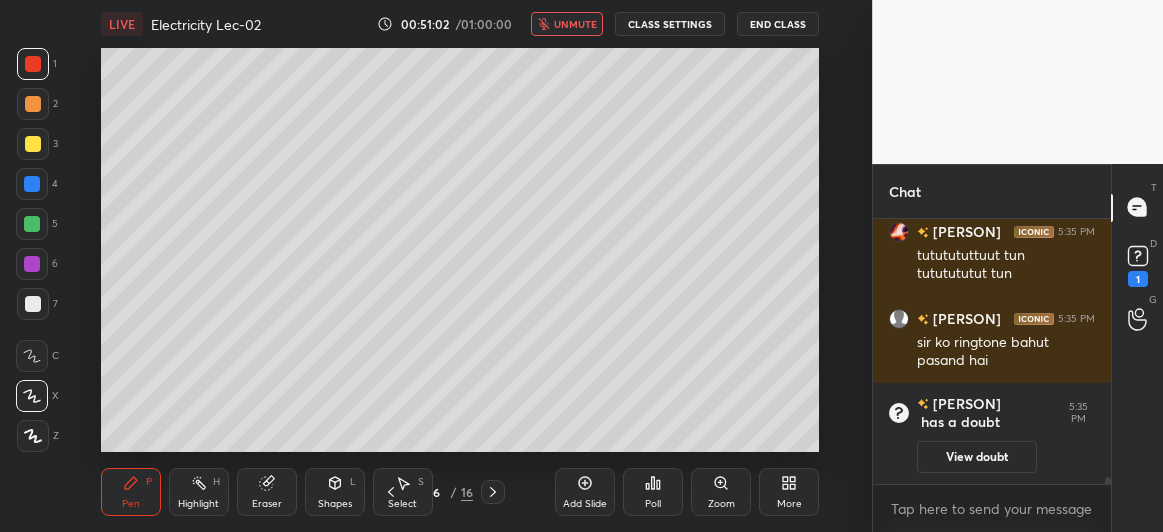 click on "LIVE Electricity Lec-02 00:51:02 /  01:00:00 unmute CLASS SETTINGS End Class" at bounding box center [460, 24] 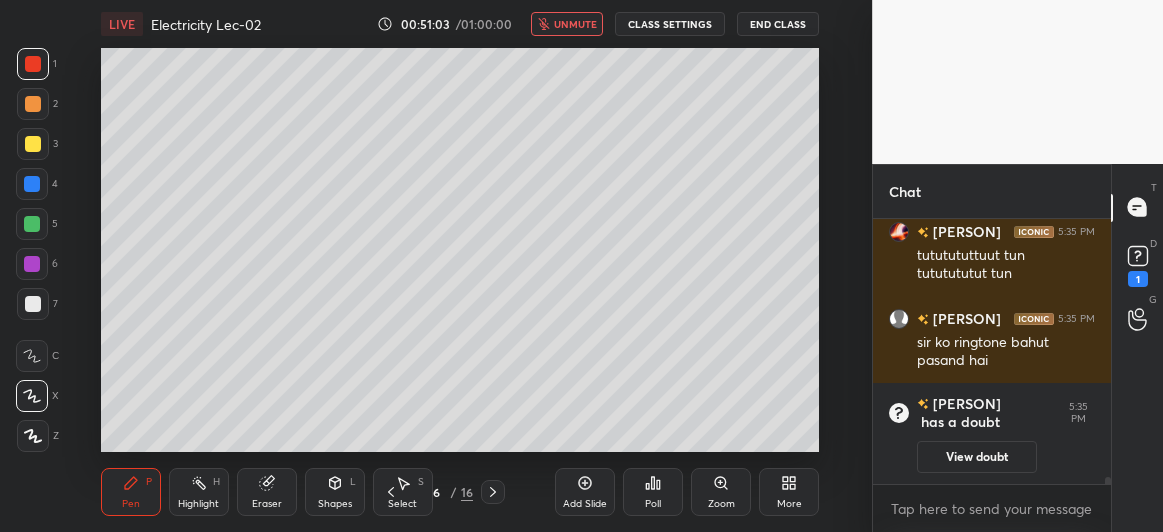 click on "unmute" at bounding box center (575, 24) 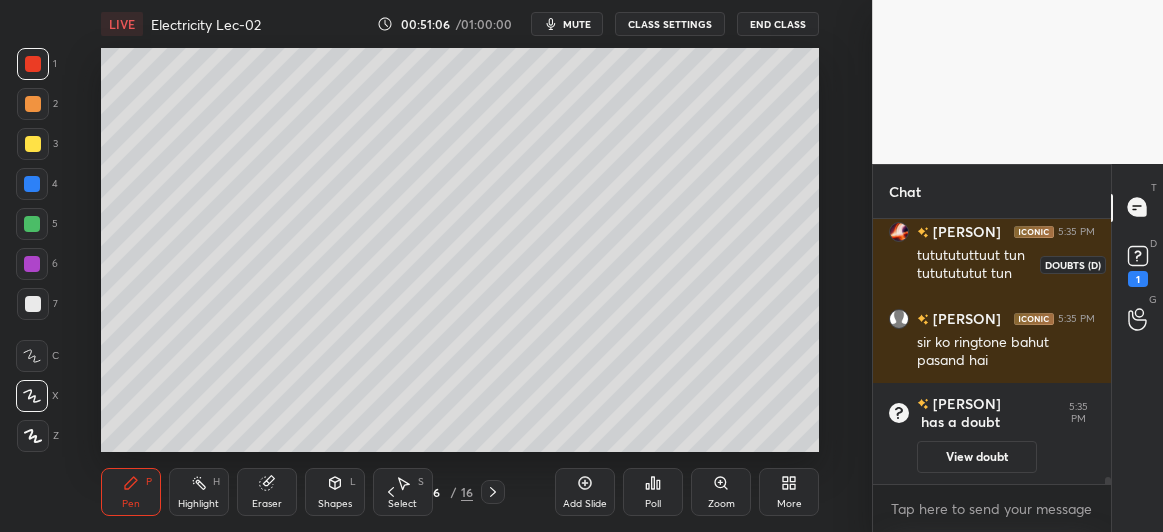 click 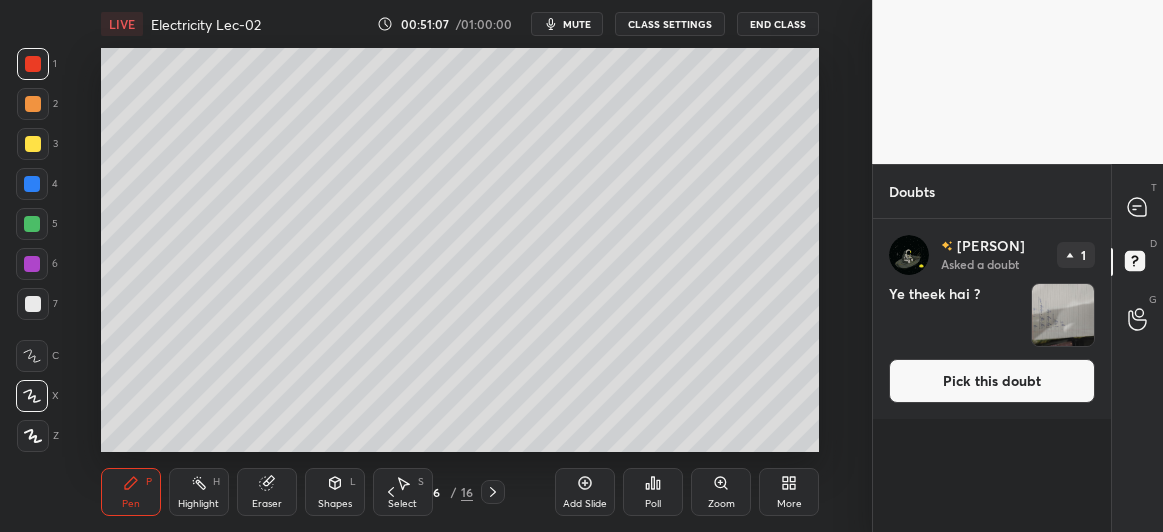 click at bounding box center (1063, 315) 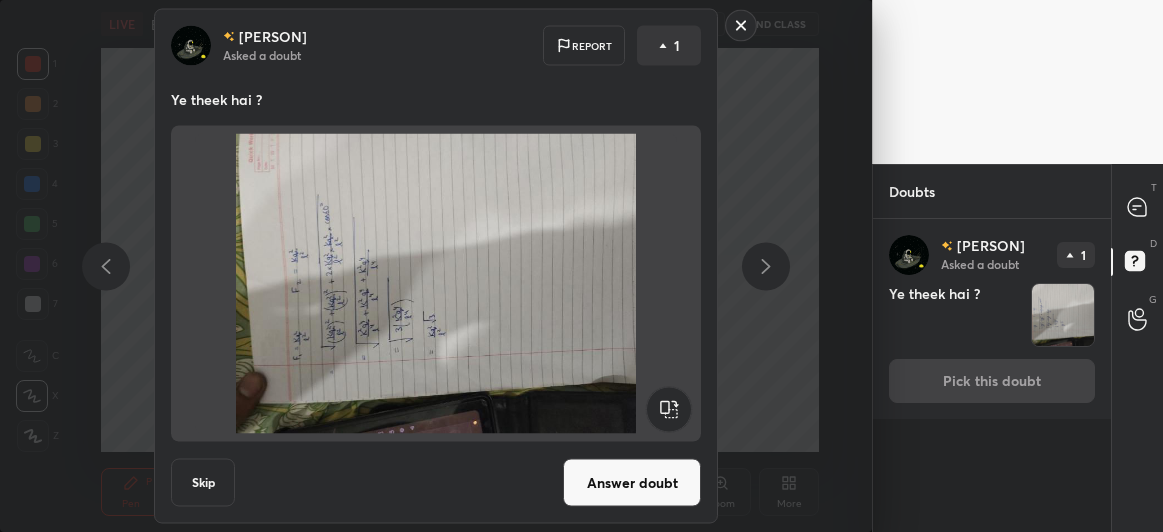 click 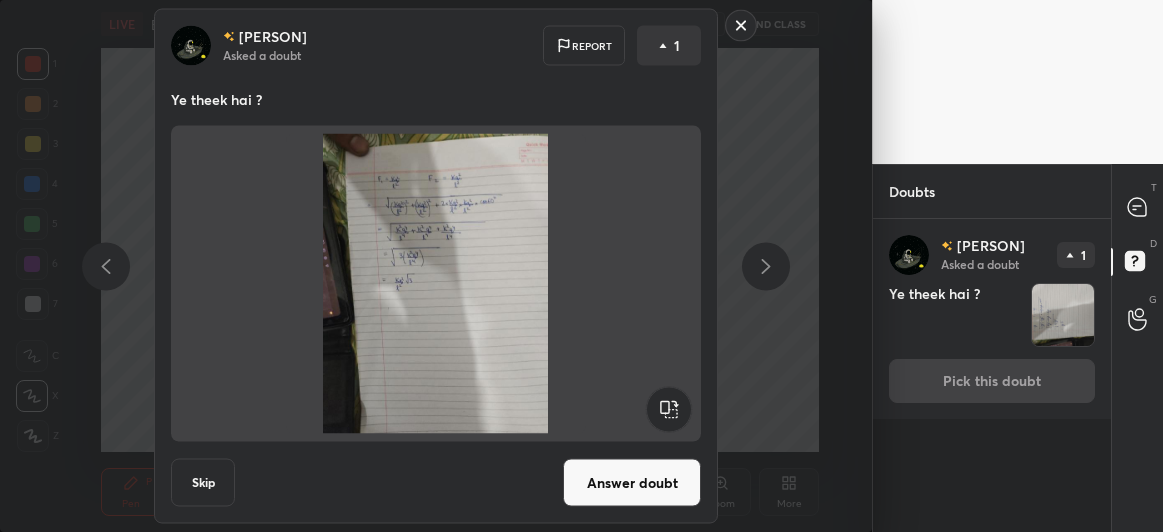 click on "Answer doubt" at bounding box center (632, 483) 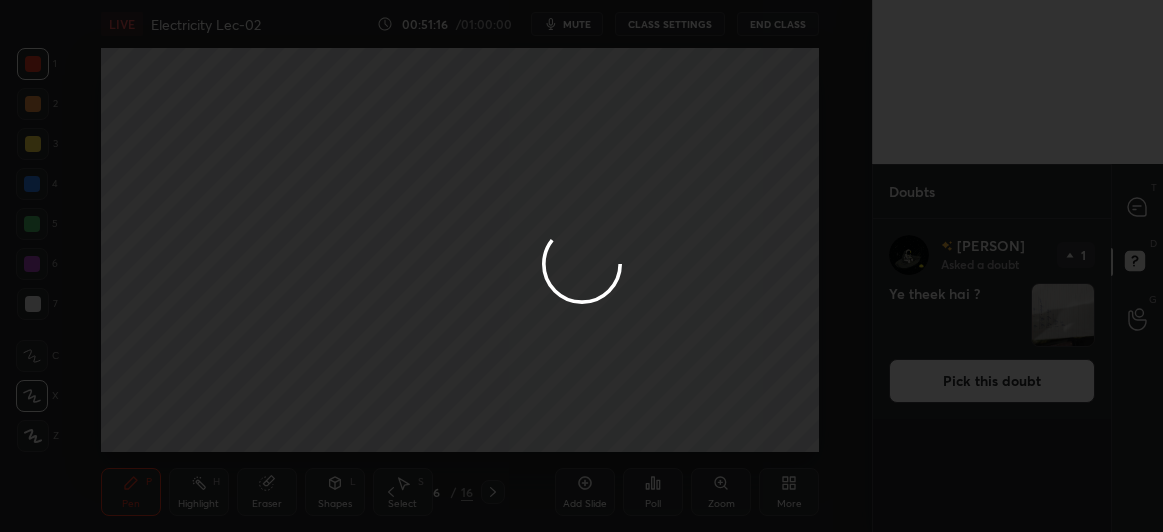 click at bounding box center (581, 266) 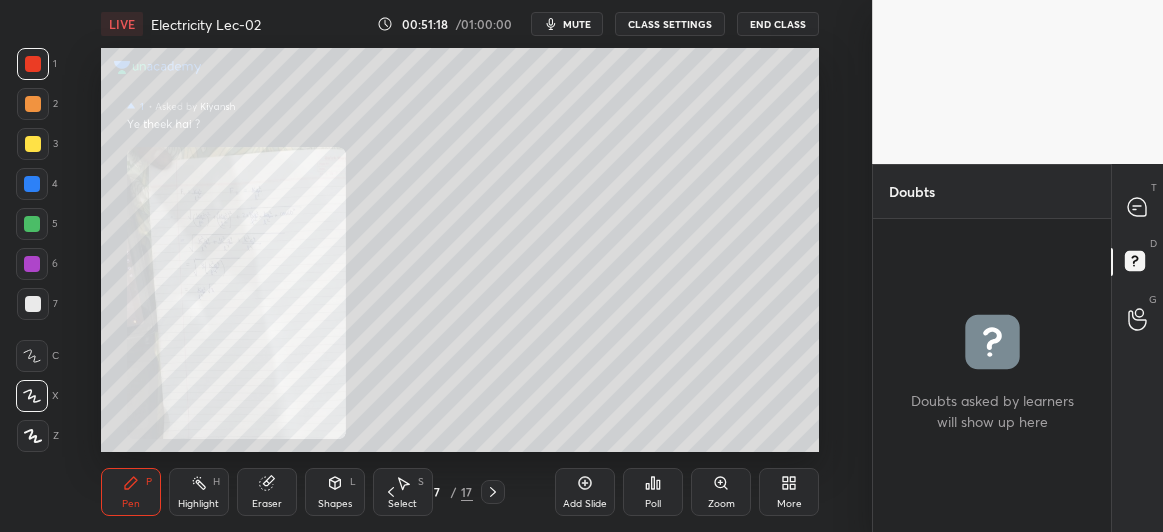 click on "Zoom" at bounding box center [721, 492] 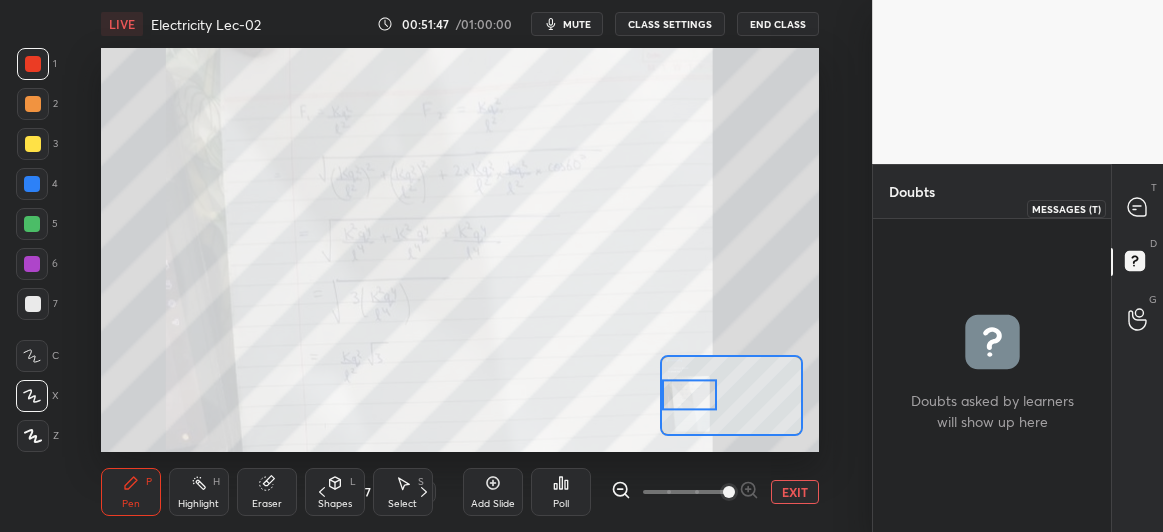 click 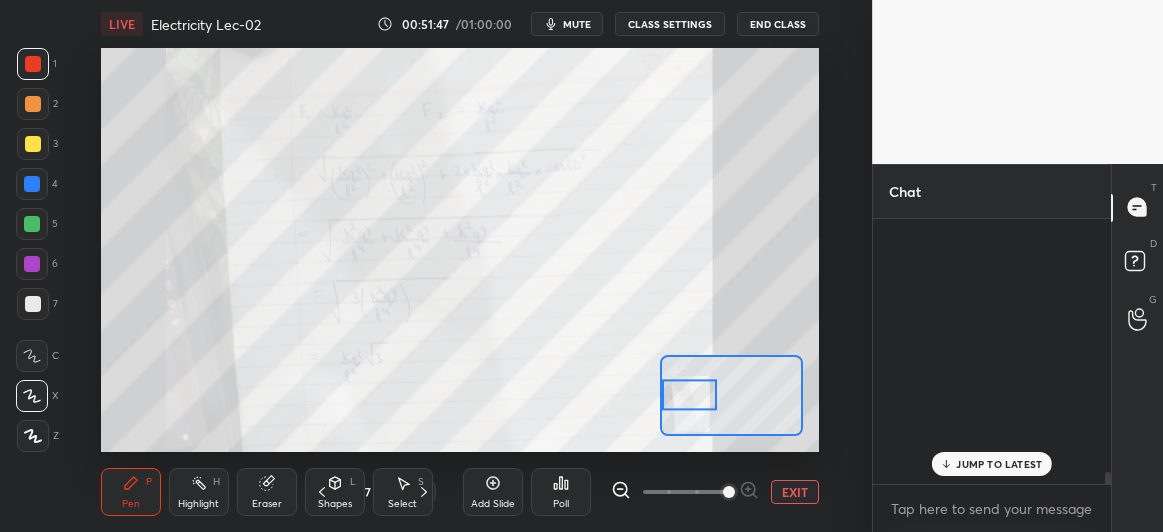 scroll, scrollTop: 8998, scrollLeft: 0, axis: vertical 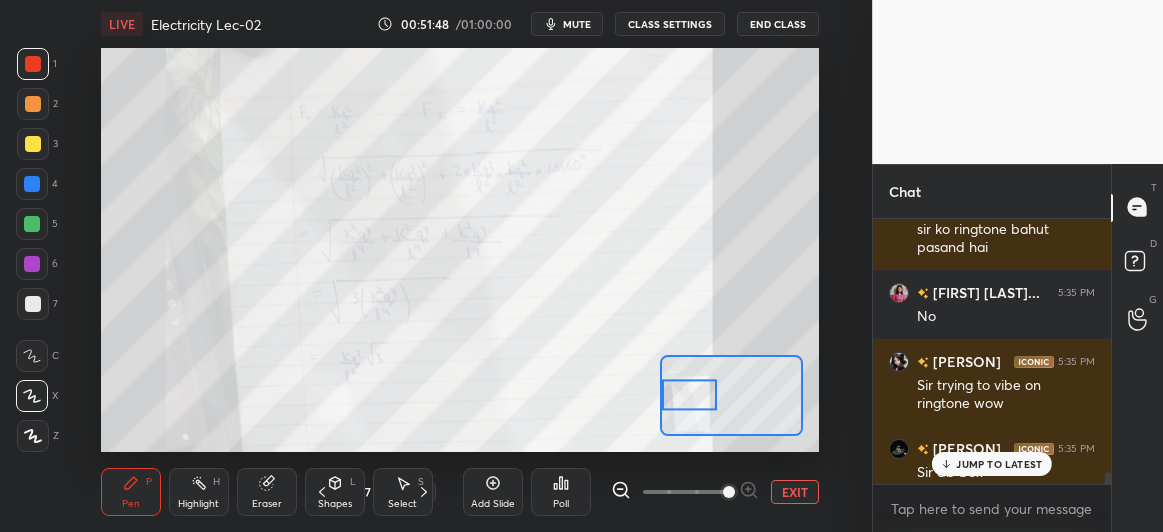 click on "JUMP TO LATEST" at bounding box center [999, 464] 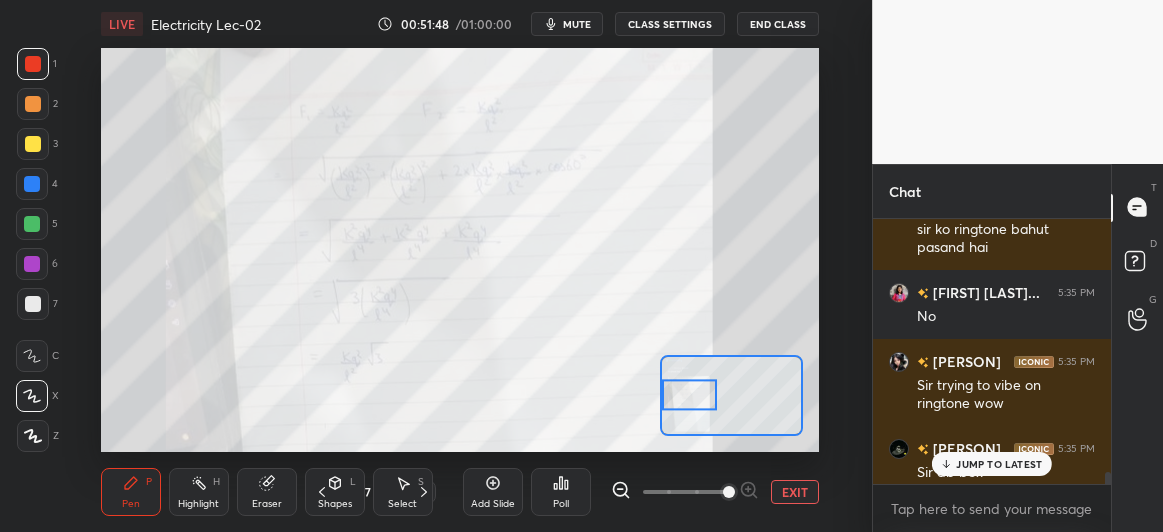 scroll, scrollTop: 9284, scrollLeft: 0, axis: vertical 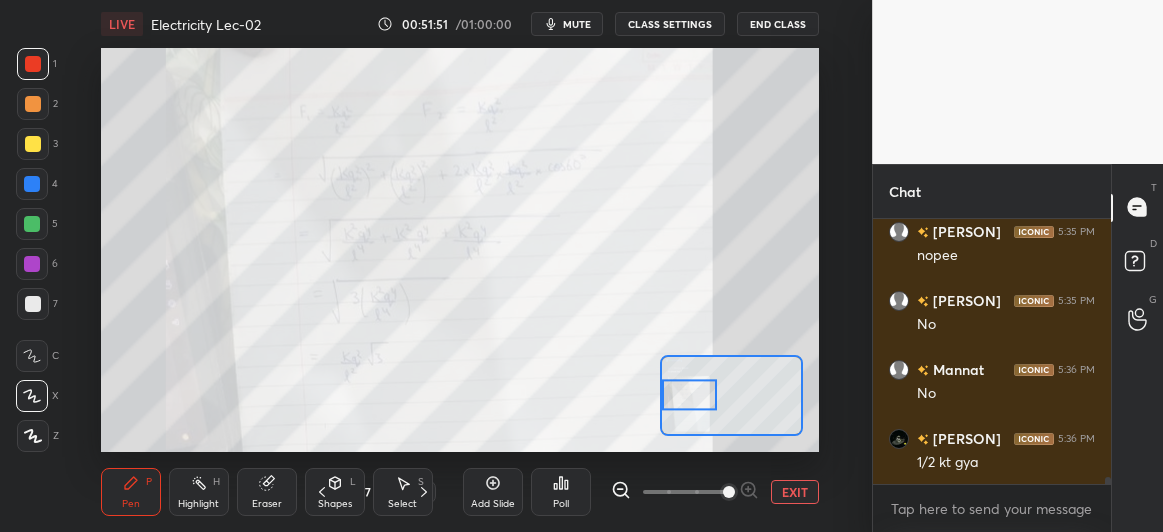 click 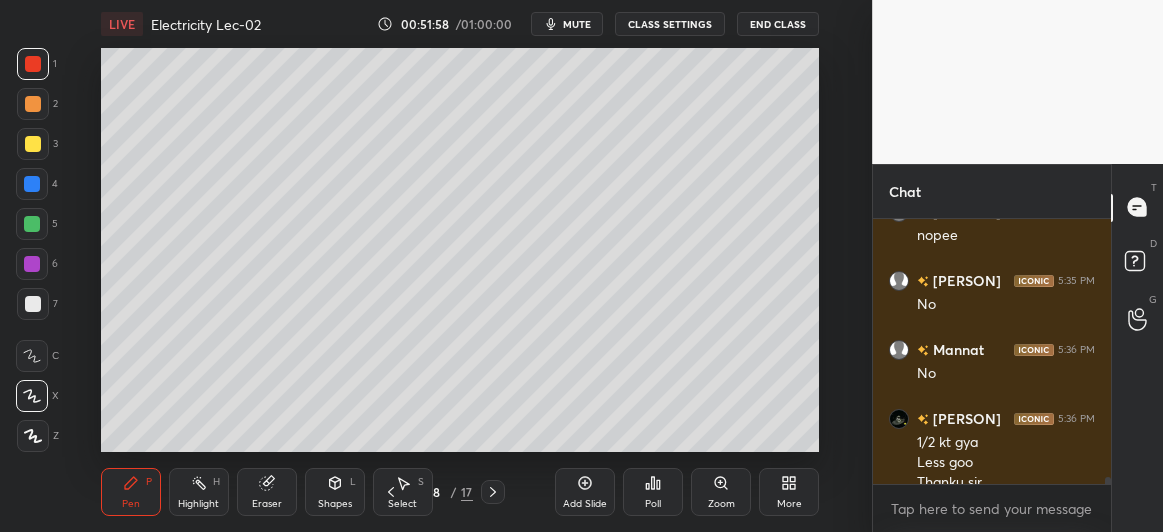 scroll, scrollTop: 9324, scrollLeft: 0, axis: vertical 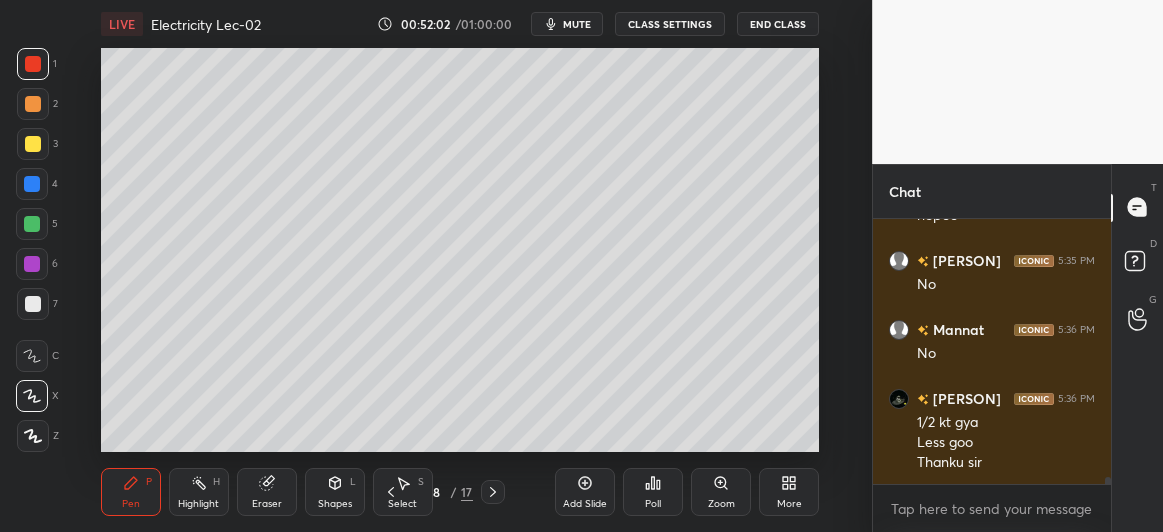 click 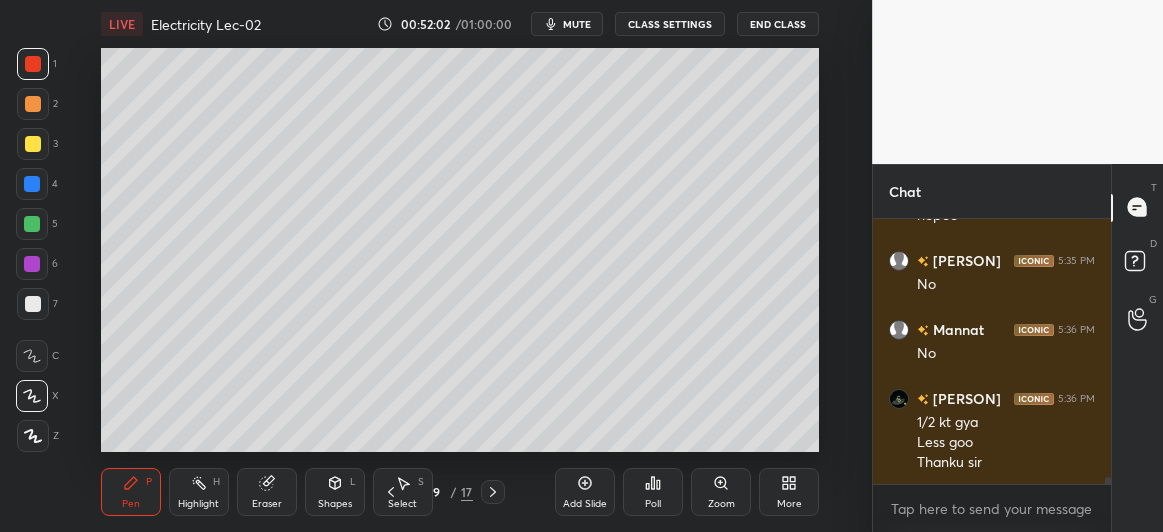 scroll, scrollTop: 9344, scrollLeft: 0, axis: vertical 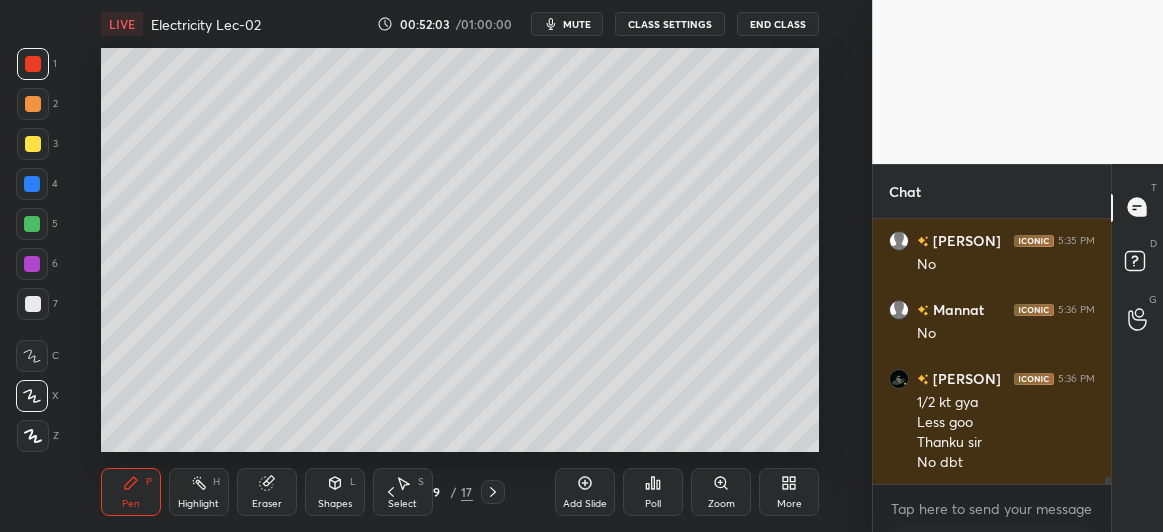 click 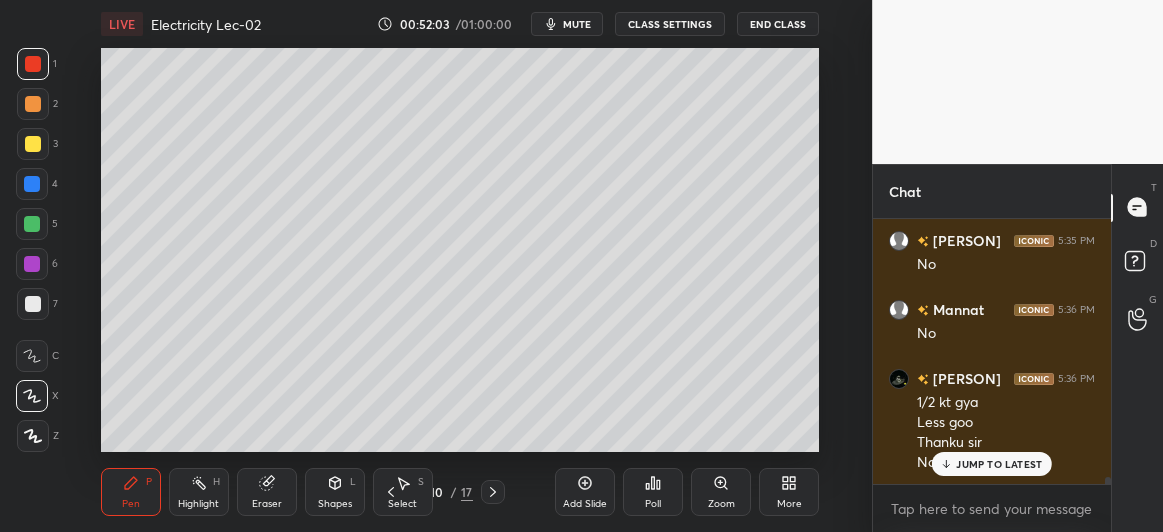 scroll, scrollTop: 9412, scrollLeft: 0, axis: vertical 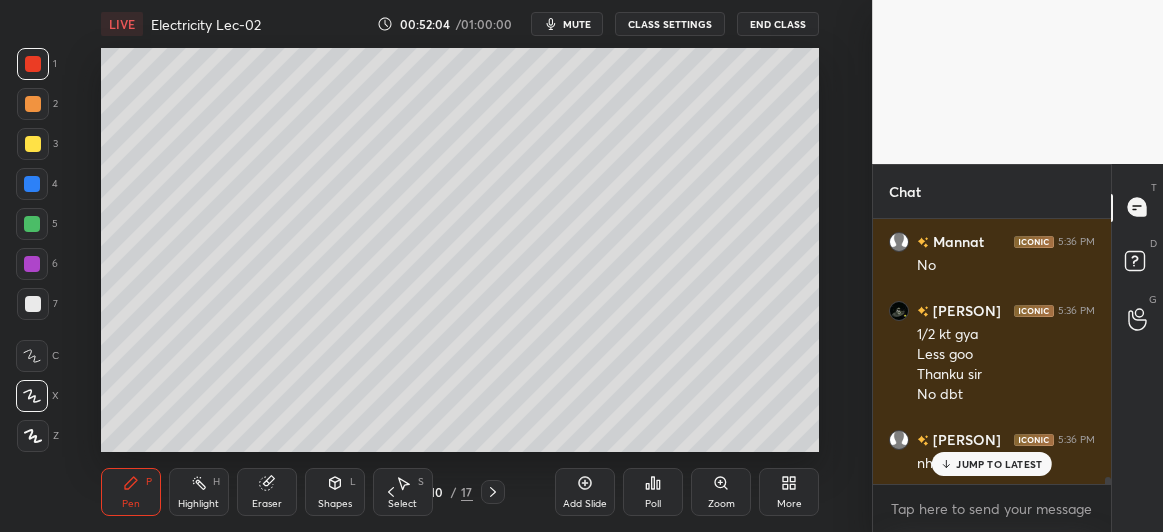 click 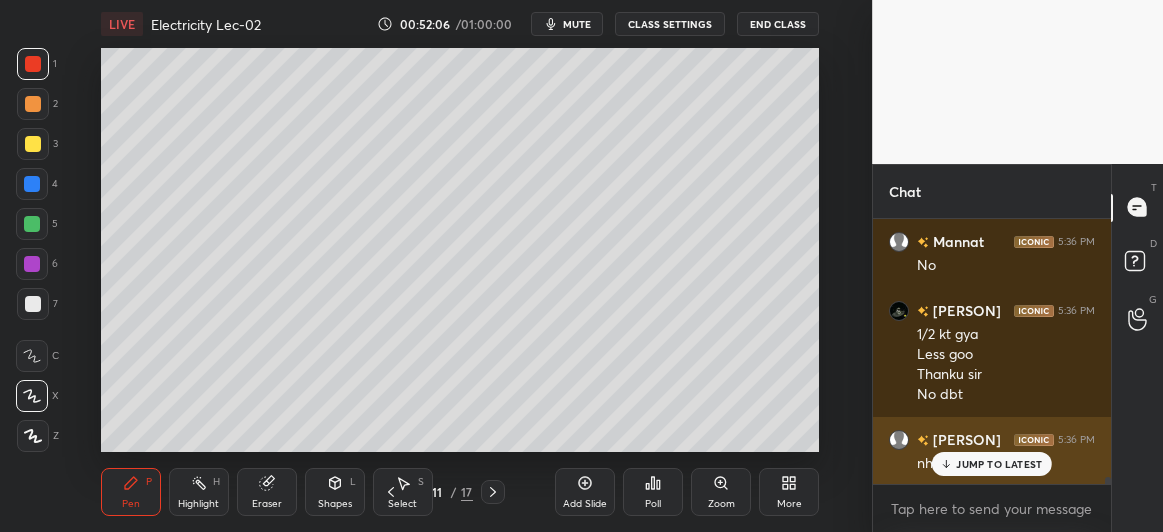 click on "JUMP TO LATEST" at bounding box center [999, 464] 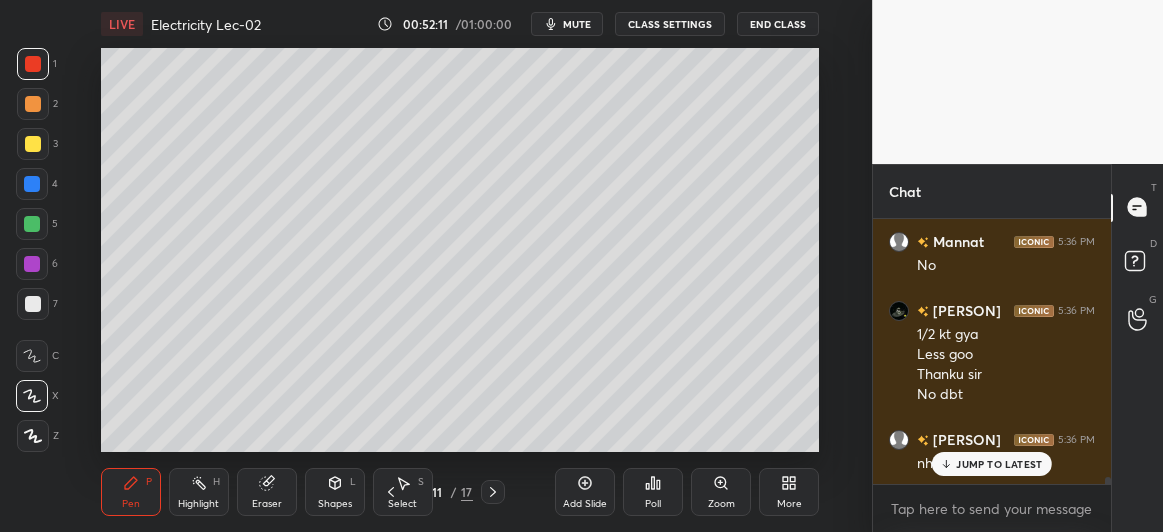 scroll, scrollTop: 9499, scrollLeft: 0, axis: vertical 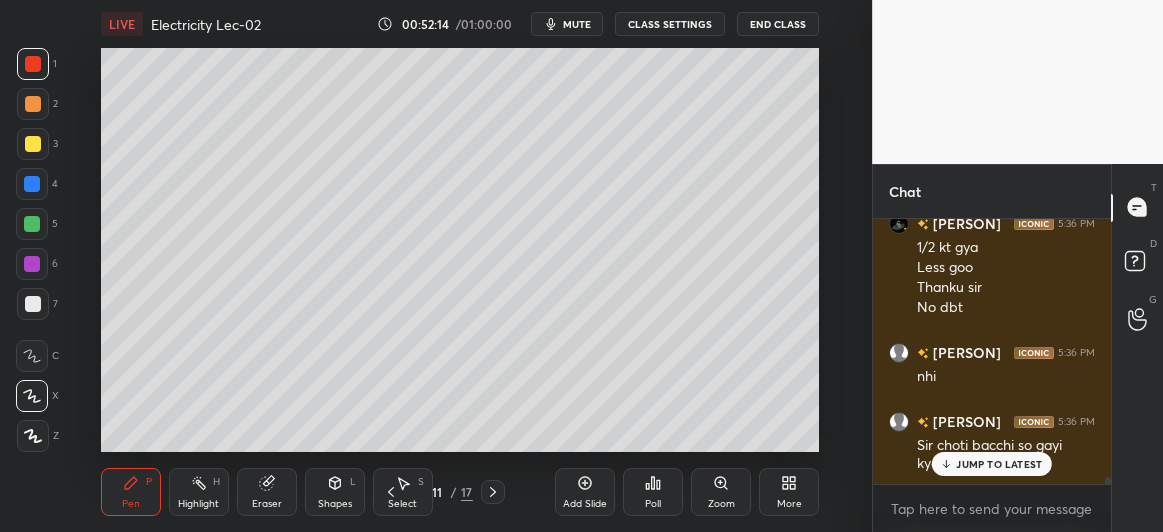 click on "JUMP TO LATEST" at bounding box center [999, 464] 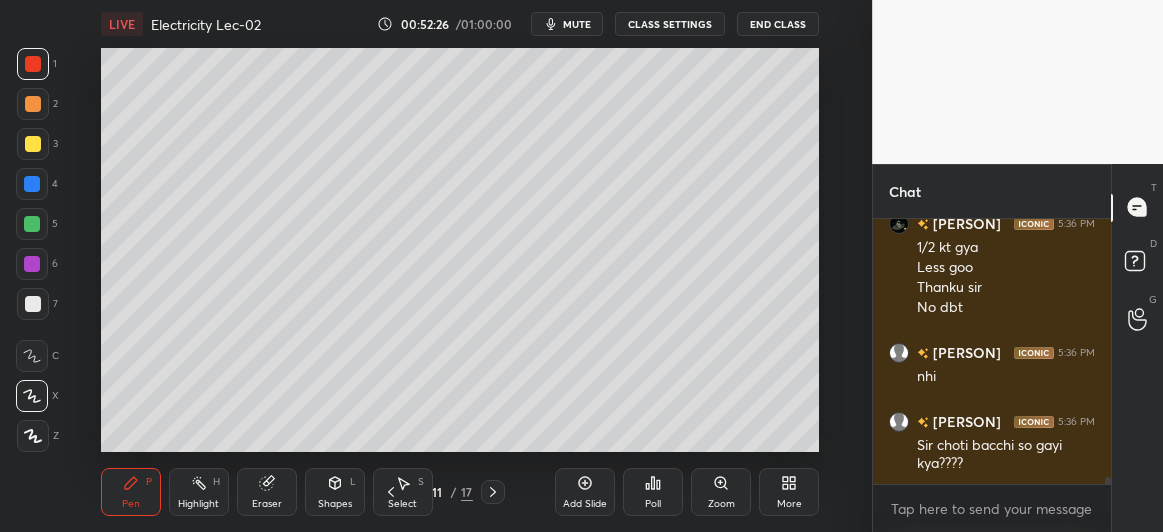 scroll, scrollTop: 9569, scrollLeft: 0, axis: vertical 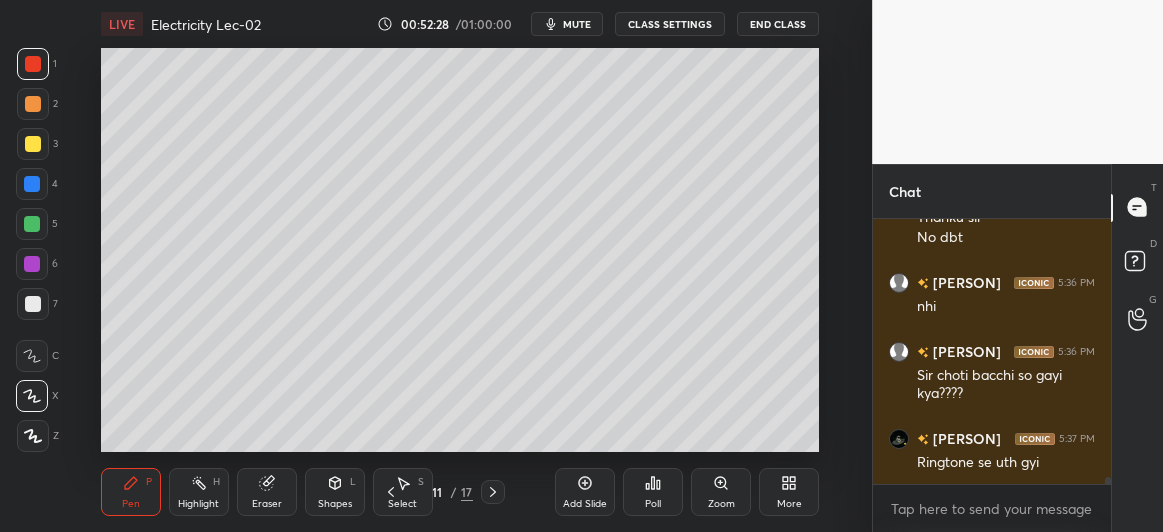 click on "Setting up your live class Poll for   secs No correct answer Start poll" at bounding box center [460, 250] 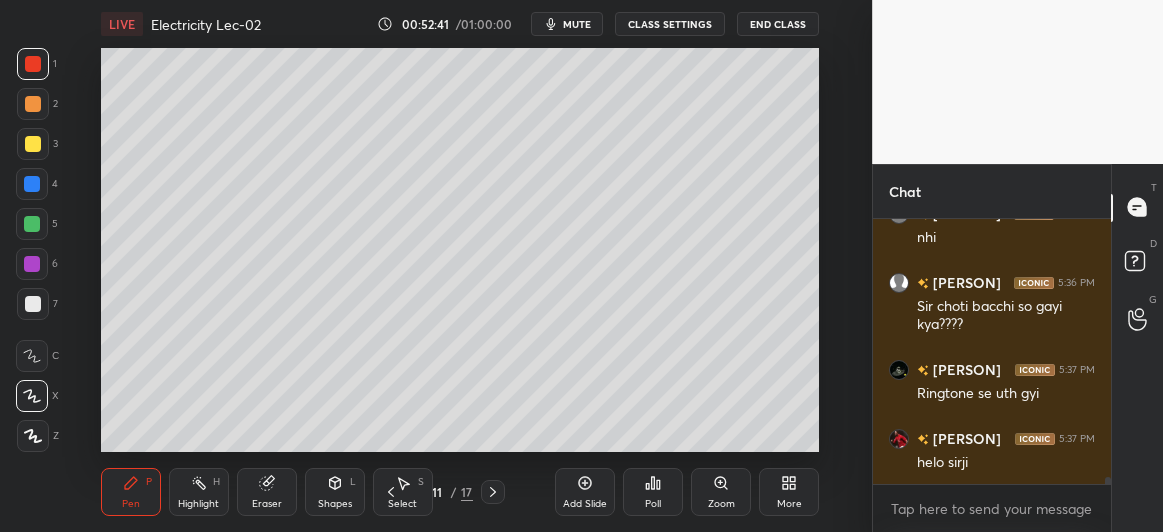 scroll, scrollTop: 9706, scrollLeft: 0, axis: vertical 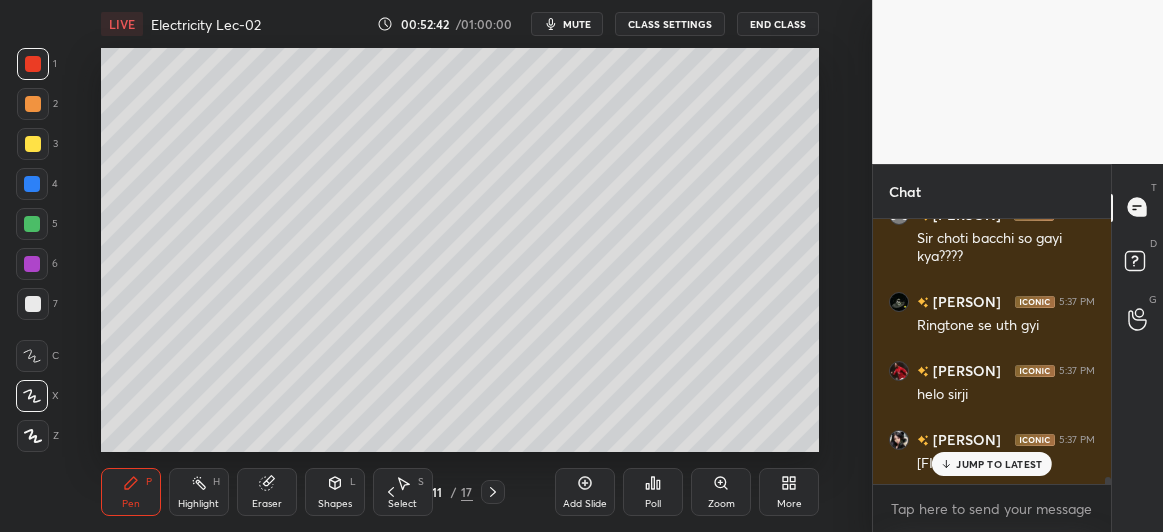 click on "End Class" at bounding box center [778, 24] 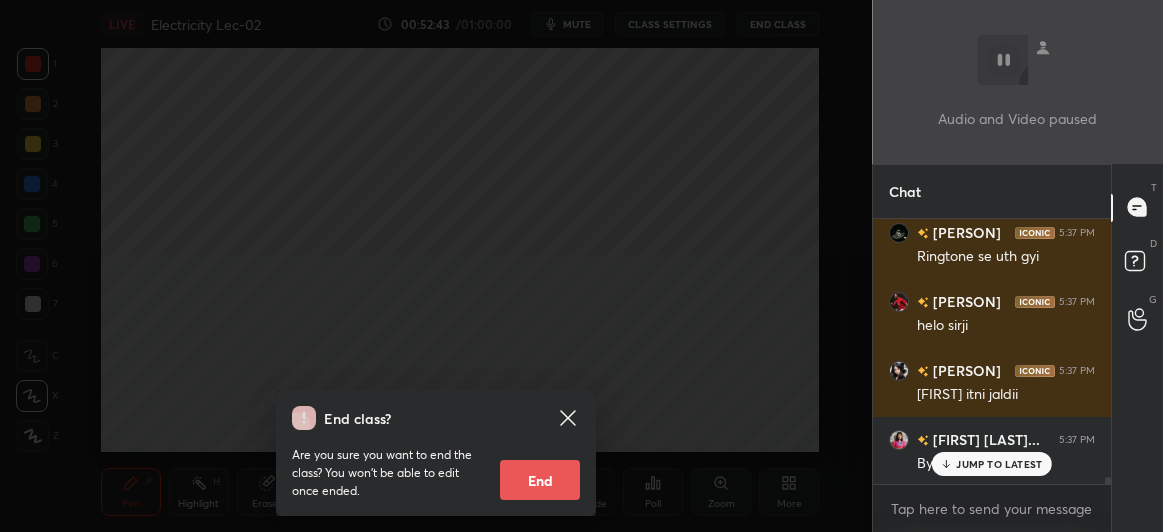 scroll, scrollTop: 9844, scrollLeft: 0, axis: vertical 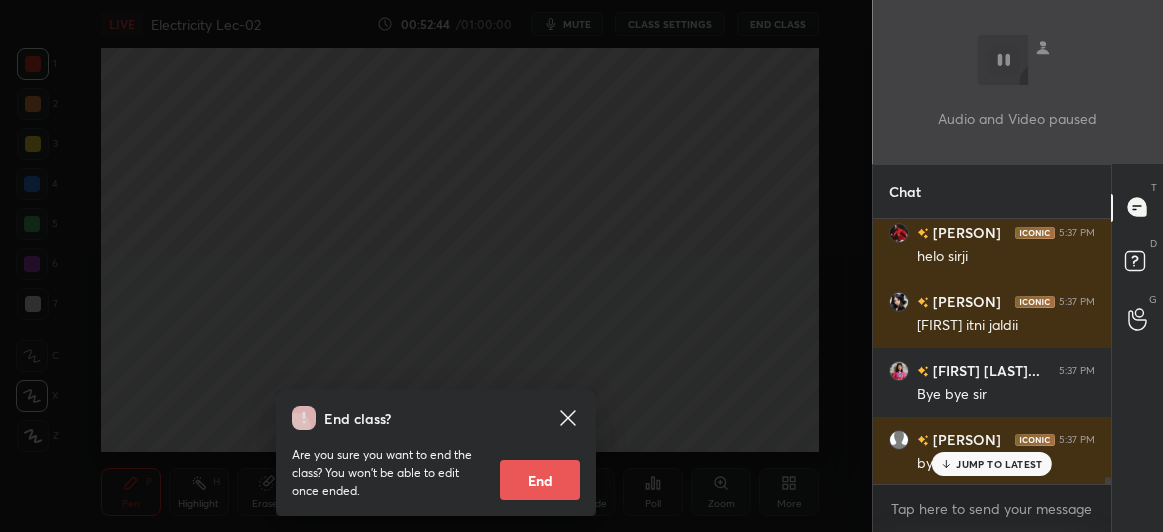 click on "End" at bounding box center (540, 480) 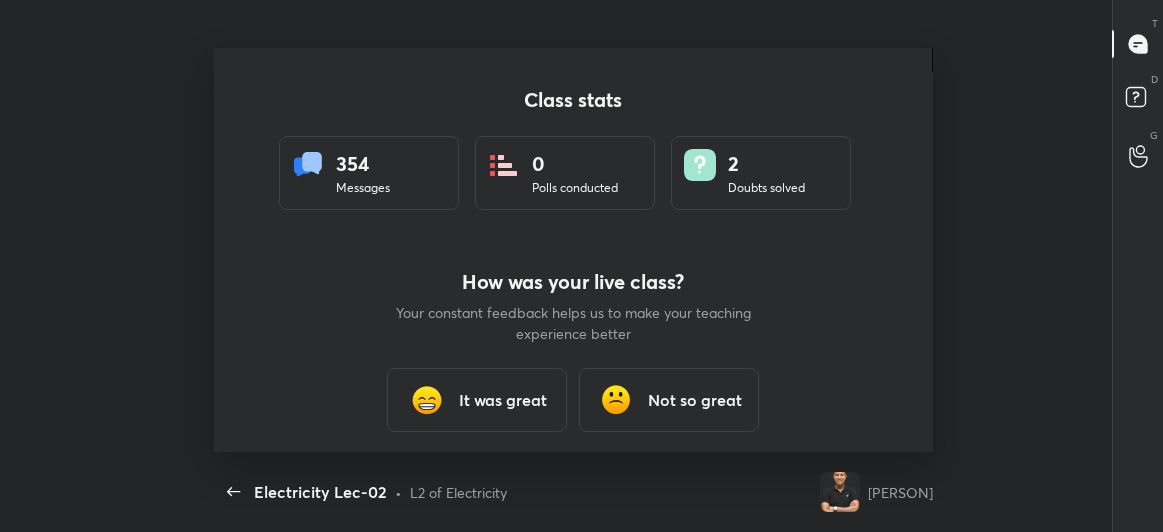 scroll, scrollTop: 99595, scrollLeft: 98876, axis: both 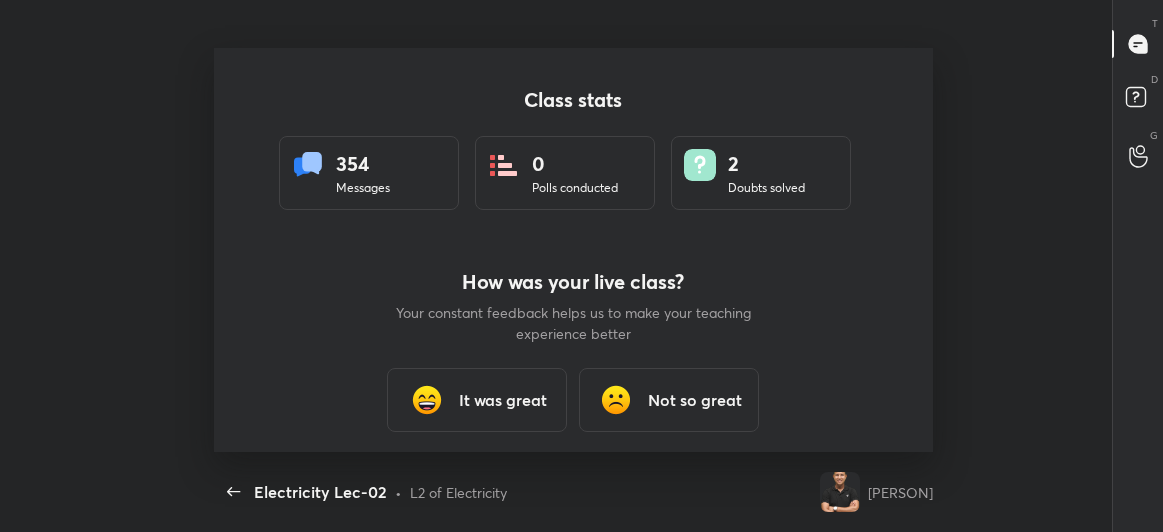 click on "It was great" at bounding box center [477, 400] 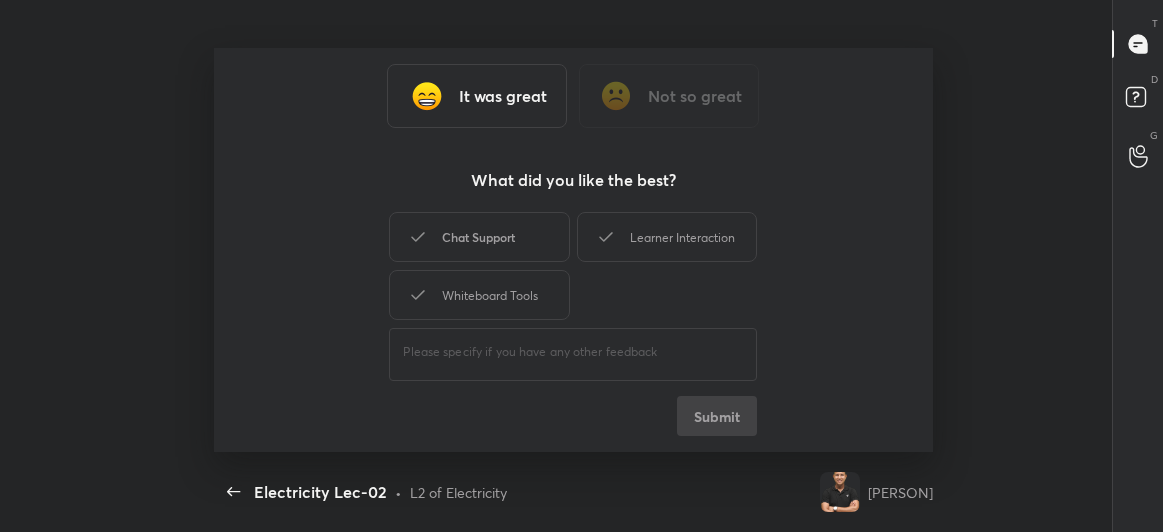 click on "Chat Support" at bounding box center (479, 237) 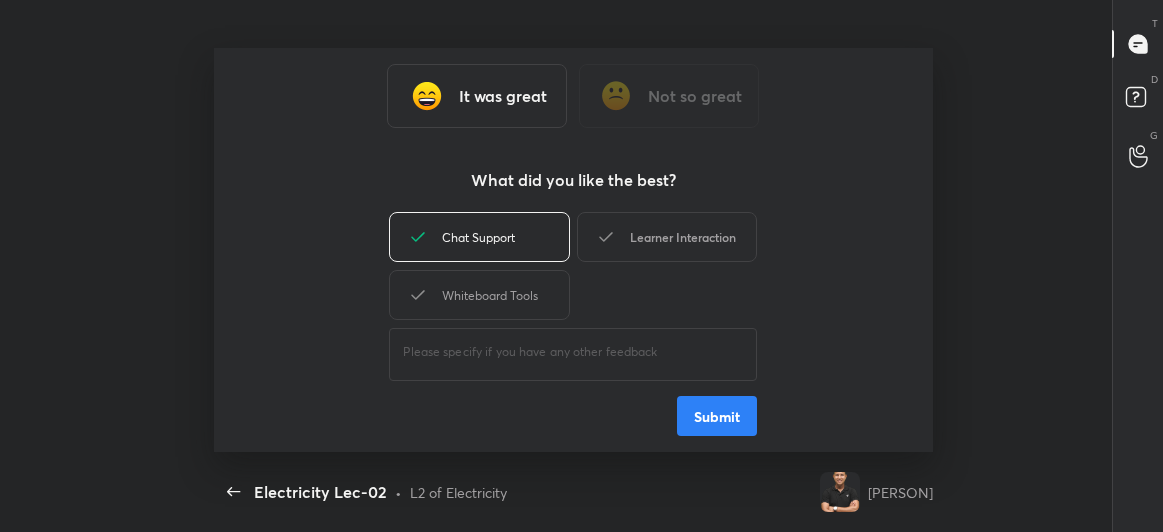 click on "Learner Interaction" at bounding box center (667, 237) 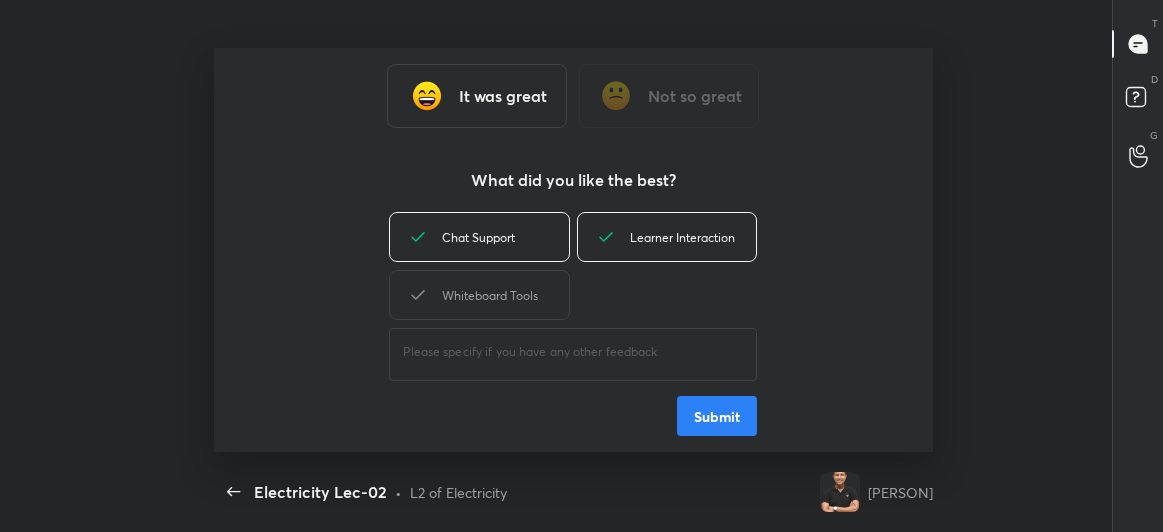 click on "Submit" at bounding box center [717, 416] 